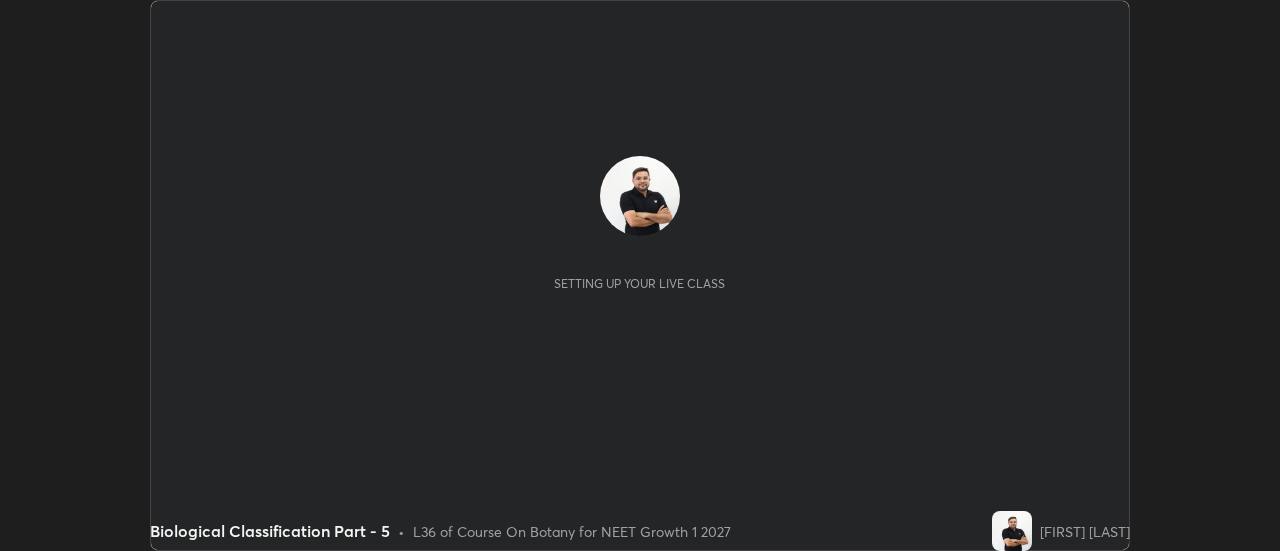 scroll, scrollTop: 0, scrollLeft: 0, axis: both 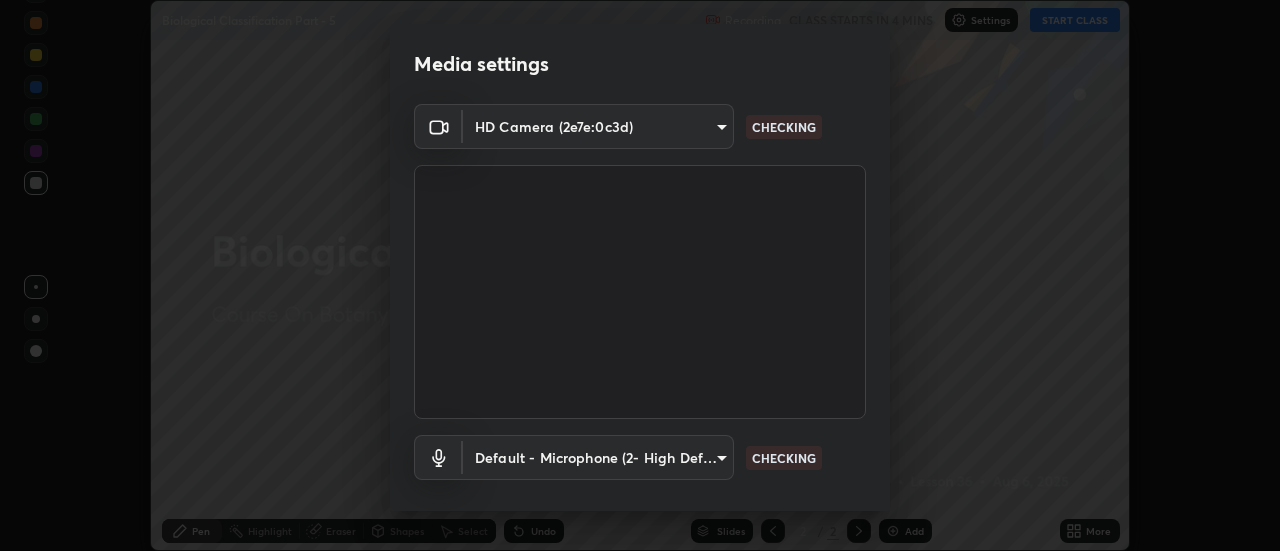 type on "0be616c92c2879d8fe19306c4b8383fc9b13f77197a30f876870ce6c7906effd" 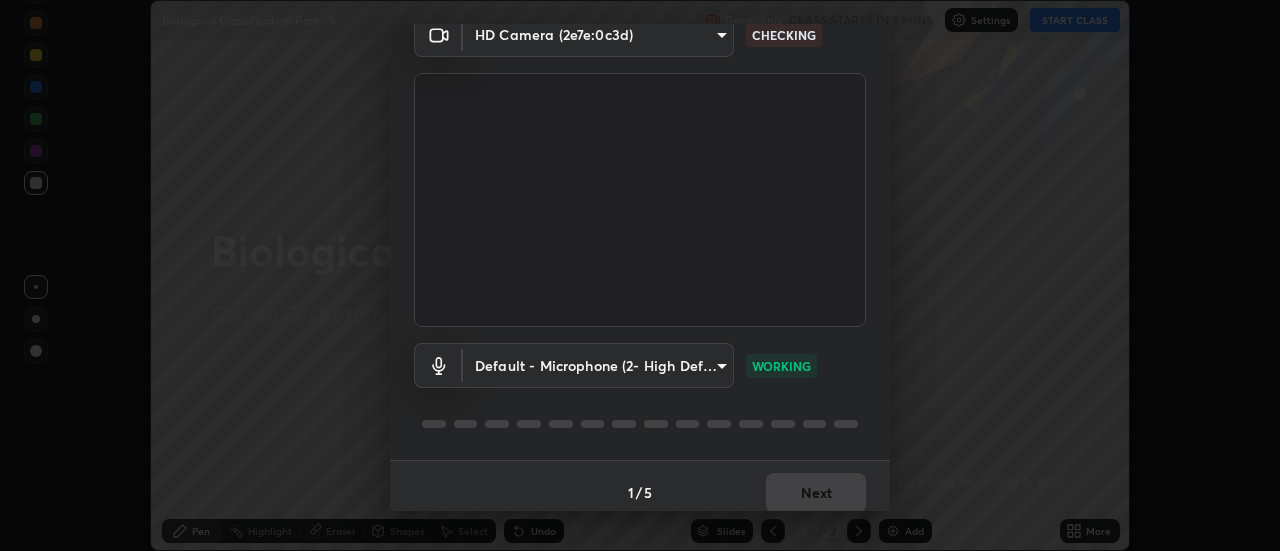 scroll, scrollTop: 105, scrollLeft: 0, axis: vertical 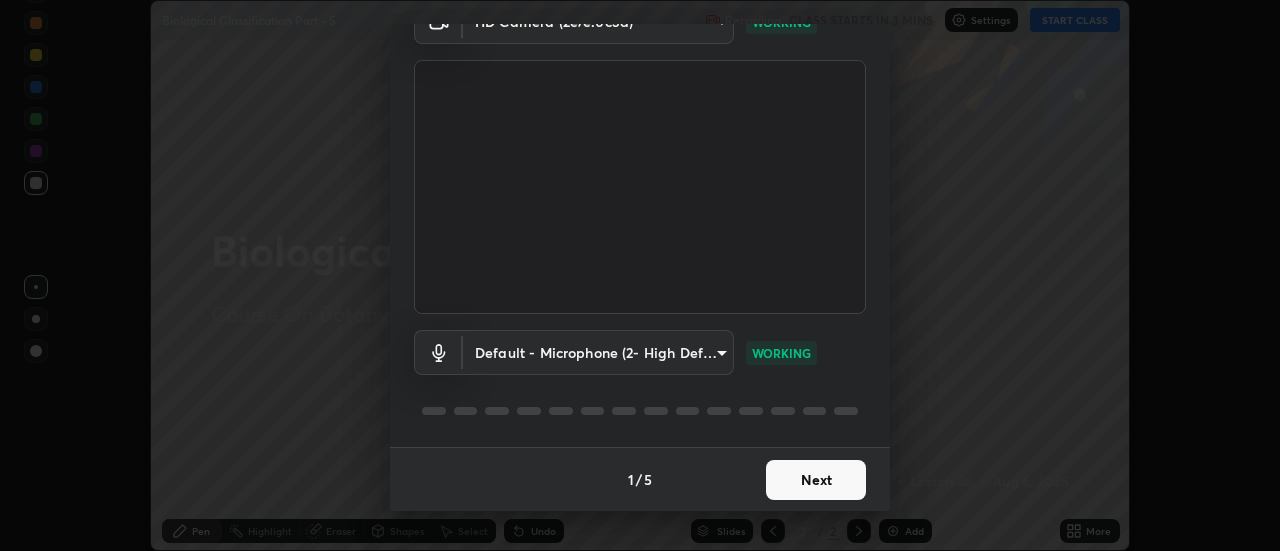 click on "Next" at bounding box center (816, 480) 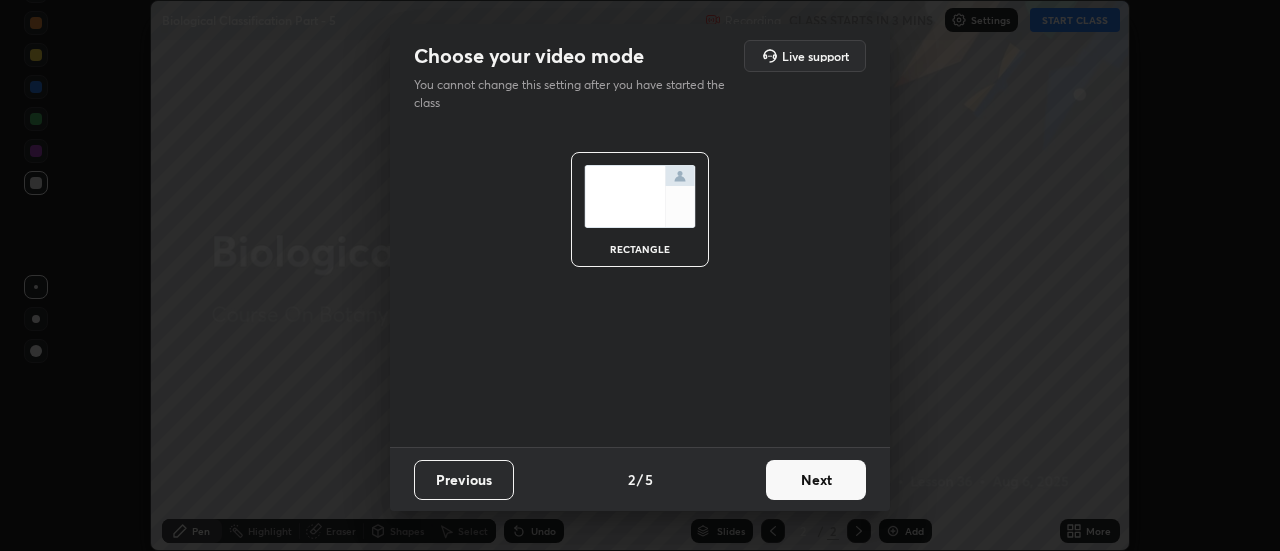 scroll, scrollTop: 0, scrollLeft: 0, axis: both 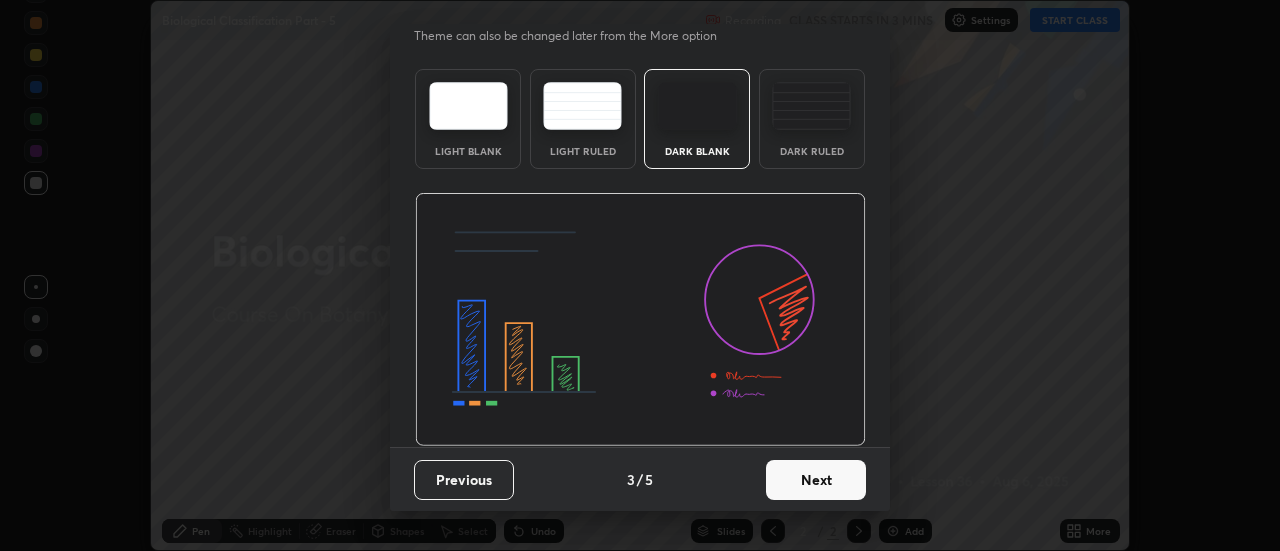 click on "Next" at bounding box center (816, 480) 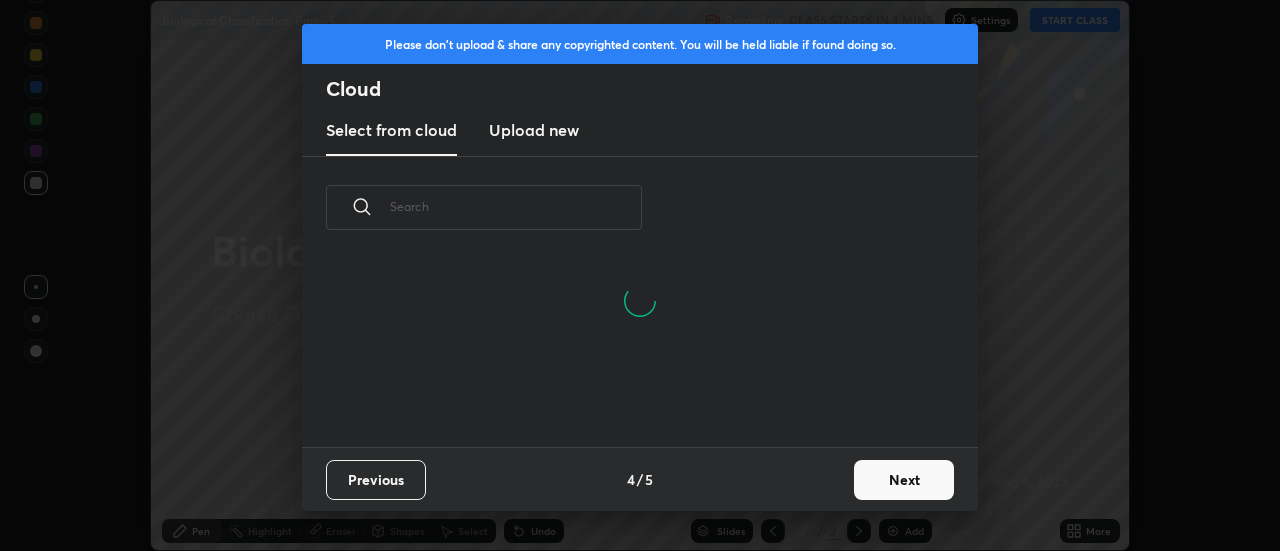 scroll, scrollTop: 7, scrollLeft: 11, axis: both 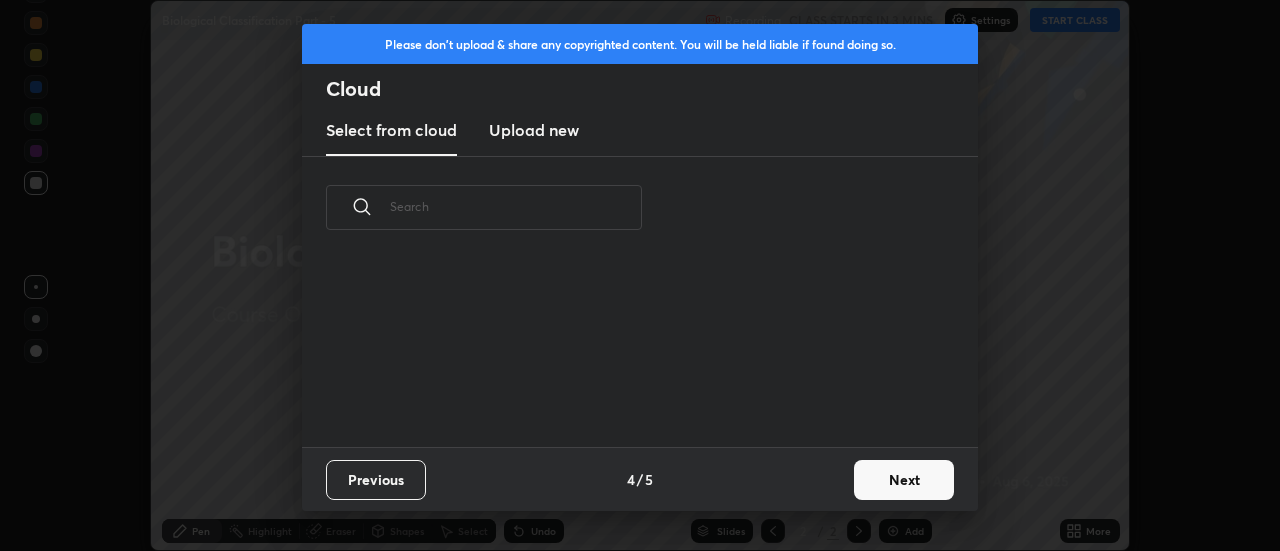 click on "Upload new" at bounding box center (534, 130) 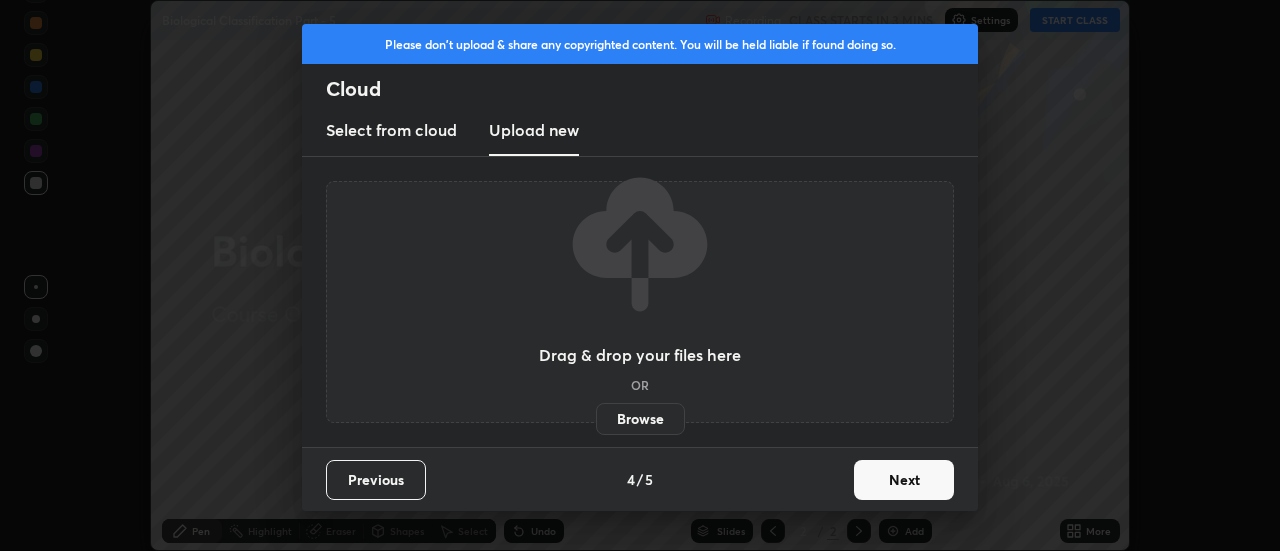 click on "Browse" at bounding box center (640, 419) 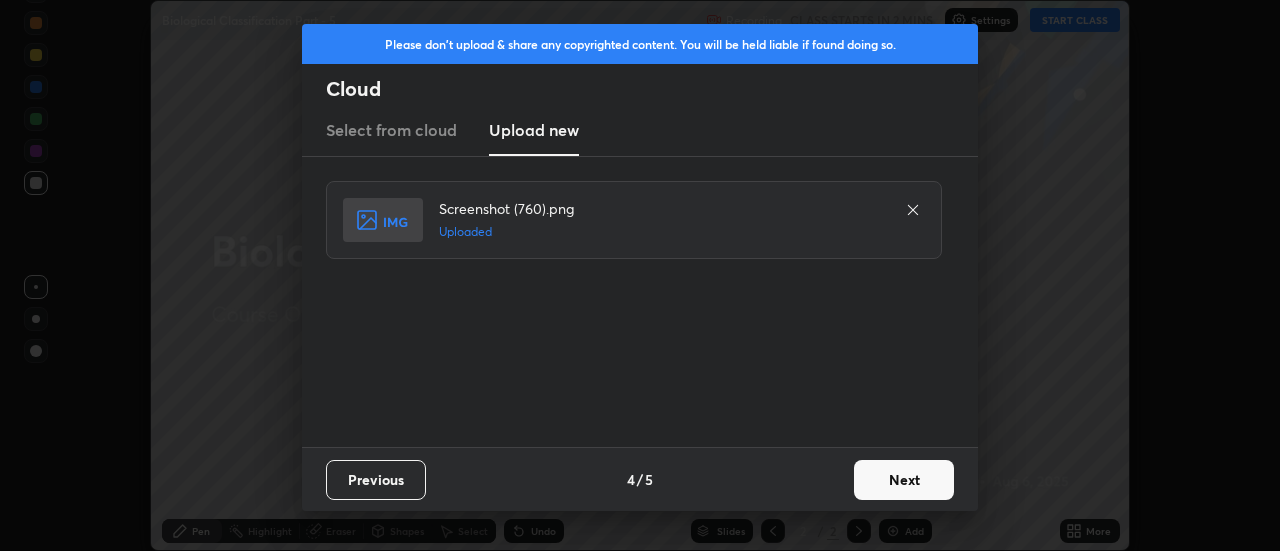 click on "Next" at bounding box center (904, 480) 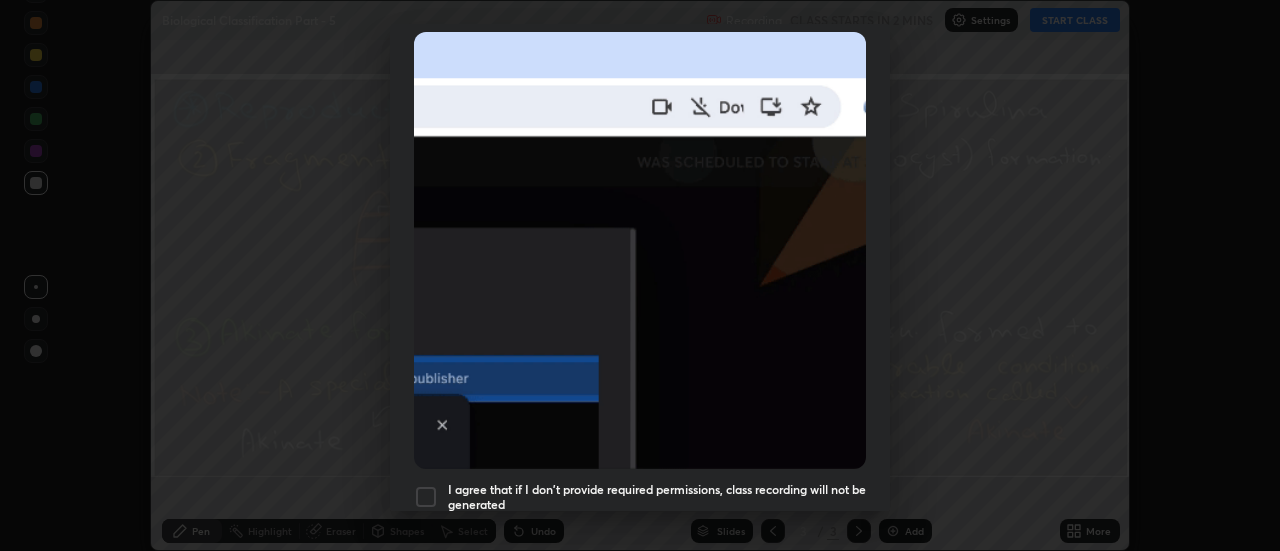 scroll, scrollTop: 513, scrollLeft: 0, axis: vertical 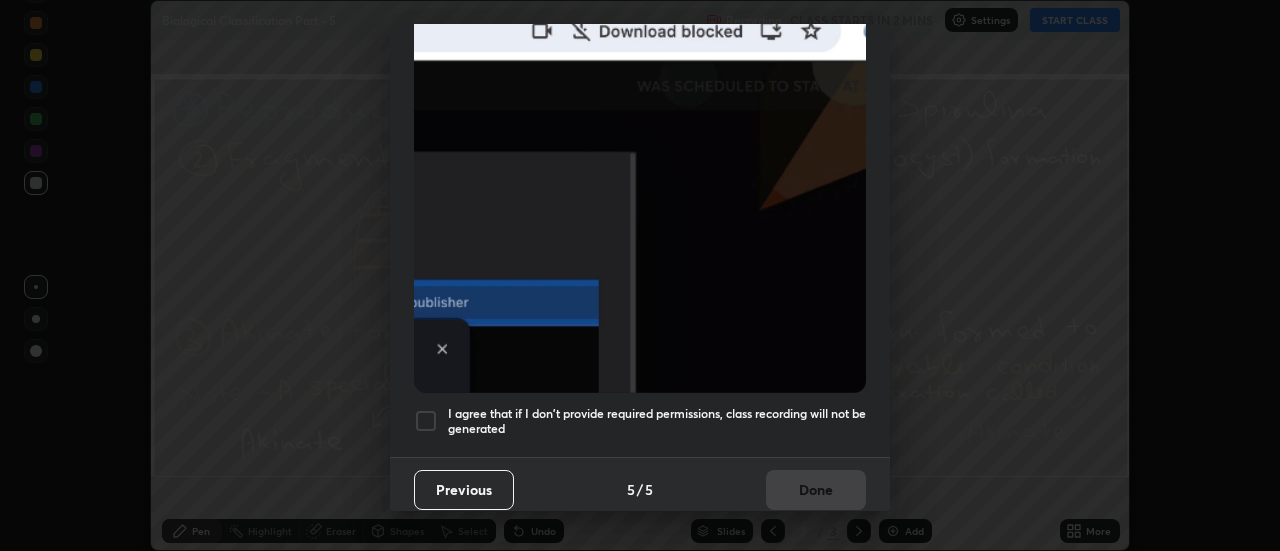 click at bounding box center (426, 421) 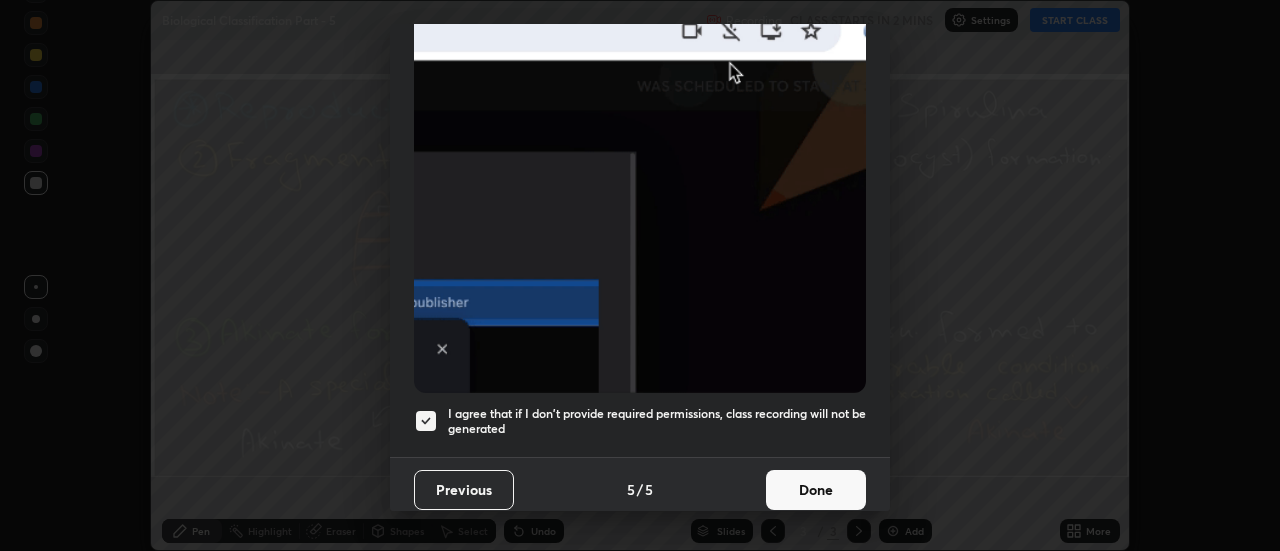 click on "Done" at bounding box center (816, 490) 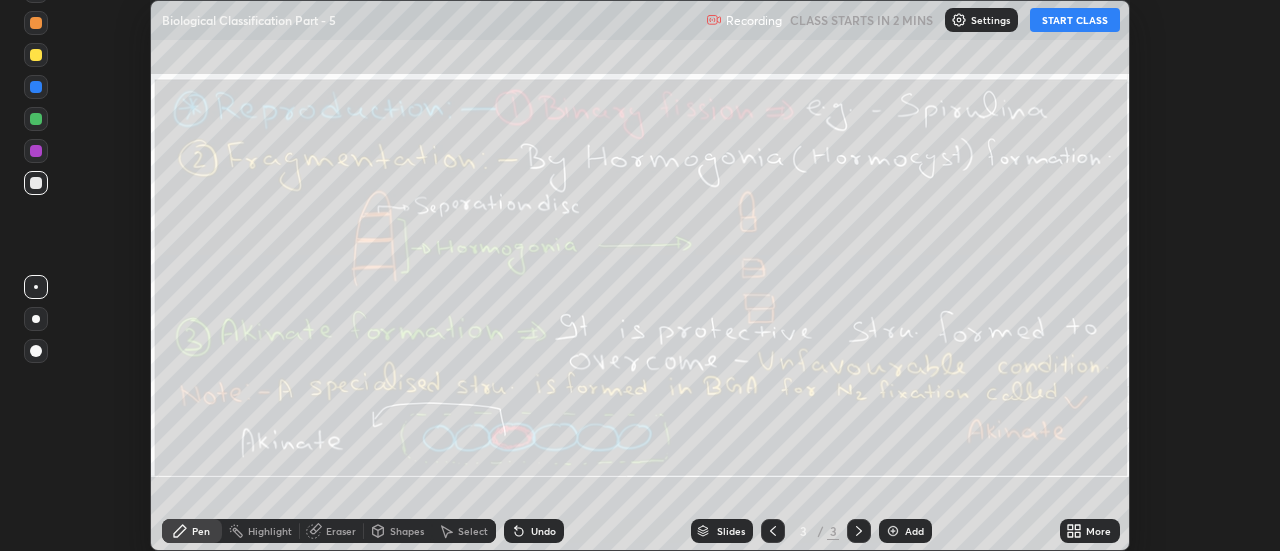 click on "More" at bounding box center (1098, 531) 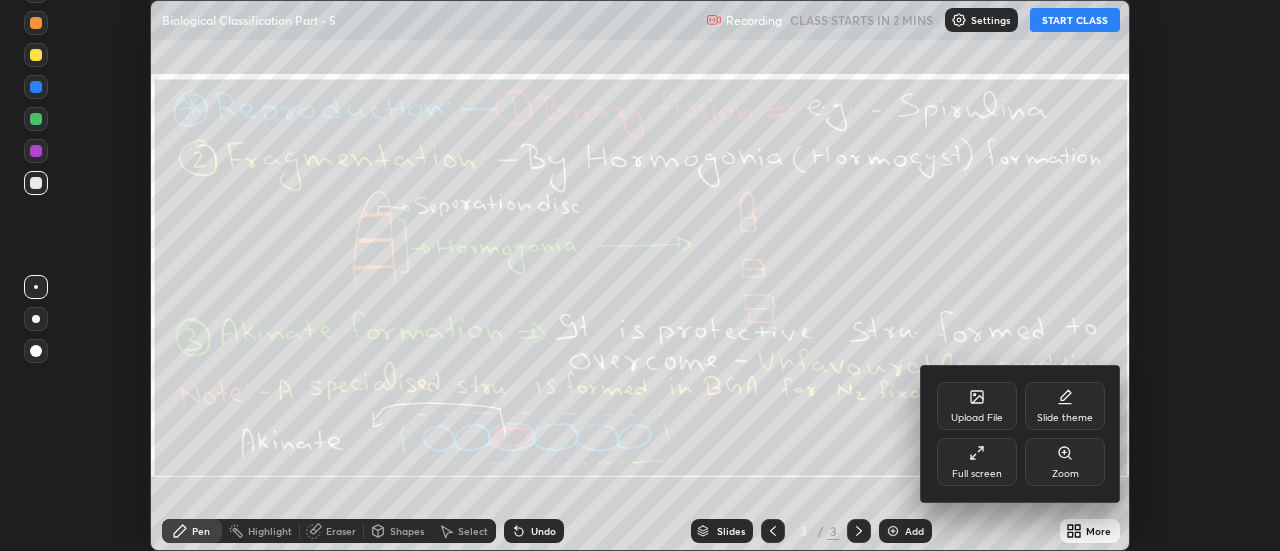 click on "Upload File" at bounding box center (977, 406) 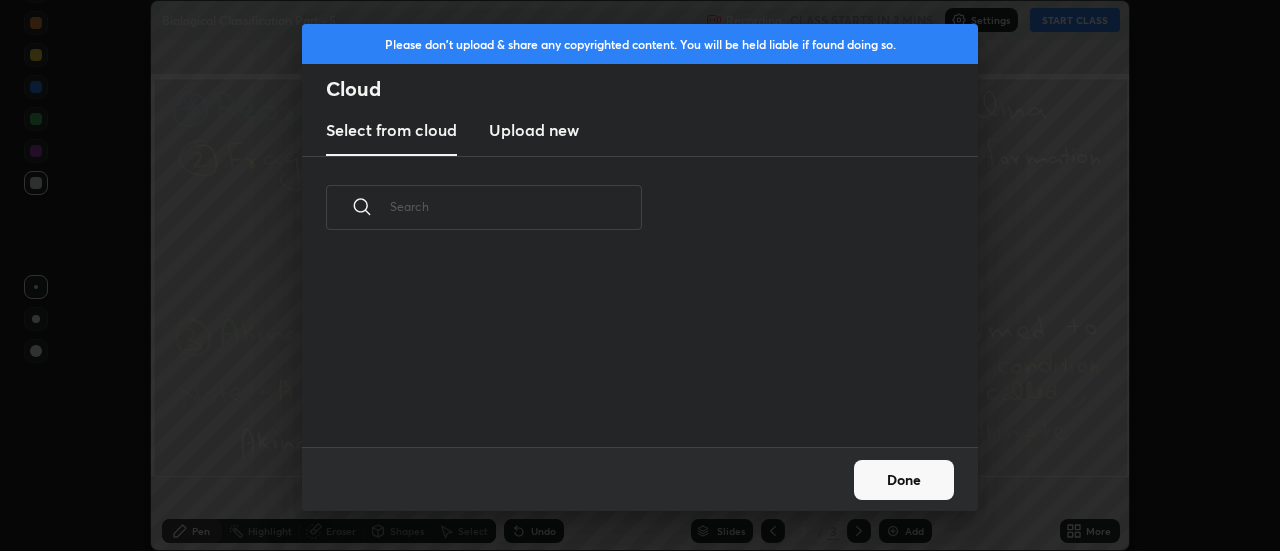 scroll, scrollTop: 7, scrollLeft: 11, axis: both 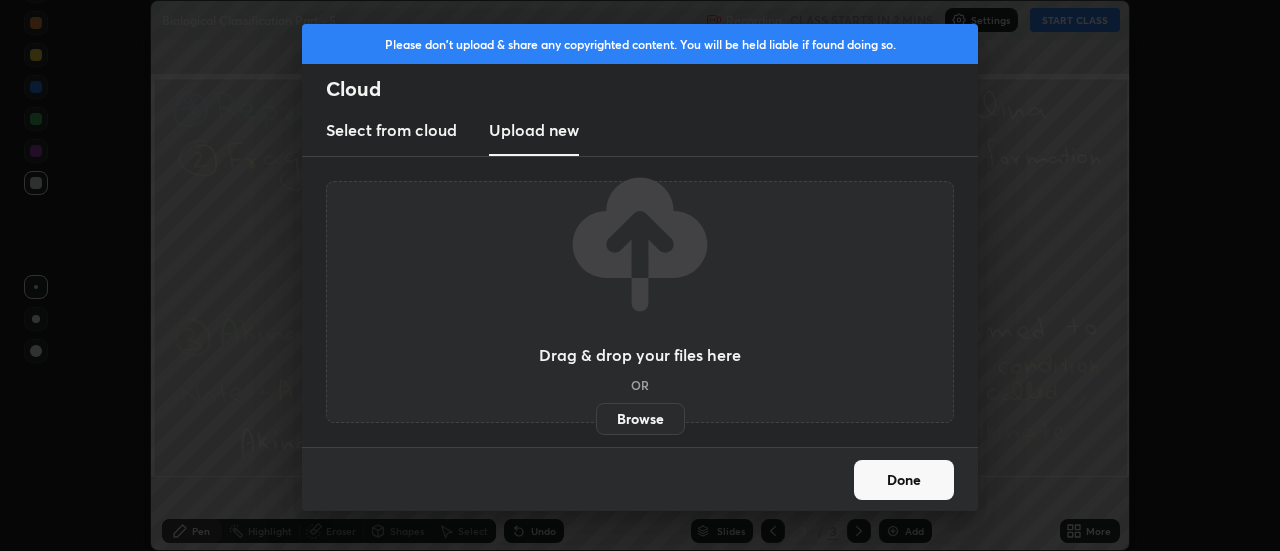 click on "Browse" at bounding box center [640, 419] 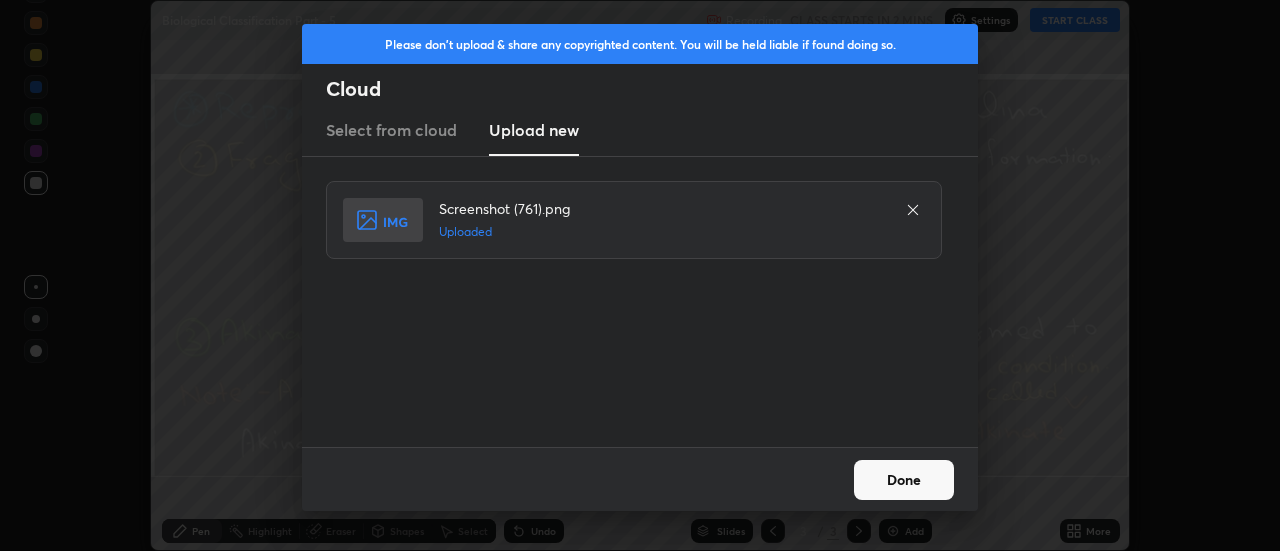 click on "Done" at bounding box center [904, 480] 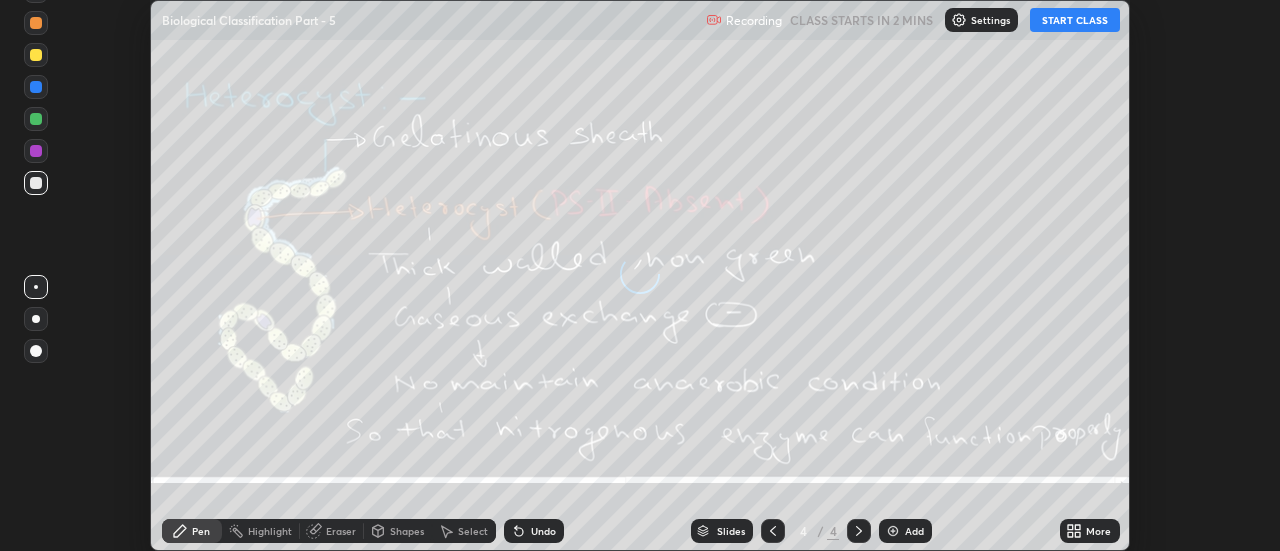 click on "More" at bounding box center (1090, 531) 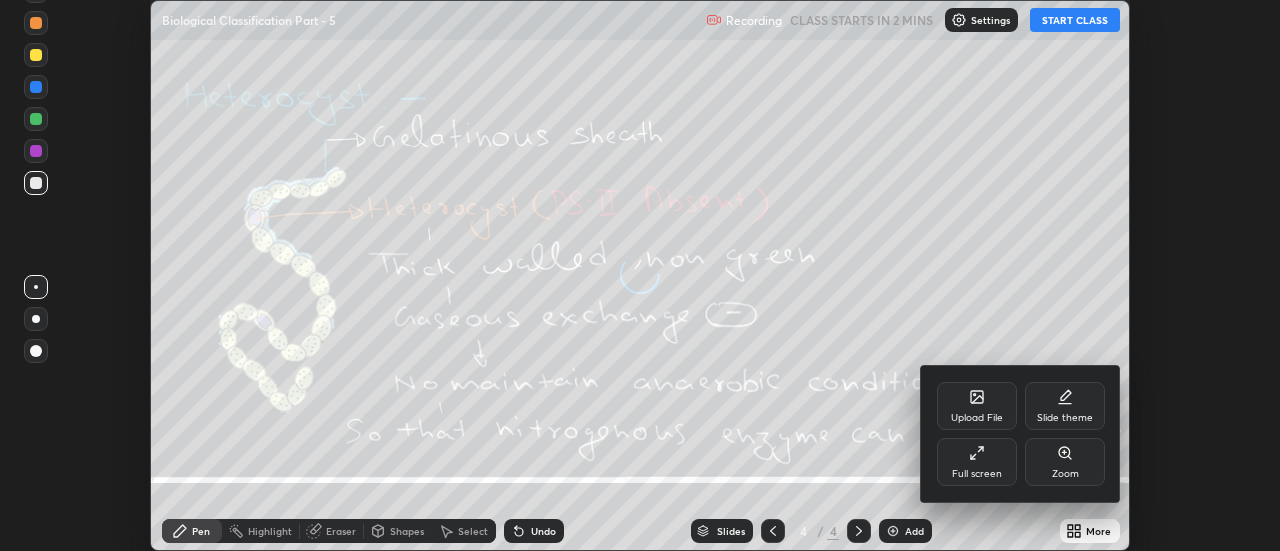 click on "Upload File" at bounding box center [977, 406] 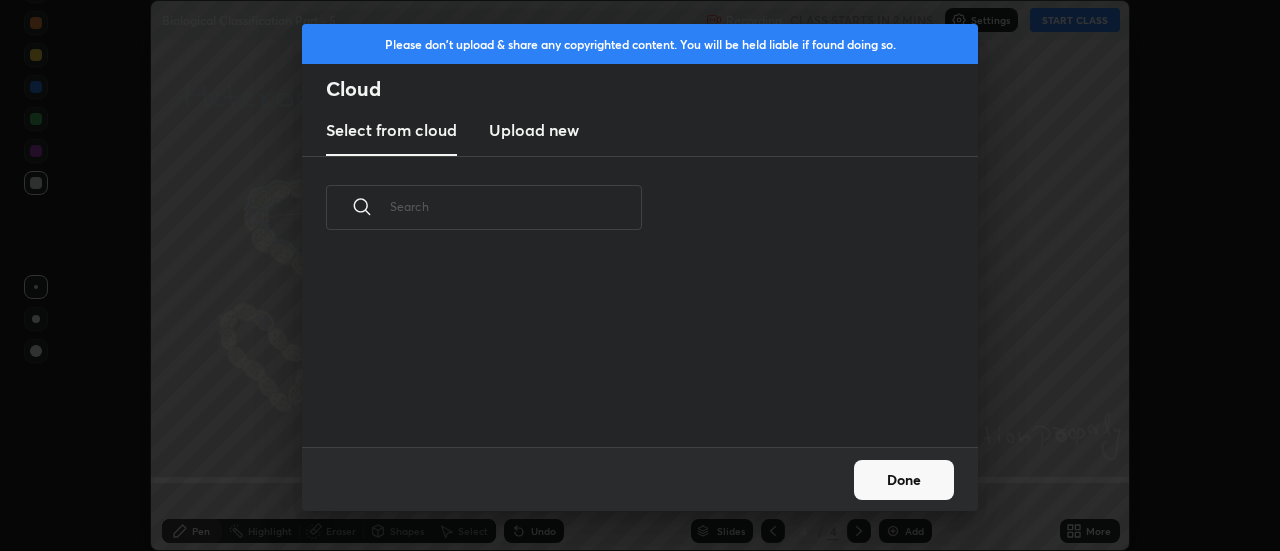 scroll, scrollTop: 7, scrollLeft: 11, axis: both 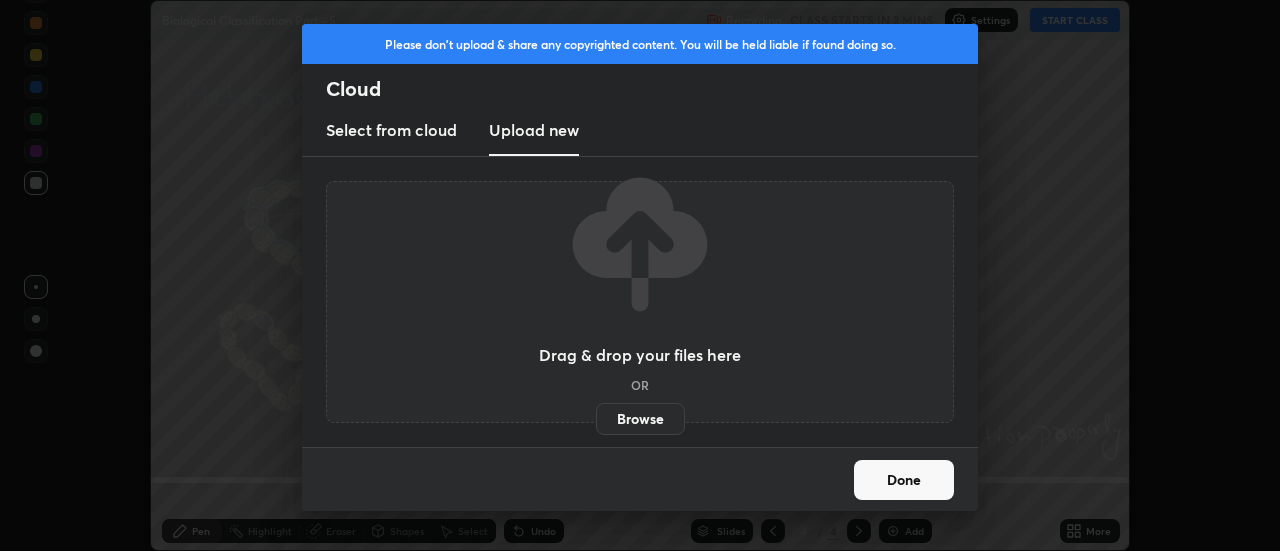 click on "Browse" at bounding box center (640, 419) 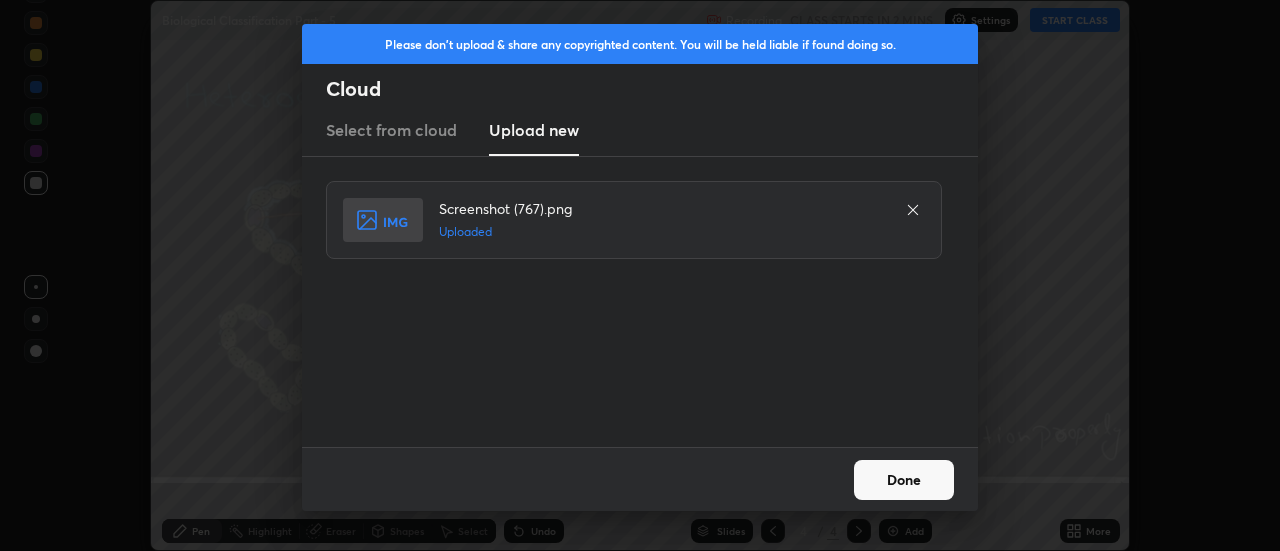 click on "Done" at bounding box center [904, 480] 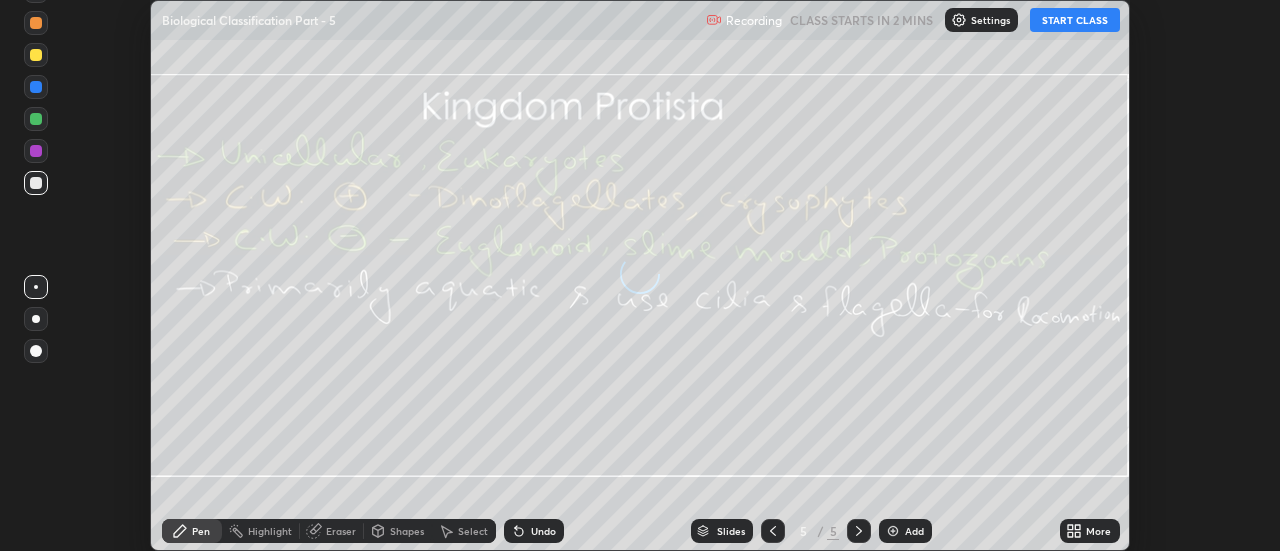 click 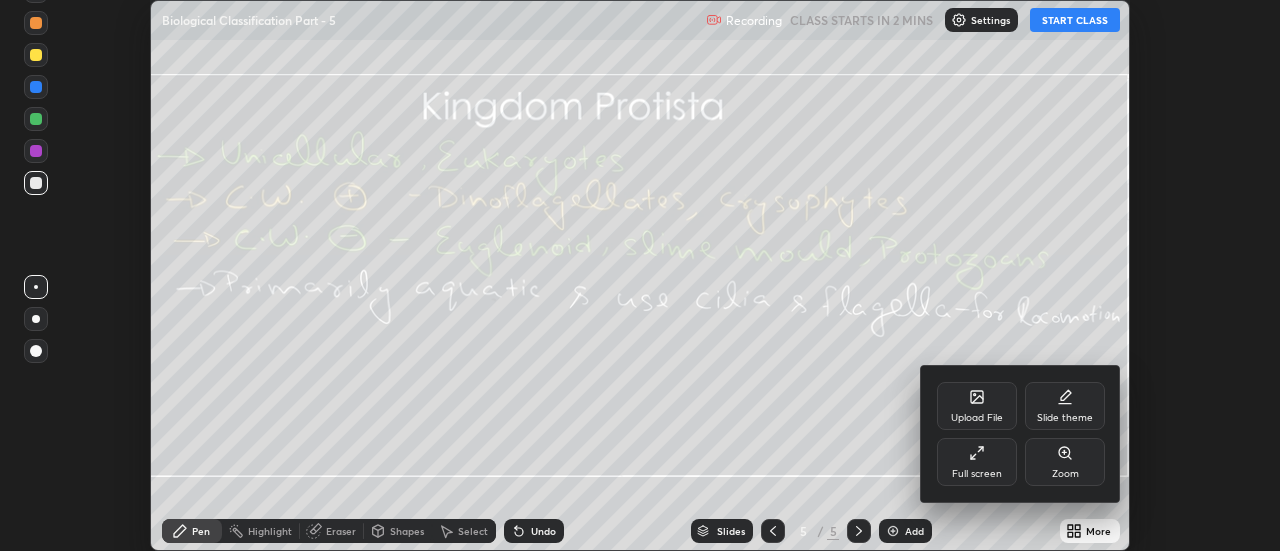 click on "Upload File" at bounding box center [977, 406] 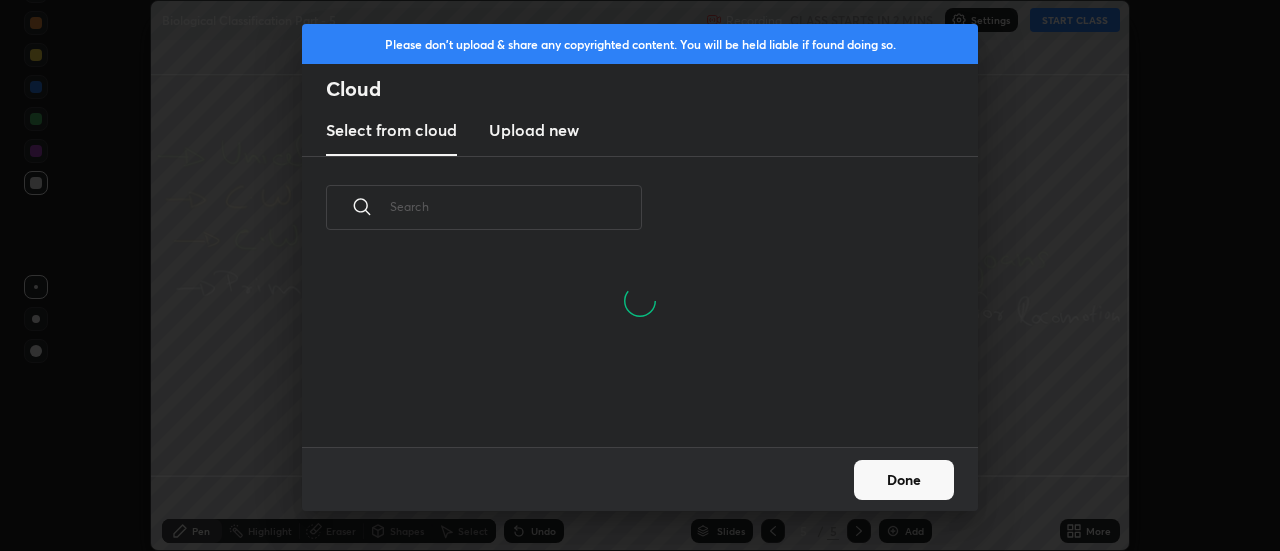 click on "Upload new" at bounding box center [534, 130] 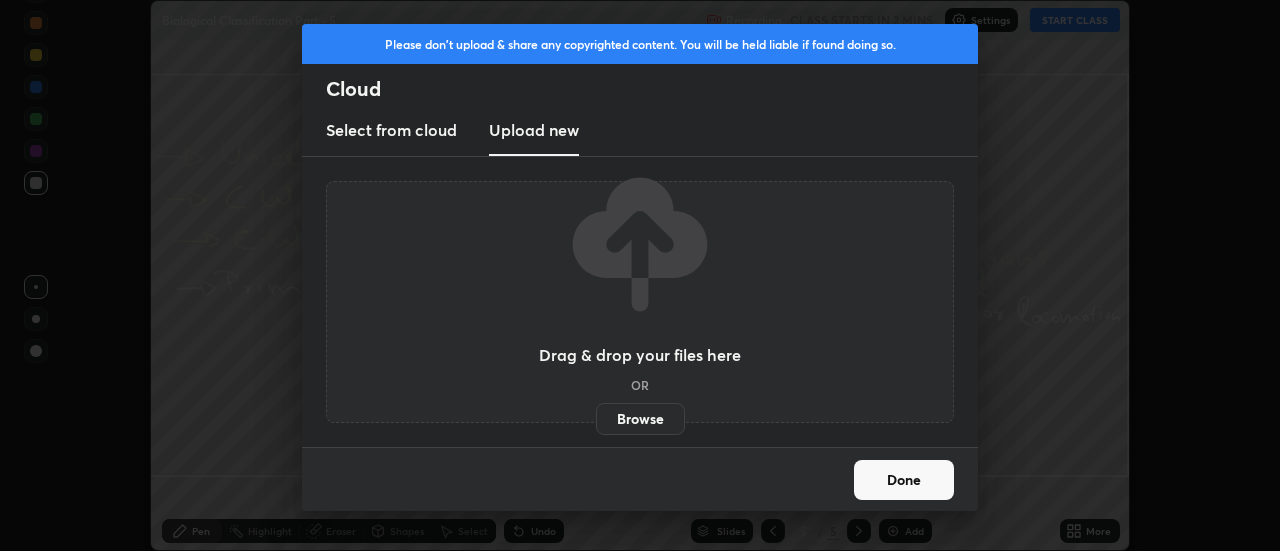 click on "Browse" at bounding box center [640, 419] 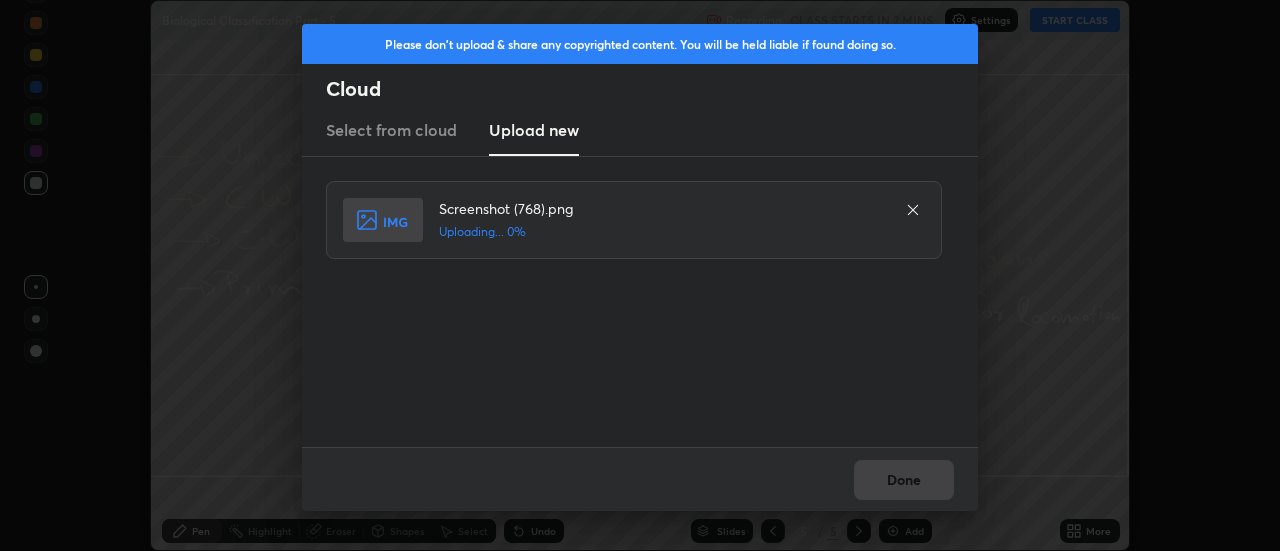 click on "Done" at bounding box center [640, 479] 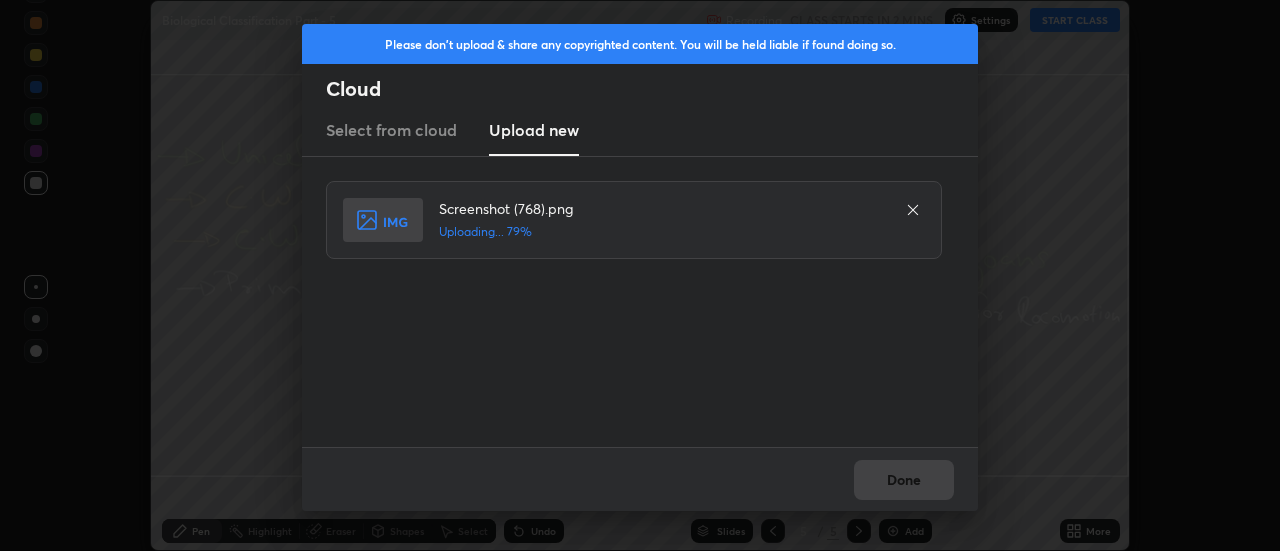 click on "Done" at bounding box center [640, 479] 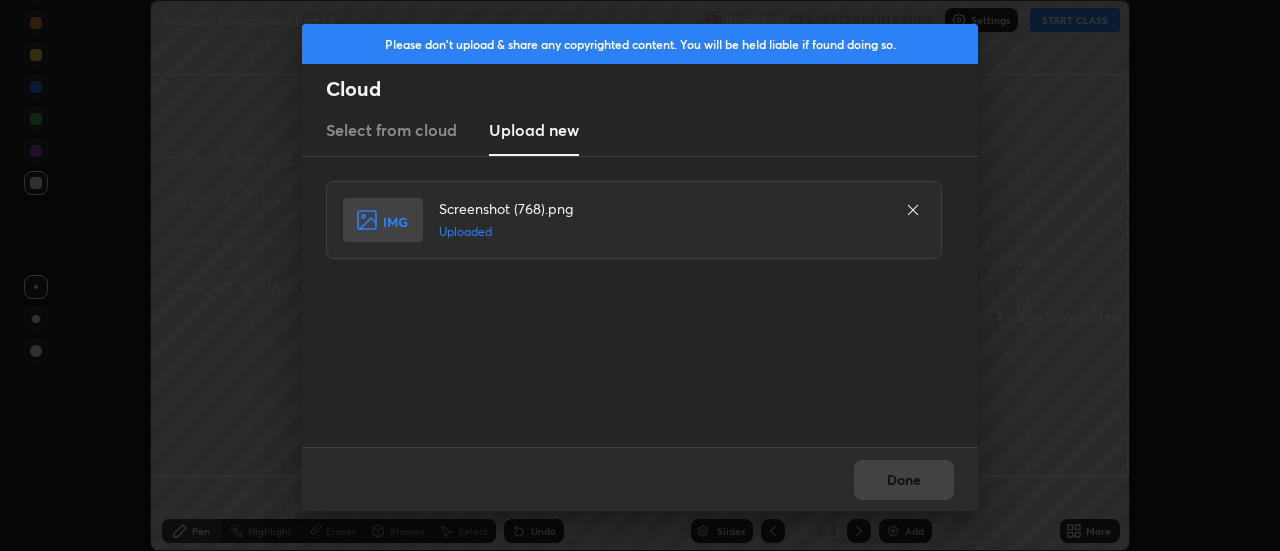 click on "Done" at bounding box center (904, 480) 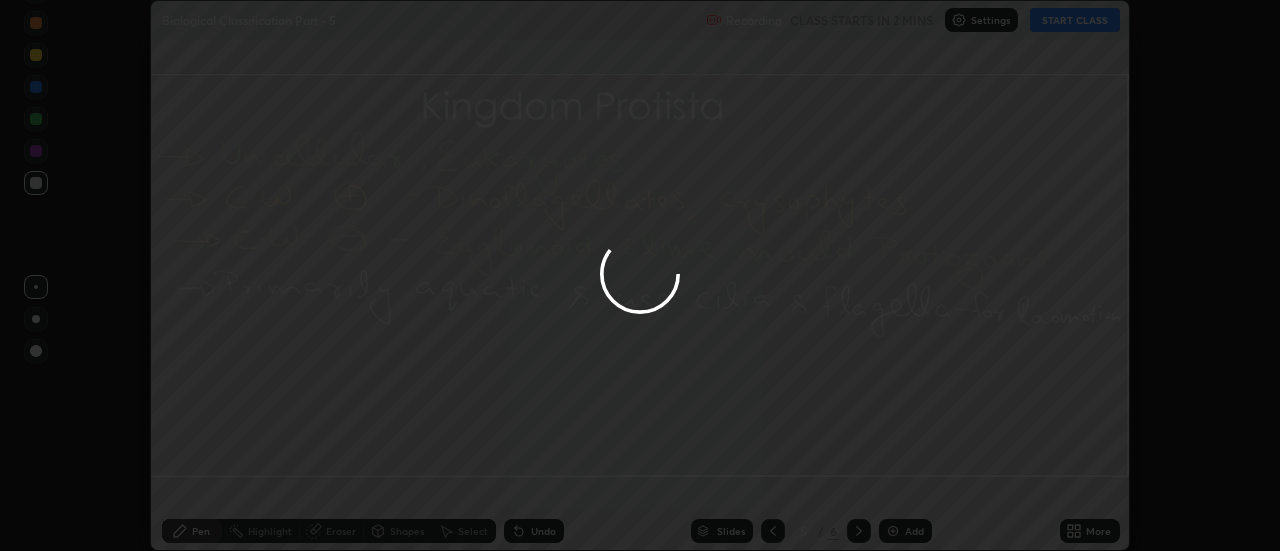 click at bounding box center (640, 275) 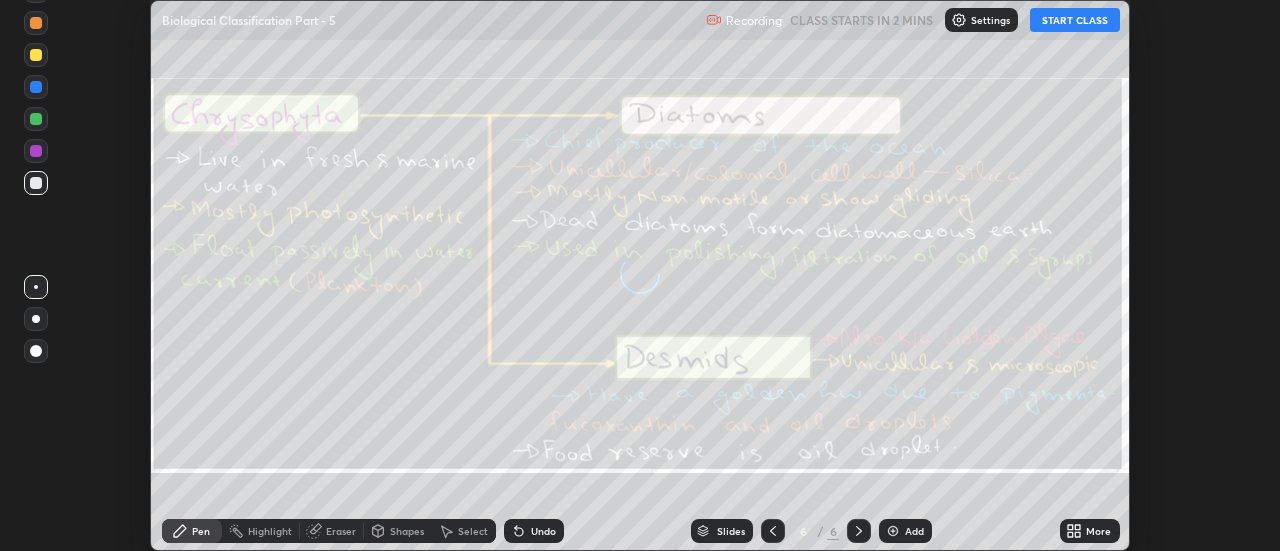 click 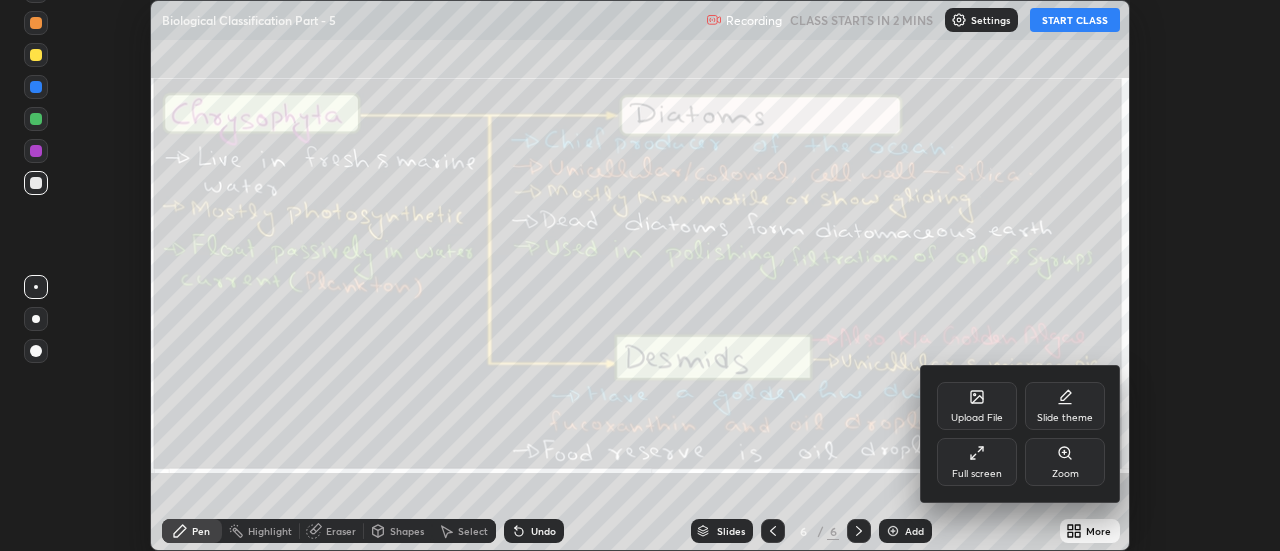 click on "Upload File" at bounding box center (977, 406) 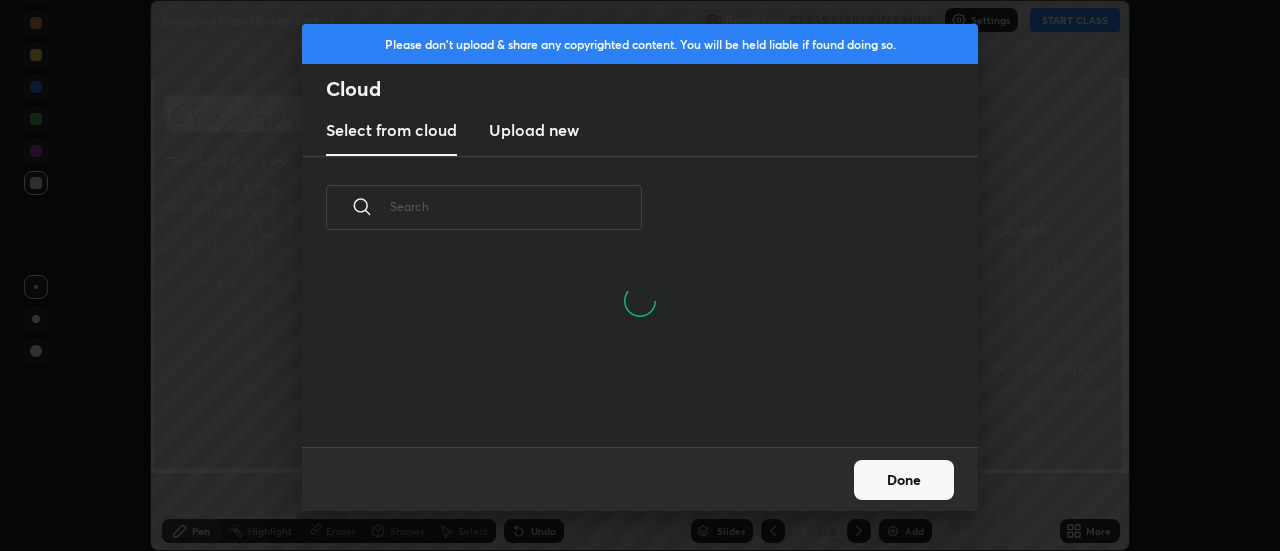 click on "Upload new" at bounding box center [534, 130] 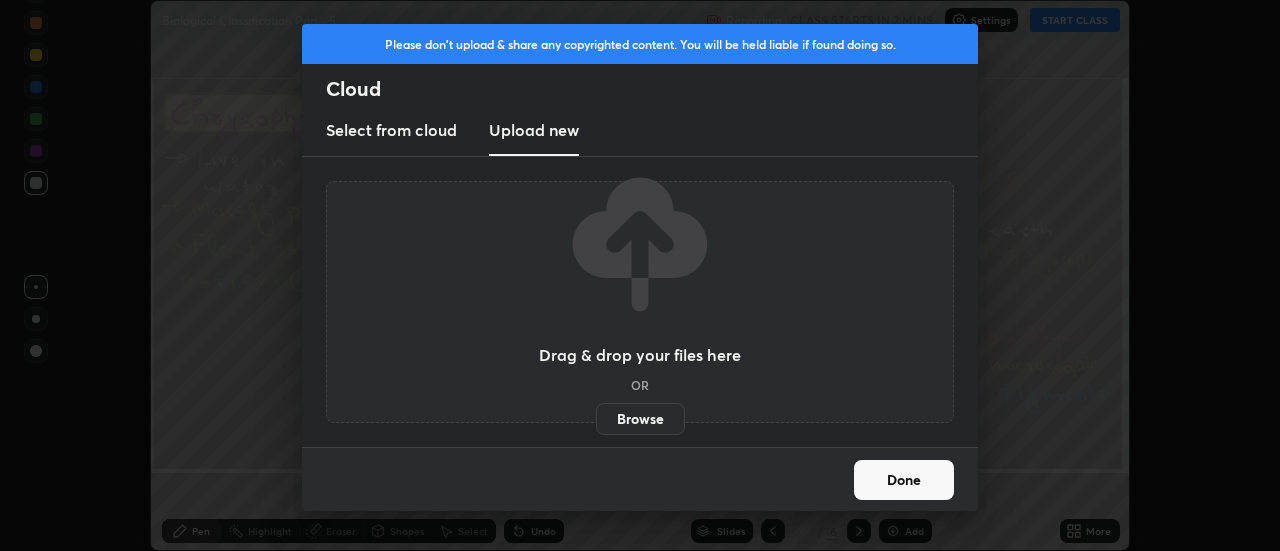 click on "Browse" at bounding box center (640, 419) 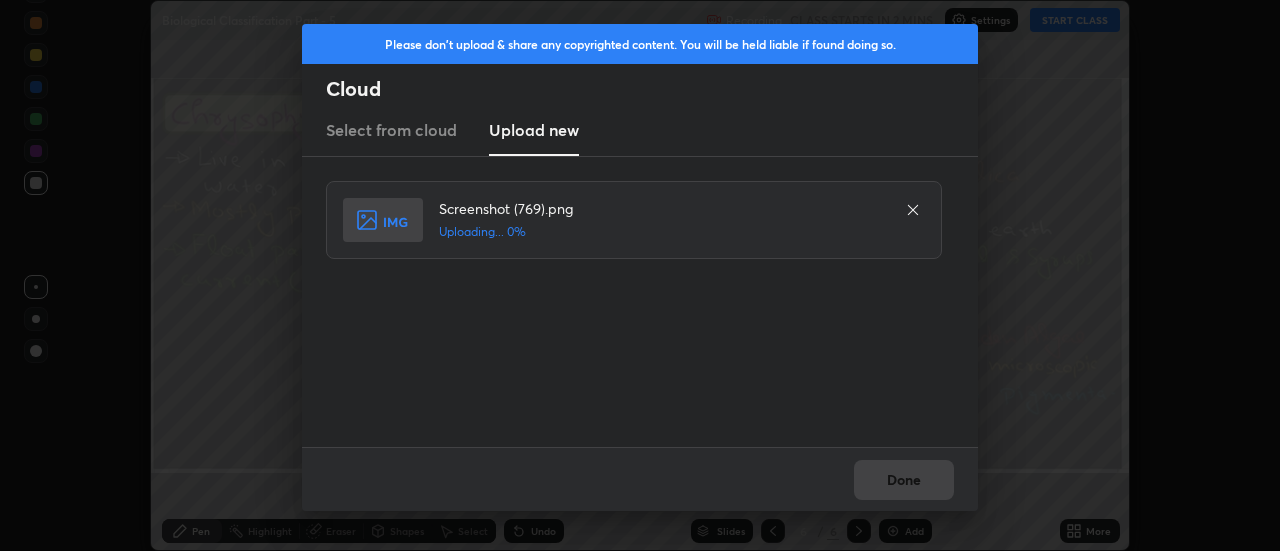 click on "Done" at bounding box center [640, 479] 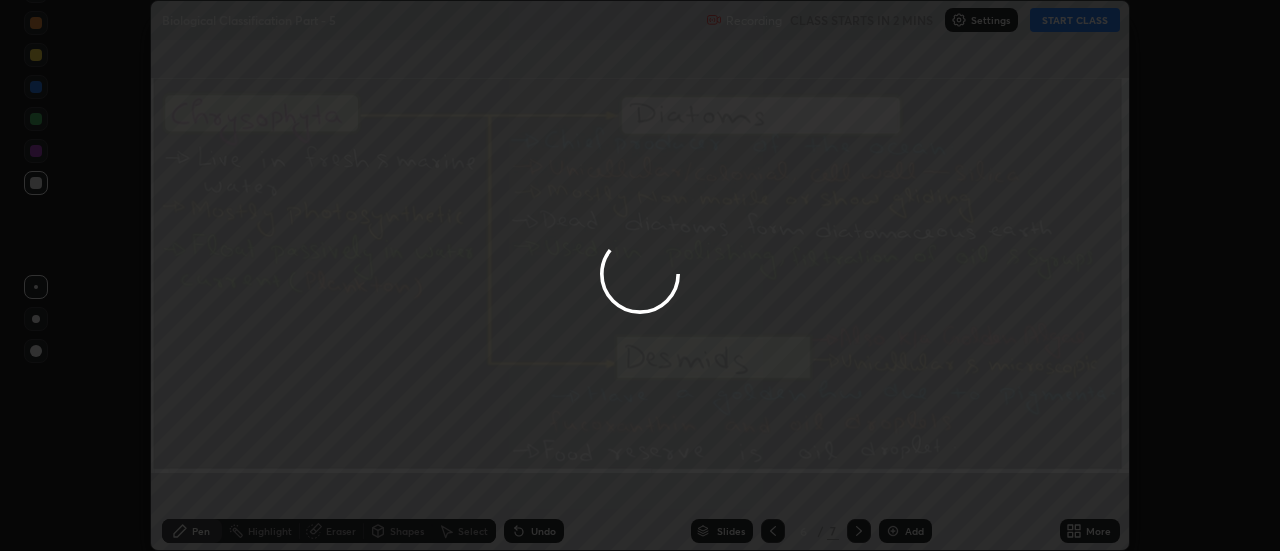 click on "Done" at bounding box center [904, 480] 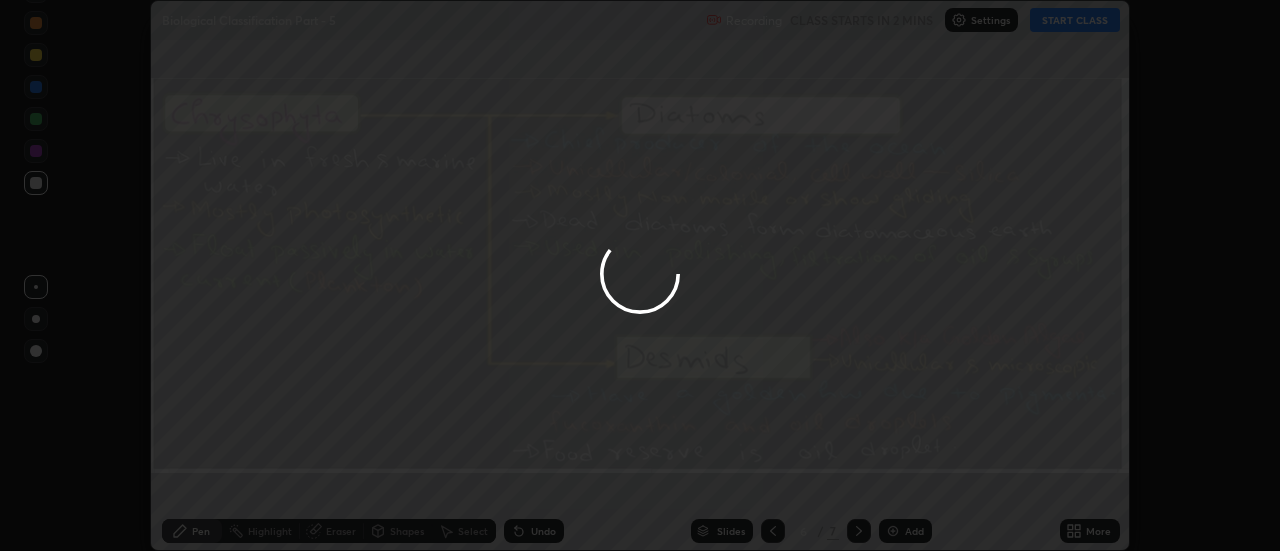 click at bounding box center [640, 275] 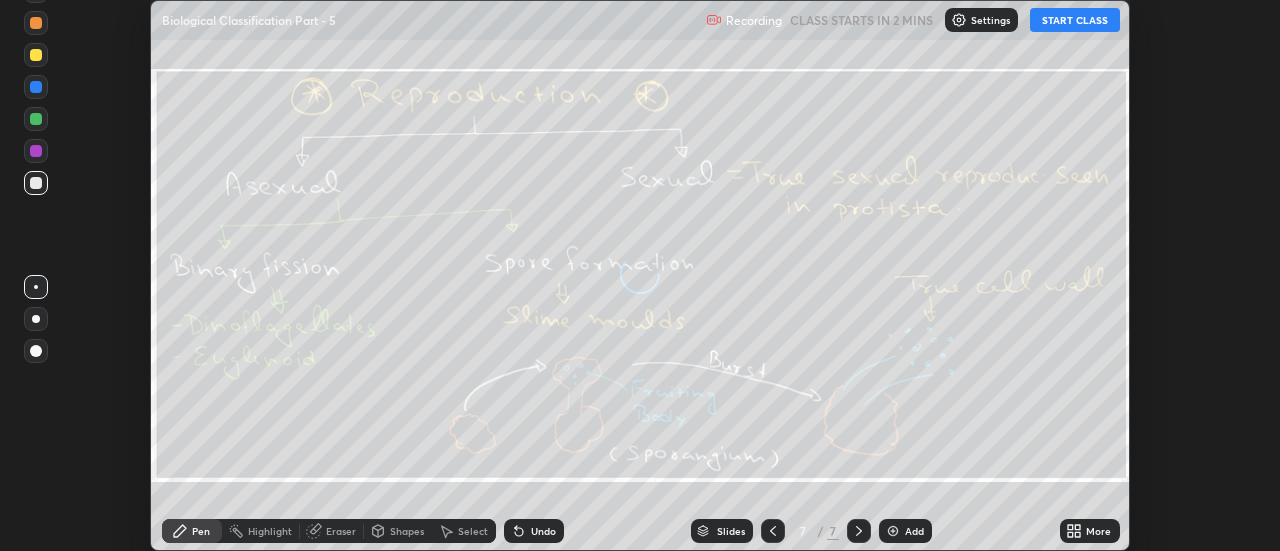 click 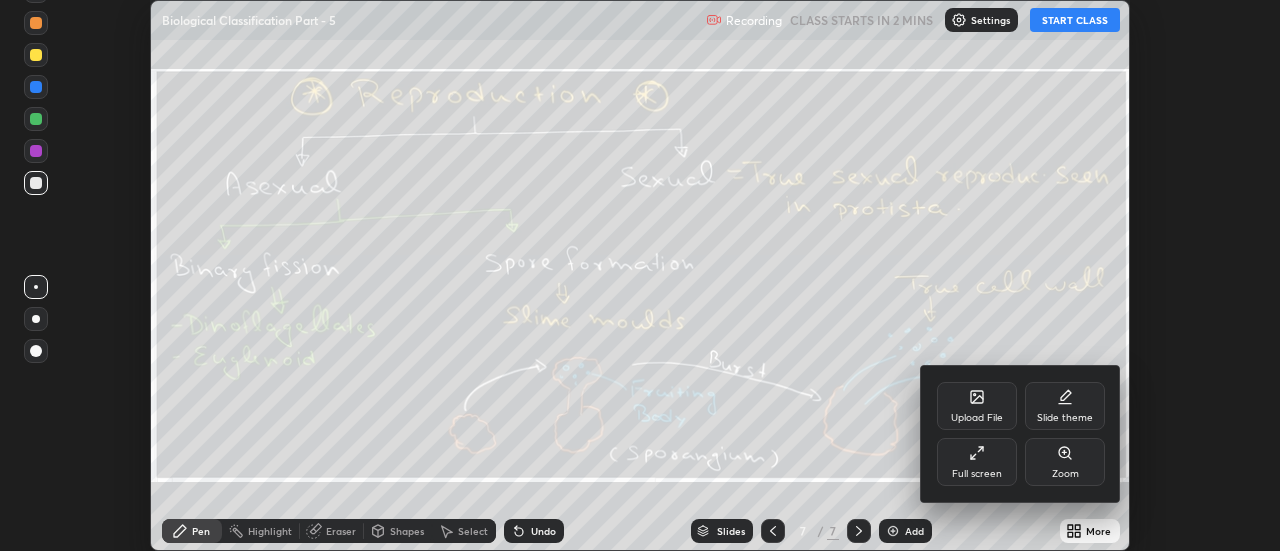click on "Upload File" at bounding box center [977, 418] 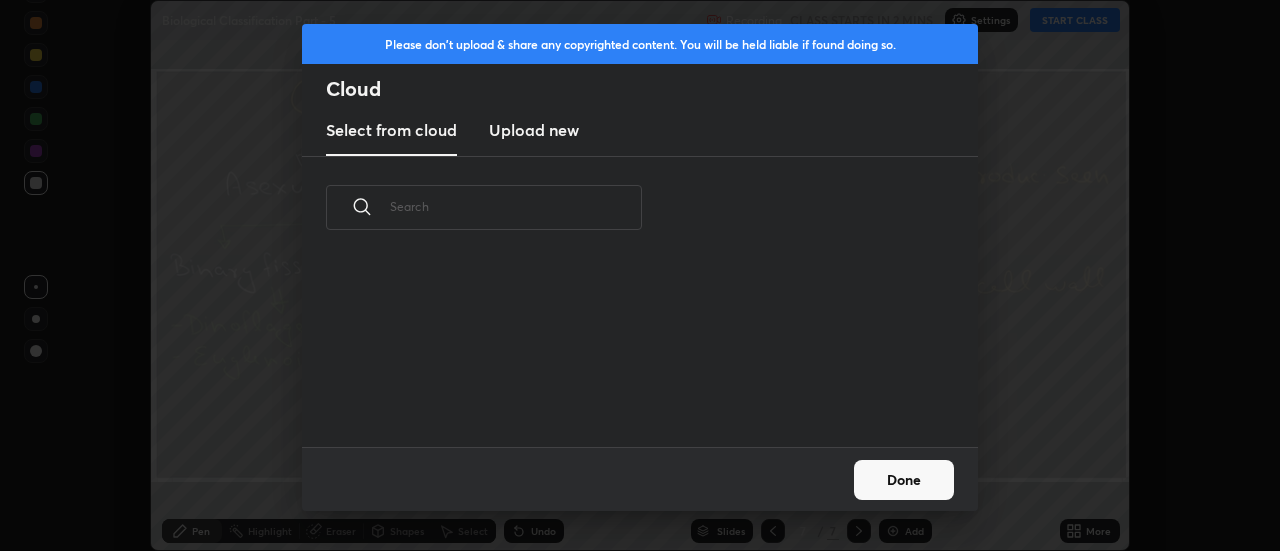 scroll, scrollTop: 188, scrollLeft: 642, axis: both 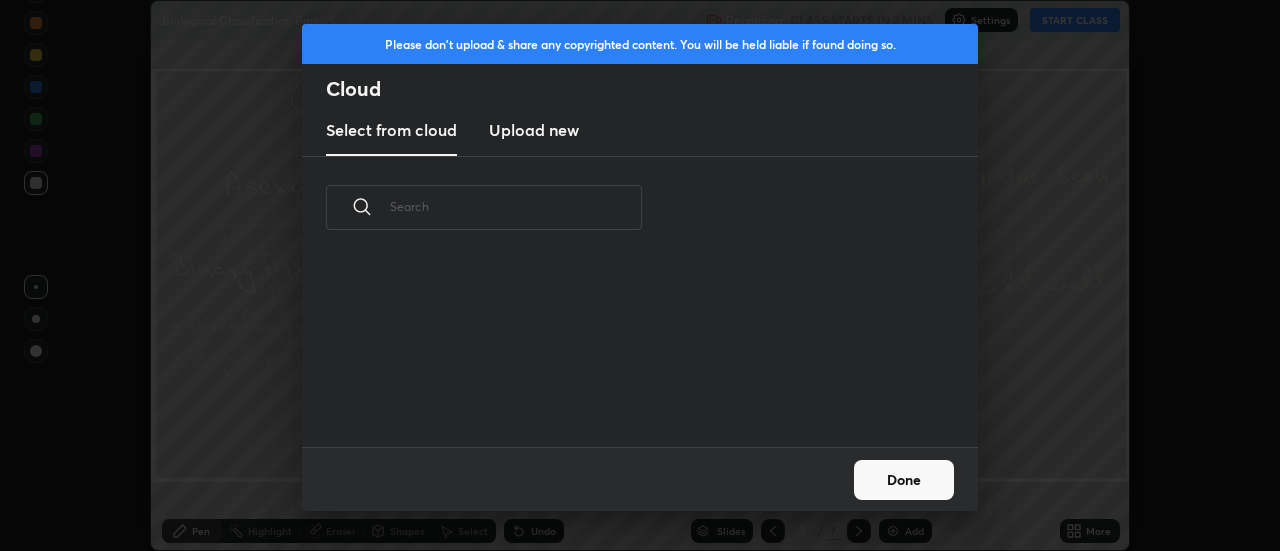 click on "Upload new" at bounding box center (534, 130) 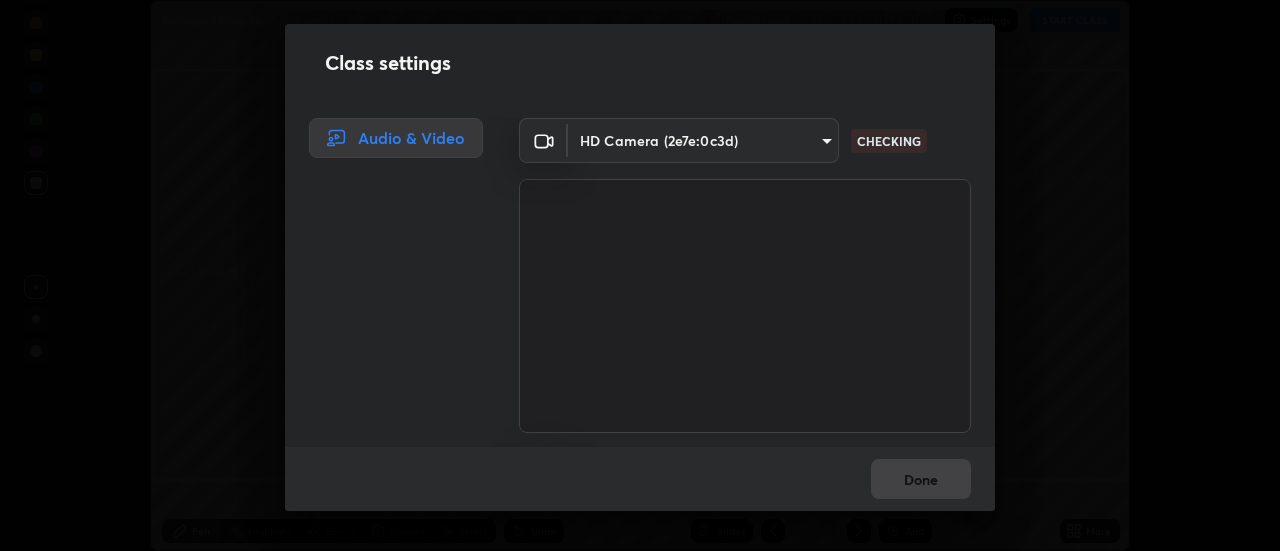 click on "Done" at bounding box center (640, 479) 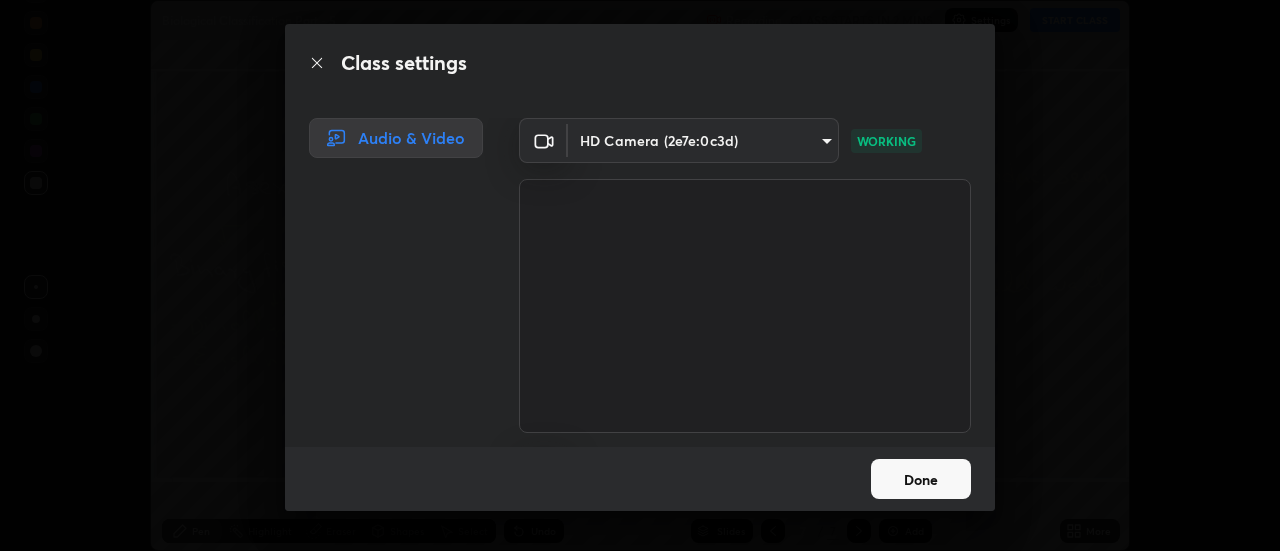 click on "Done" at bounding box center [921, 479] 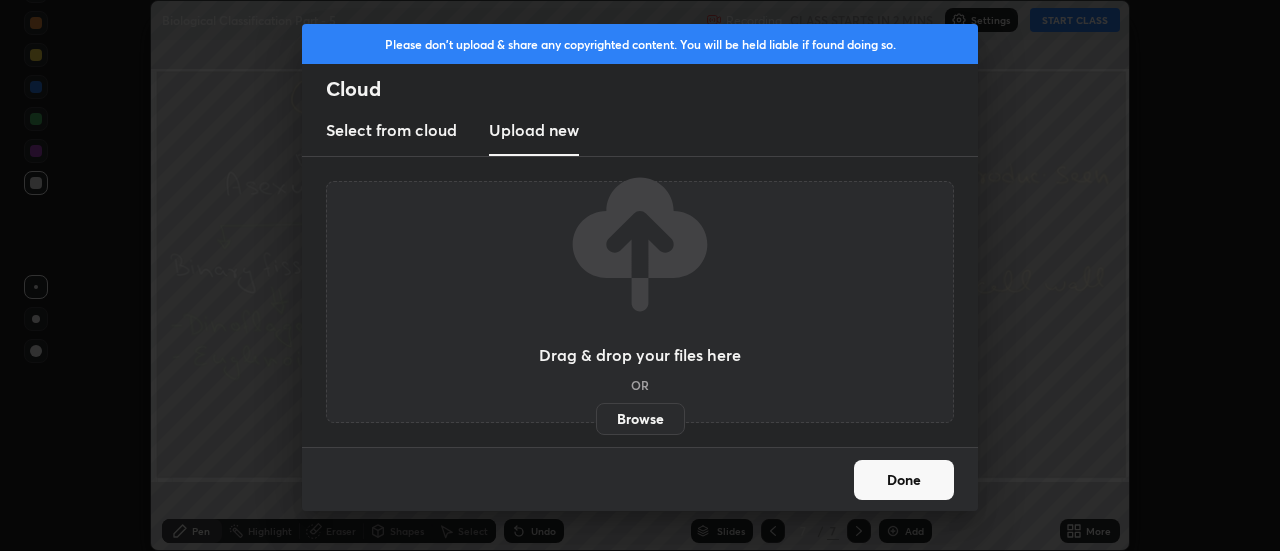 click on "Browse" at bounding box center (640, 419) 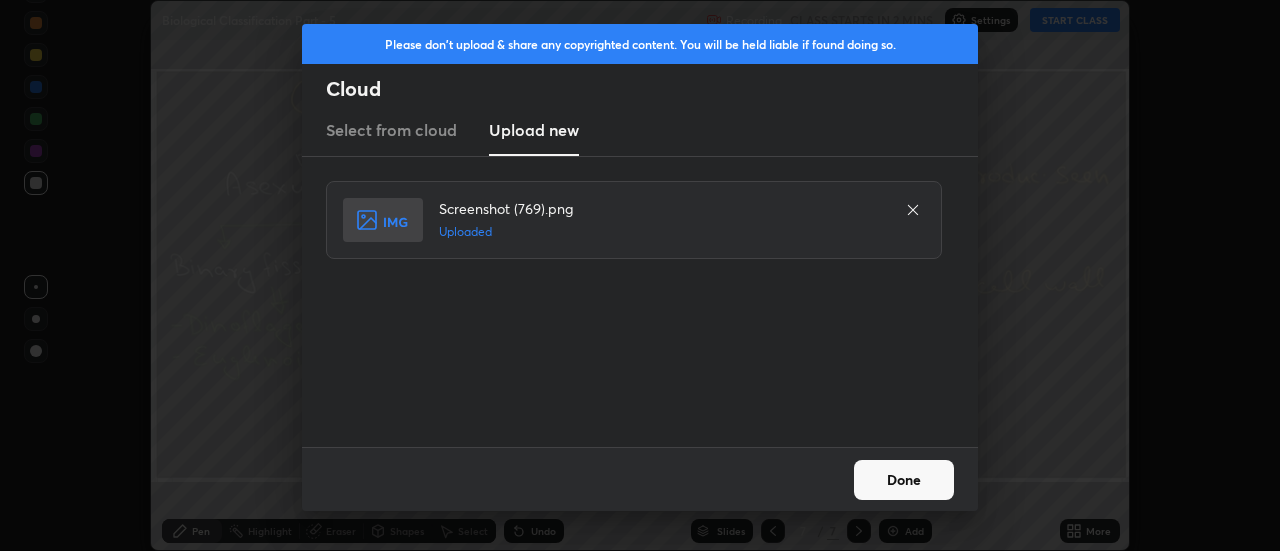 click on "Done" at bounding box center [904, 480] 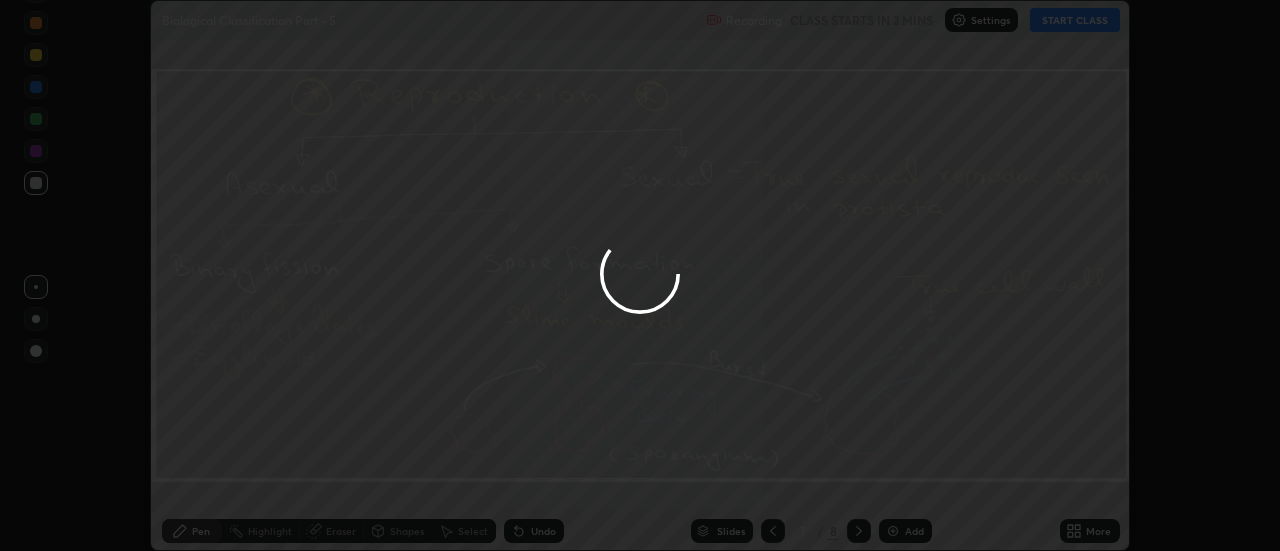 click 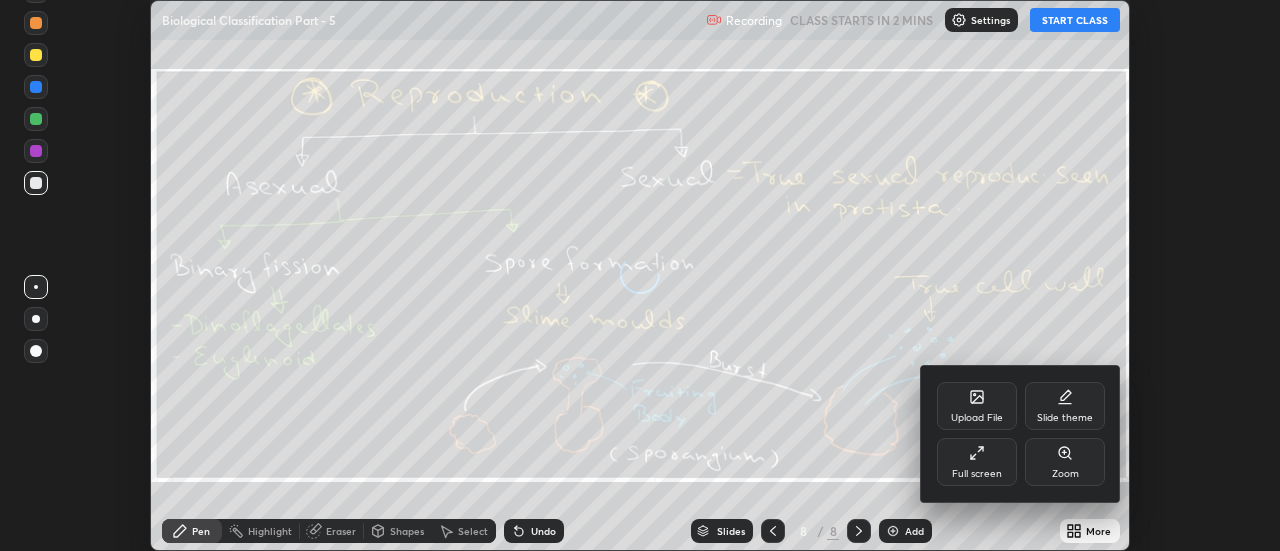 click on "Upload File" at bounding box center [977, 406] 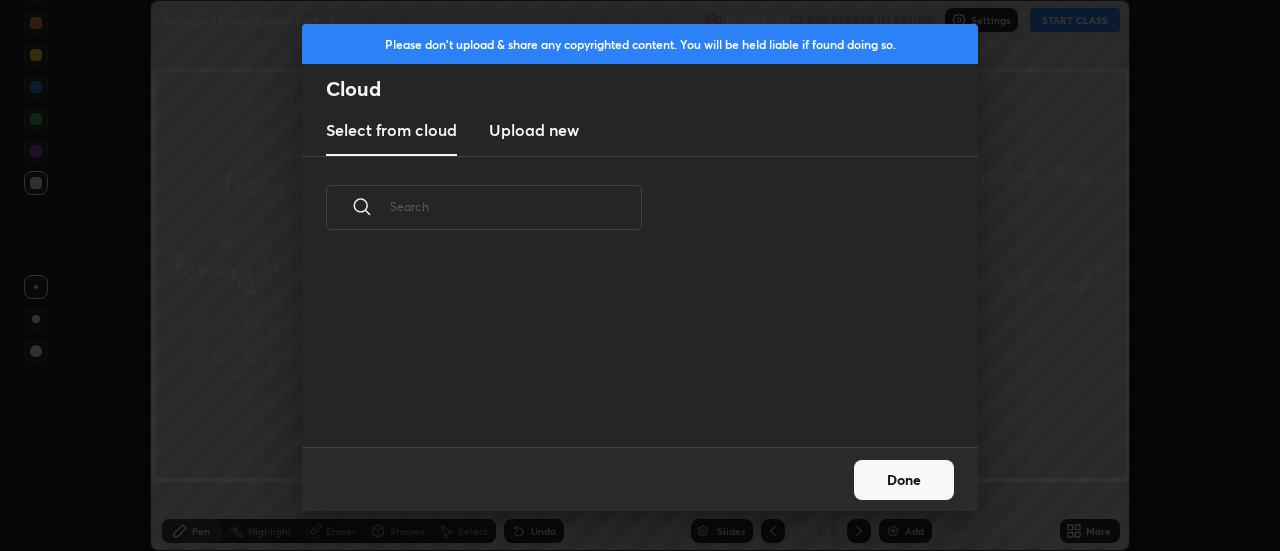 scroll, scrollTop: 7, scrollLeft: 11, axis: both 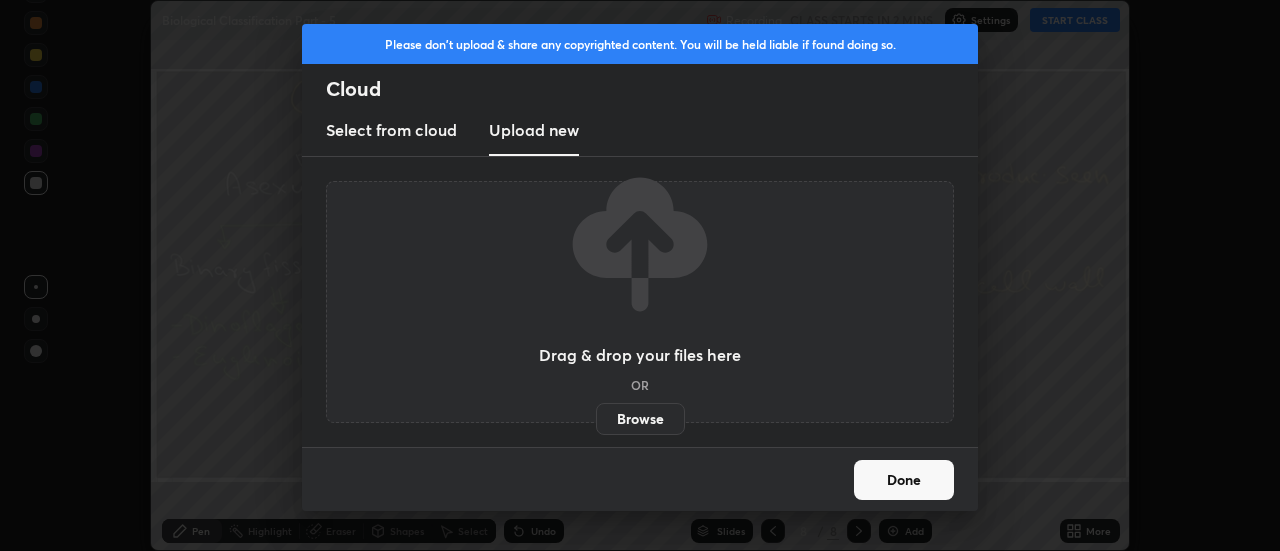 click on "Browse" at bounding box center [640, 419] 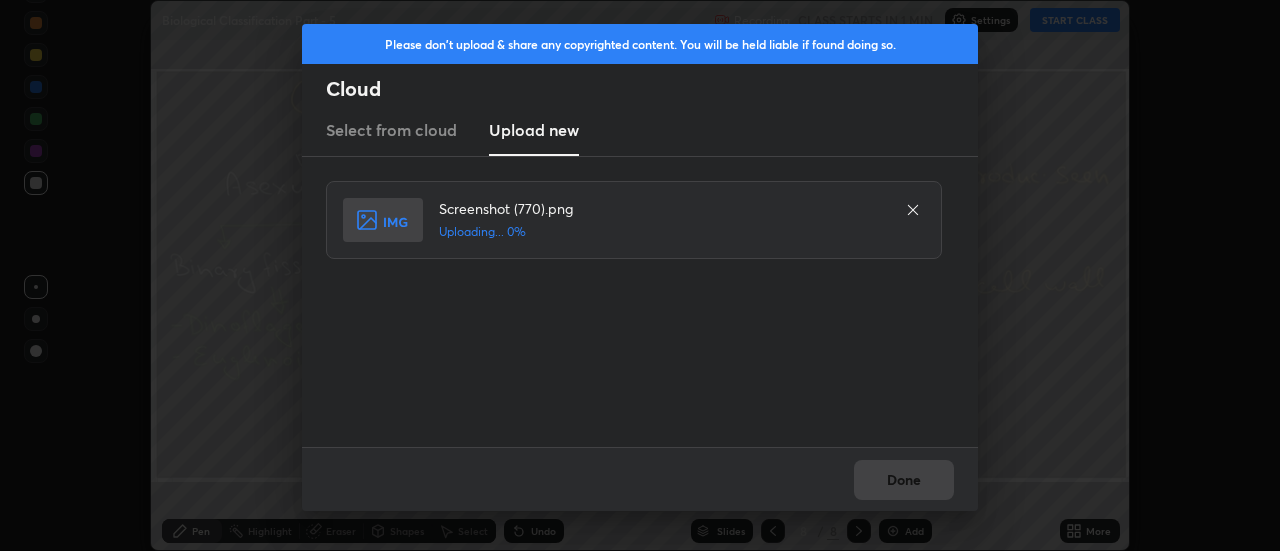 click on "Done" at bounding box center (640, 479) 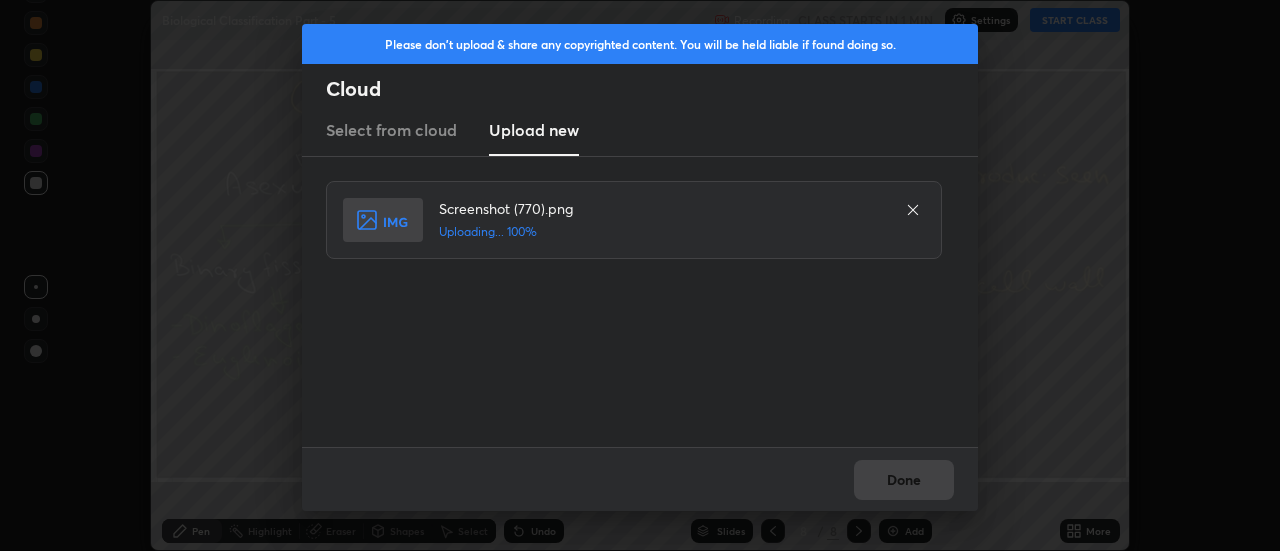 click on "Done" at bounding box center (640, 479) 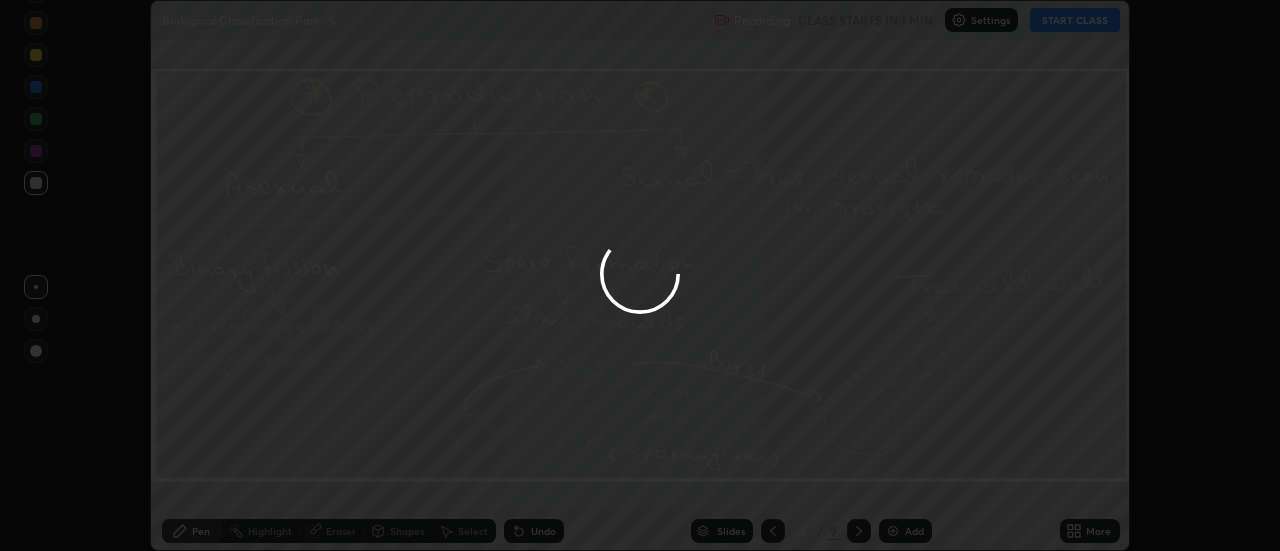 click at bounding box center (640, 275) 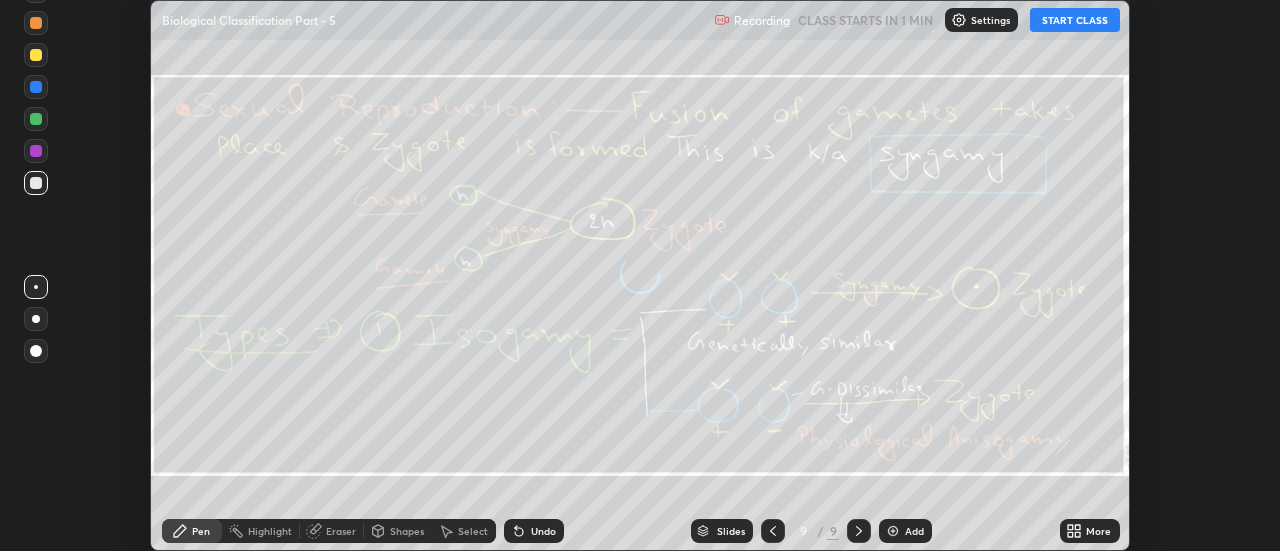 click 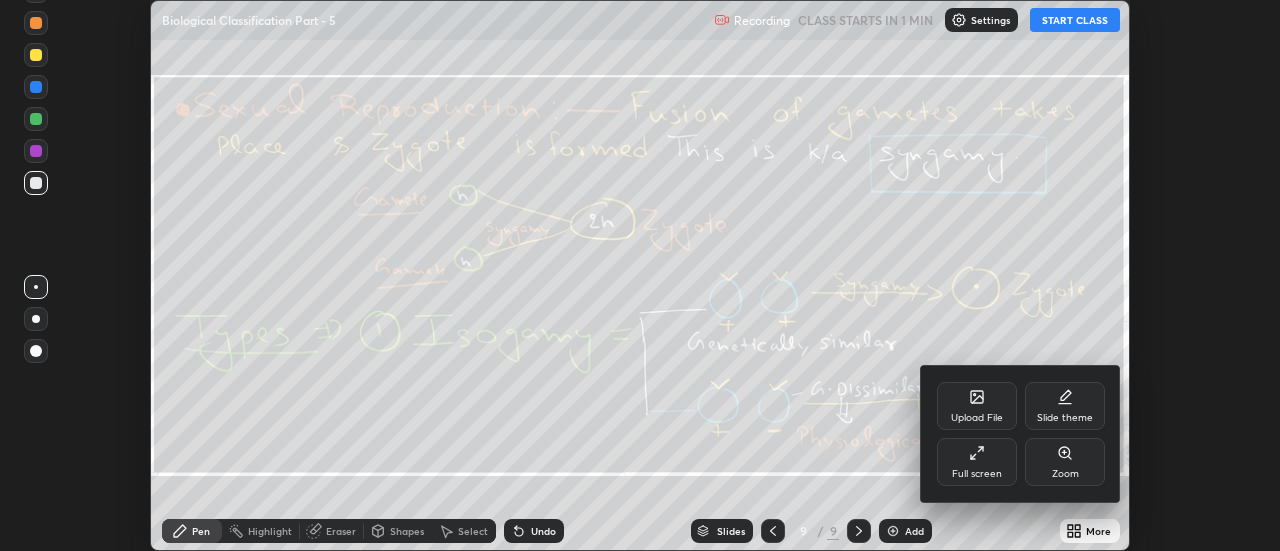 click 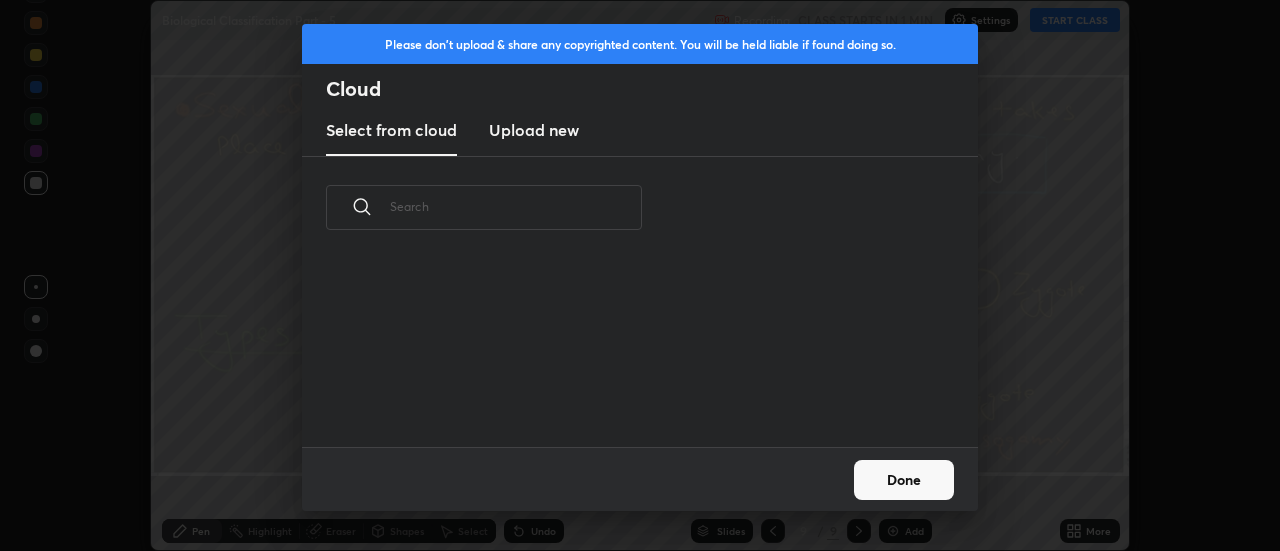 scroll, scrollTop: 7, scrollLeft: 11, axis: both 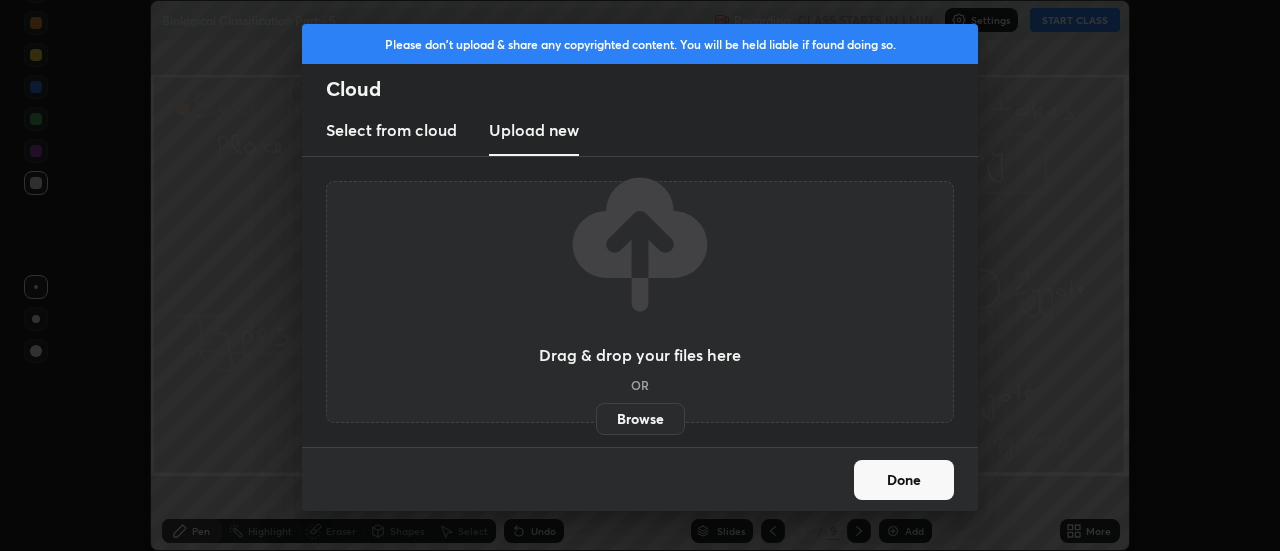 click on "Browse" at bounding box center [640, 419] 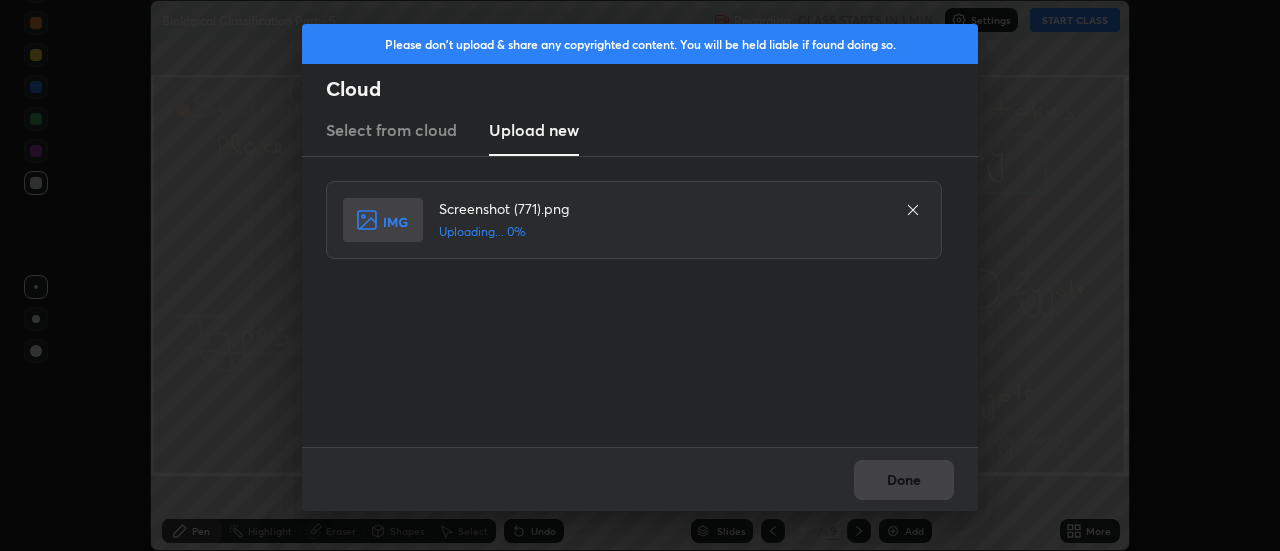 click on "Done" at bounding box center (640, 479) 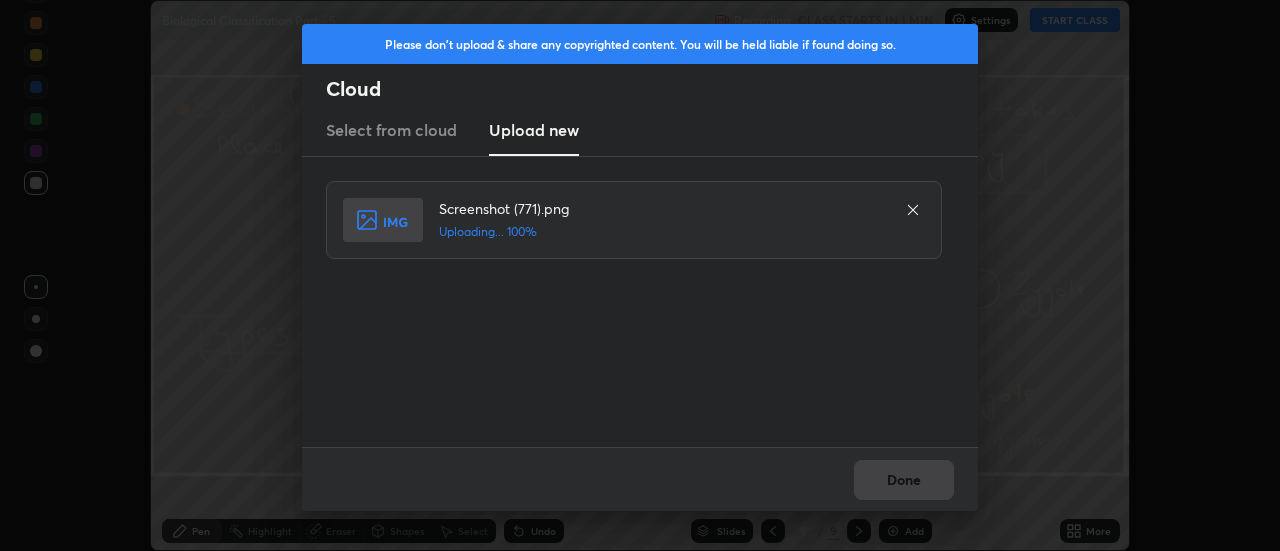 click on "Done" at bounding box center (640, 479) 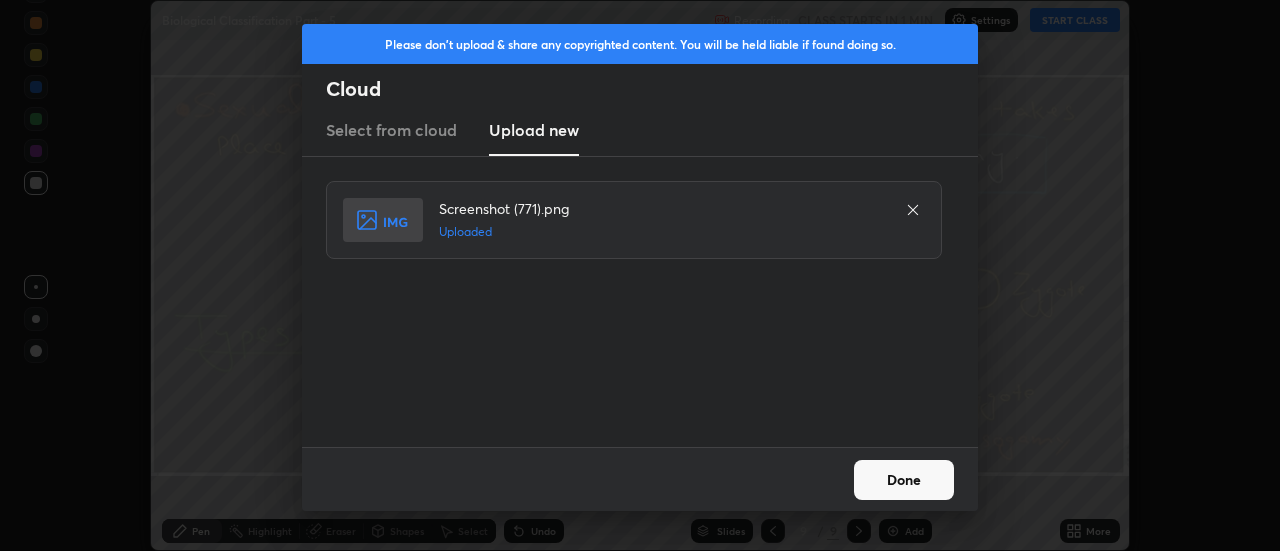 click on "Done" at bounding box center (904, 480) 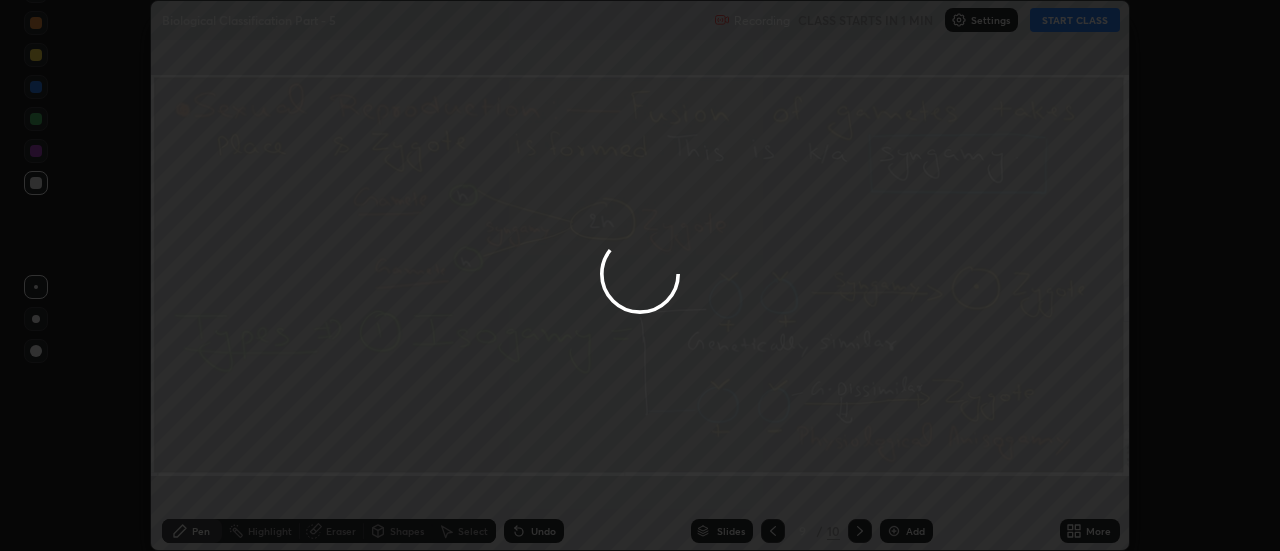 click on "Done" at bounding box center (904, 480) 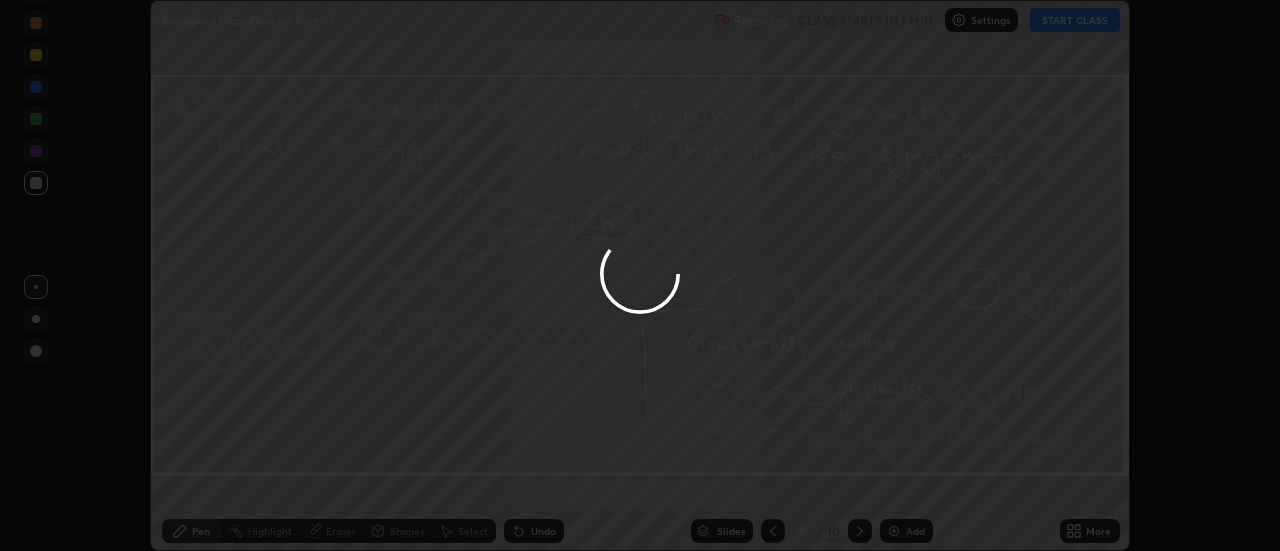 click at bounding box center (640, 275) 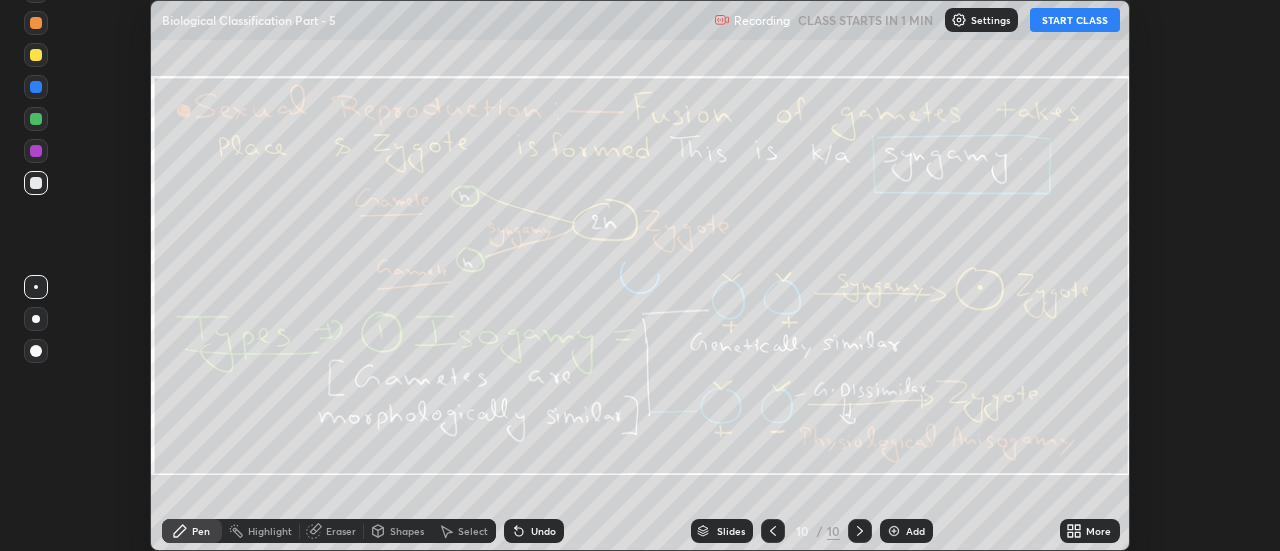 click 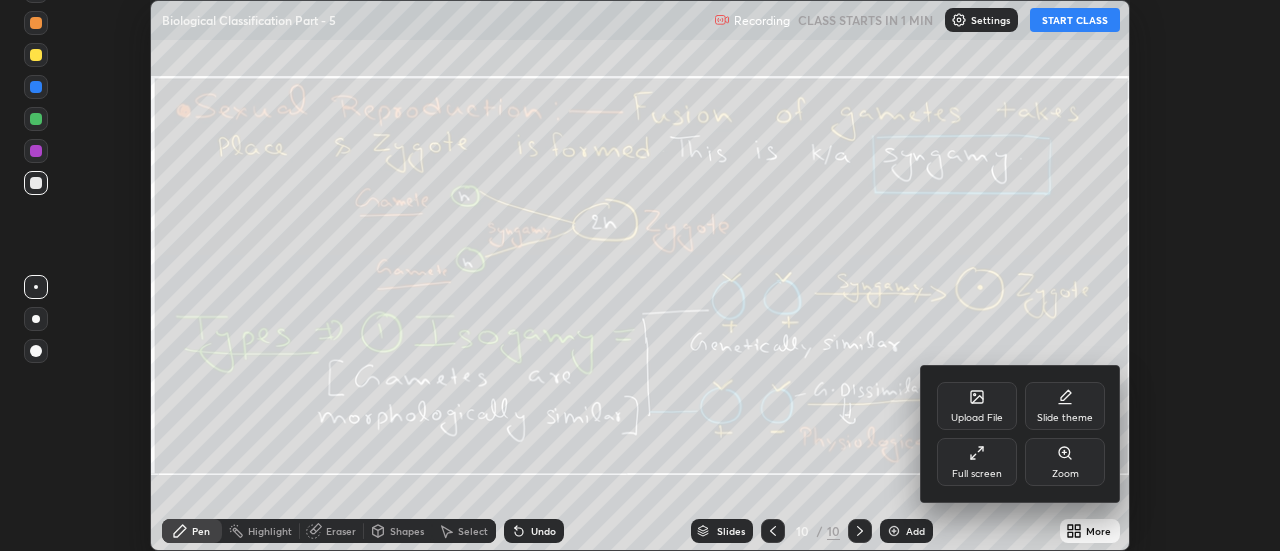 click on "Upload File" at bounding box center (977, 406) 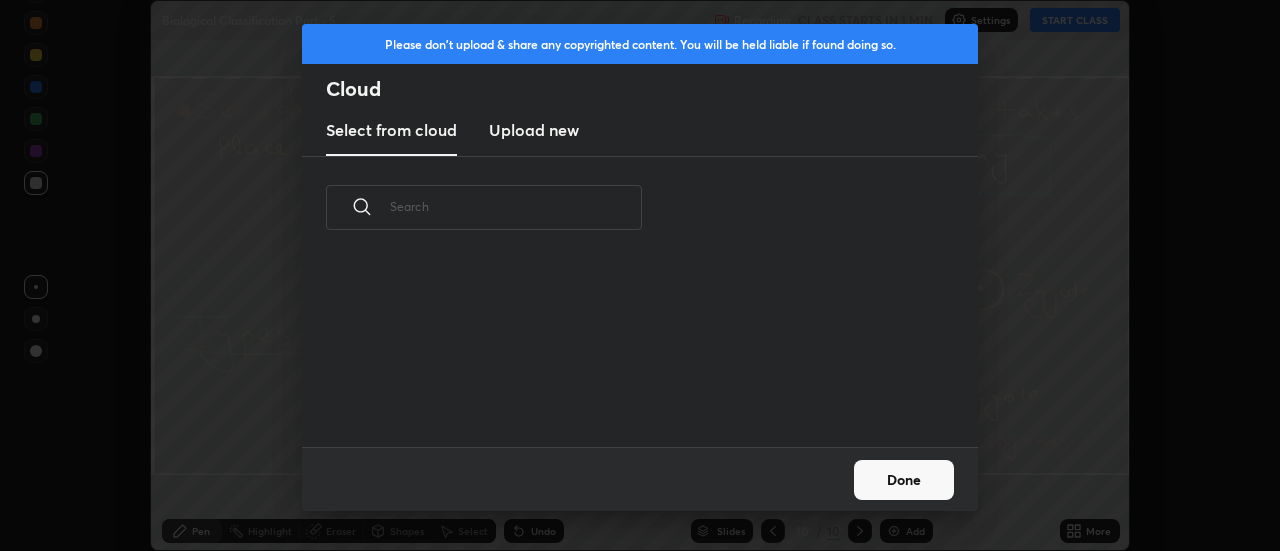 scroll, scrollTop: 188, scrollLeft: 642, axis: both 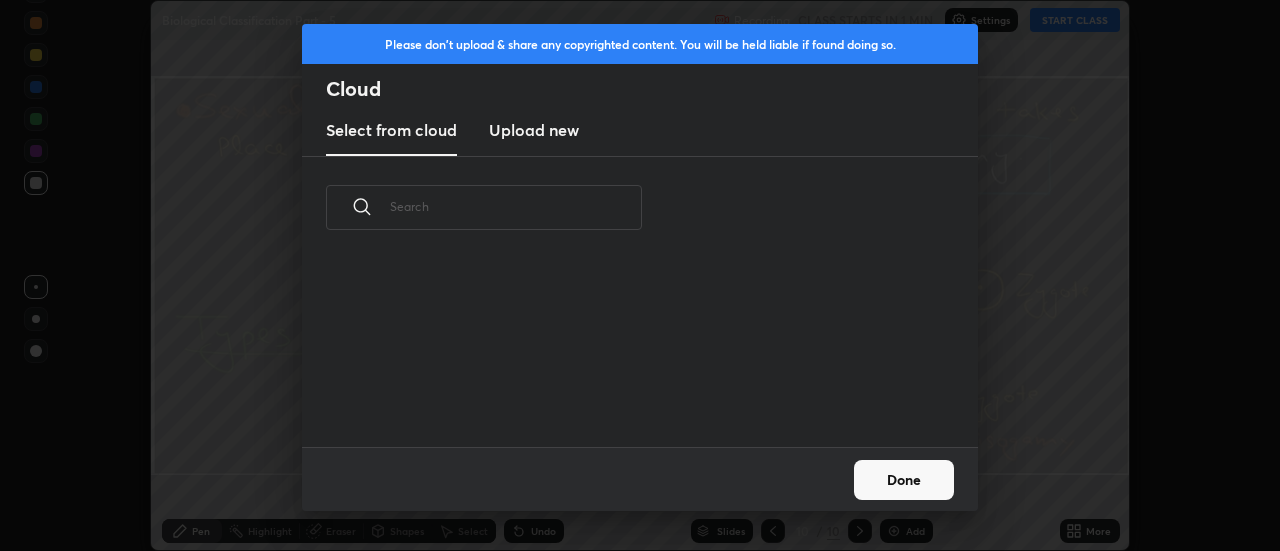 click on "Upload new" at bounding box center (534, 130) 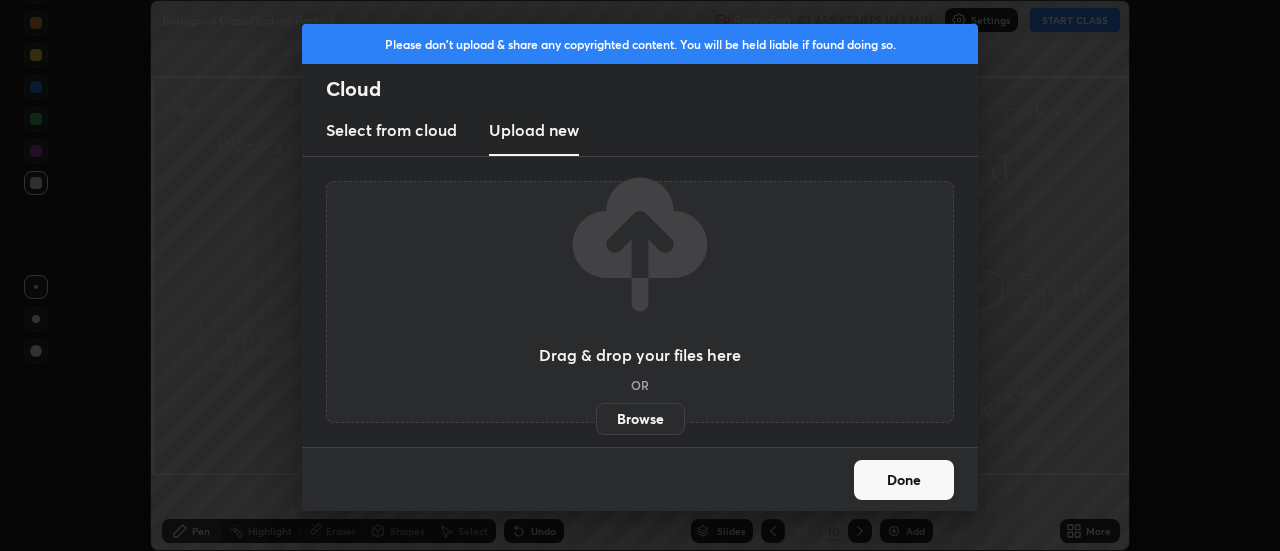 click on "Browse" at bounding box center [640, 419] 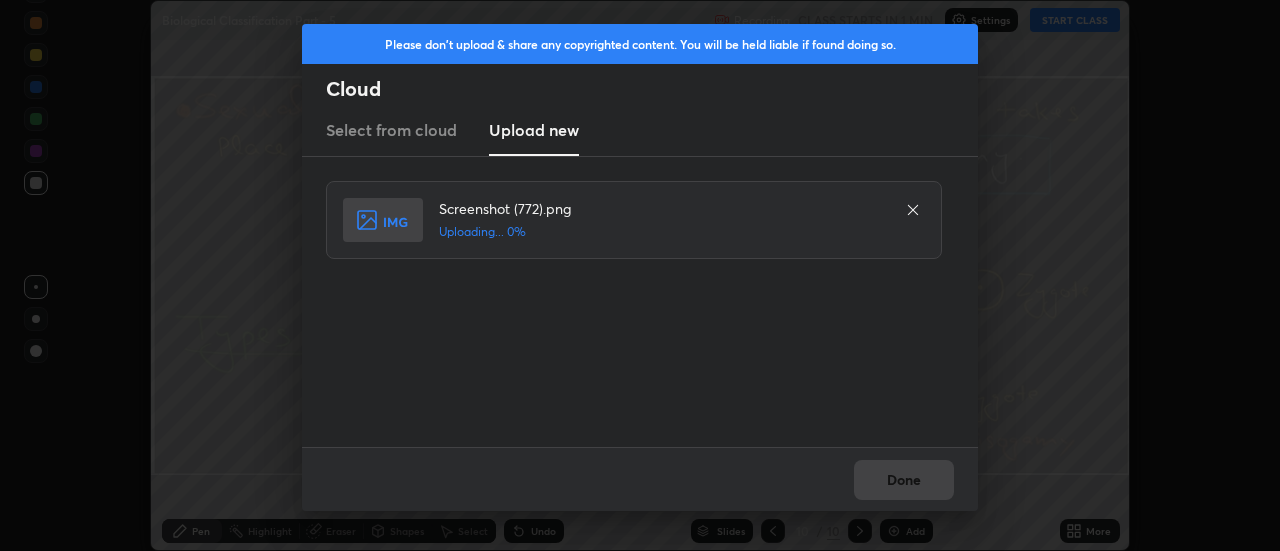 click on "Done" at bounding box center (640, 479) 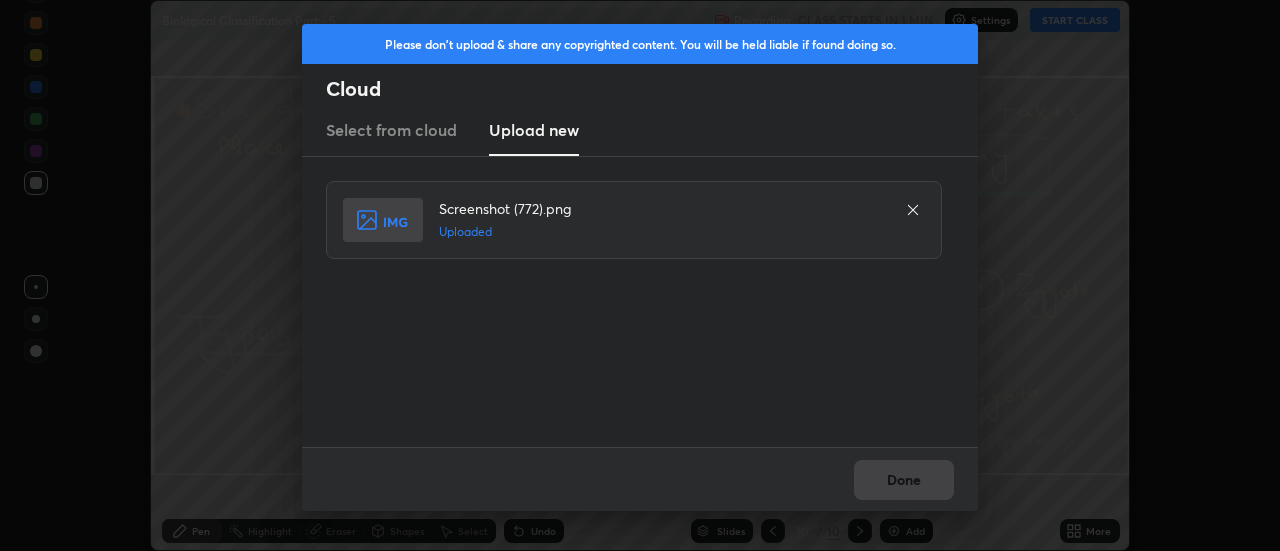 click on "Done" at bounding box center (640, 479) 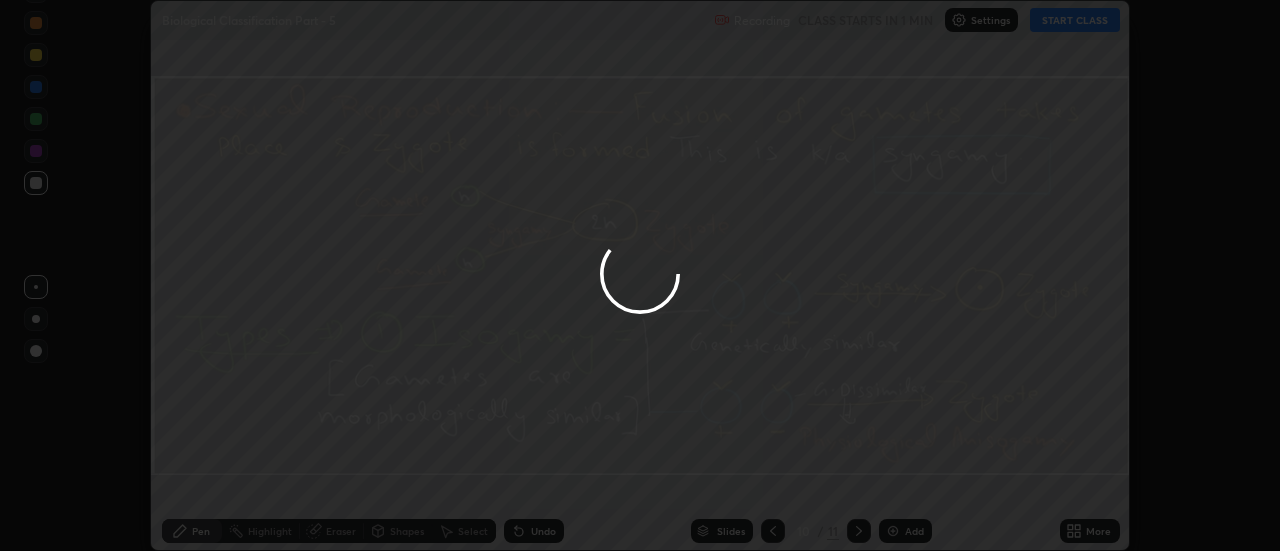 click at bounding box center [640, 275] 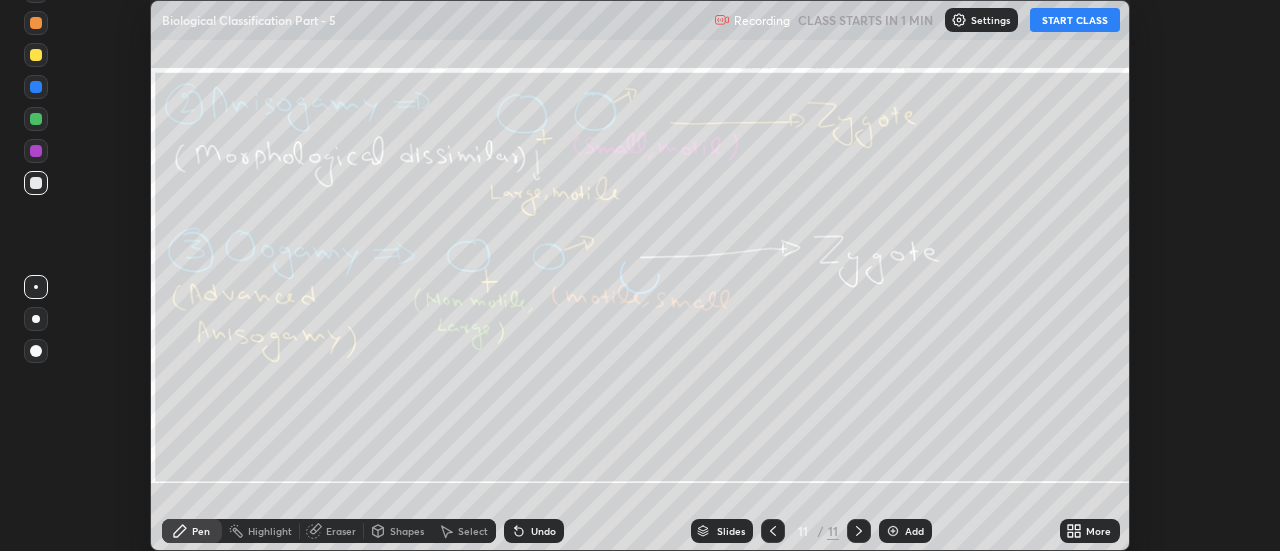 click on "More" at bounding box center [1090, 531] 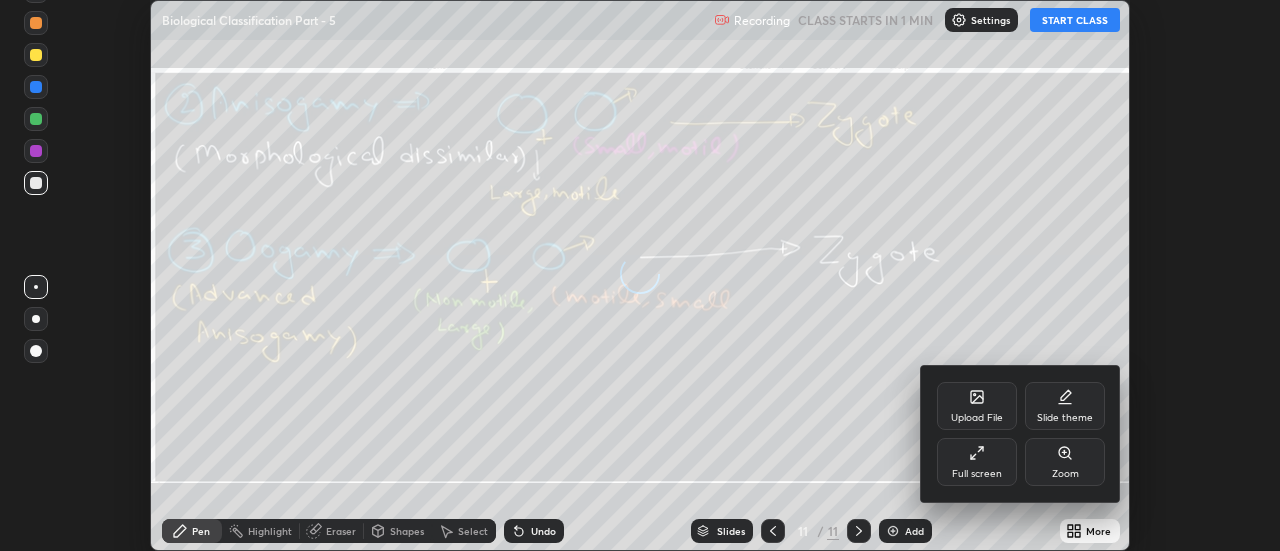 click on "Upload File" at bounding box center [977, 406] 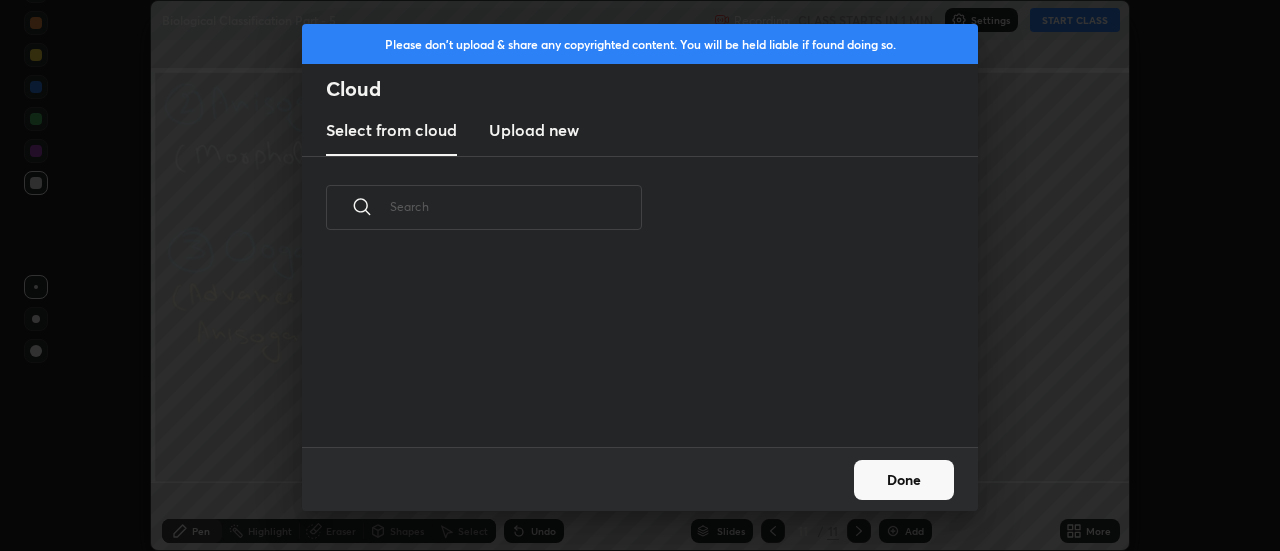scroll, scrollTop: 7, scrollLeft: 11, axis: both 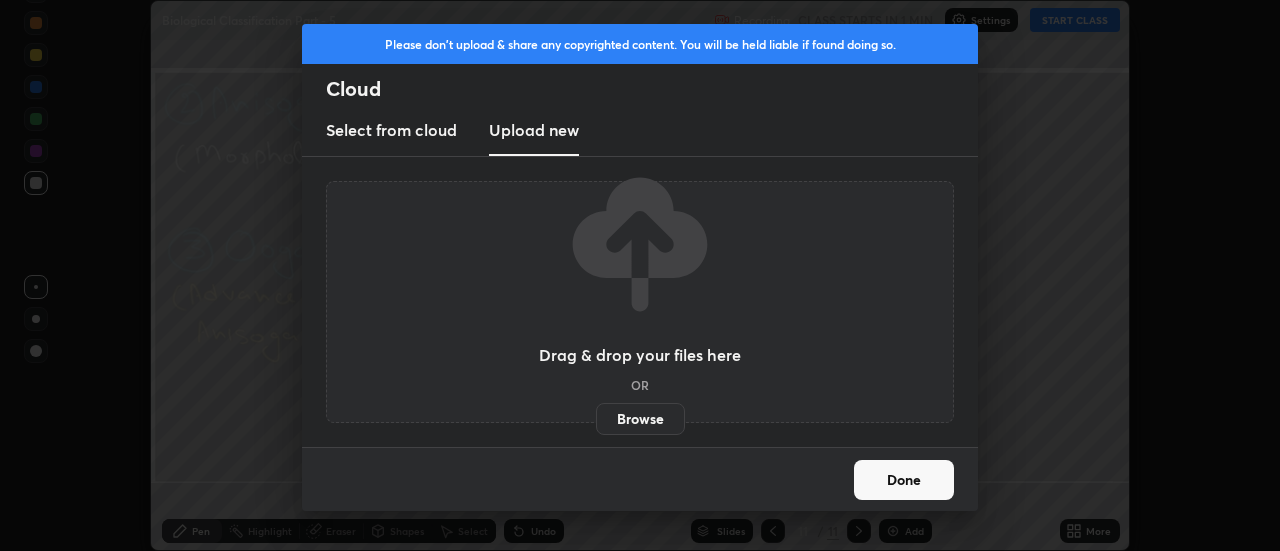 click on "Browse" at bounding box center [640, 419] 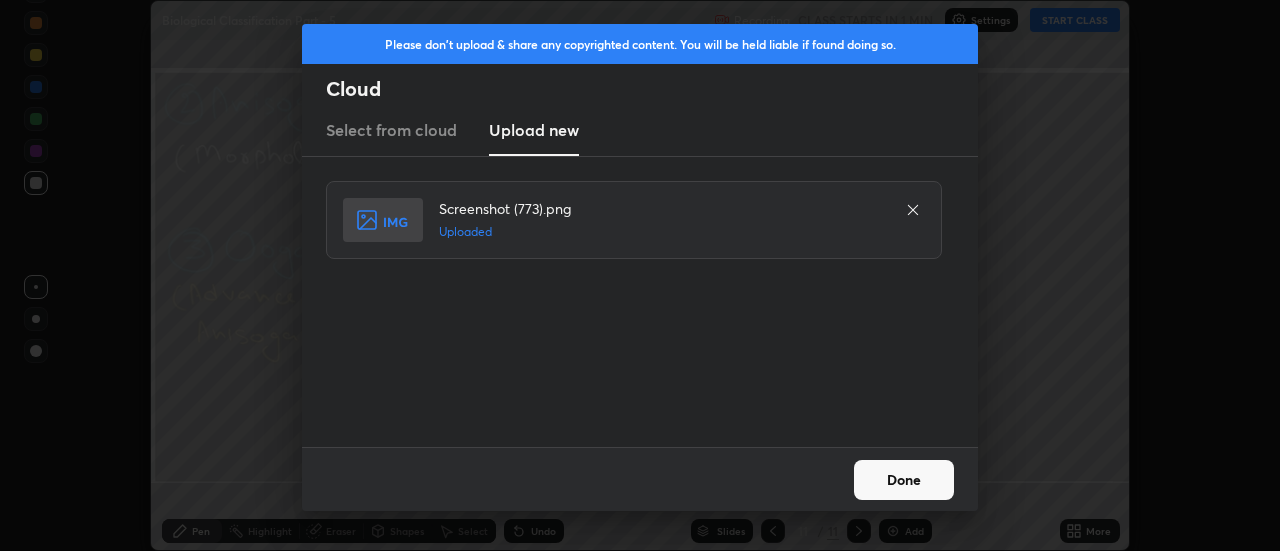 click on "Done" at bounding box center (904, 480) 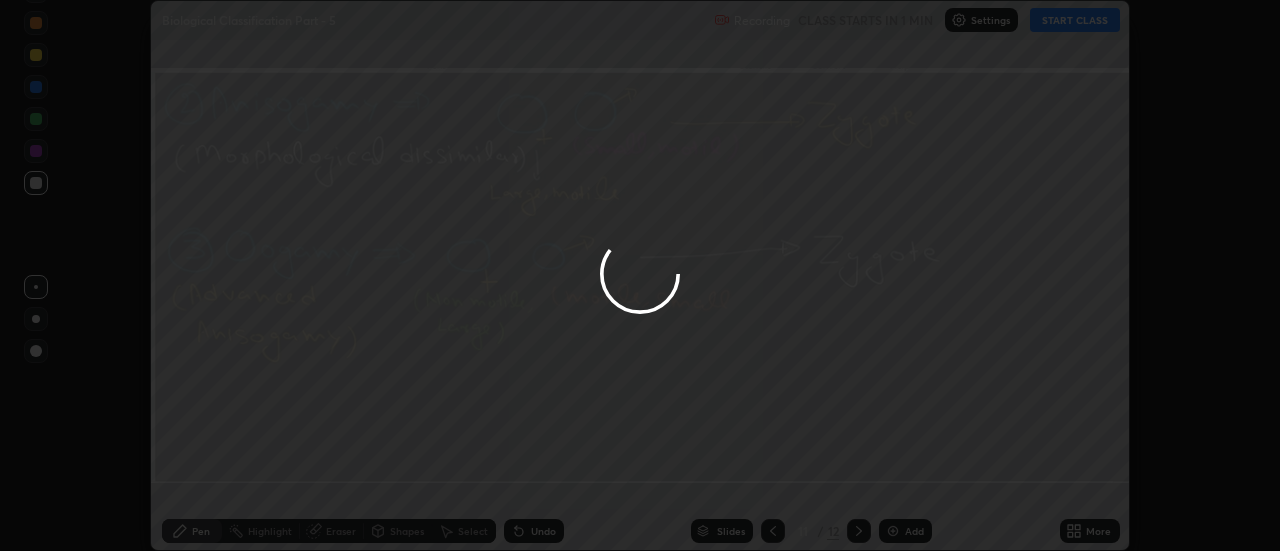 click at bounding box center (640, 275) 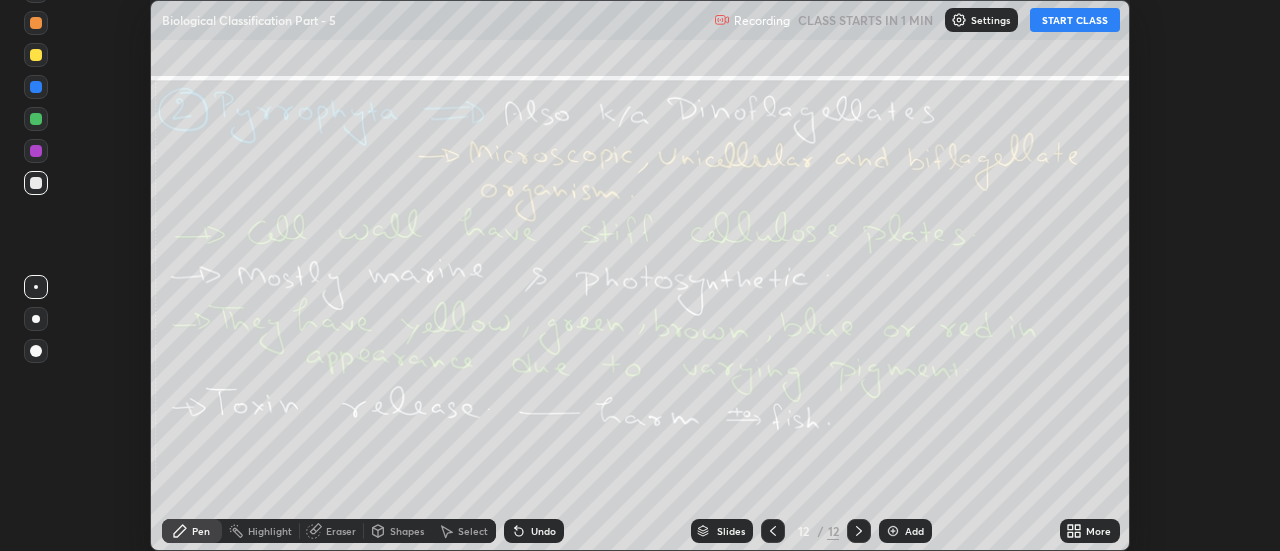 click on "More" at bounding box center (1090, 531) 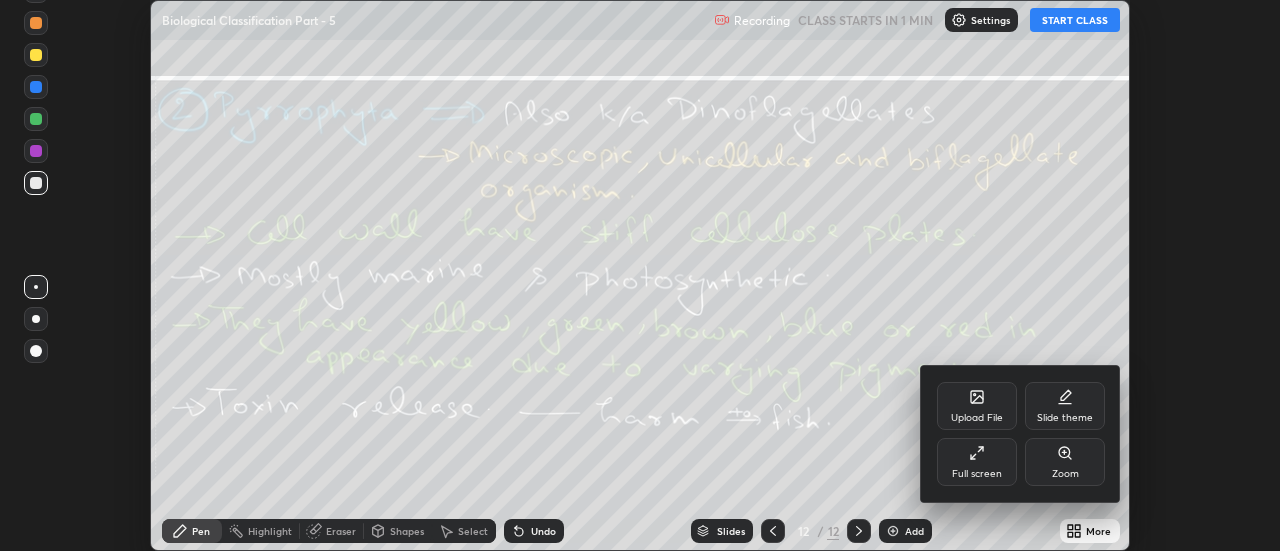click on "Upload File" at bounding box center [977, 406] 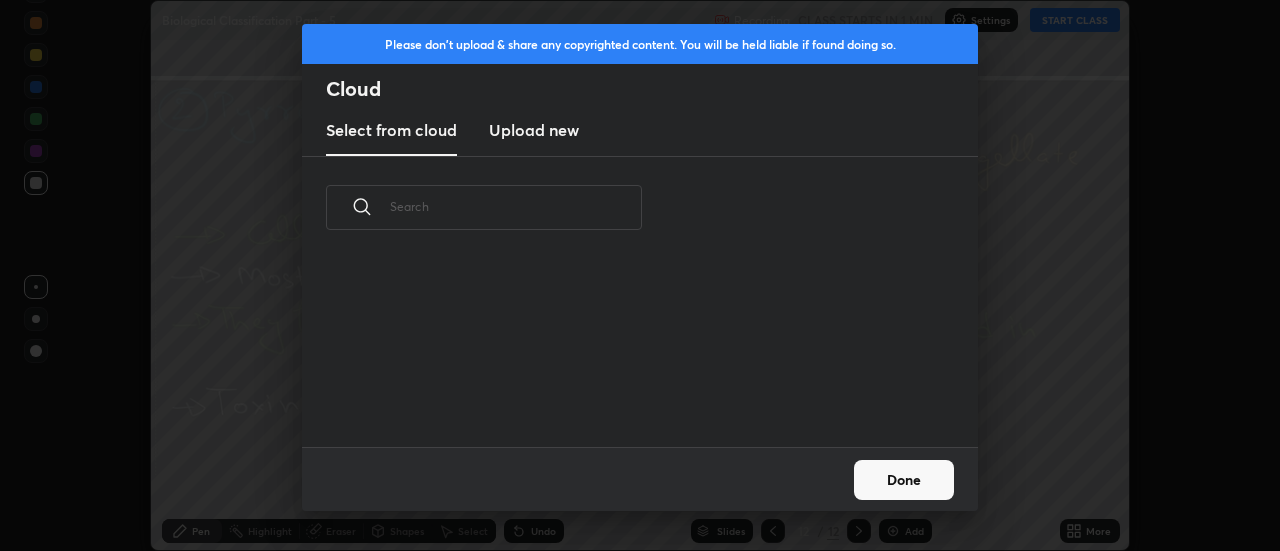 scroll, scrollTop: 7, scrollLeft: 11, axis: both 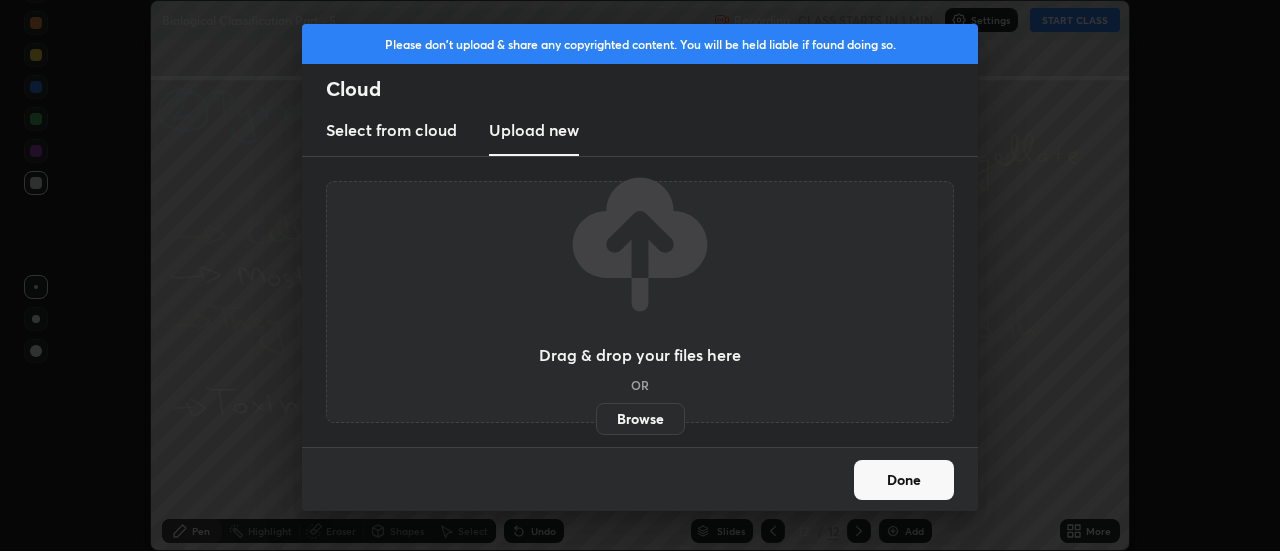 click on "Browse" at bounding box center [640, 419] 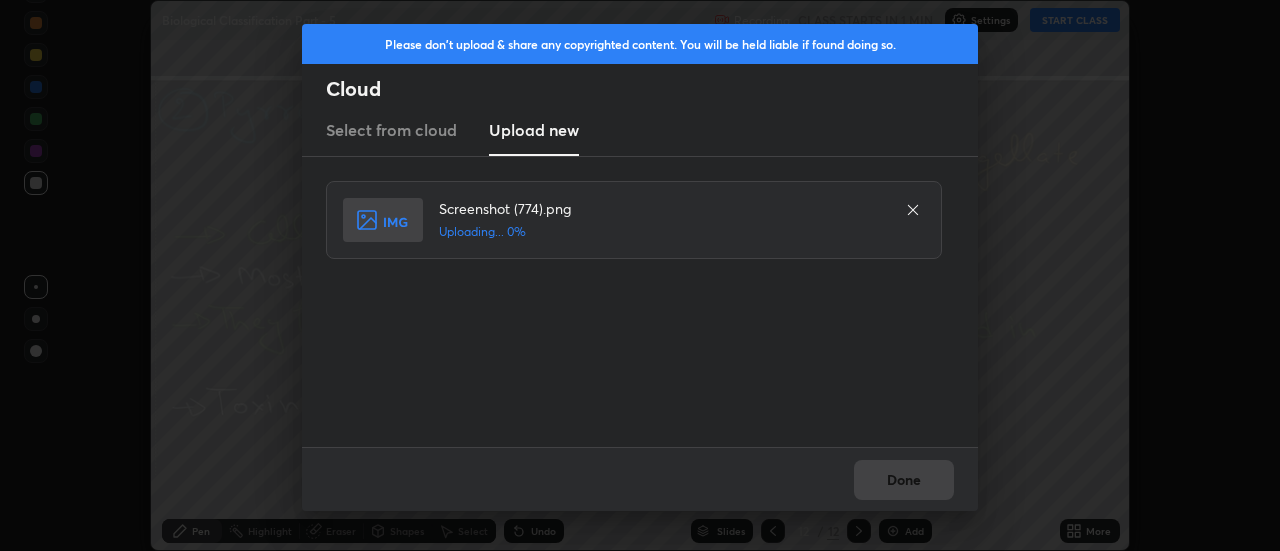 click on "Done" at bounding box center [640, 479] 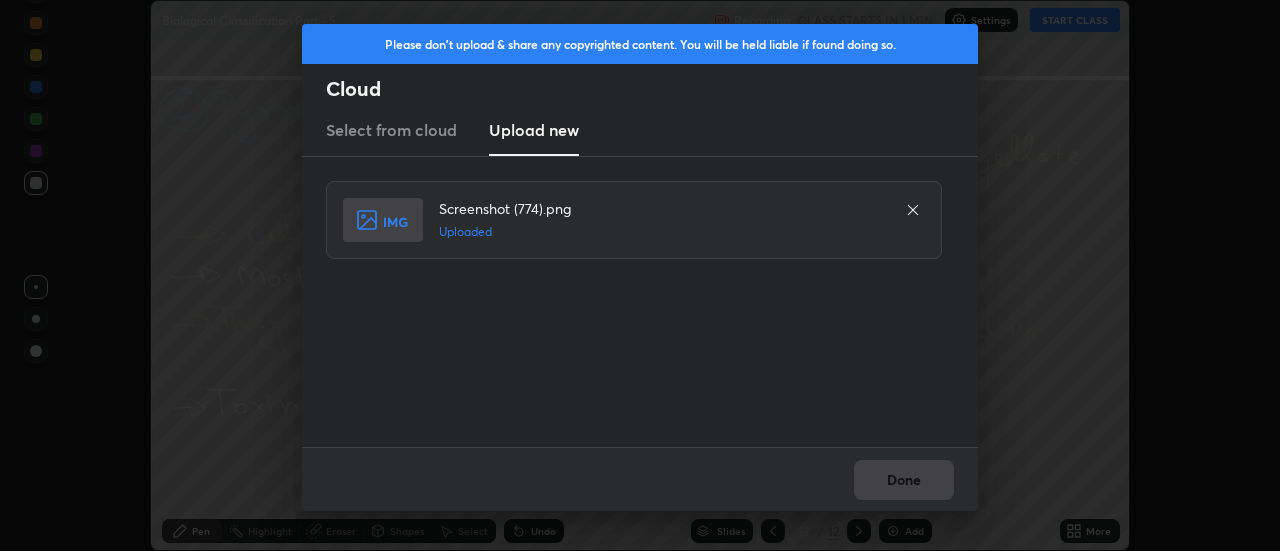 click on "Done" at bounding box center (640, 479) 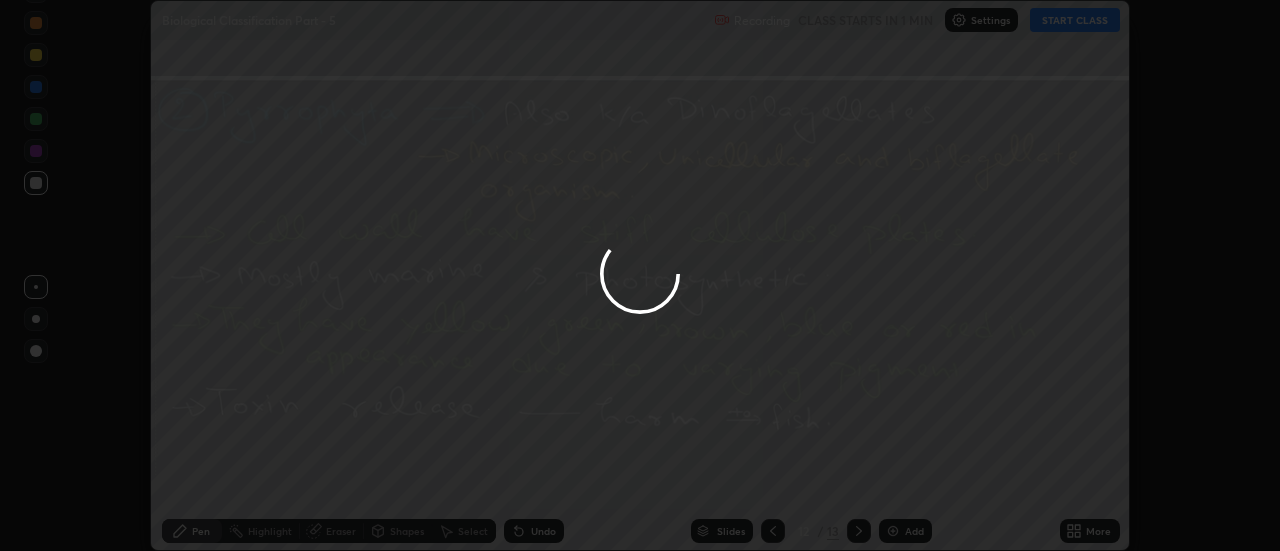 click on "Done" at bounding box center (904, 480) 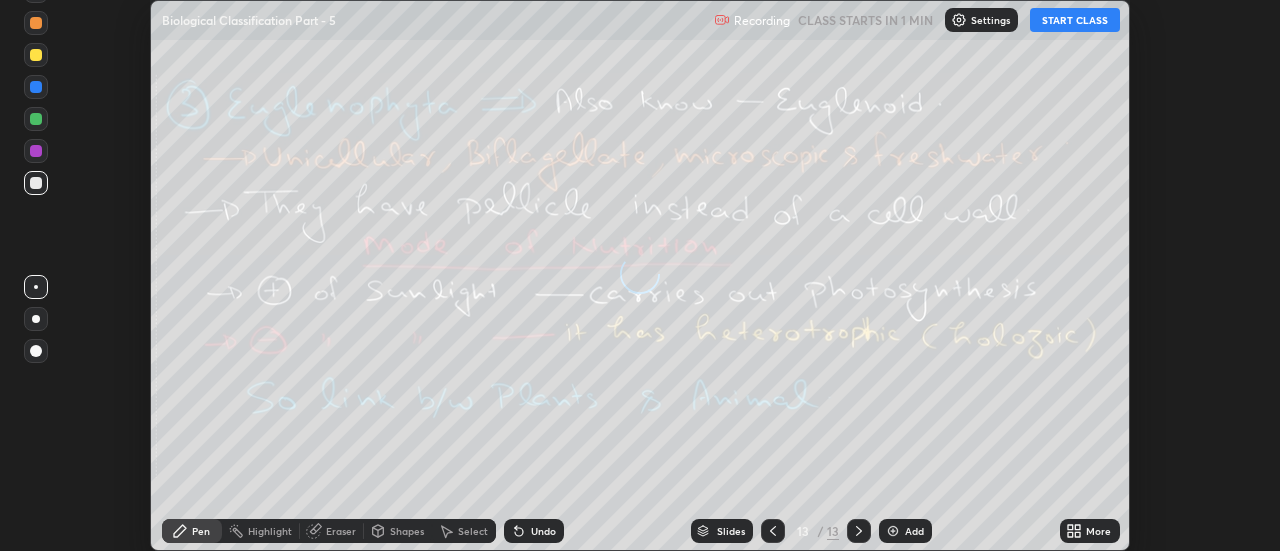 click on "More" at bounding box center (1098, 531) 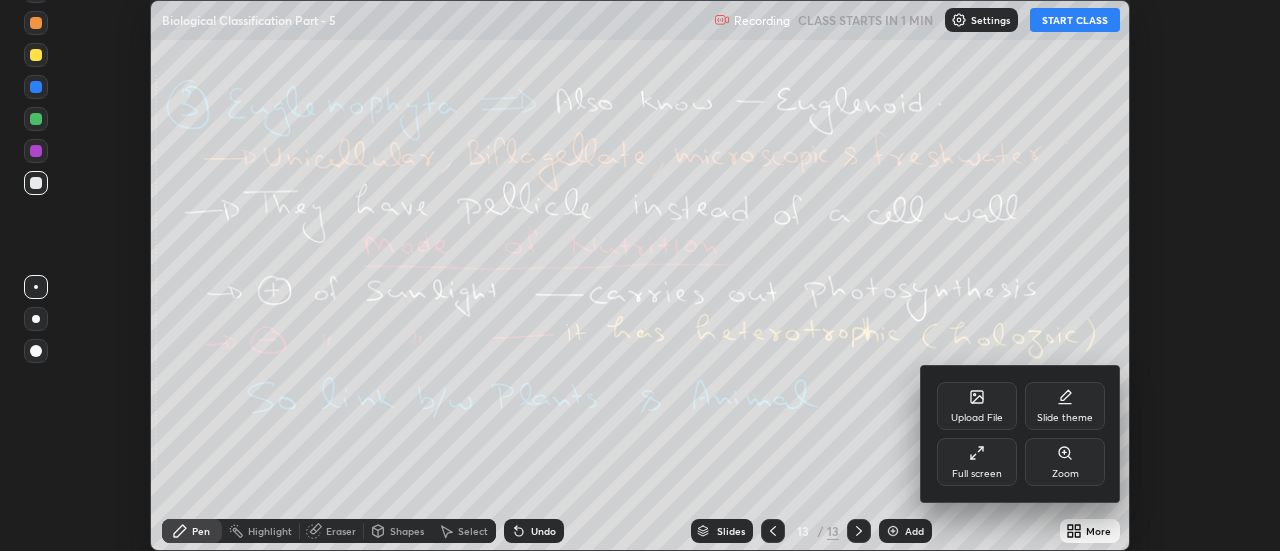 click on "Upload File" at bounding box center [977, 406] 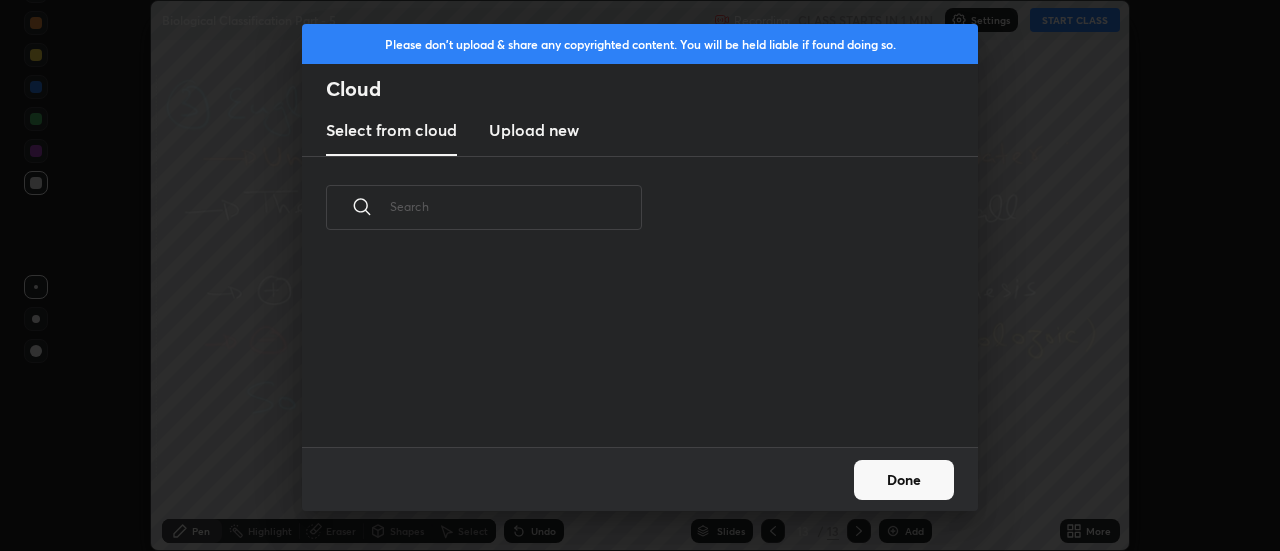 click on "Upload new" at bounding box center (534, 130) 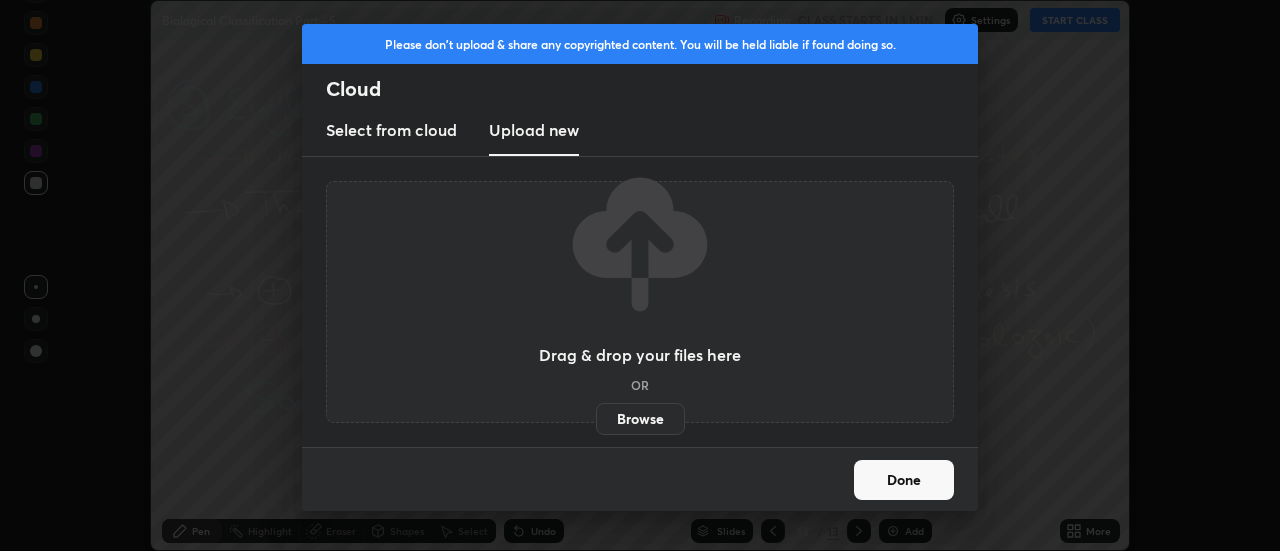 click on "Browse" at bounding box center (640, 419) 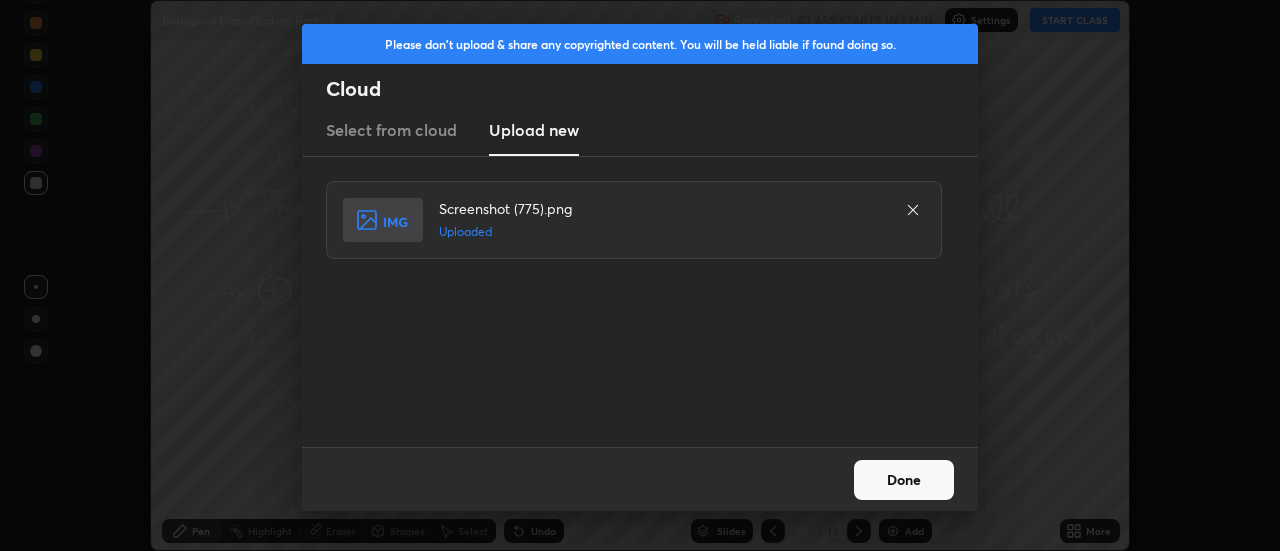 click on "Done" at bounding box center (904, 480) 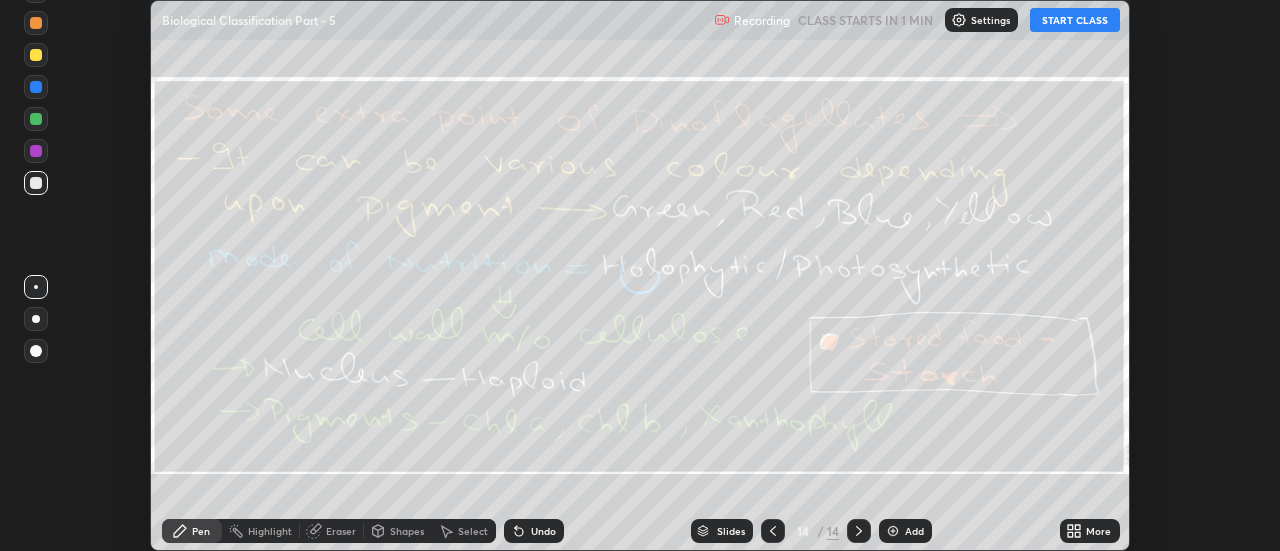 click on "More" at bounding box center [1098, 531] 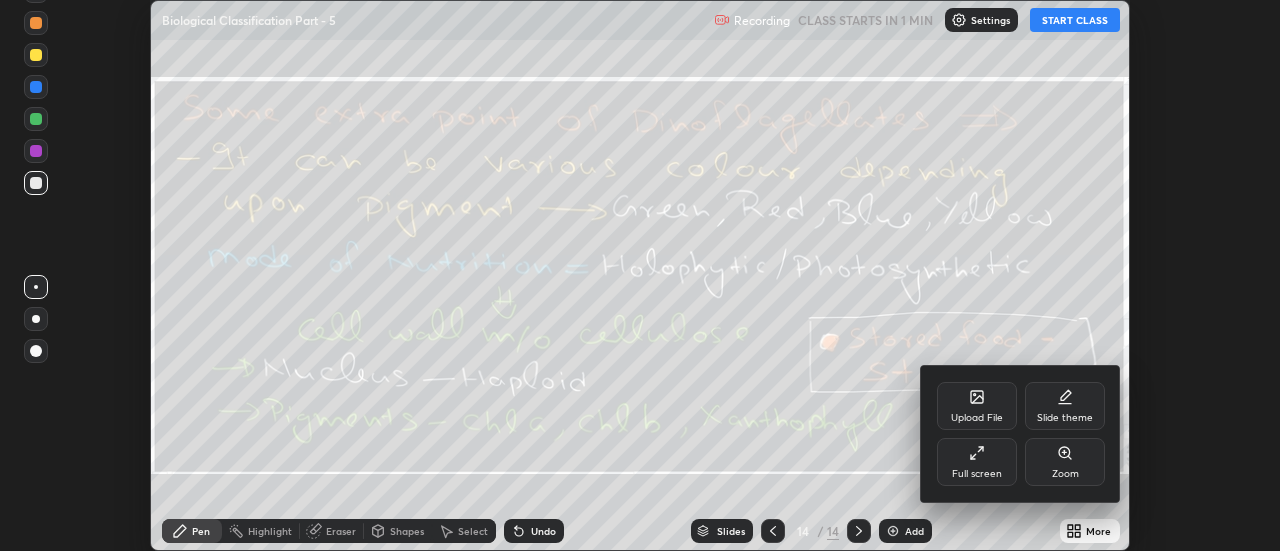 click on "Upload File" at bounding box center [977, 406] 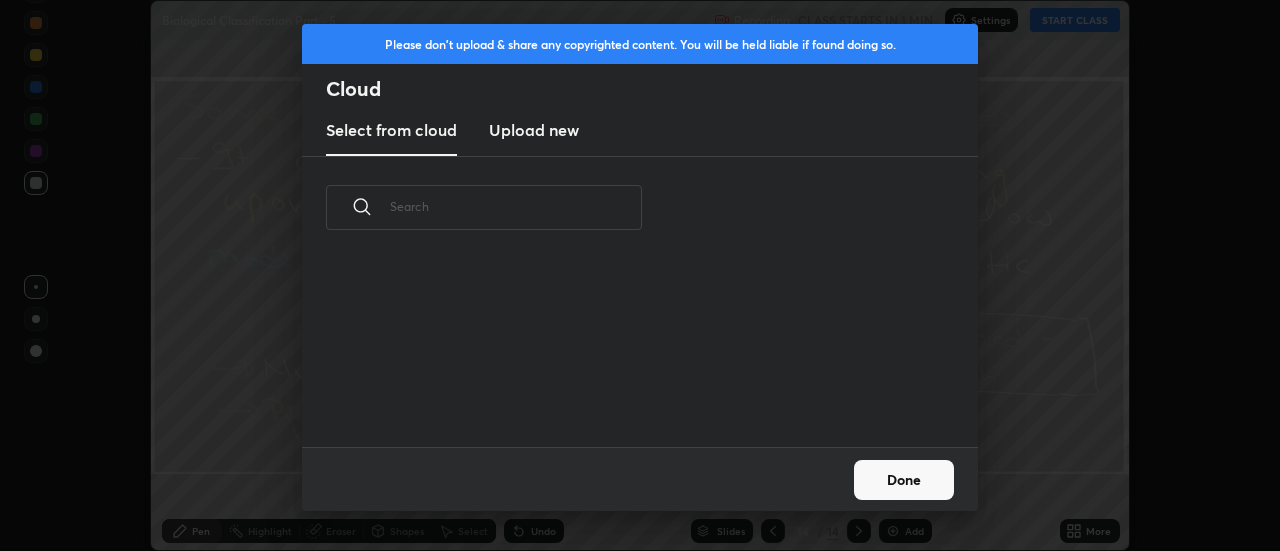 scroll, scrollTop: 7, scrollLeft: 11, axis: both 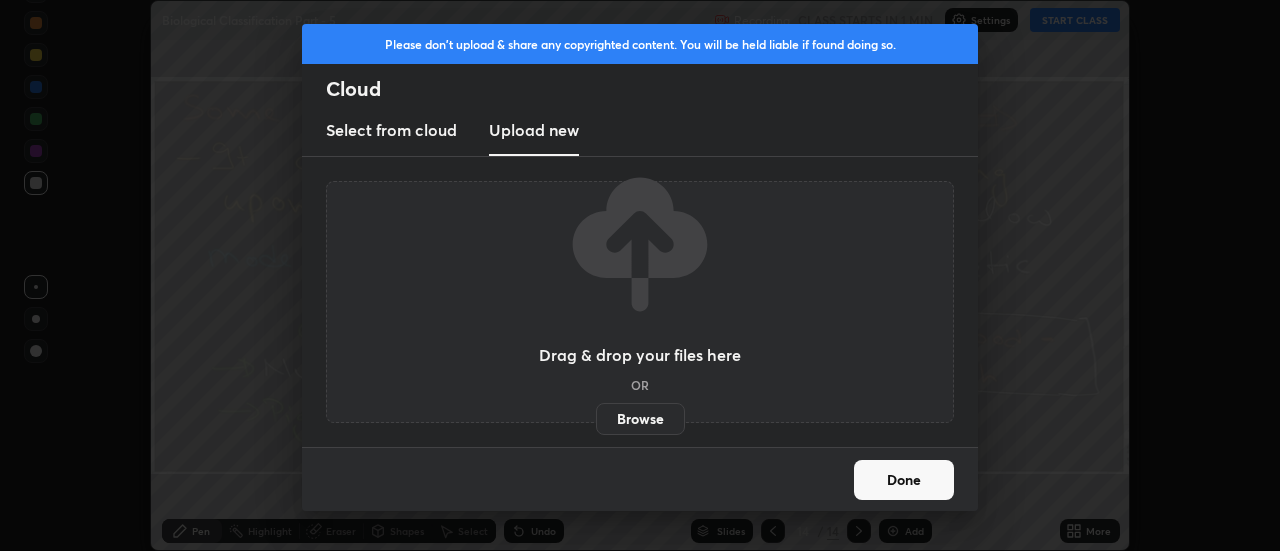 click on "Browse" at bounding box center (640, 419) 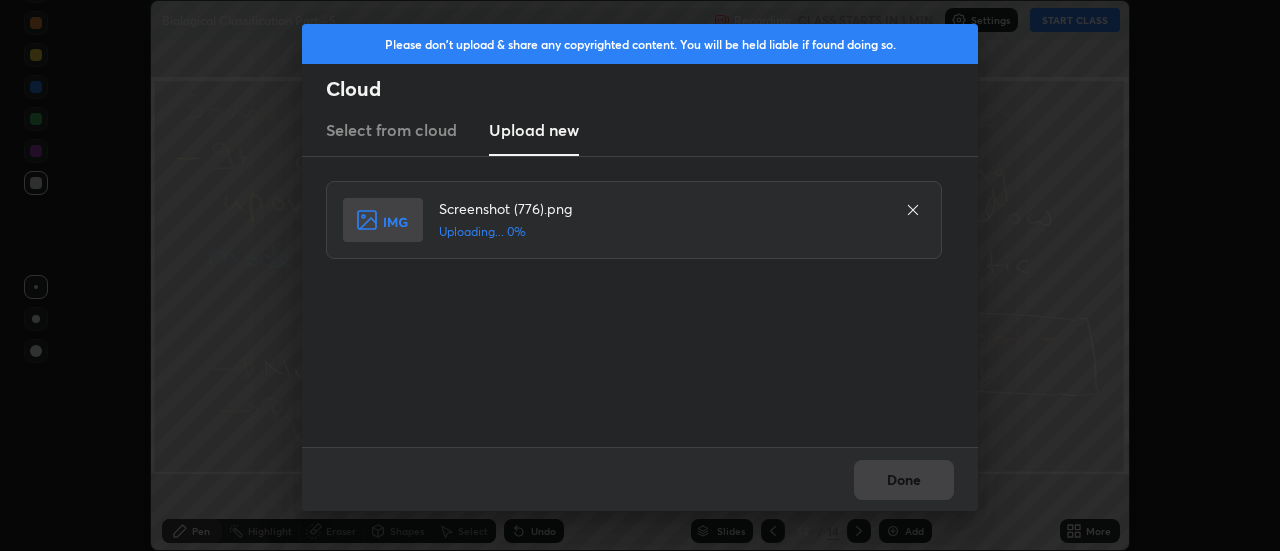 click on "Done" at bounding box center [640, 479] 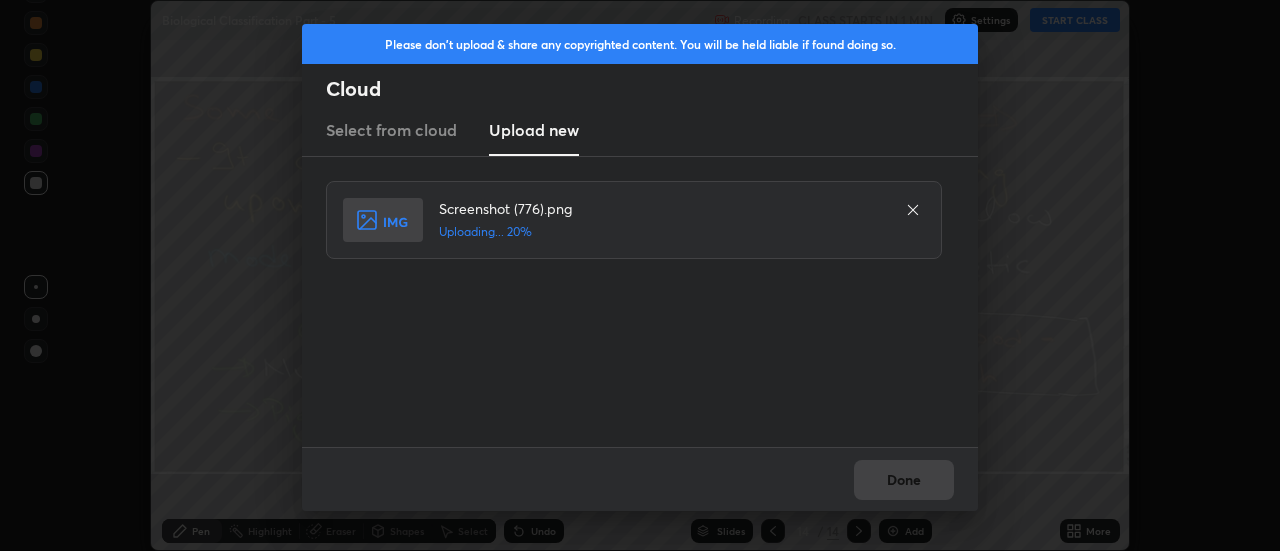 click on "Done" at bounding box center [640, 479] 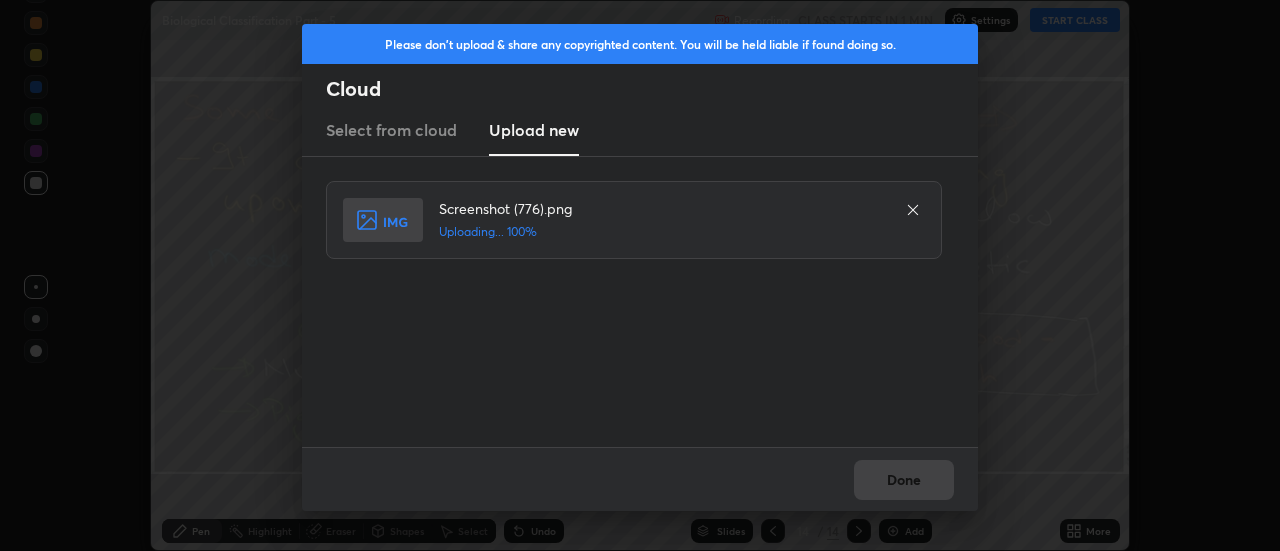 click on "Done" at bounding box center (640, 479) 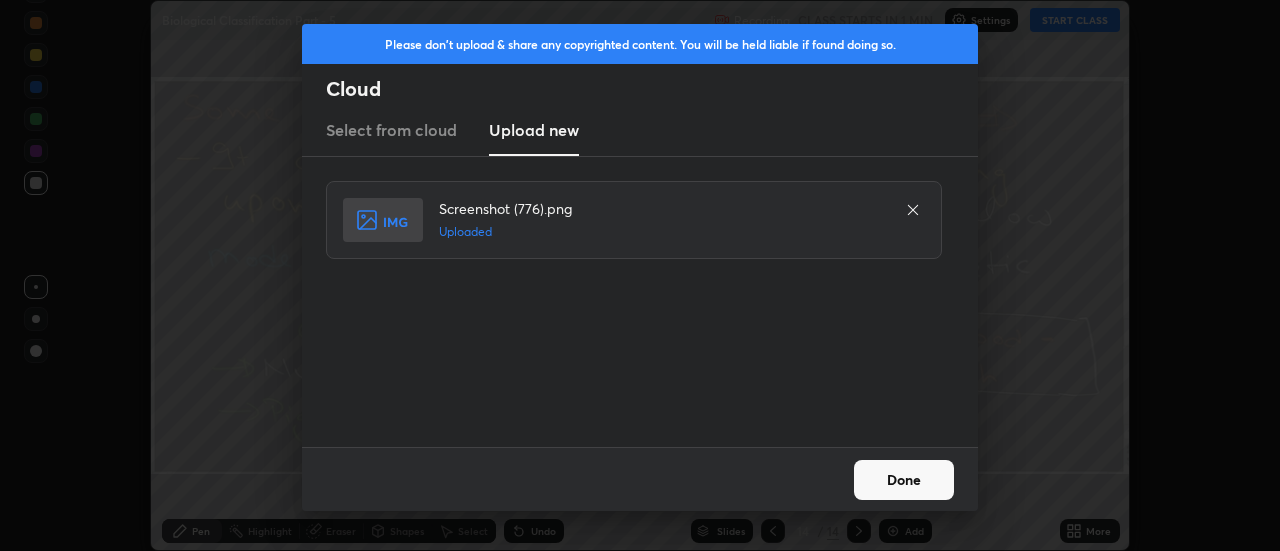 click on "Done" at bounding box center (904, 480) 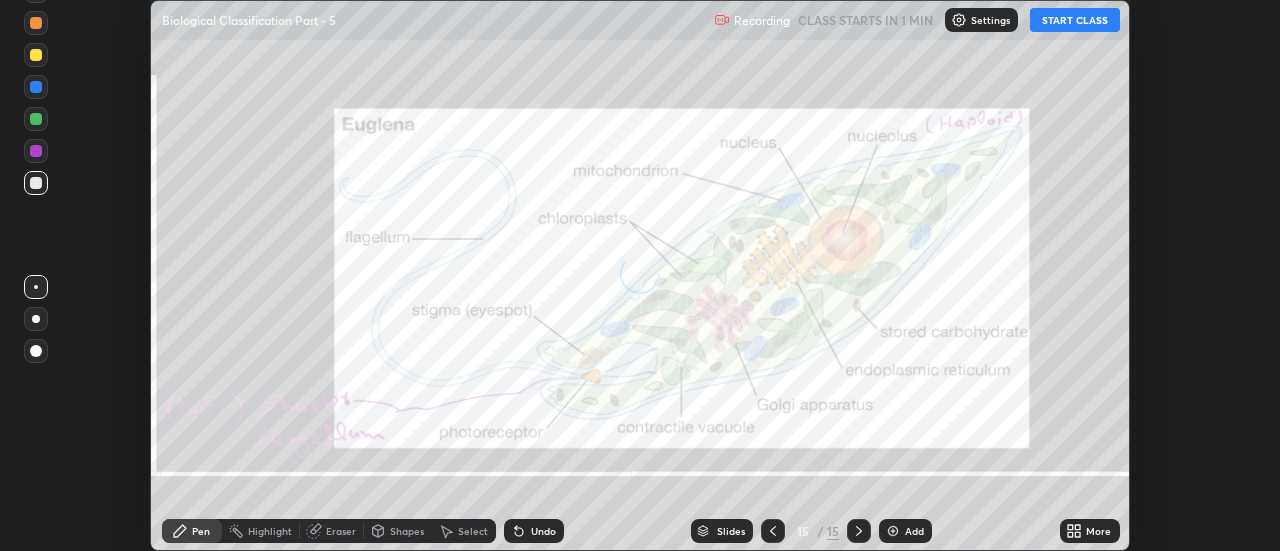click on "More" at bounding box center [1090, 531] 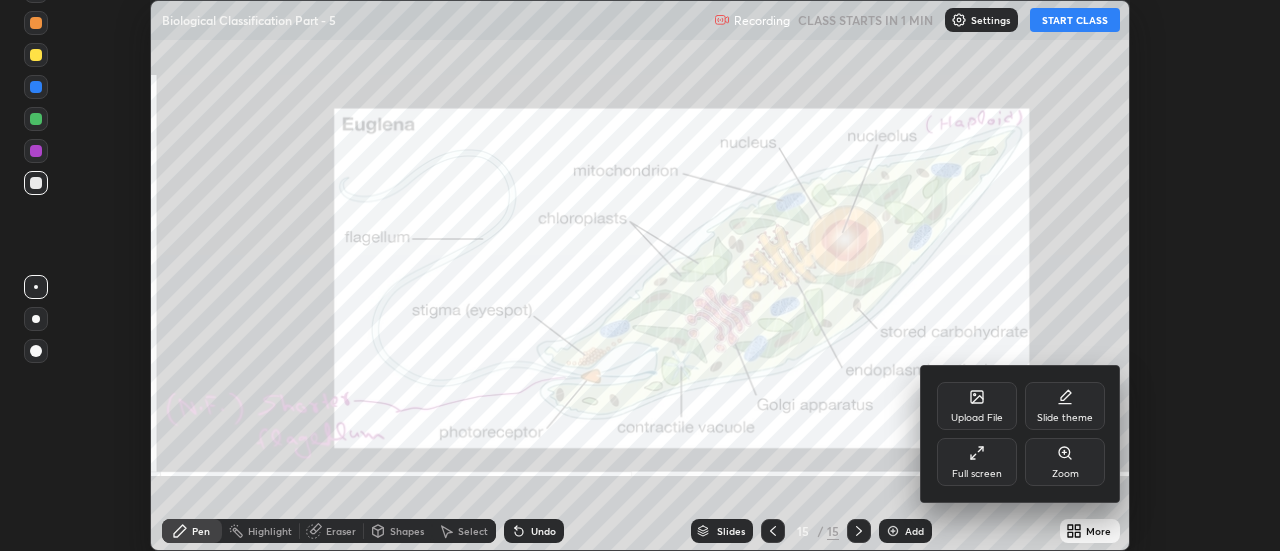 click on "Upload File" at bounding box center [977, 406] 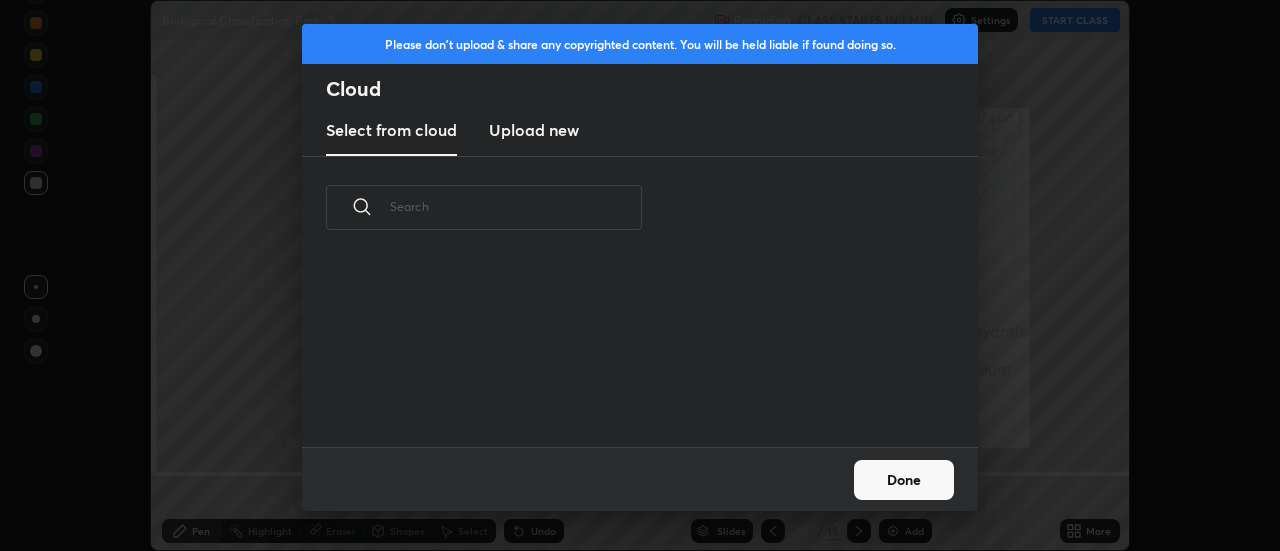 click on "Upload new" at bounding box center [534, 130] 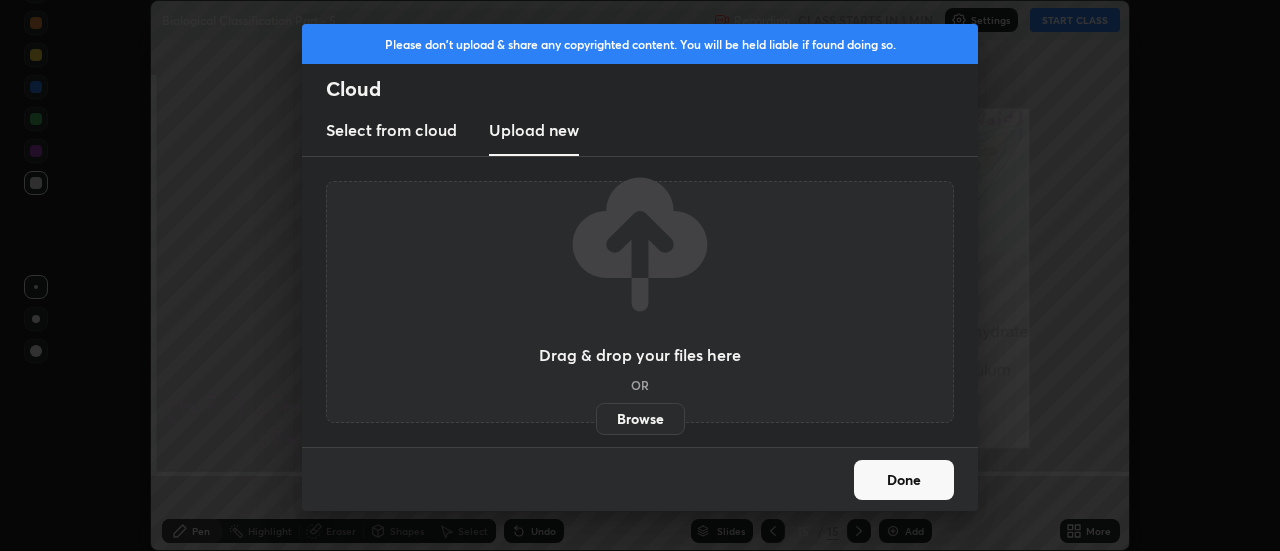 click on "Browse" at bounding box center (640, 419) 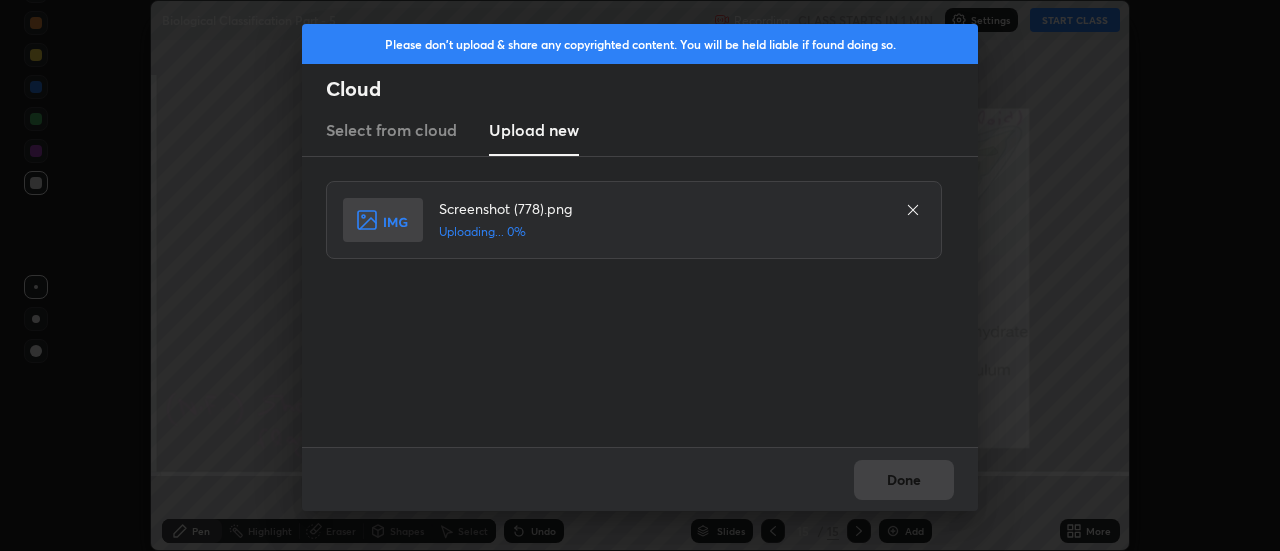 click on "Done" at bounding box center [640, 479] 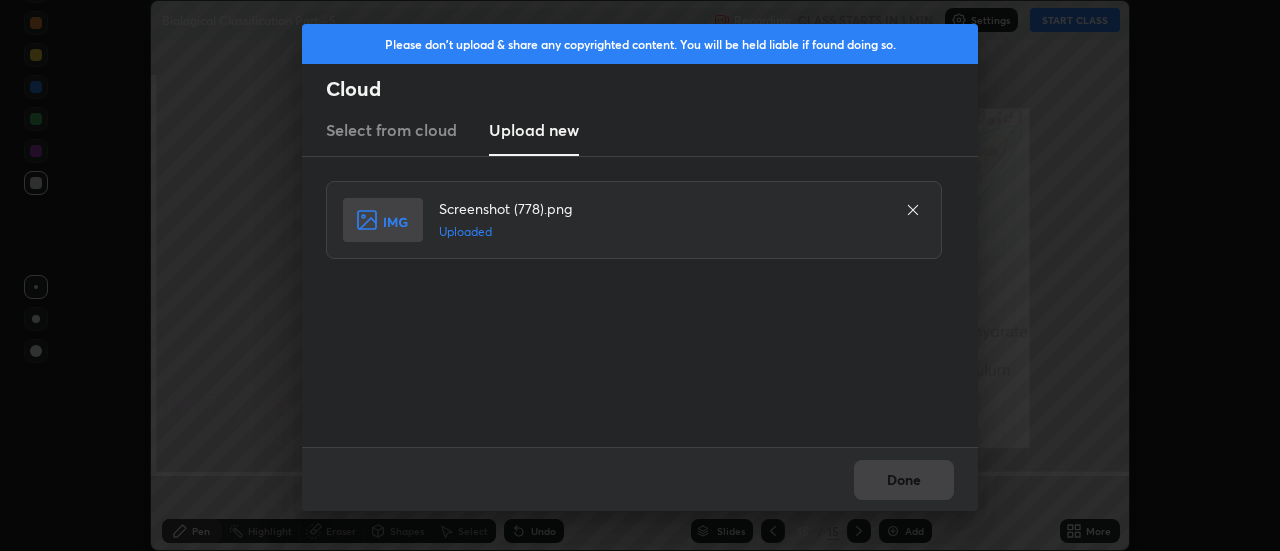 click on "Done" at bounding box center [904, 480] 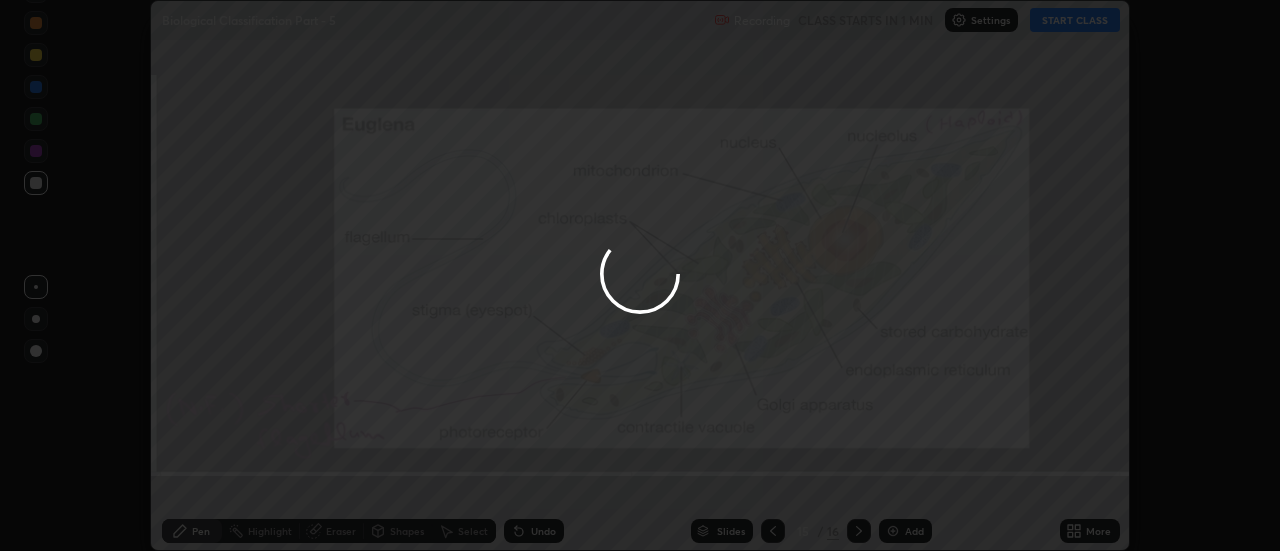 click at bounding box center (640, 275) 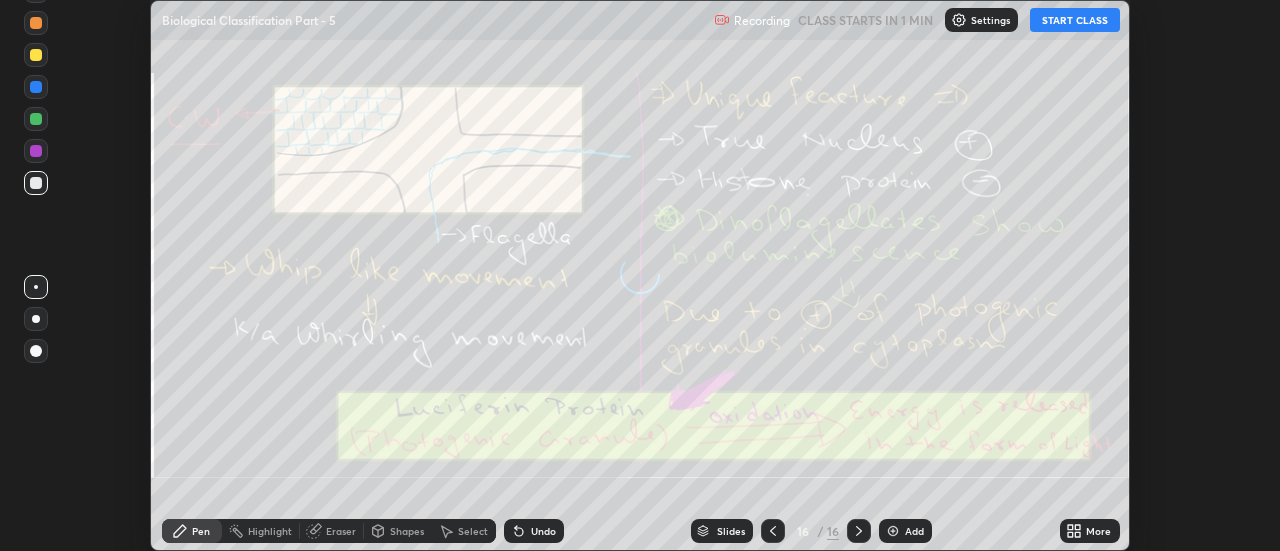 click on "More" at bounding box center (1098, 531) 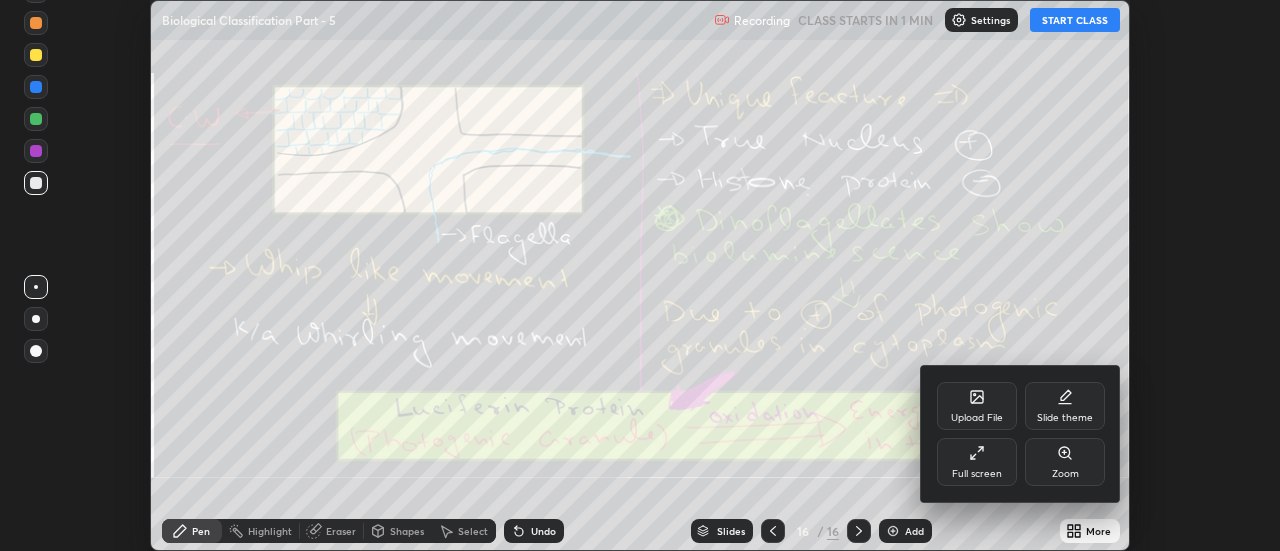 click on "Upload File" at bounding box center [977, 406] 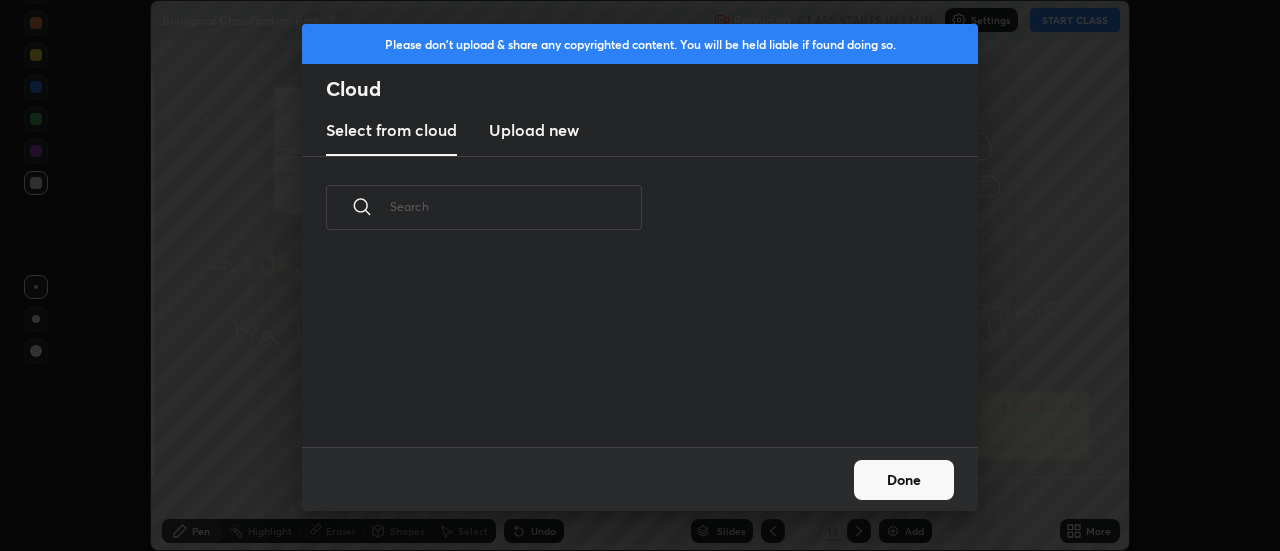 click on "Upload new" at bounding box center [534, 130] 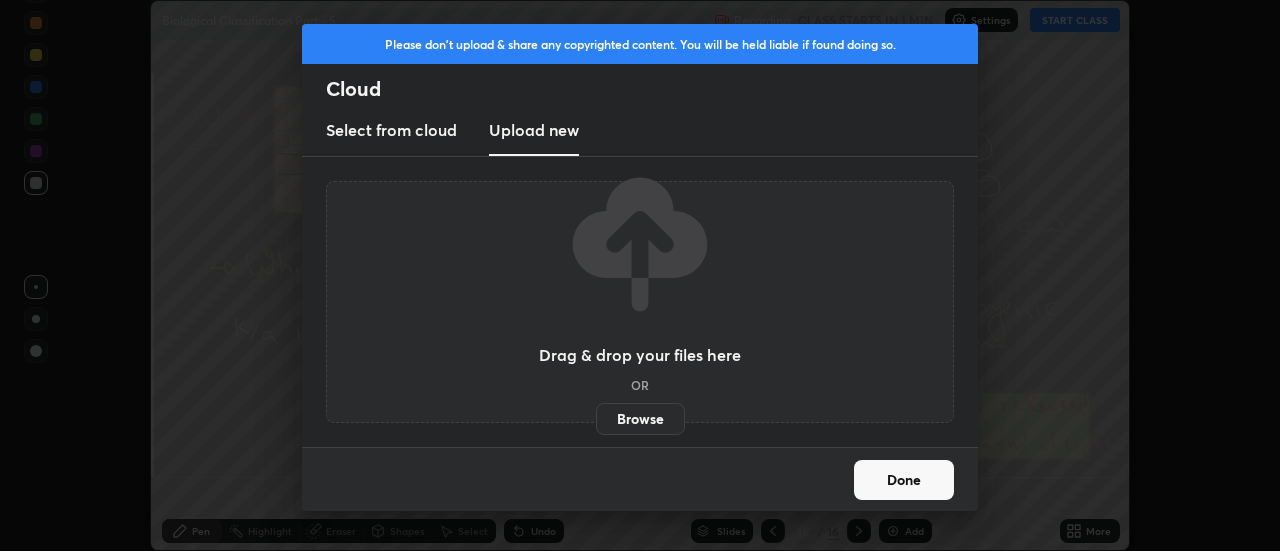 click on "Browse" at bounding box center [640, 419] 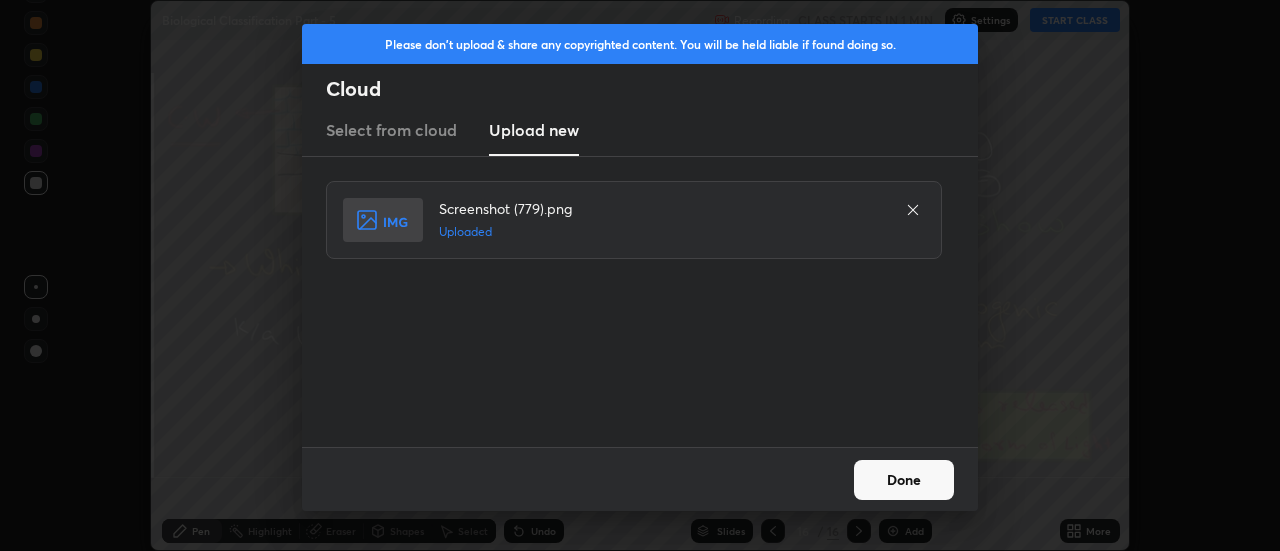click on "Done" at bounding box center (904, 480) 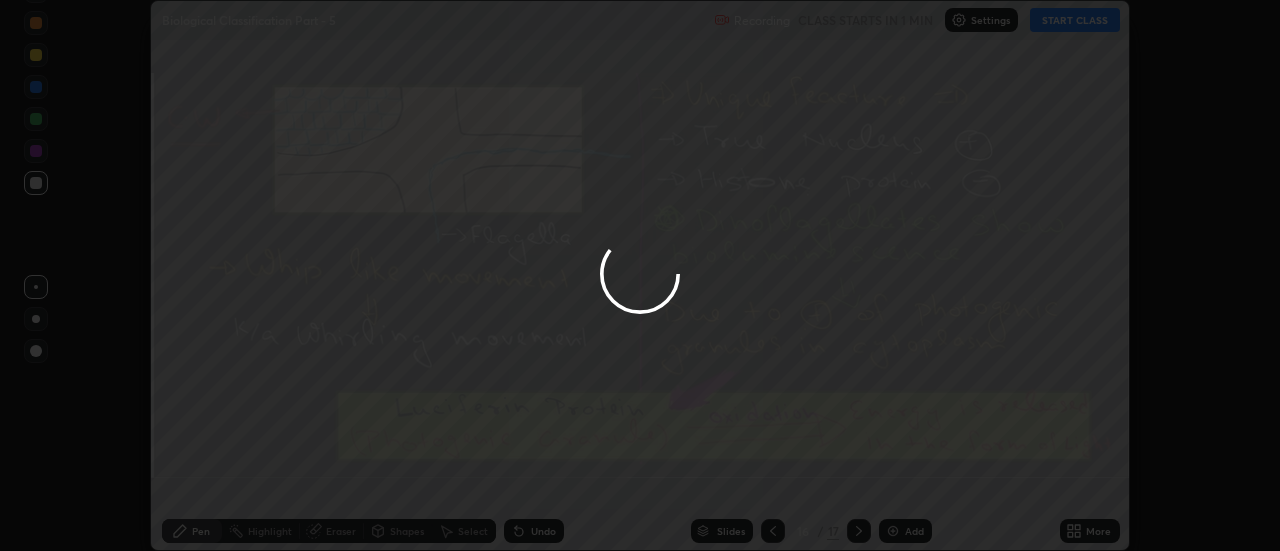 click at bounding box center [640, 275] 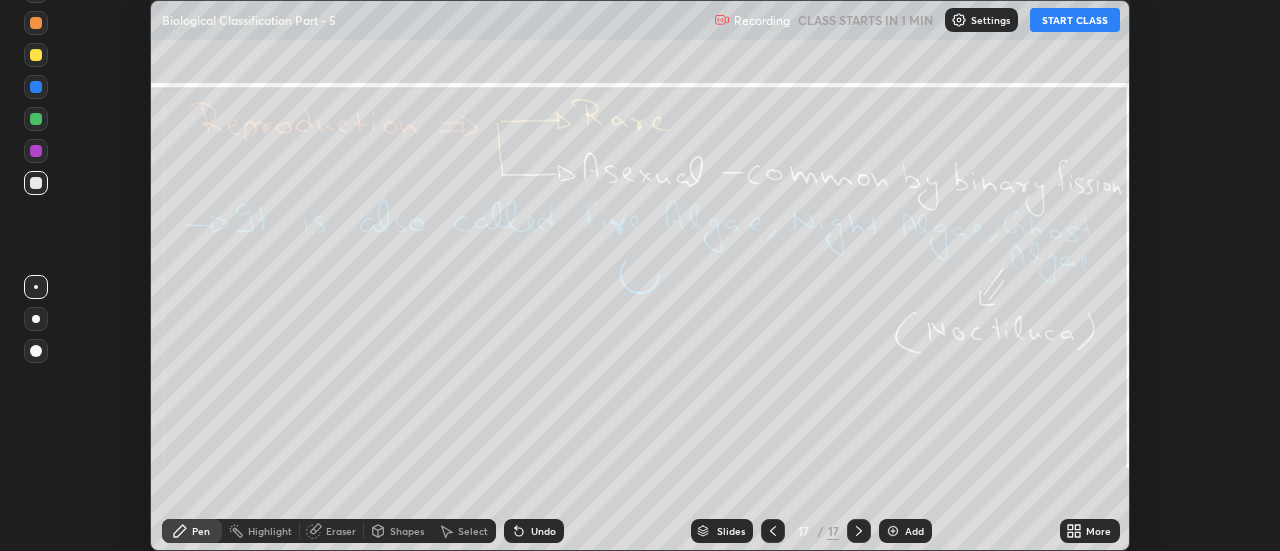 click on "More" at bounding box center (1098, 531) 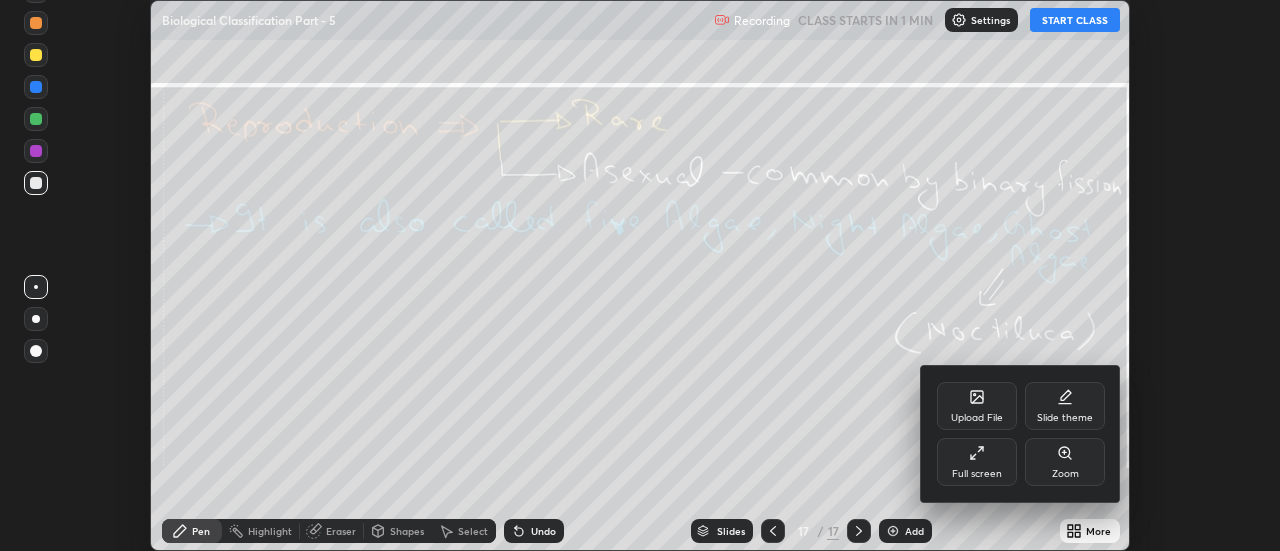 click on "Upload File" at bounding box center (977, 406) 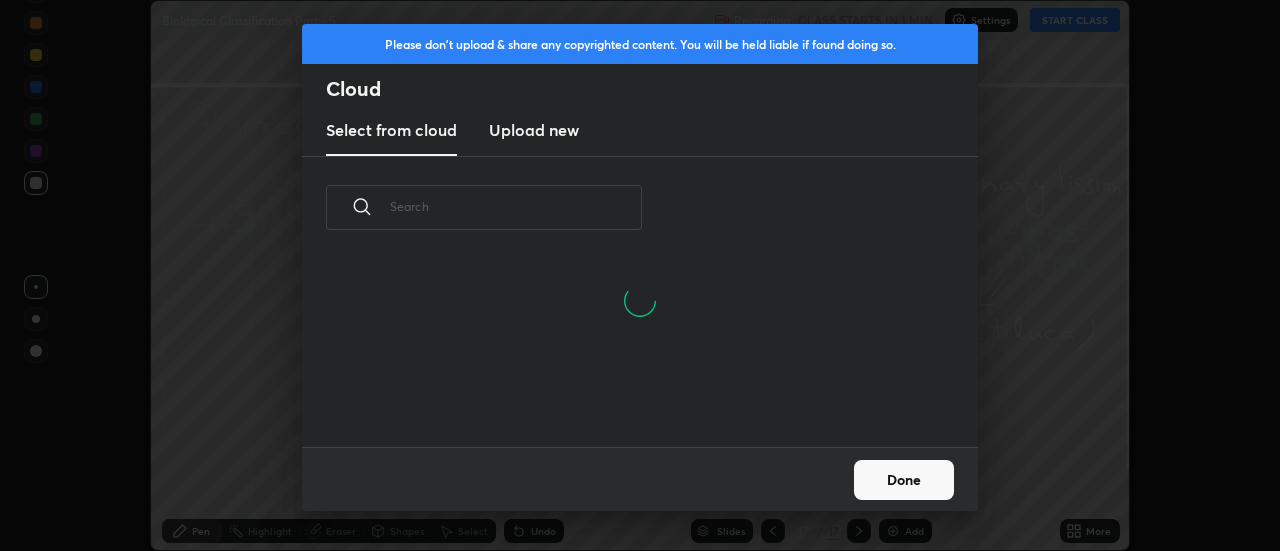 click on "Upload new" at bounding box center [534, 130] 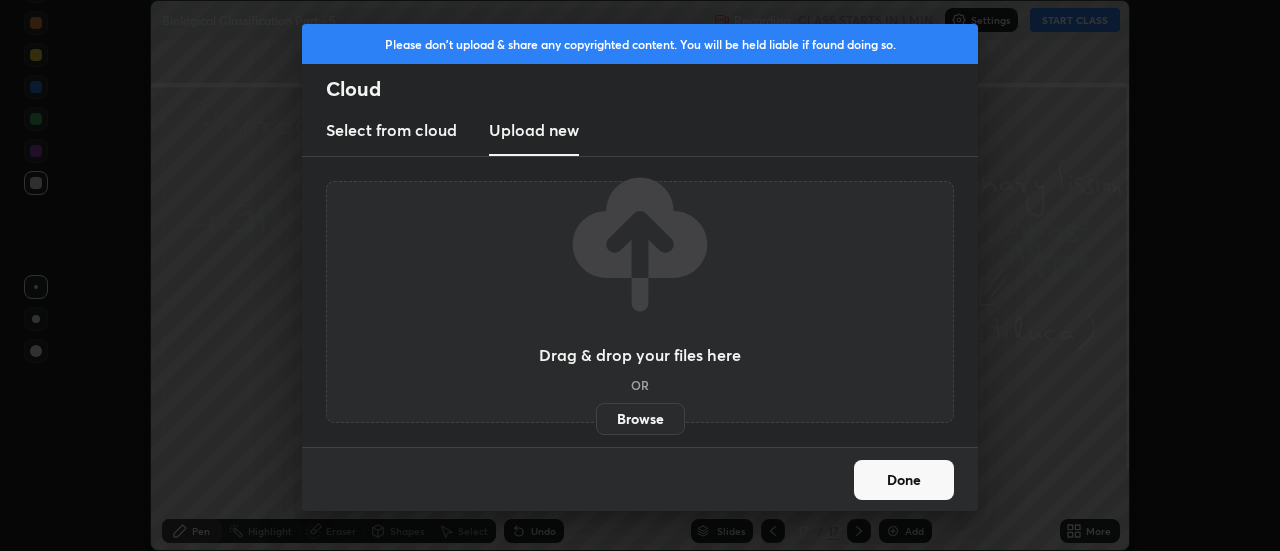 click on "Browse" at bounding box center [640, 419] 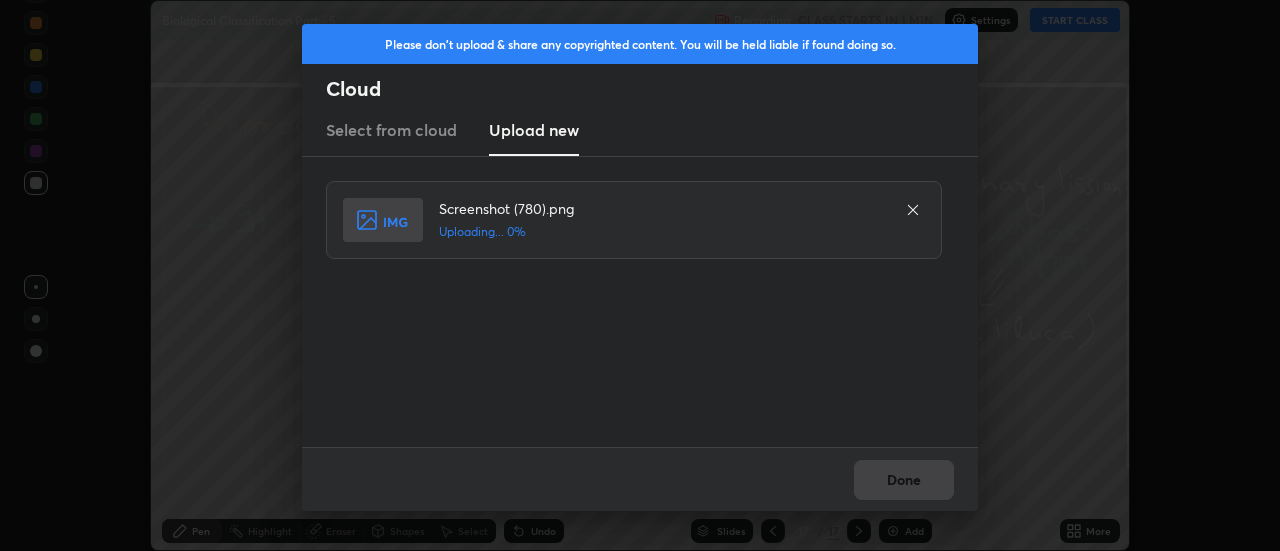 click on "Done" at bounding box center (640, 479) 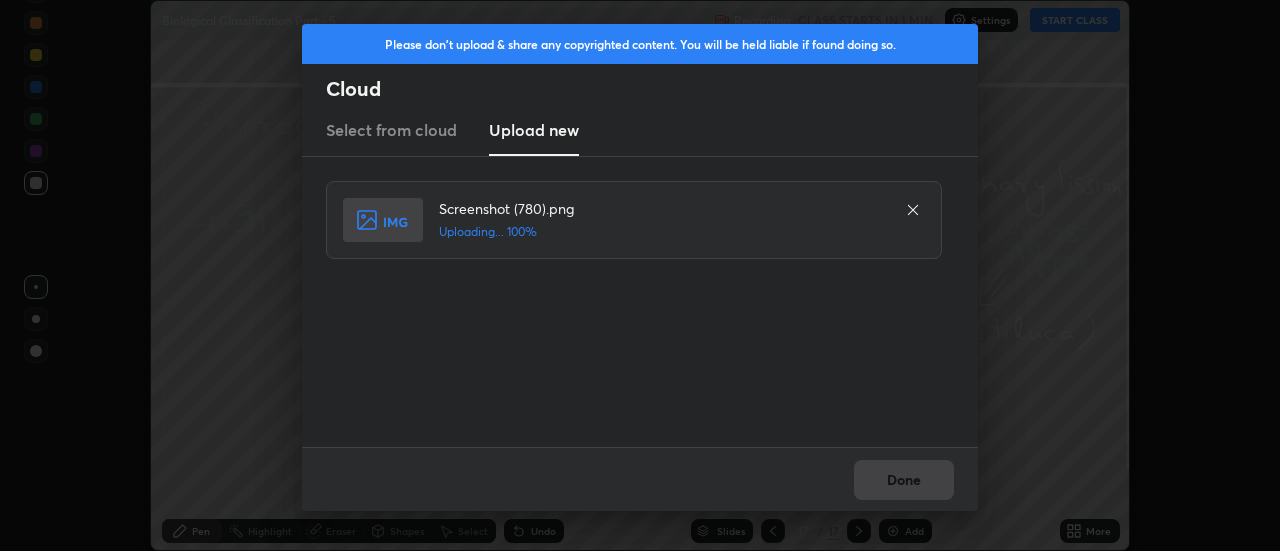 click on "Done" at bounding box center (640, 479) 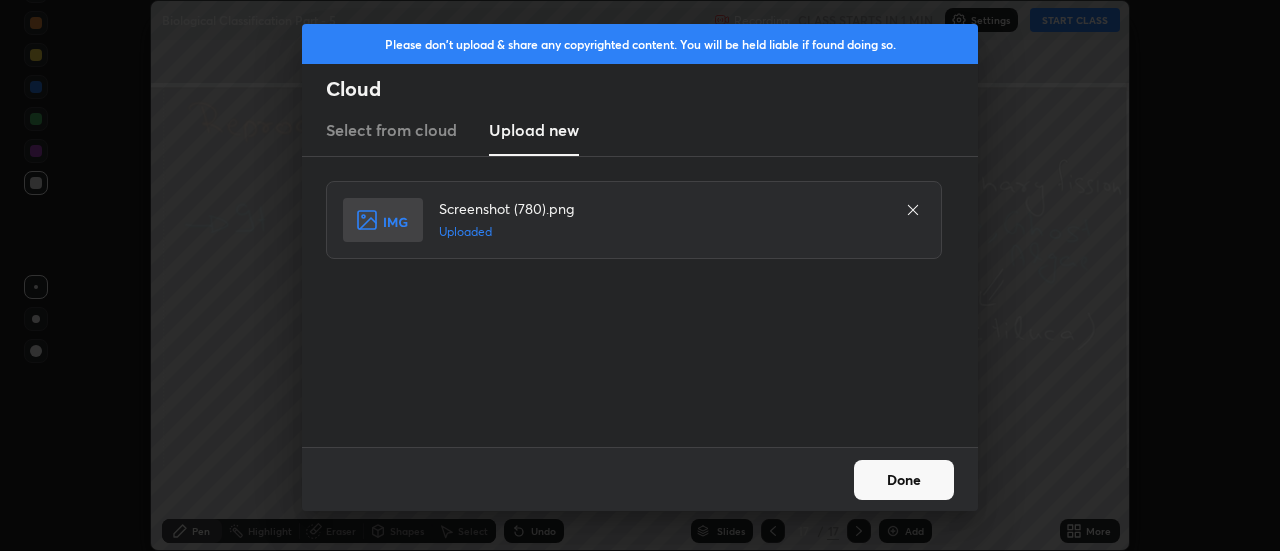 click on "Done" at bounding box center [904, 480] 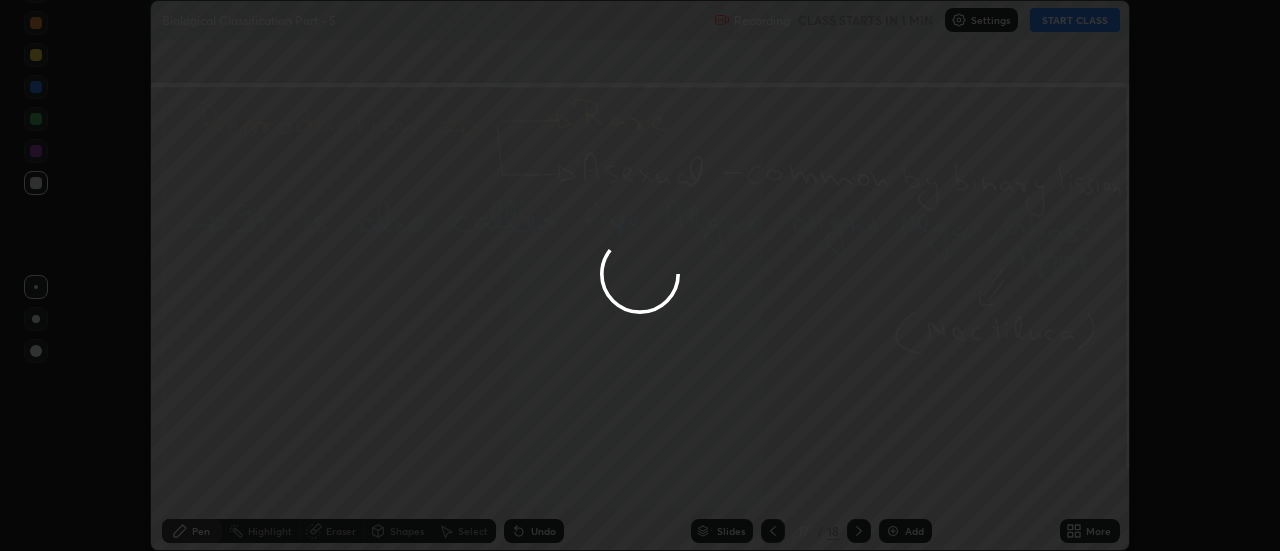 click 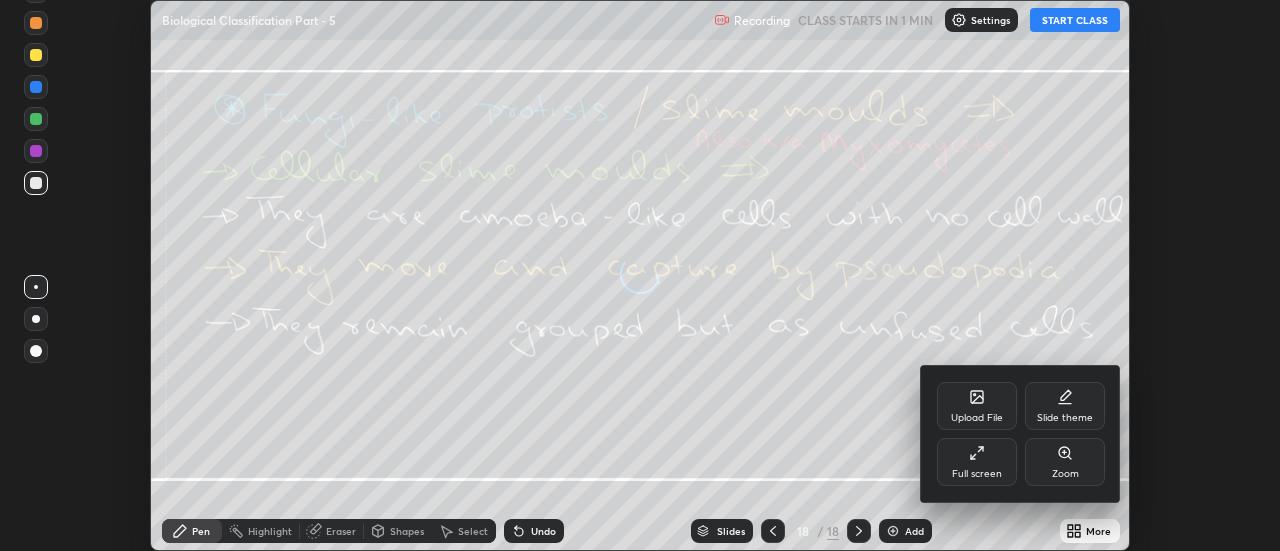 click on "Upload File" at bounding box center [977, 406] 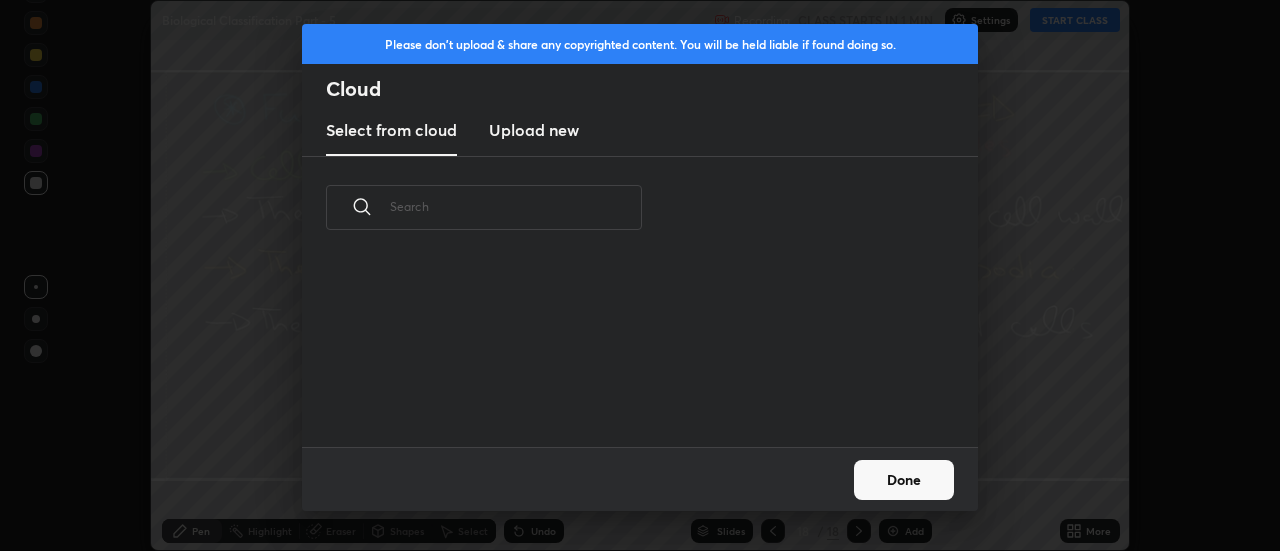 click on "Upload new" at bounding box center [534, 130] 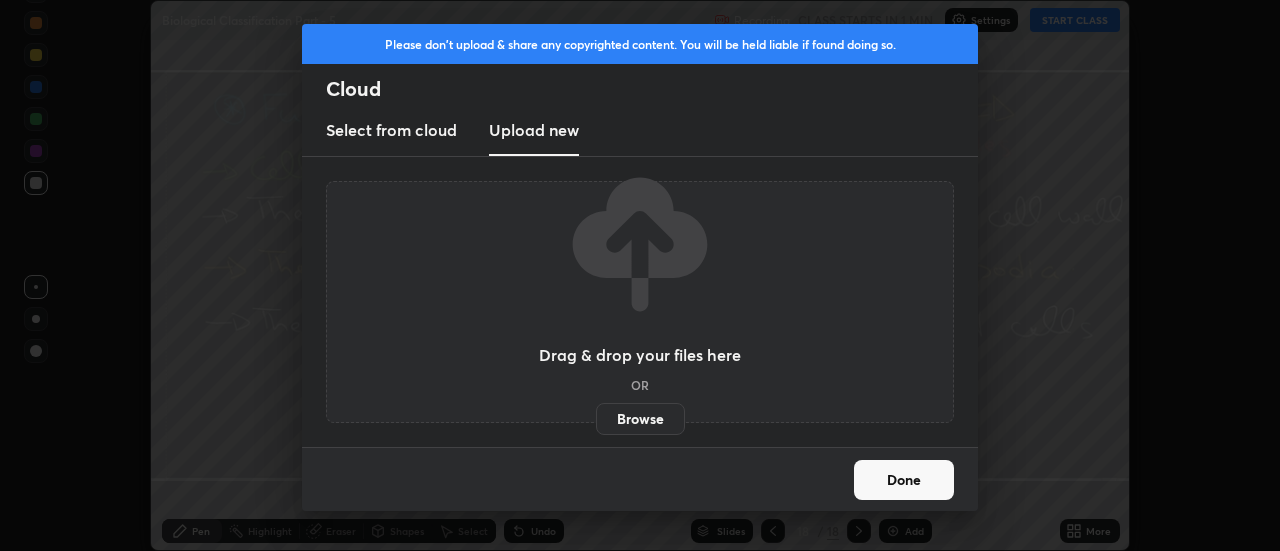 click on "Browse" at bounding box center (640, 419) 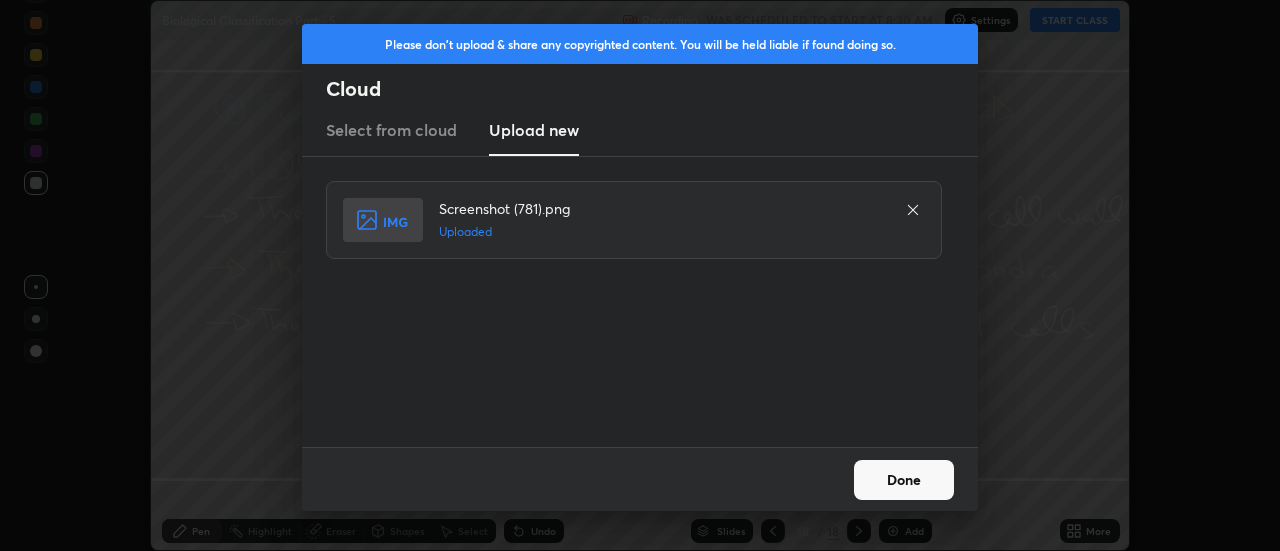 click on "Done" at bounding box center (904, 480) 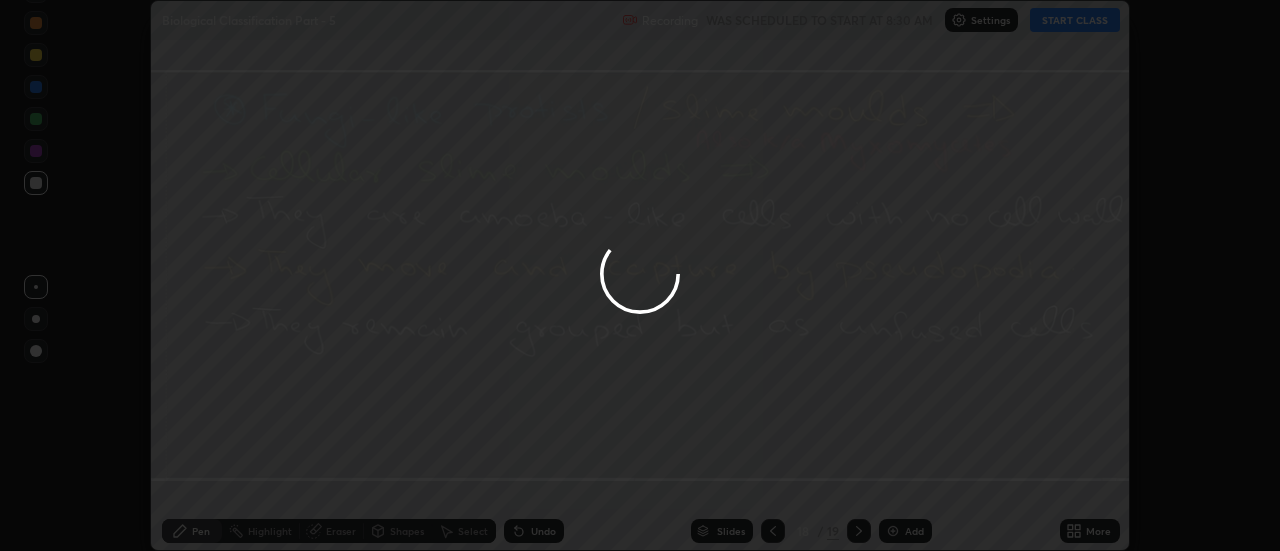 click 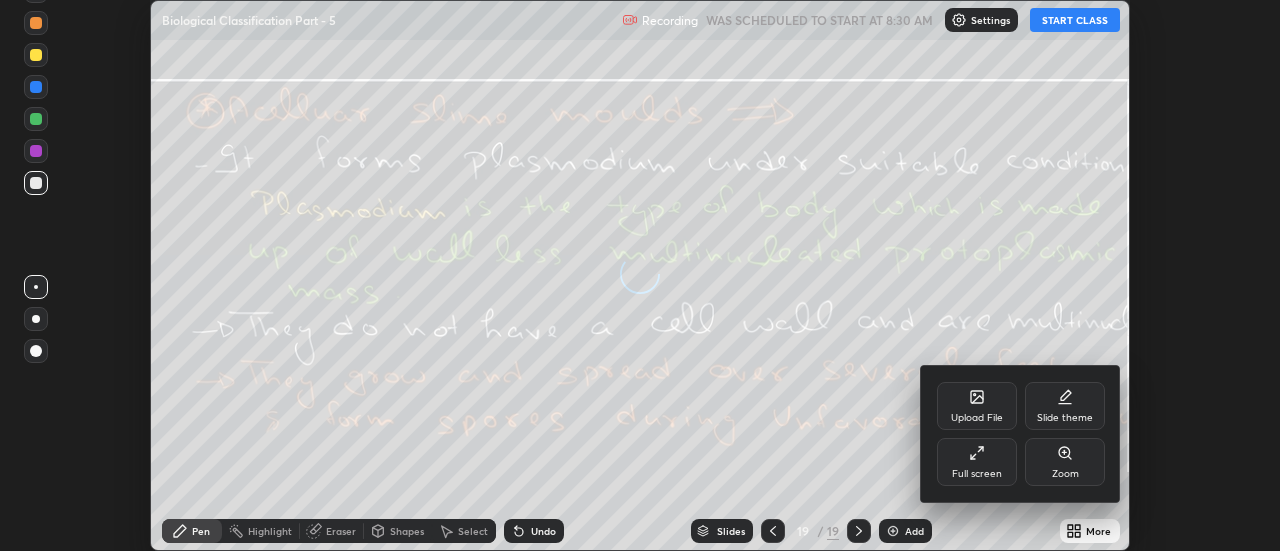click on "Upload File" at bounding box center (977, 406) 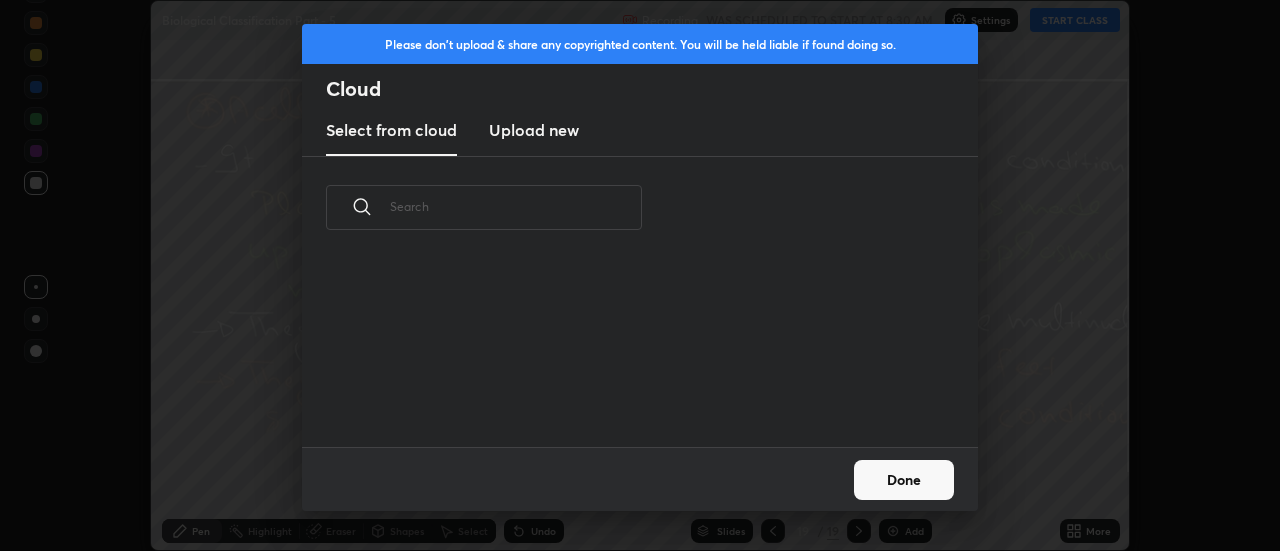 click on "Upload new" at bounding box center [534, 130] 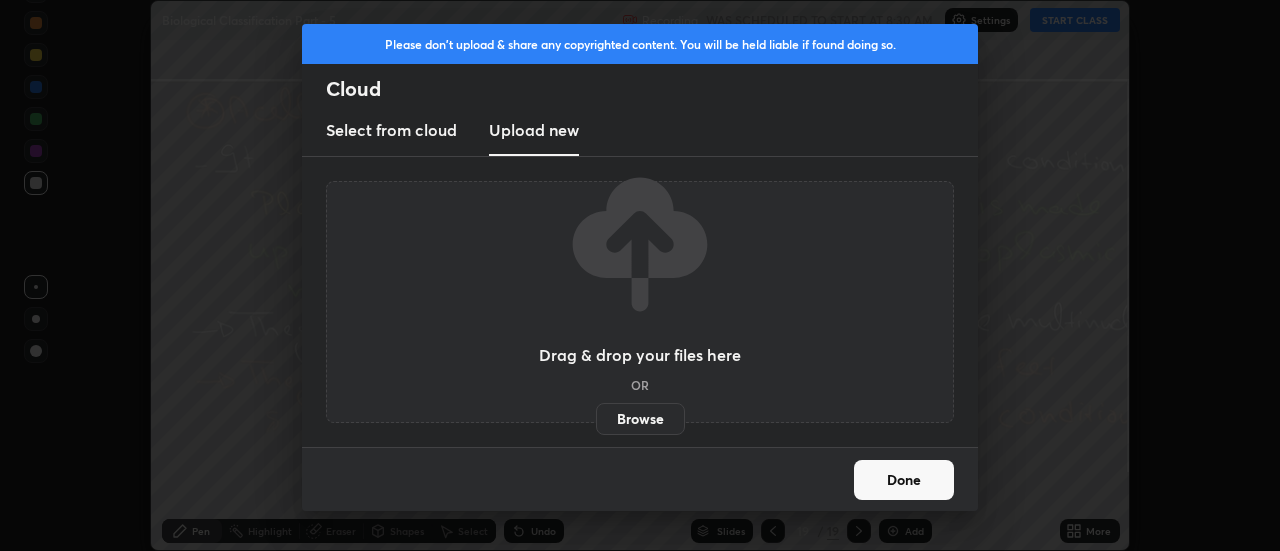click on "Browse" at bounding box center [640, 419] 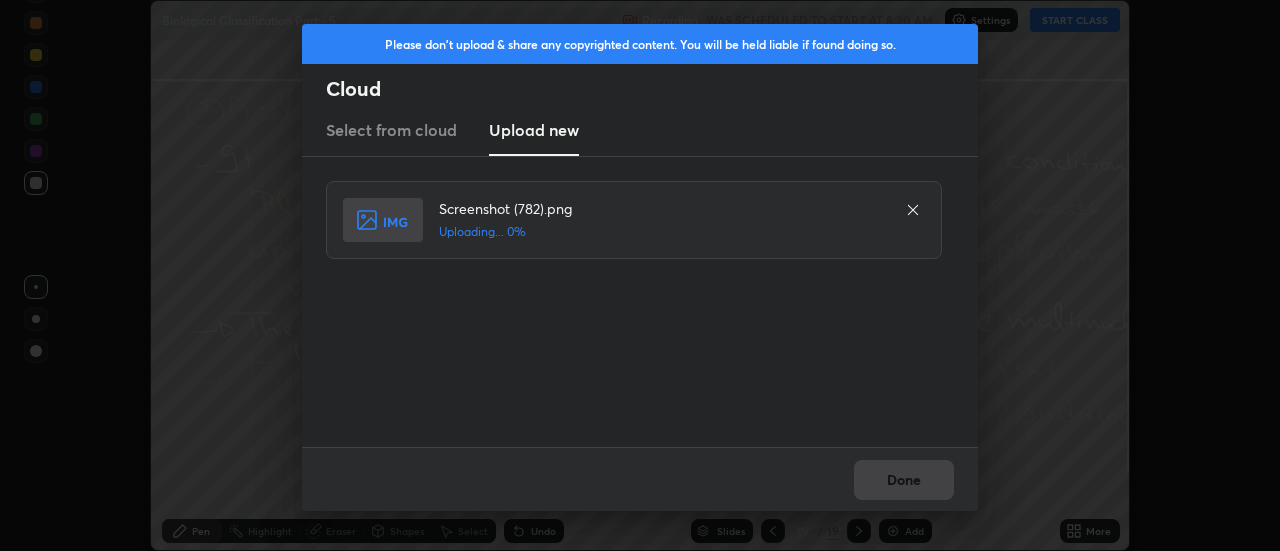click on "Done" at bounding box center (640, 479) 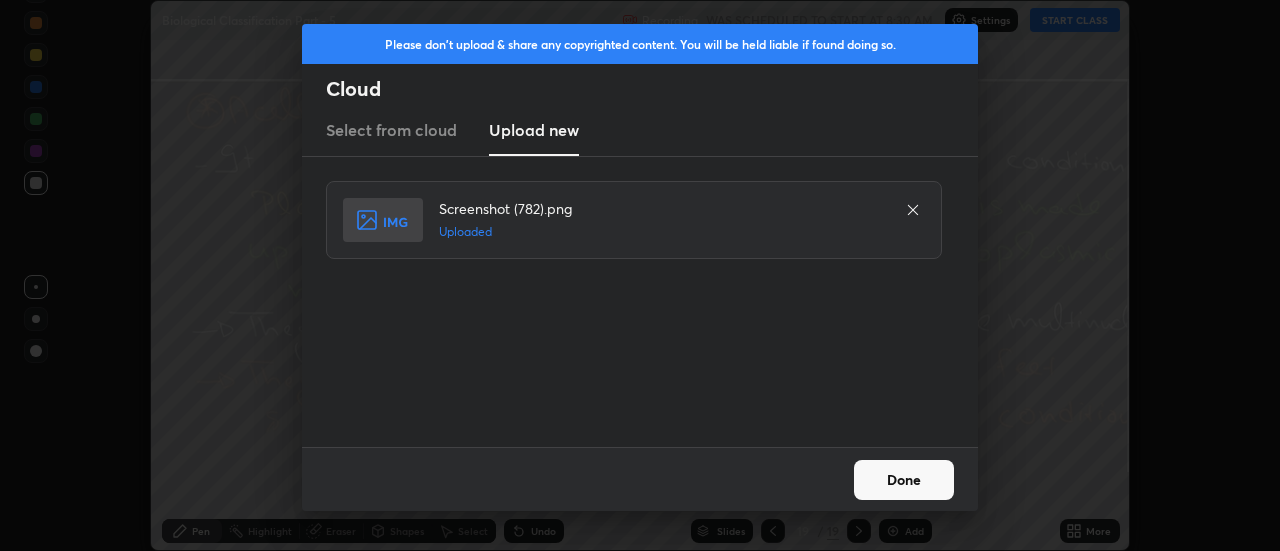 click on "Done" at bounding box center [904, 480] 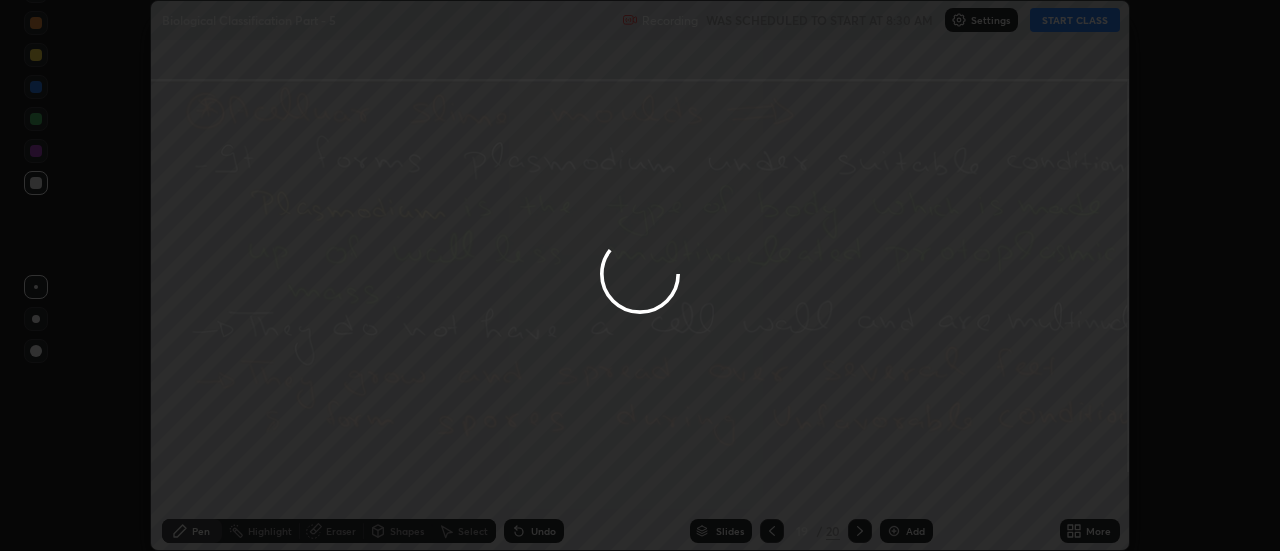 click 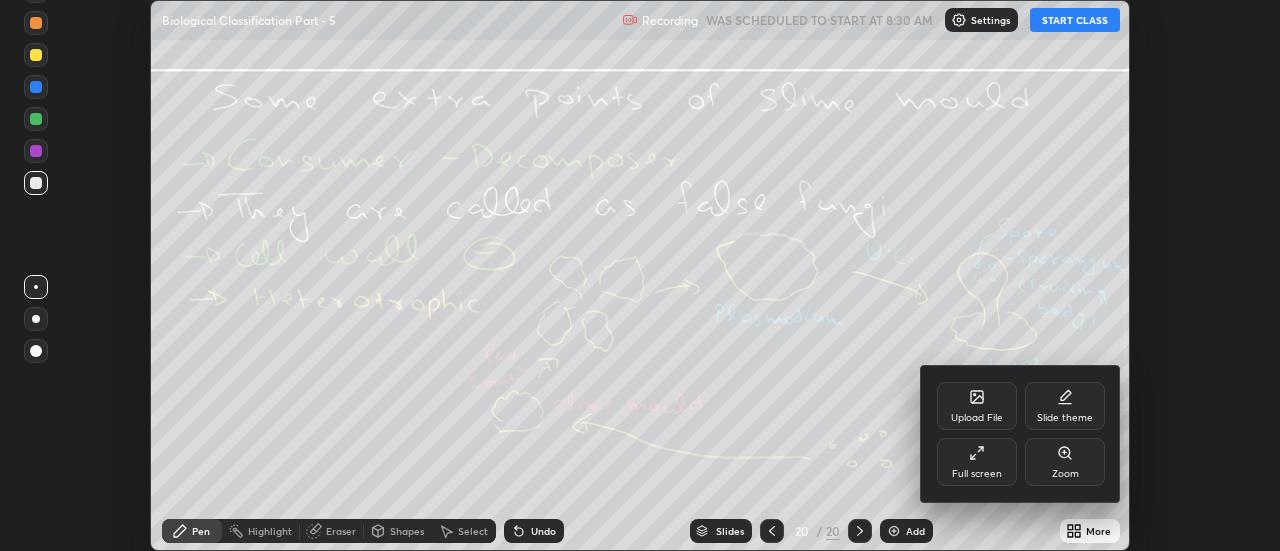 click on "Upload File" at bounding box center (977, 406) 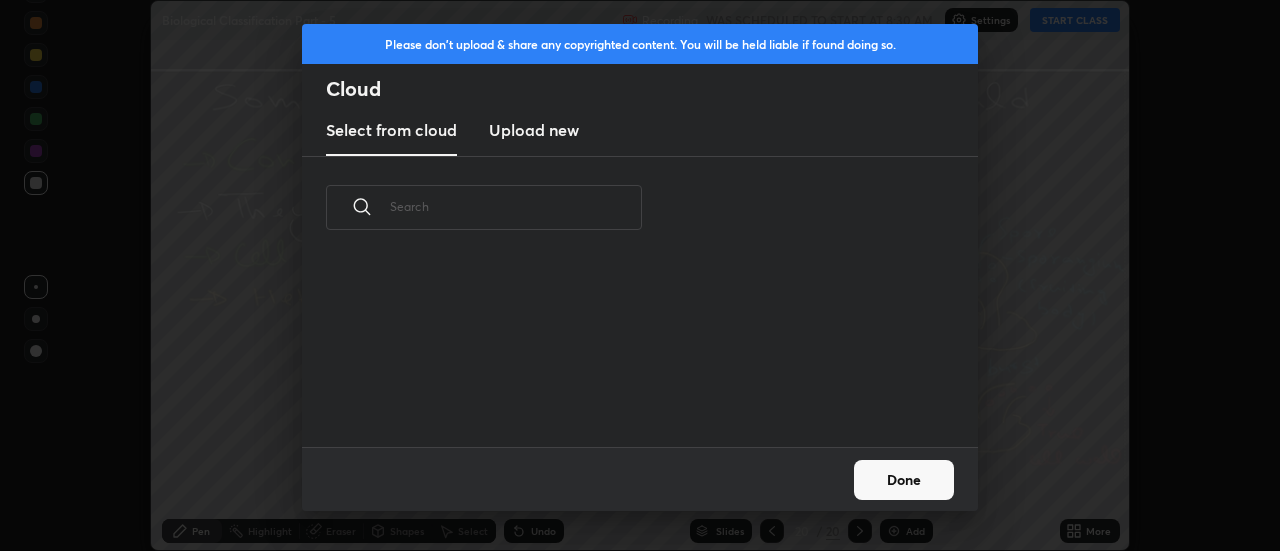 click on "Upload new" at bounding box center [534, 130] 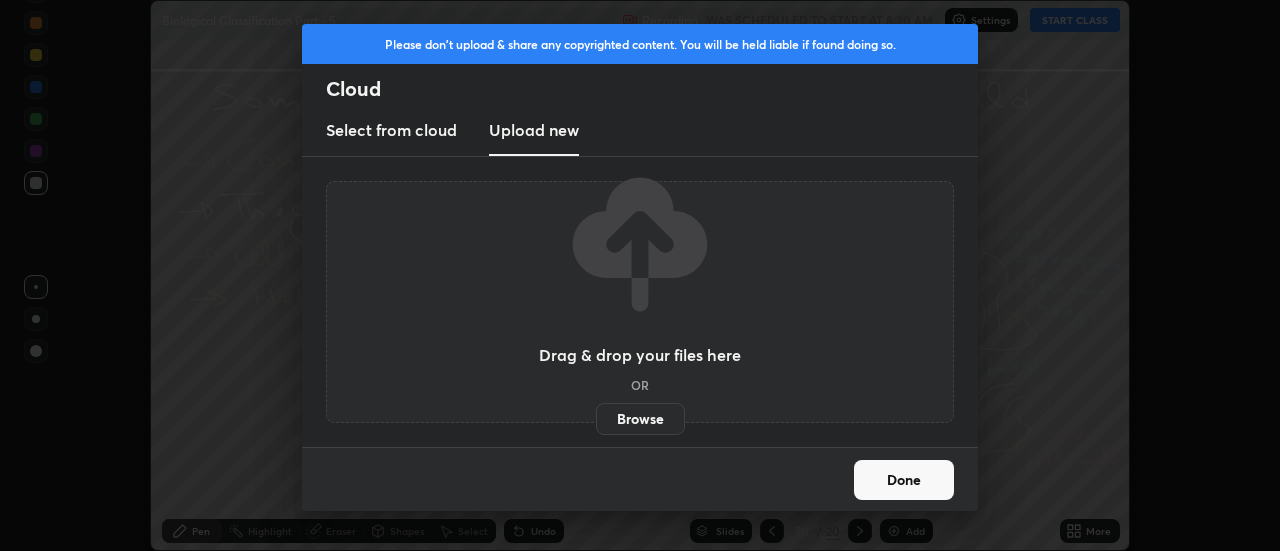 click on "Browse" at bounding box center [640, 419] 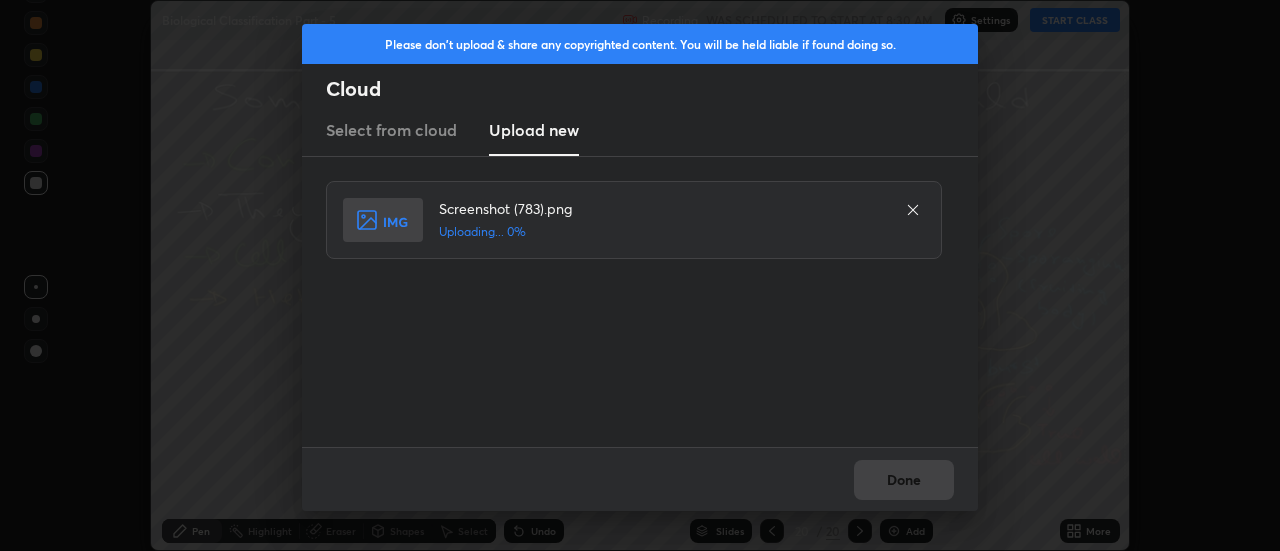 click on "Done" at bounding box center (640, 479) 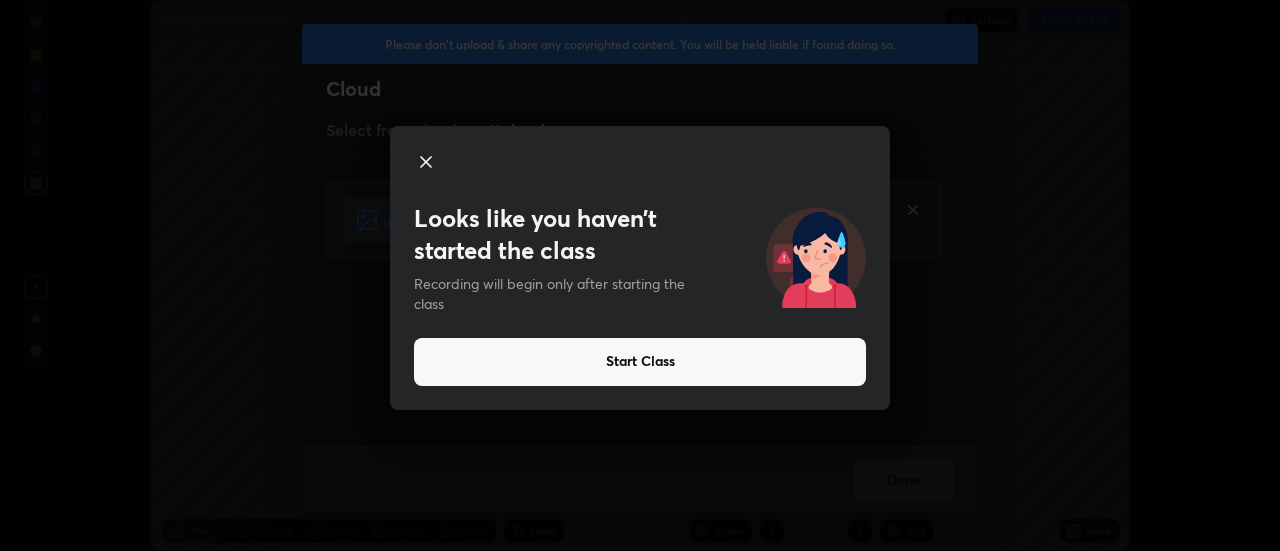 click on "Looks like you haven’t started the class Recording will begin only after starting the class Start Class" at bounding box center [640, 275] 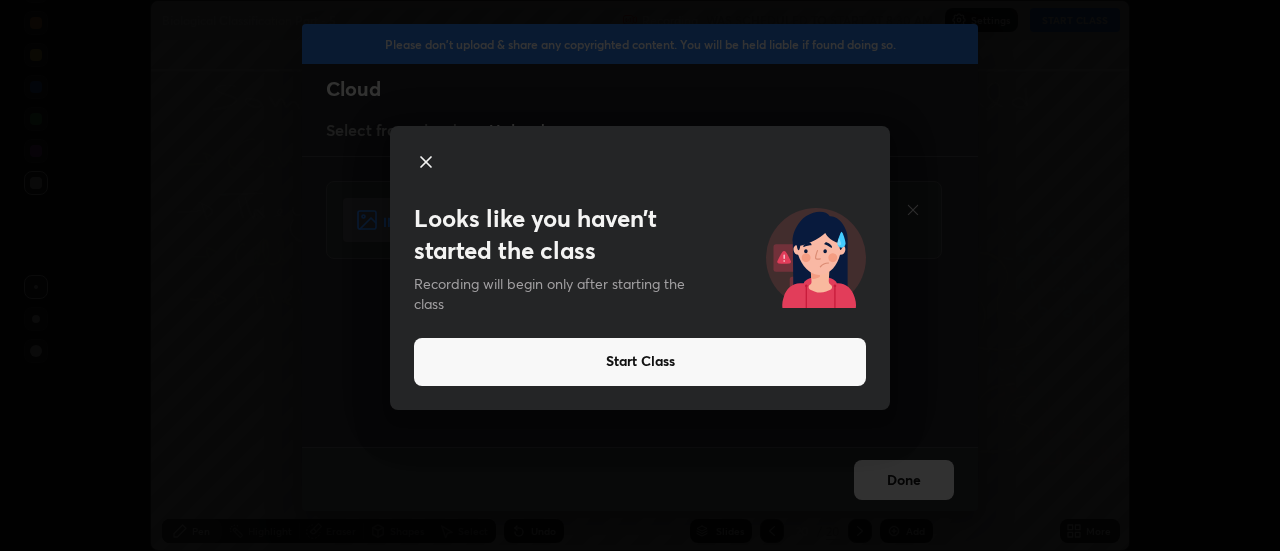 click on "Looks like you haven’t started the class Recording will begin only after starting the class Start Class" at bounding box center [640, 275] 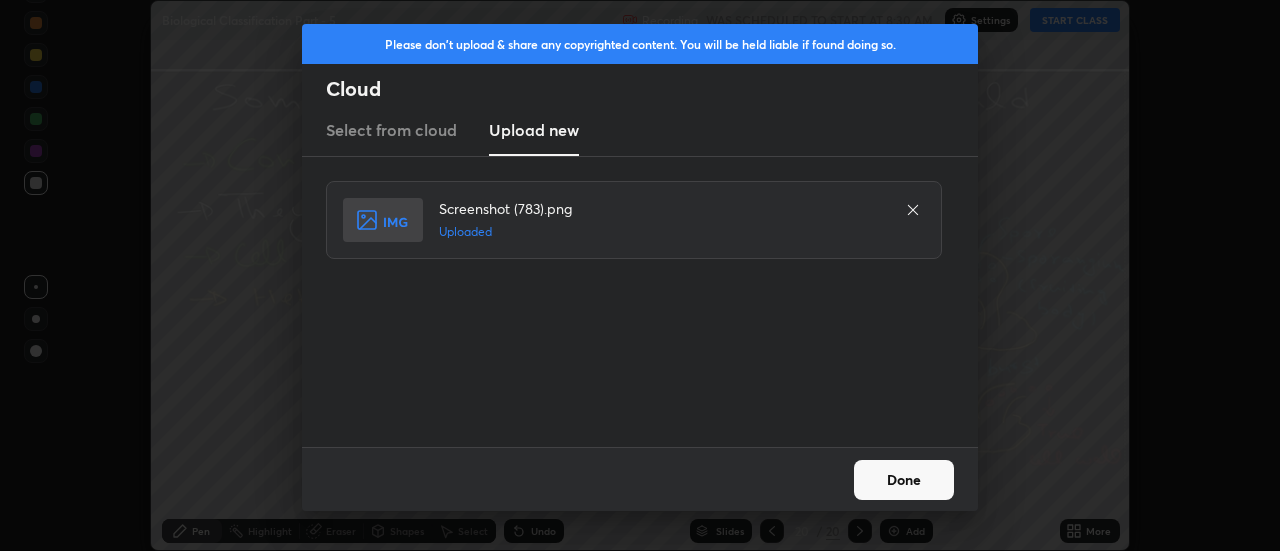 click on "Done" at bounding box center (904, 480) 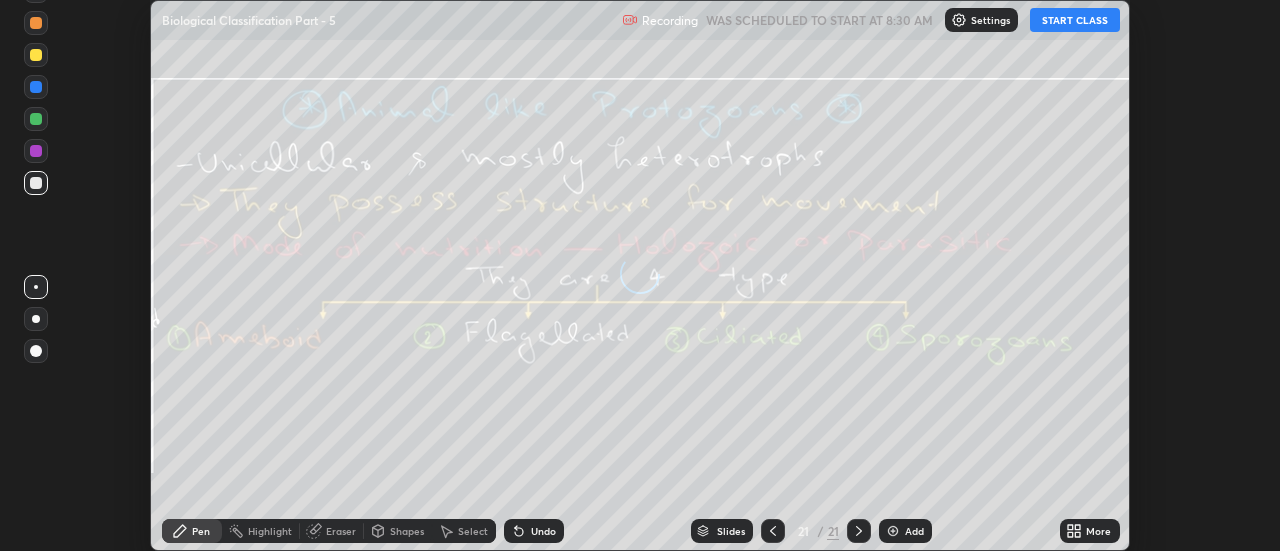 click on "More" at bounding box center (1098, 531) 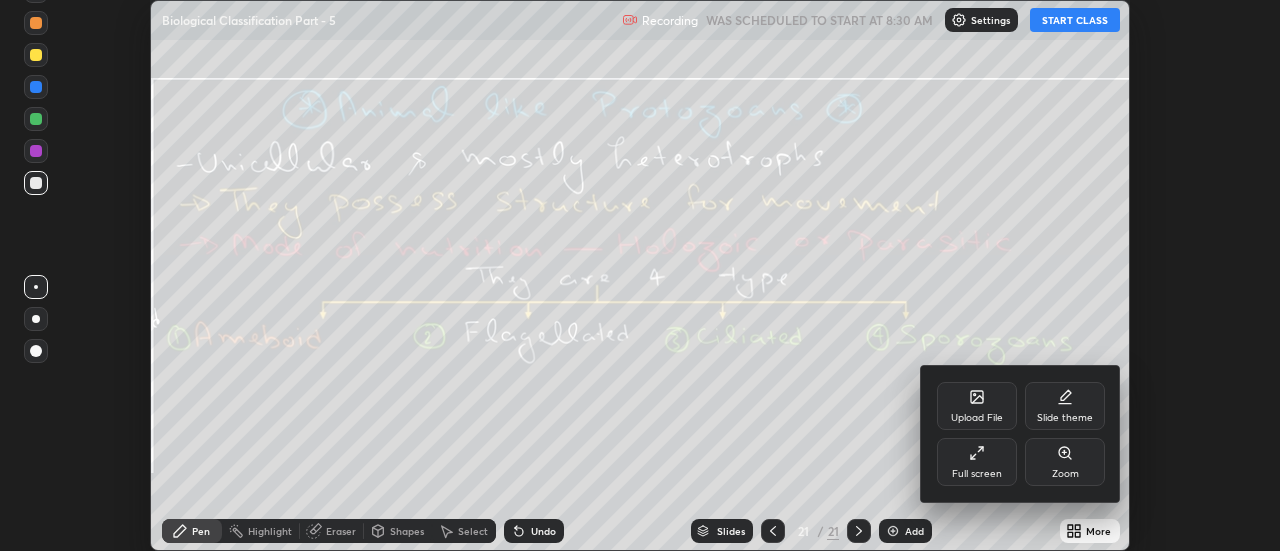 click on "Upload File" at bounding box center (977, 406) 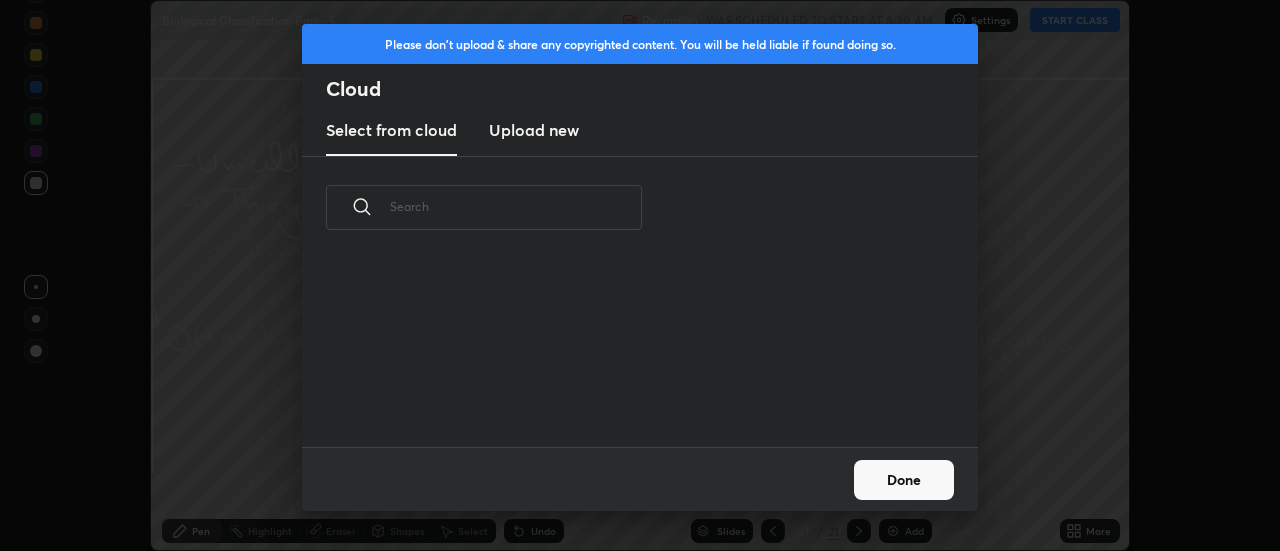 scroll, scrollTop: 7, scrollLeft: 11, axis: both 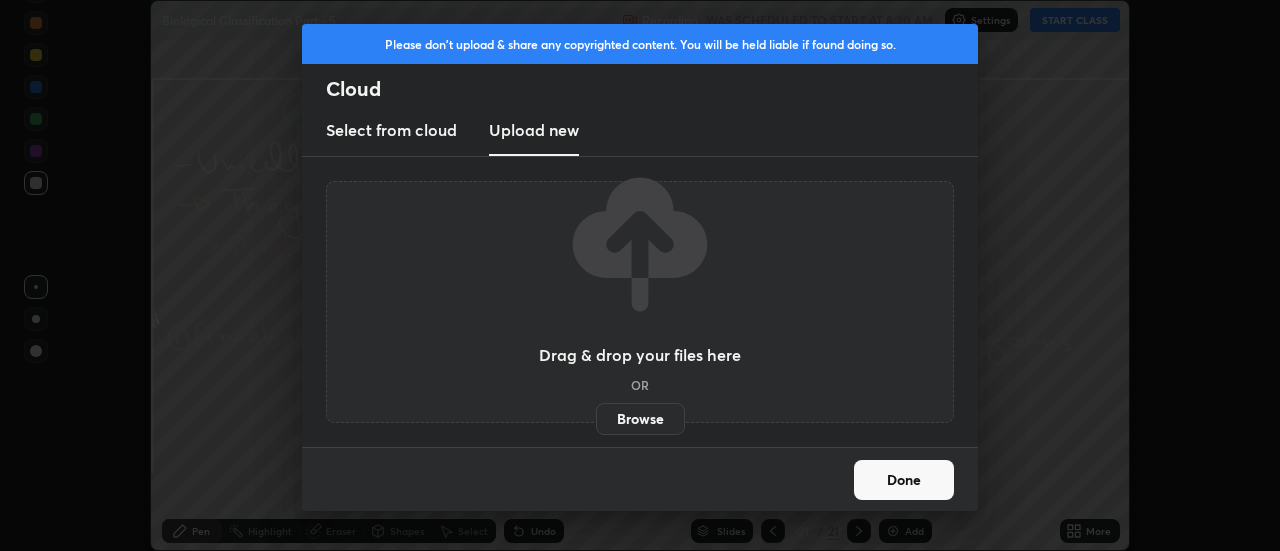 click on "Browse" at bounding box center [640, 419] 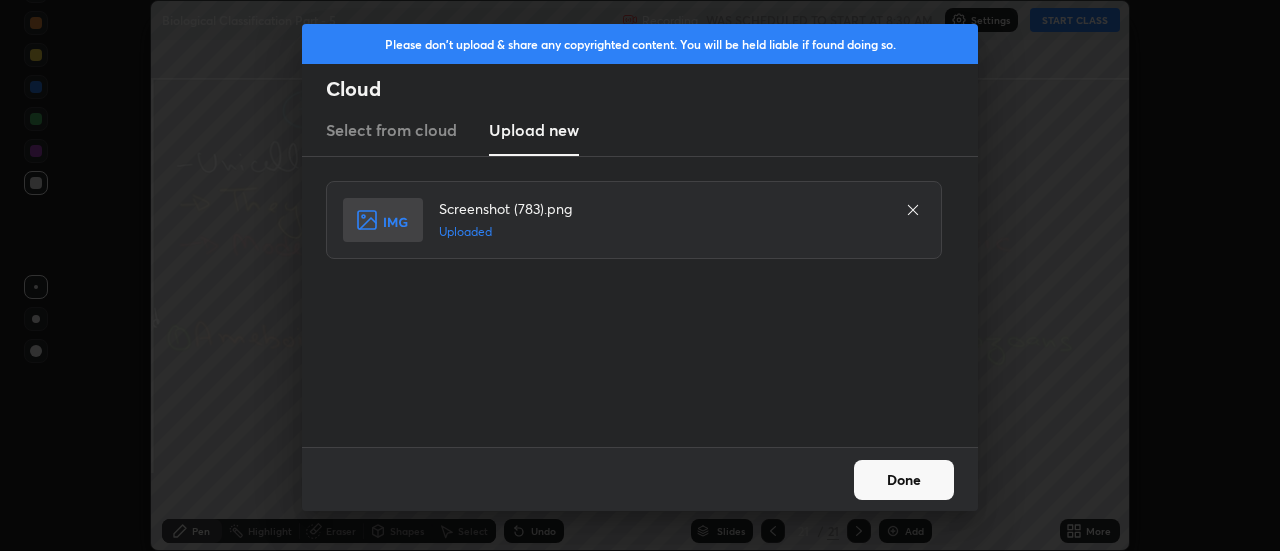 click on "Done" at bounding box center (904, 480) 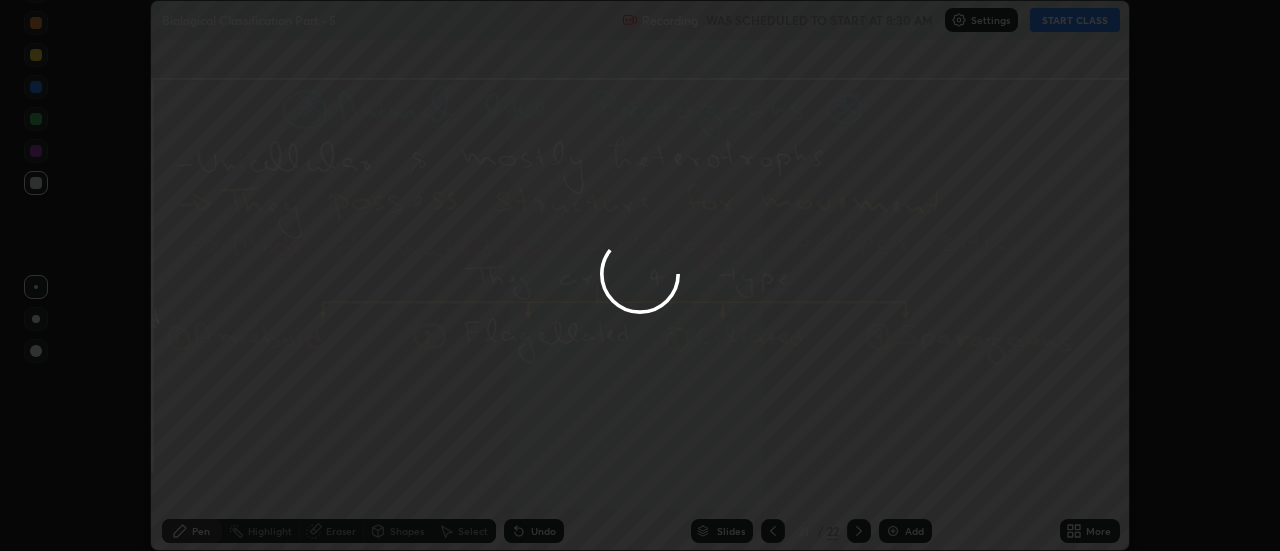 click 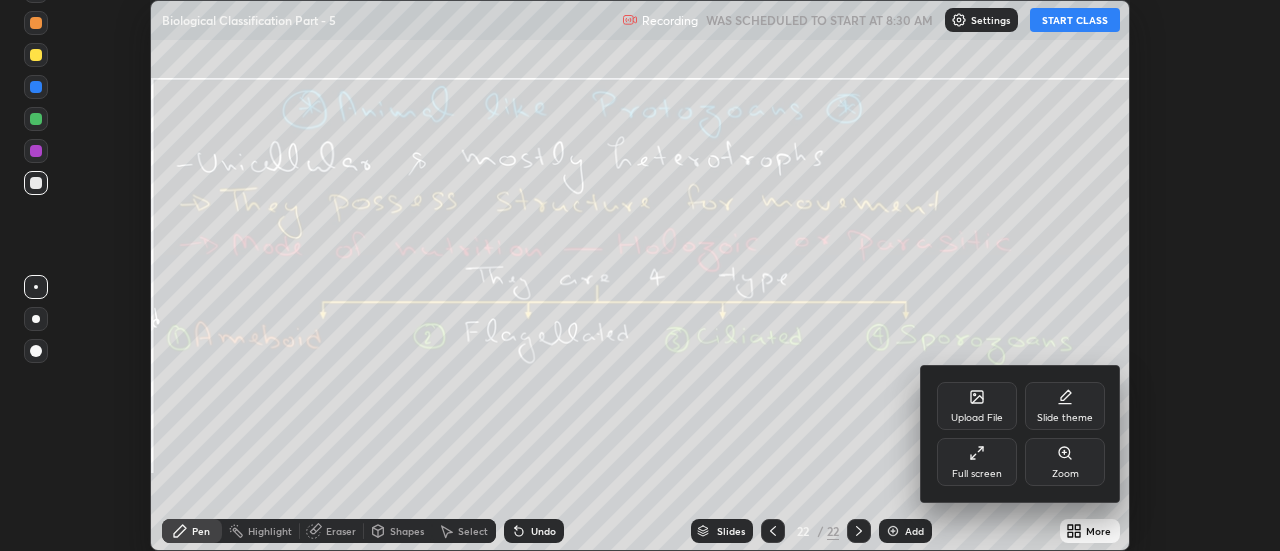 click on "Upload File" at bounding box center [977, 406] 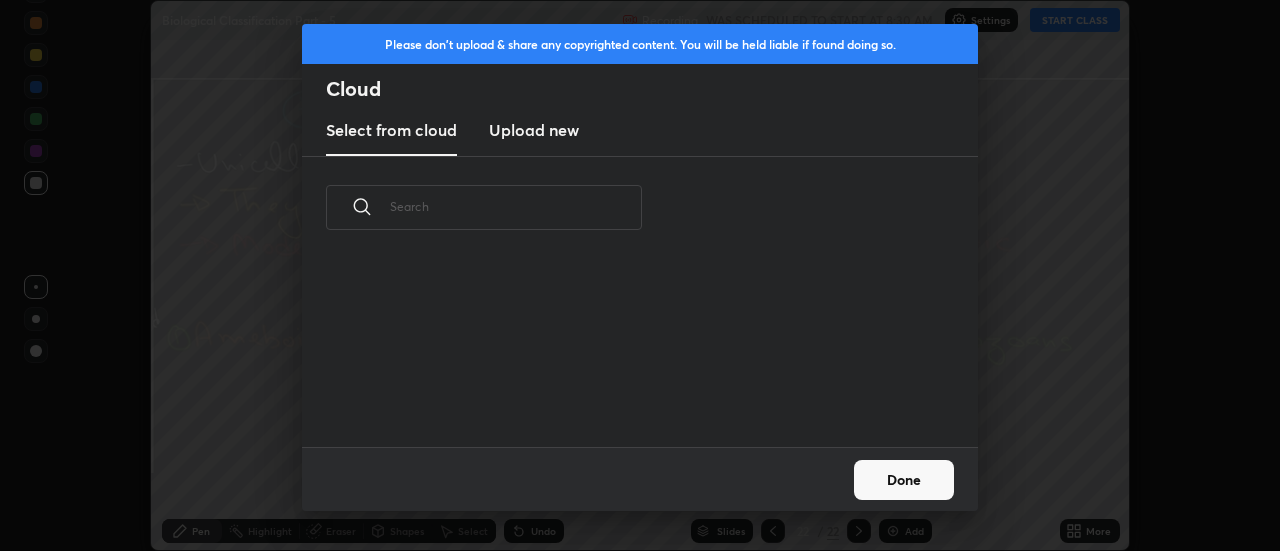 click on "Upload new" at bounding box center [534, 130] 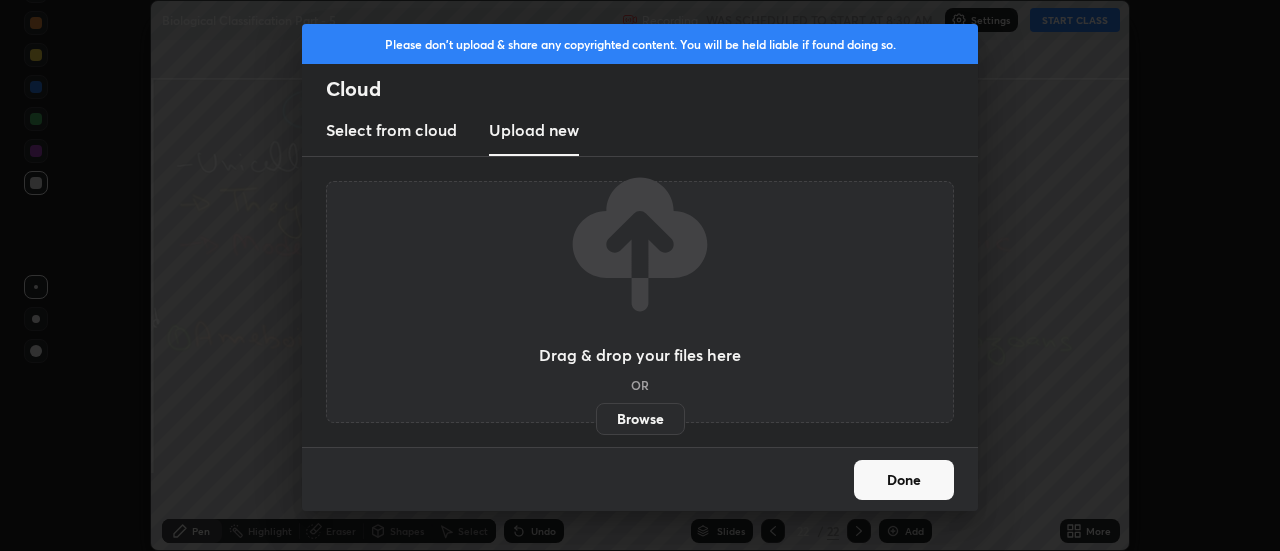 click on "Browse" at bounding box center (640, 419) 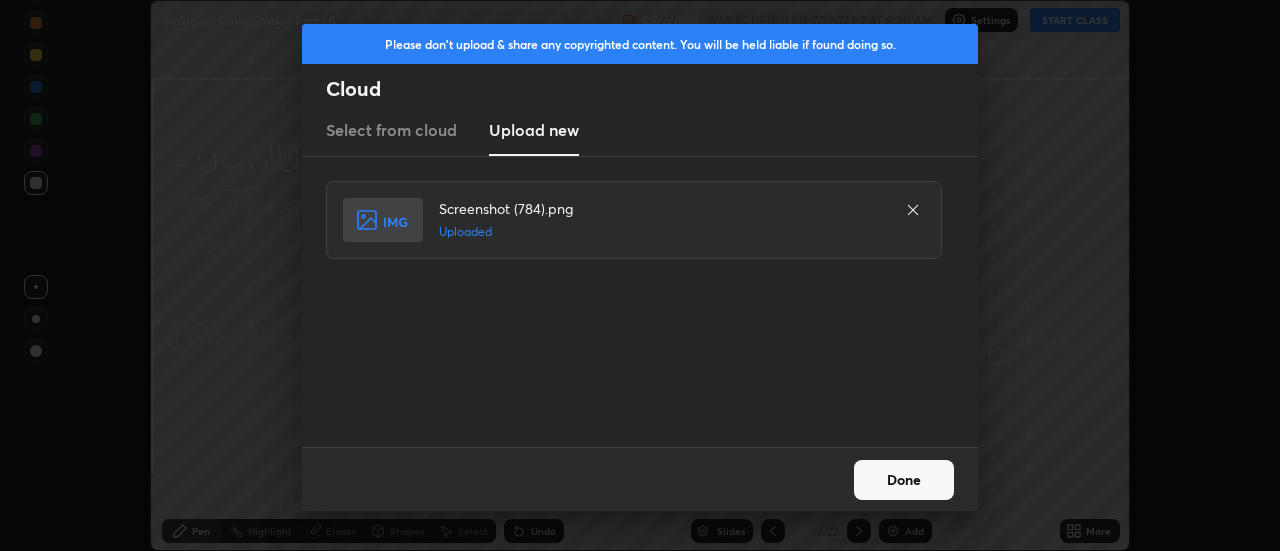 click on "Done" at bounding box center (904, 480) 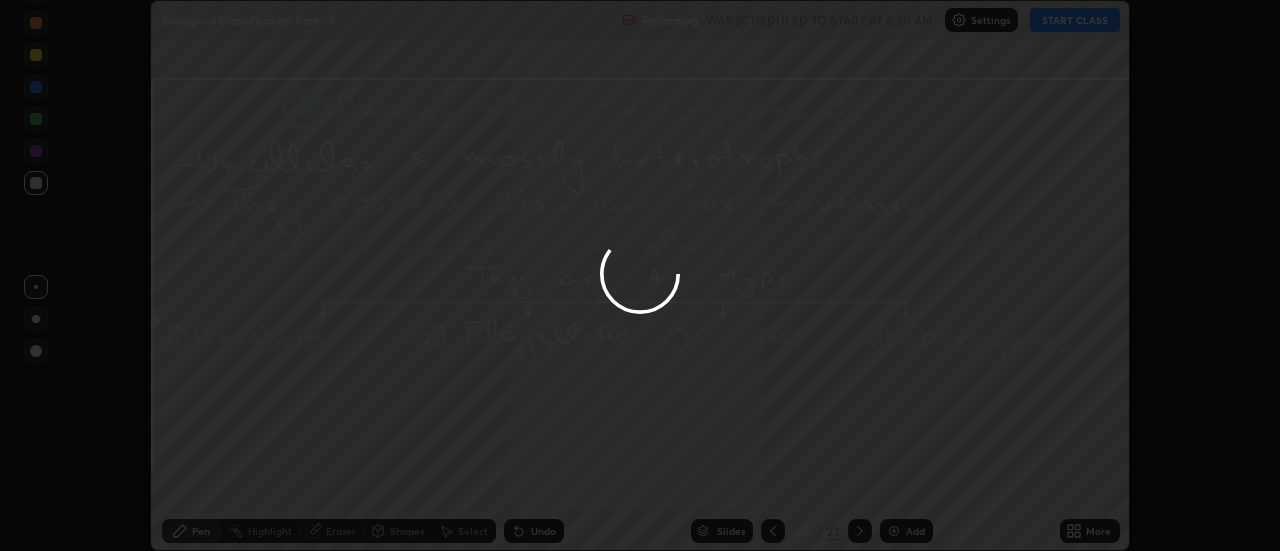 click 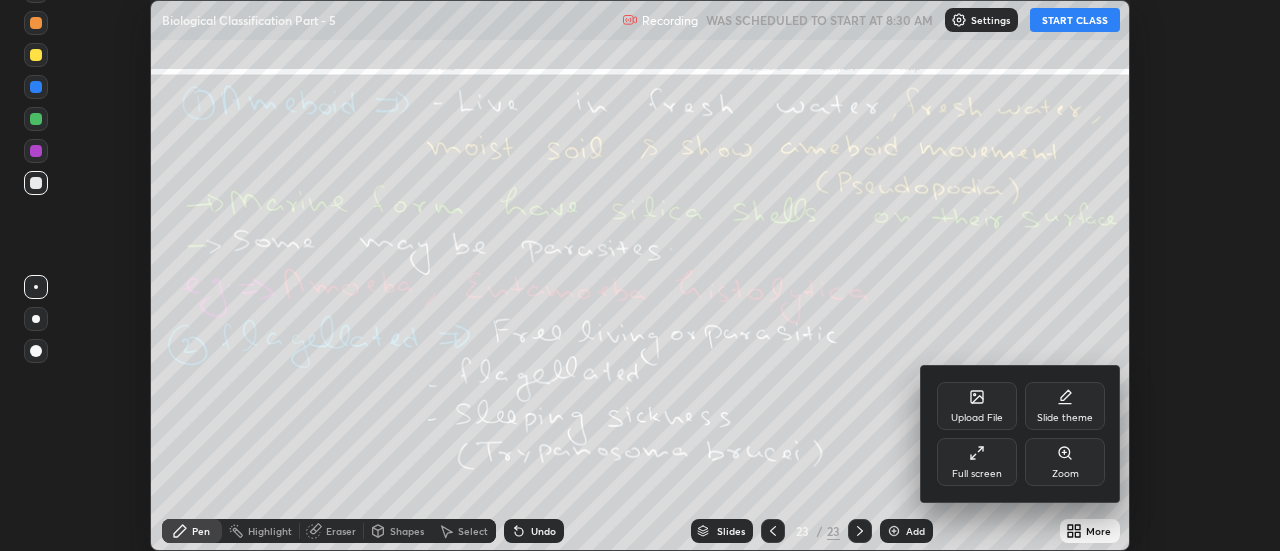 click 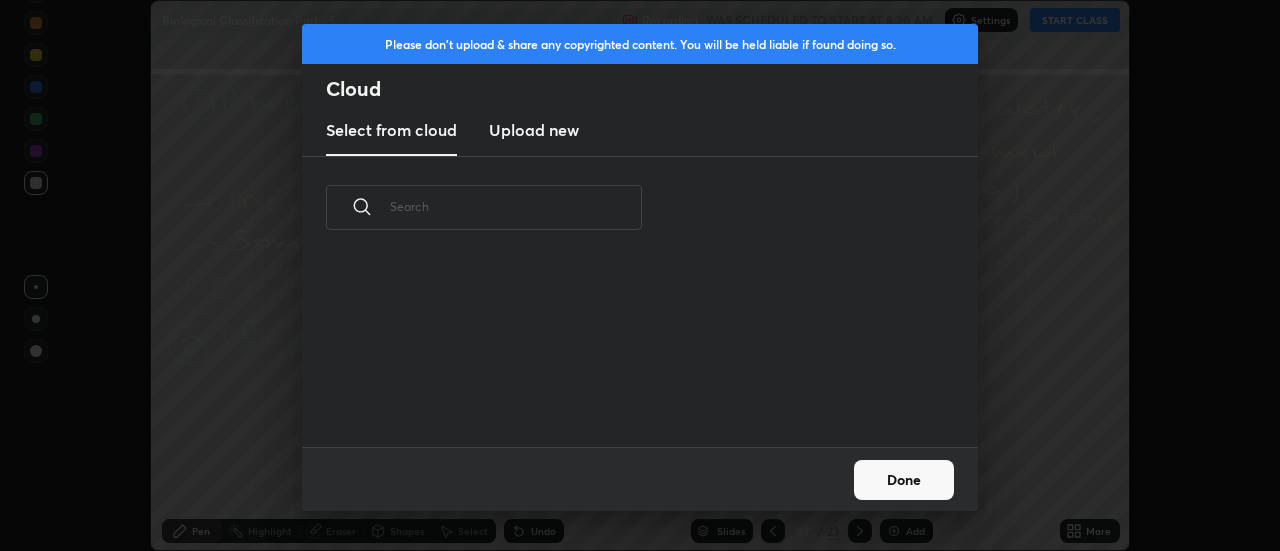 scroll, scrollTop: 7, scrollLeft: 11, axis: both 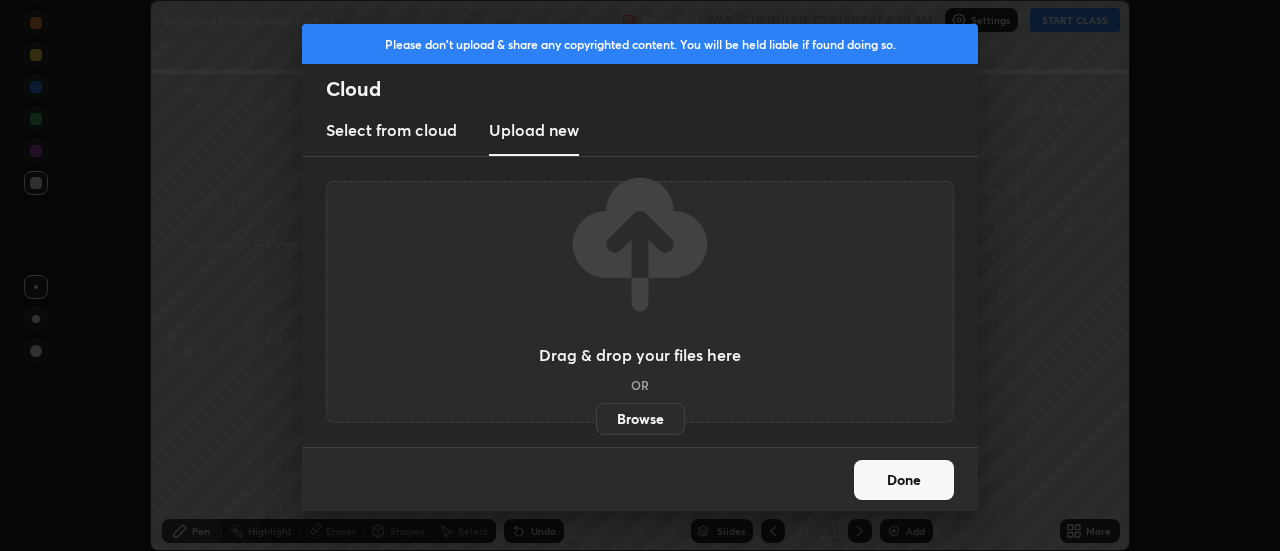 click on "Browse" at bounding box center (640, 419) 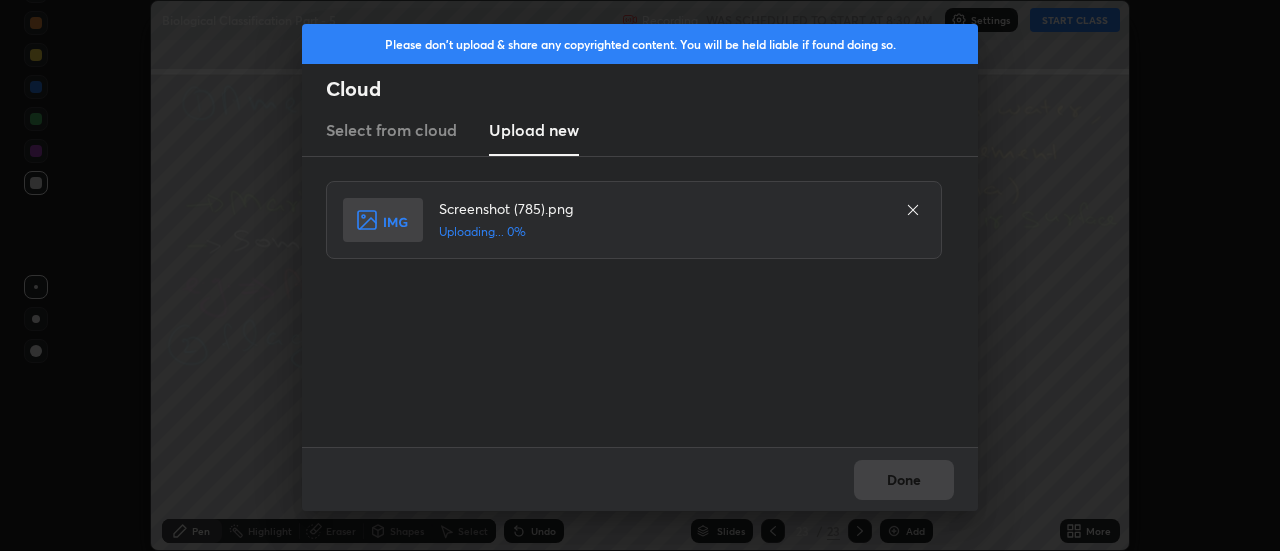 click on "Done" at bounding box center (640, 479) 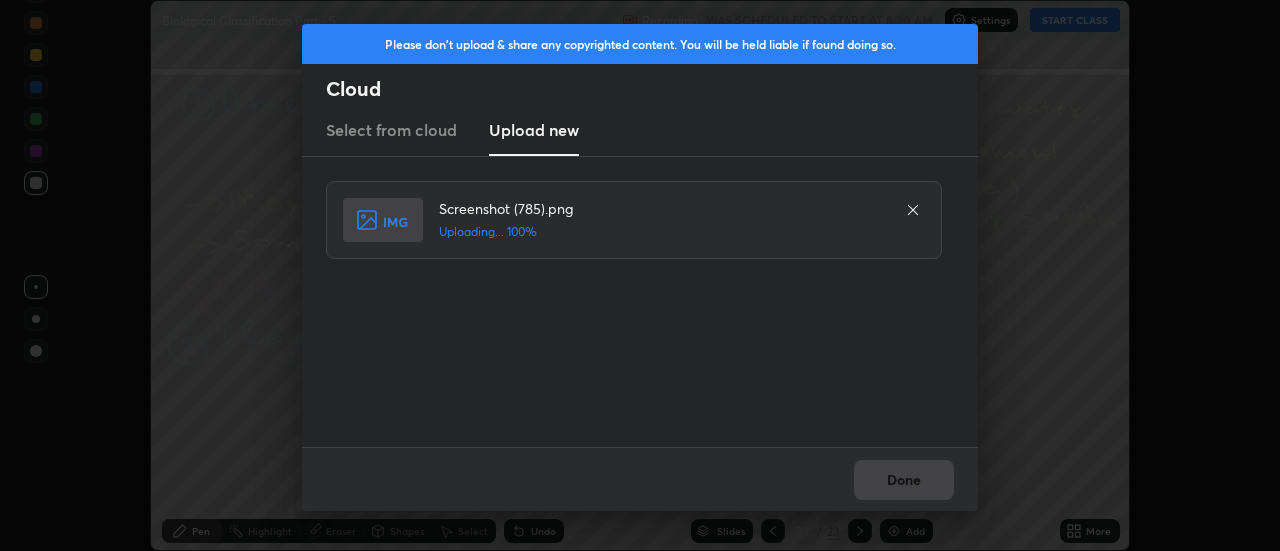 click on "Done" at bounding box center (640, 479) 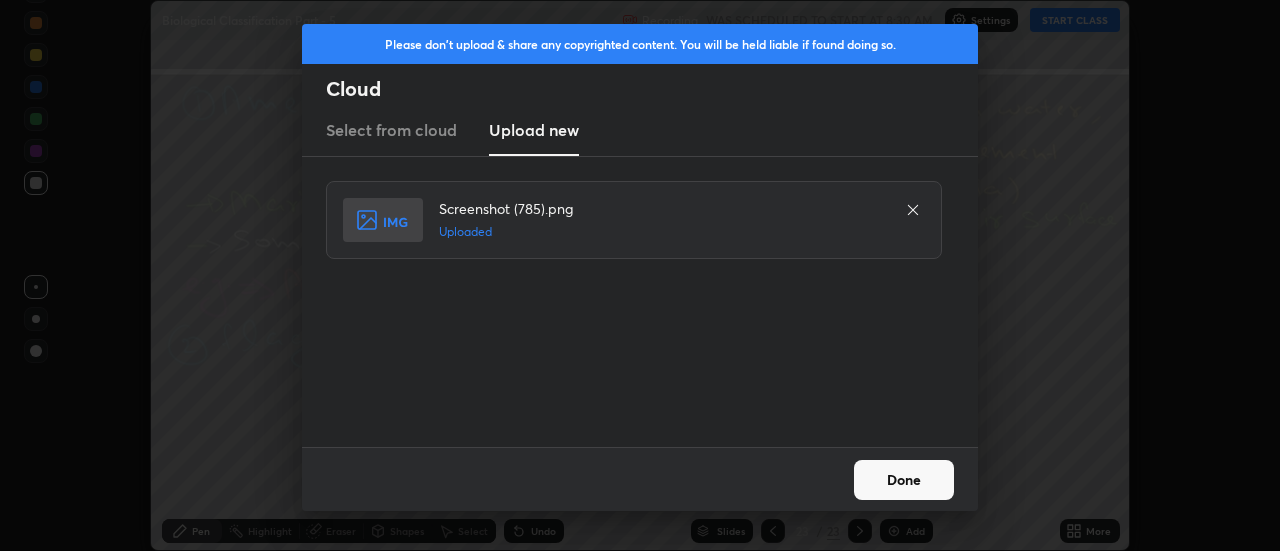 click on "Done" at bounding box center (904, 480) 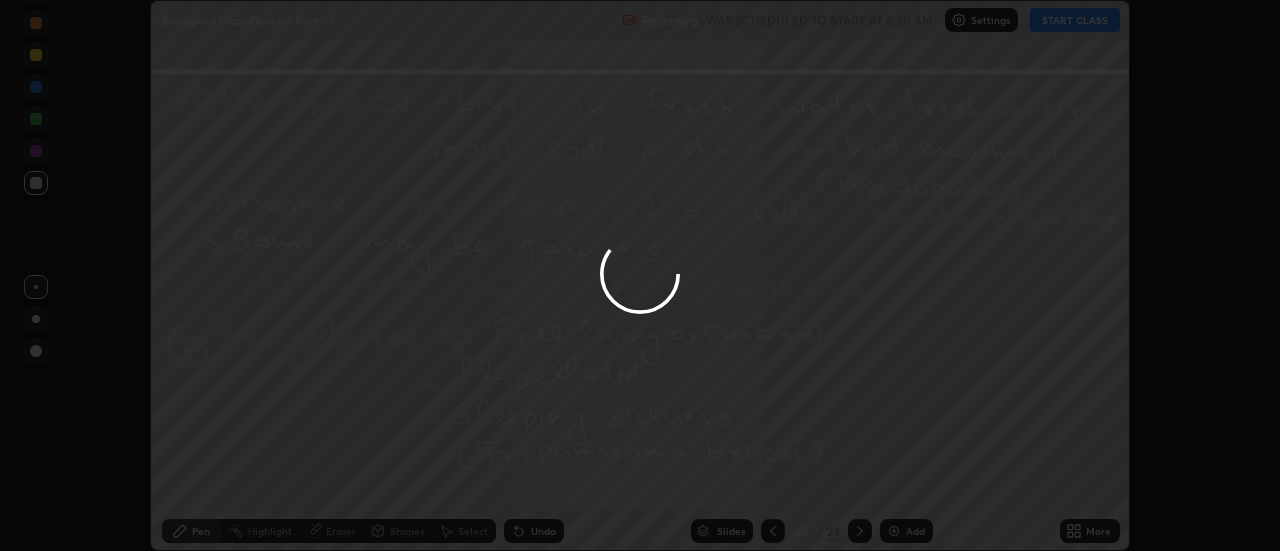 click on "Done" at bounding box center [904, 480] 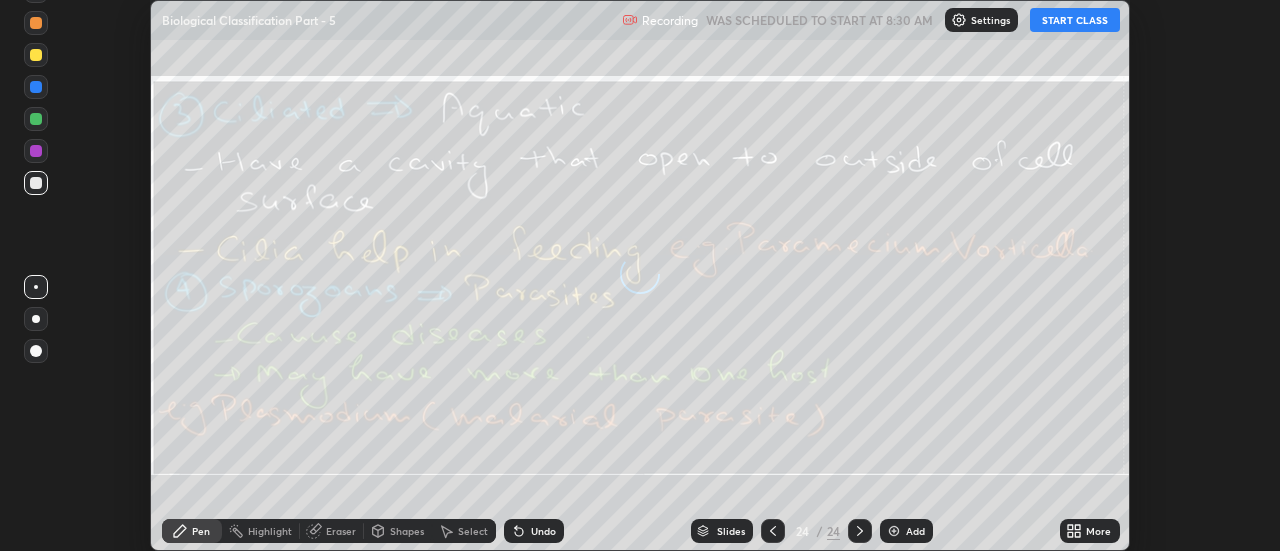 click on "More" at bounding box center (1090, 531) 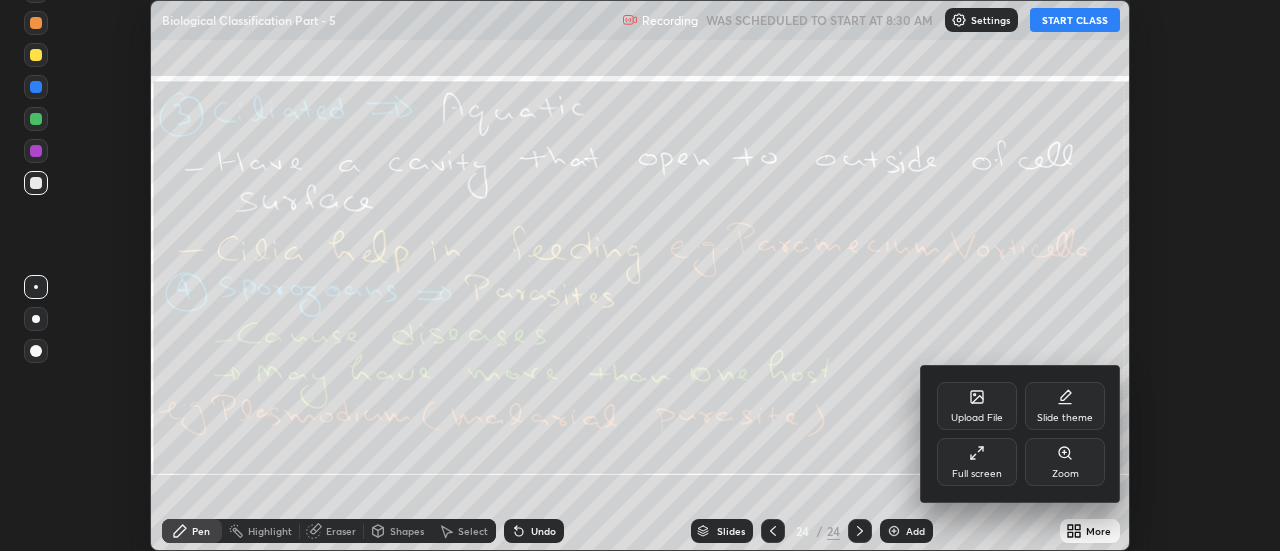 click 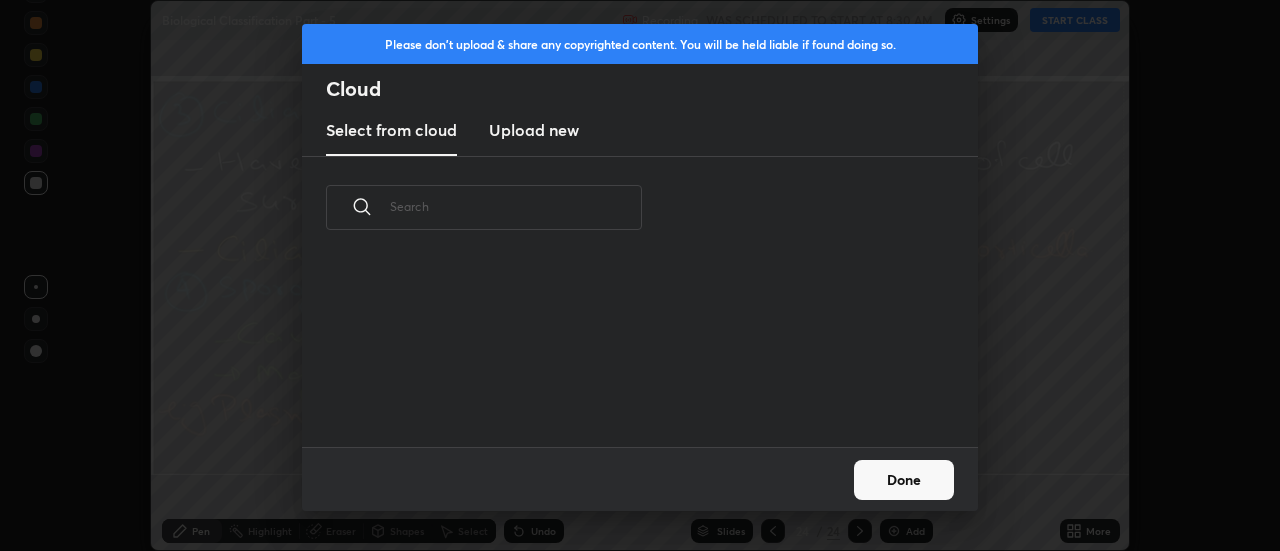 click on "Upload new" at bounding box center (534, 130) 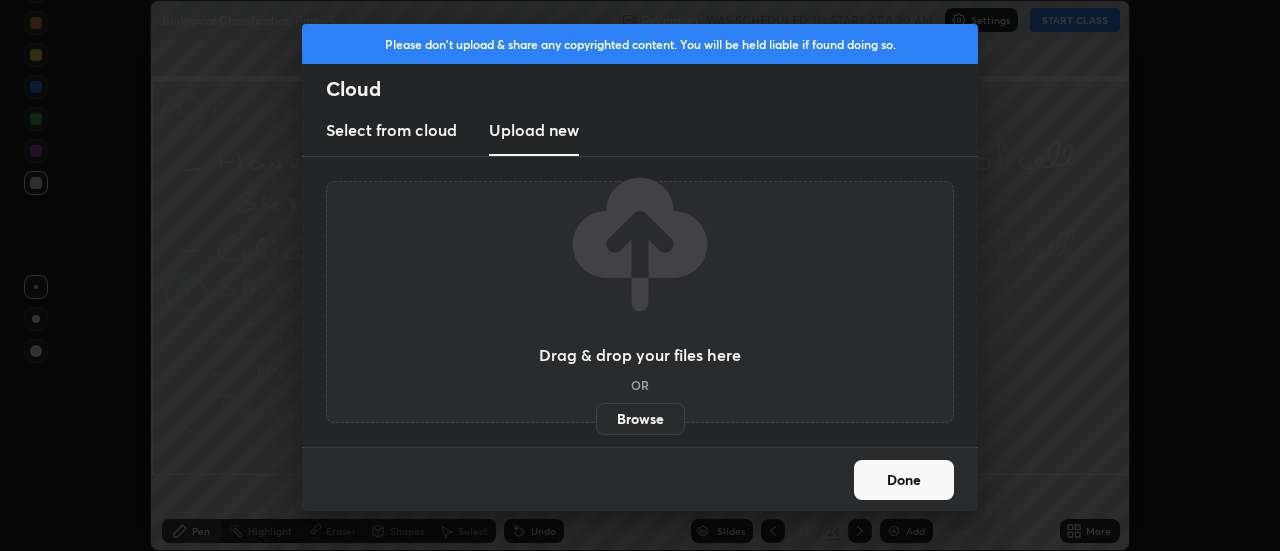 click on "Browse" at bounding box center (640, 419) 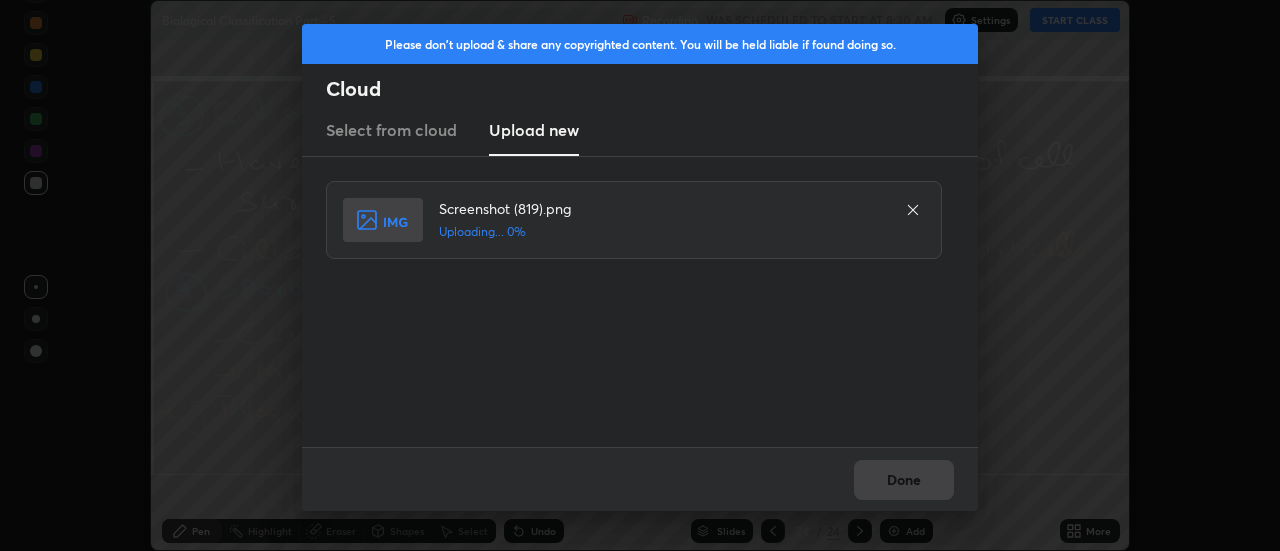 click on "Done" at bounding box center (640, 479) 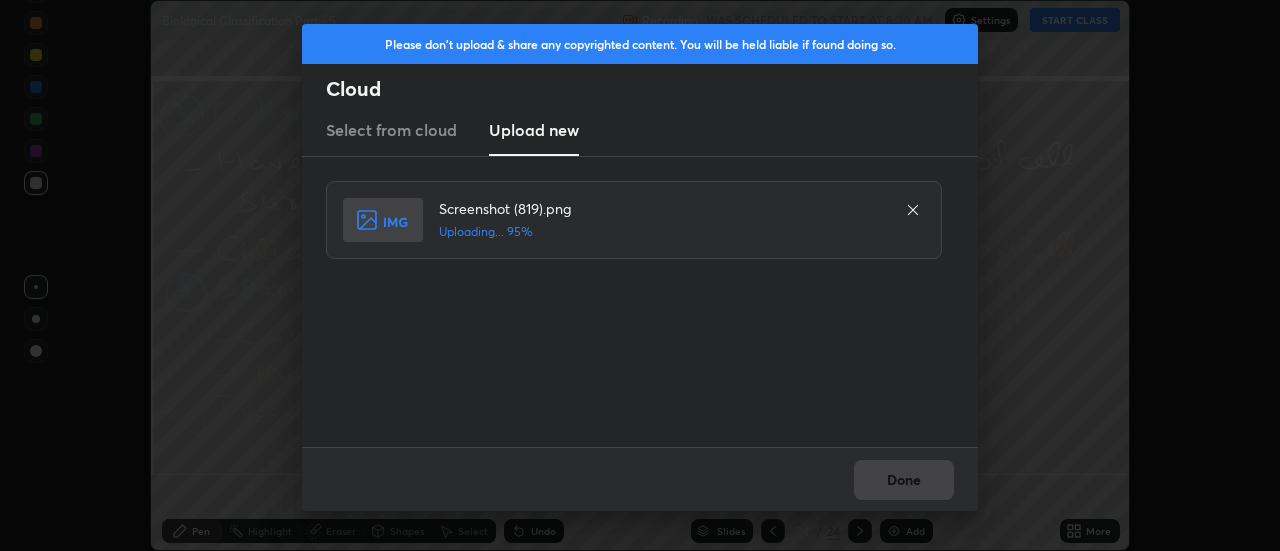 click on "Done" at bounding box center [640, 479] 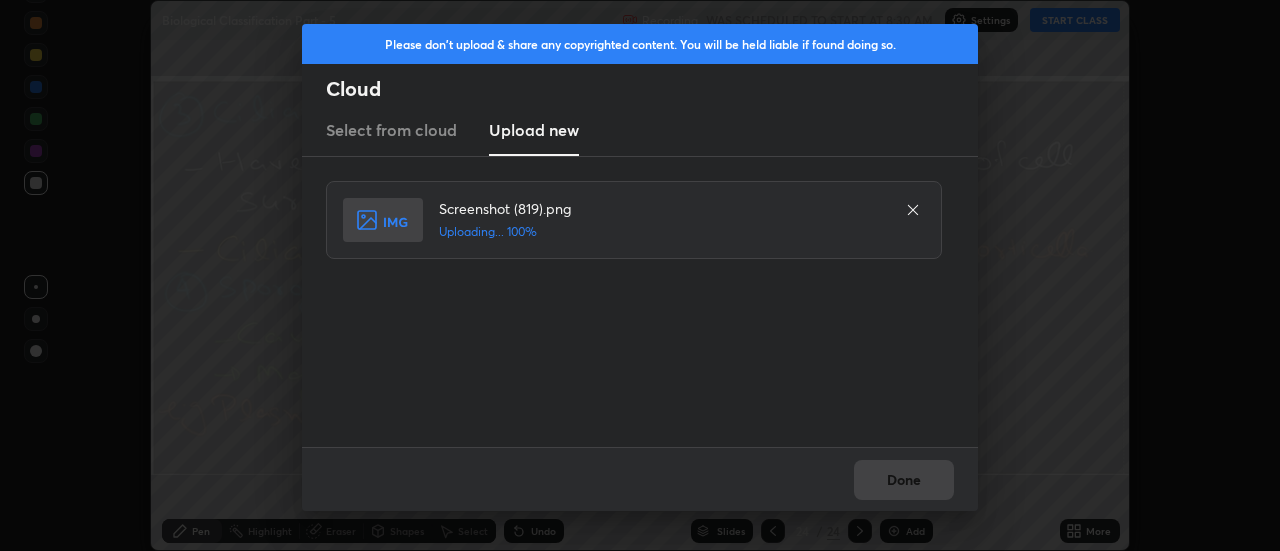 click on "Done" at bounding box center (640, 479) 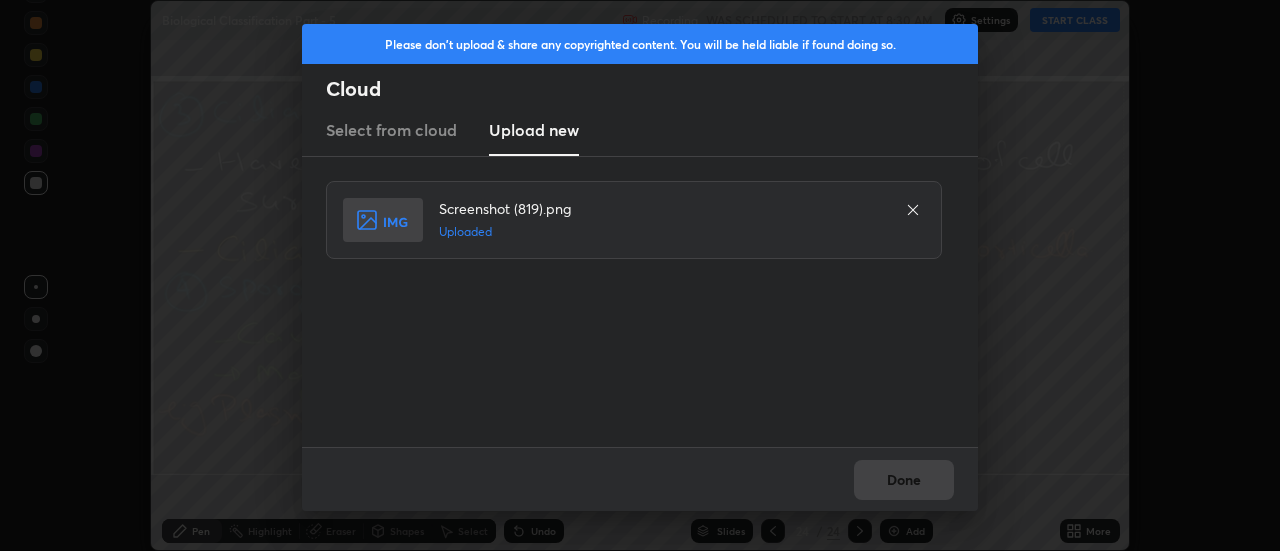 click on "Done" at bounding box center (904, 480) 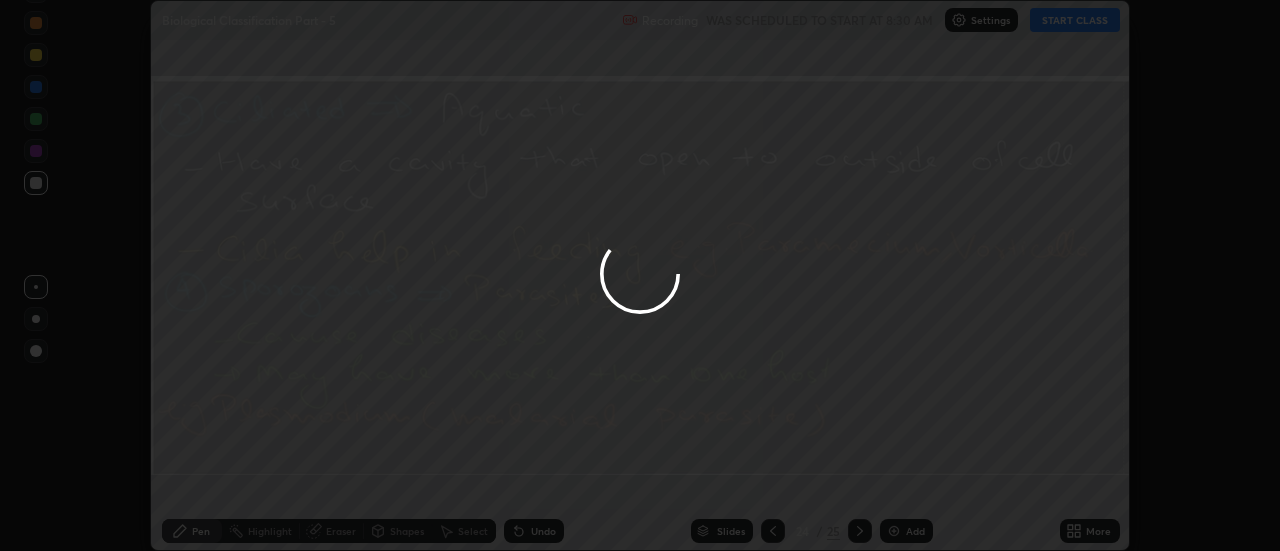 click at bounding box center [640, 275] 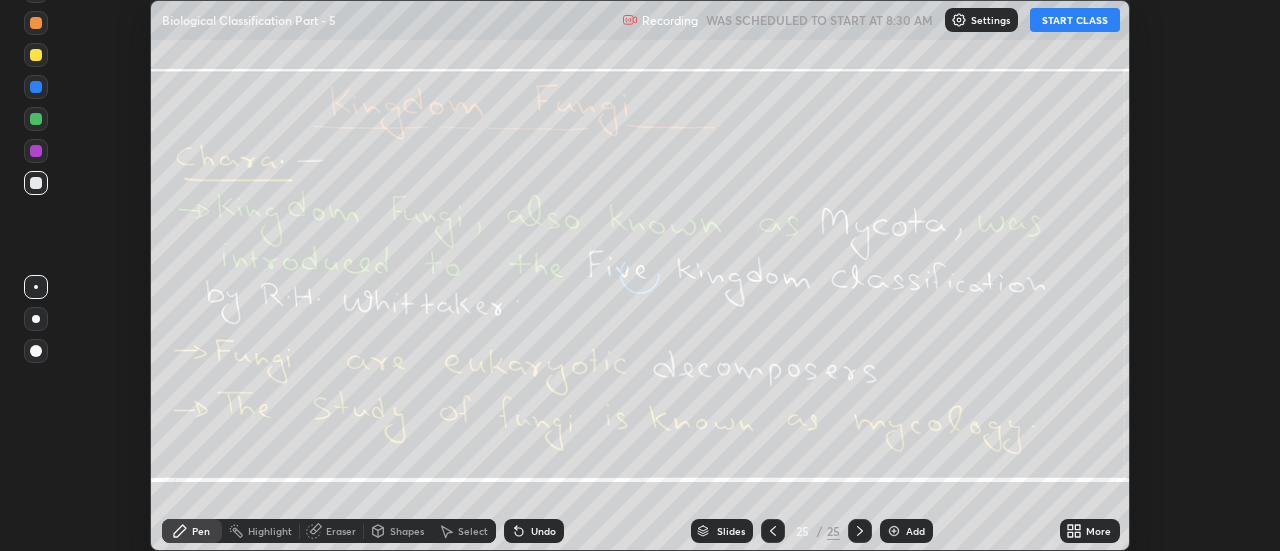 click 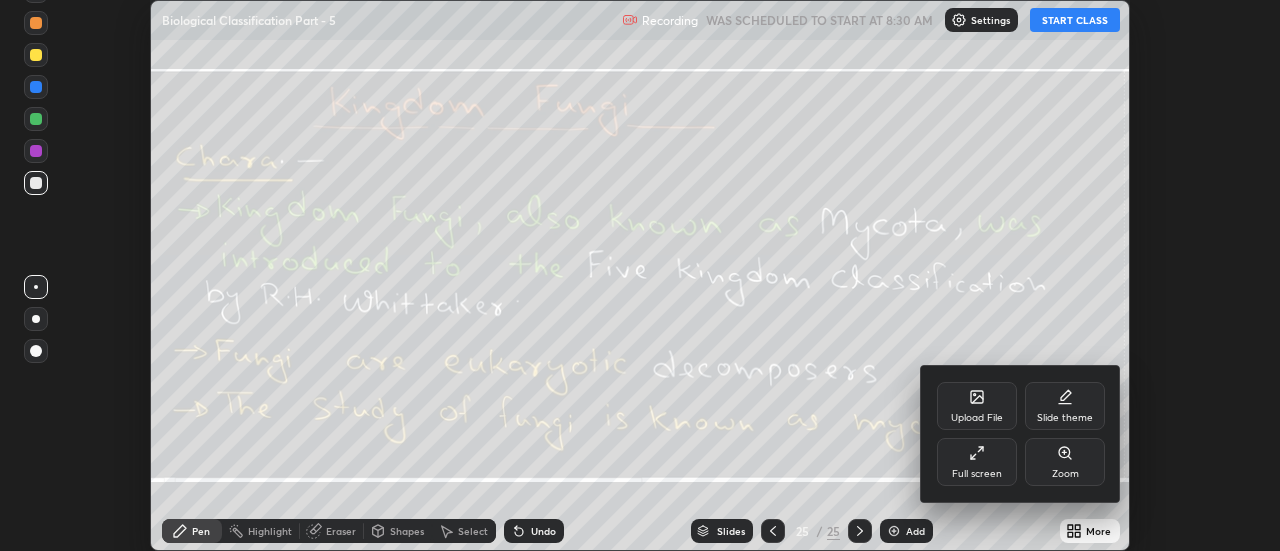click on "Upload File" at bounding box center [977, 406] 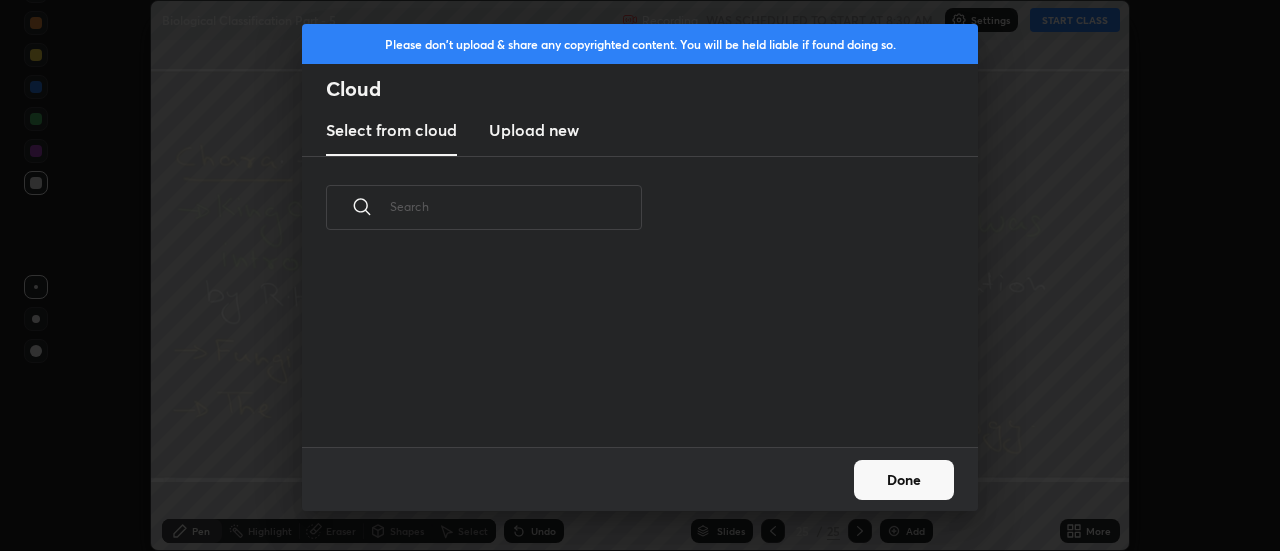 click on "Upload new" at bounding box center (534, 130) 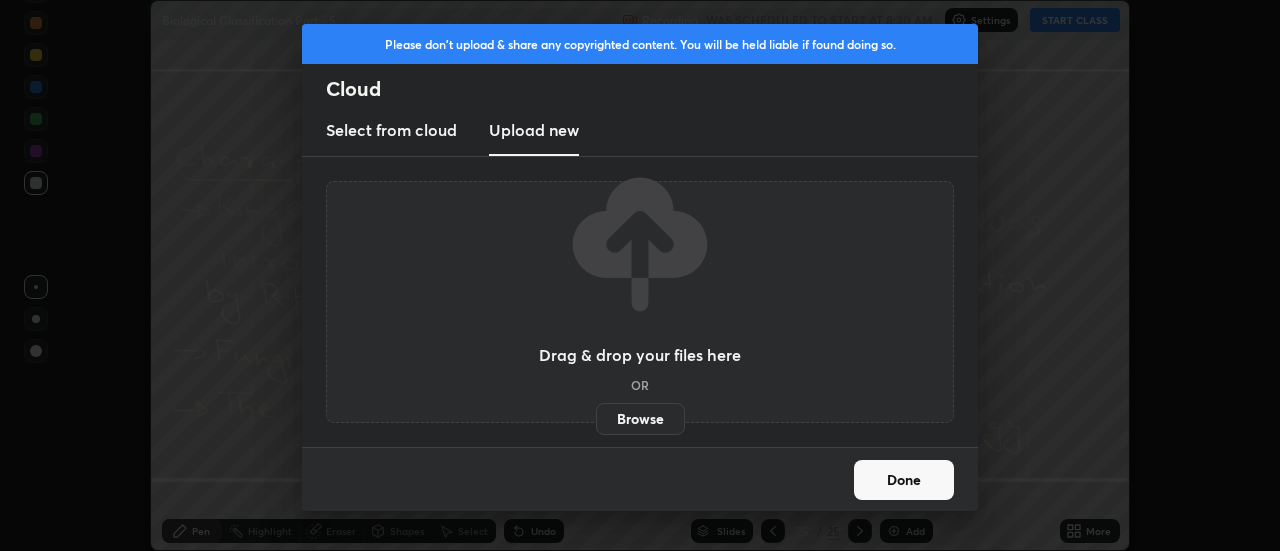 click on "Browse" at bounding box center [640, 419] 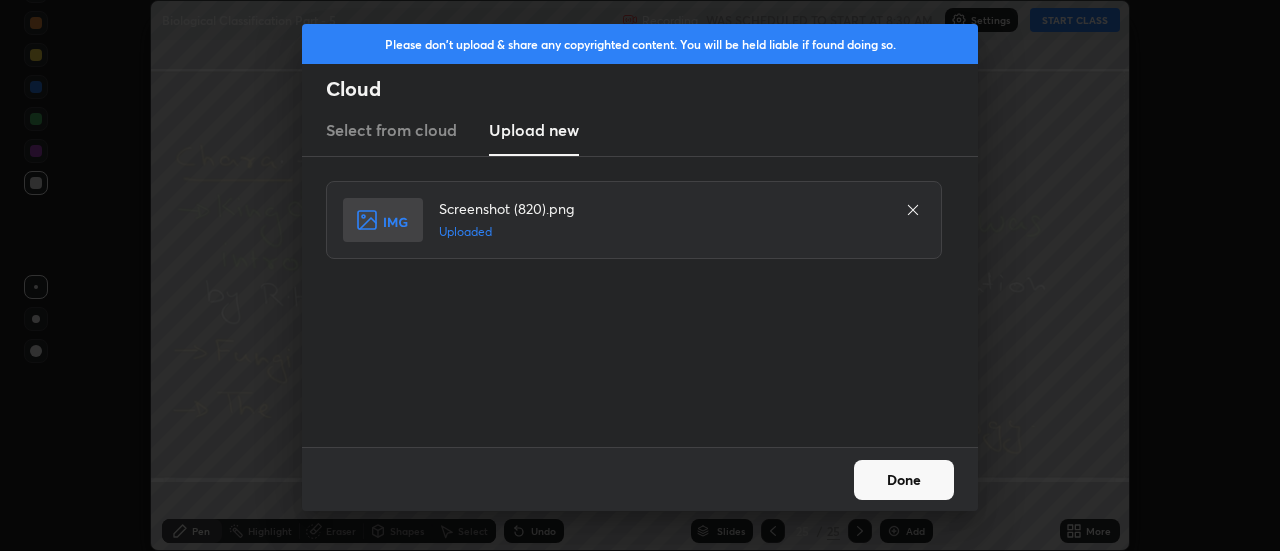 click on "Done" at bounding box center (904, 480) 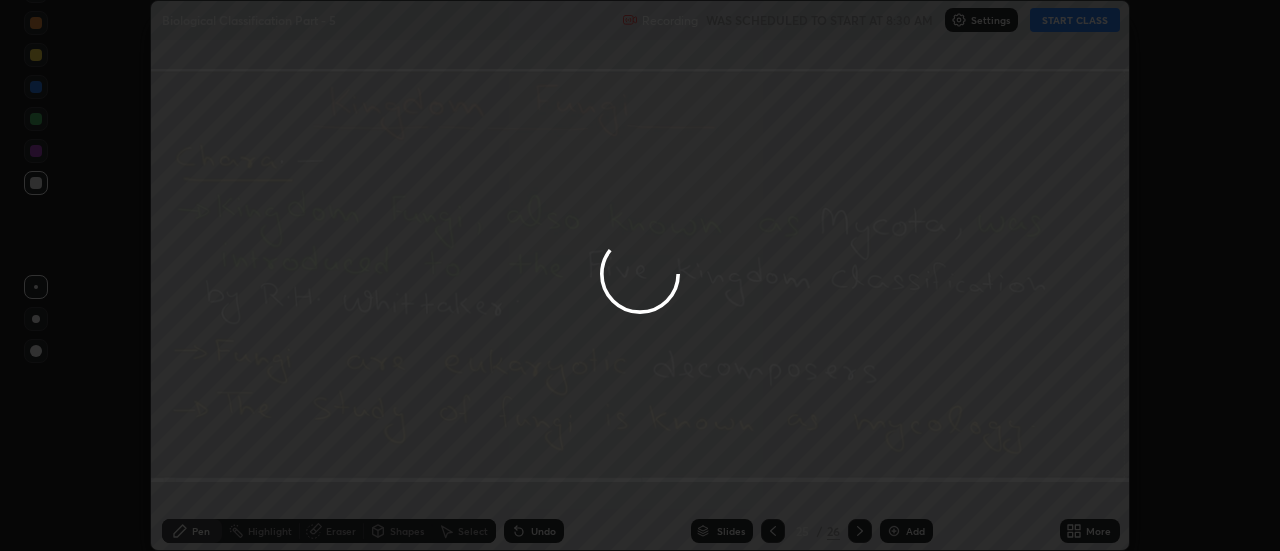 click at bounding box center (640, 275) 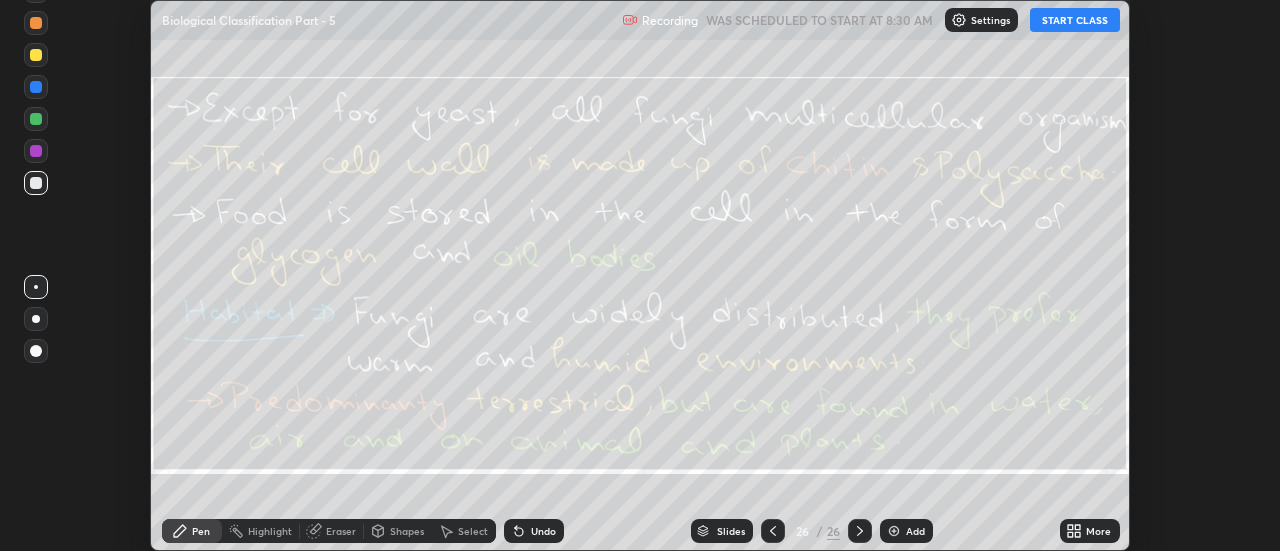 click 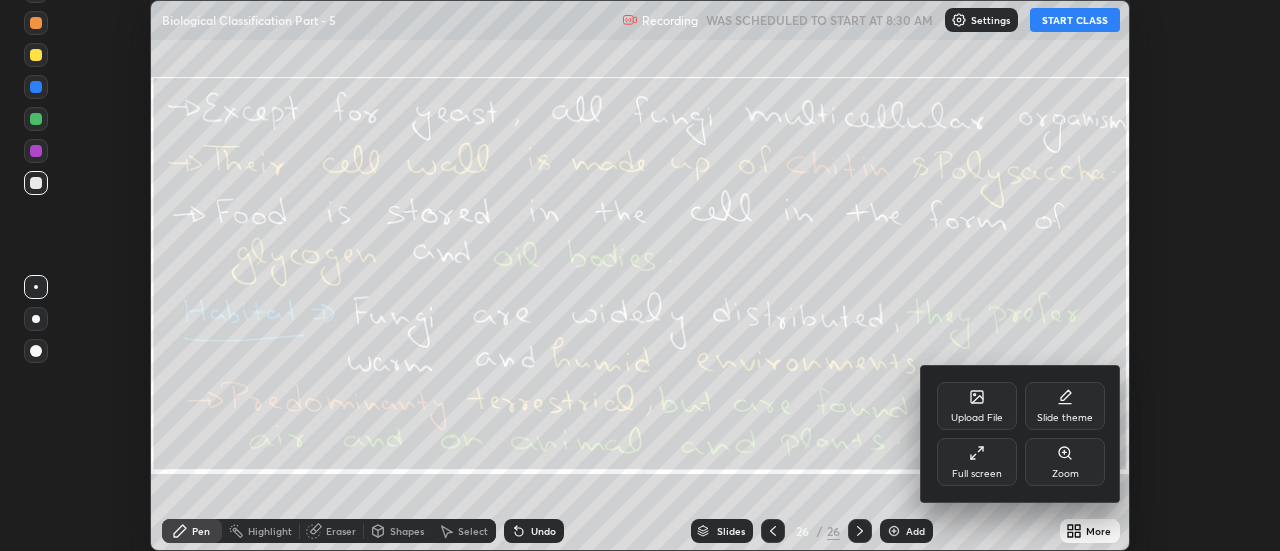 click on "Upload File" at bounding box center (977, 406) 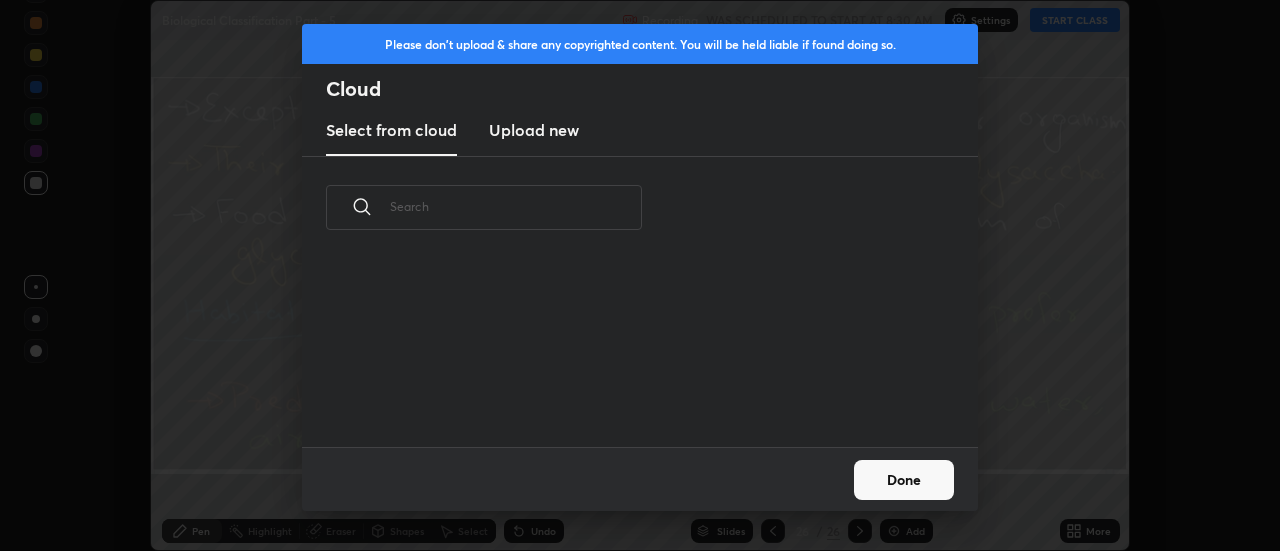 scroll, scrollTop: 7, scrollLeft: 11, axis: both 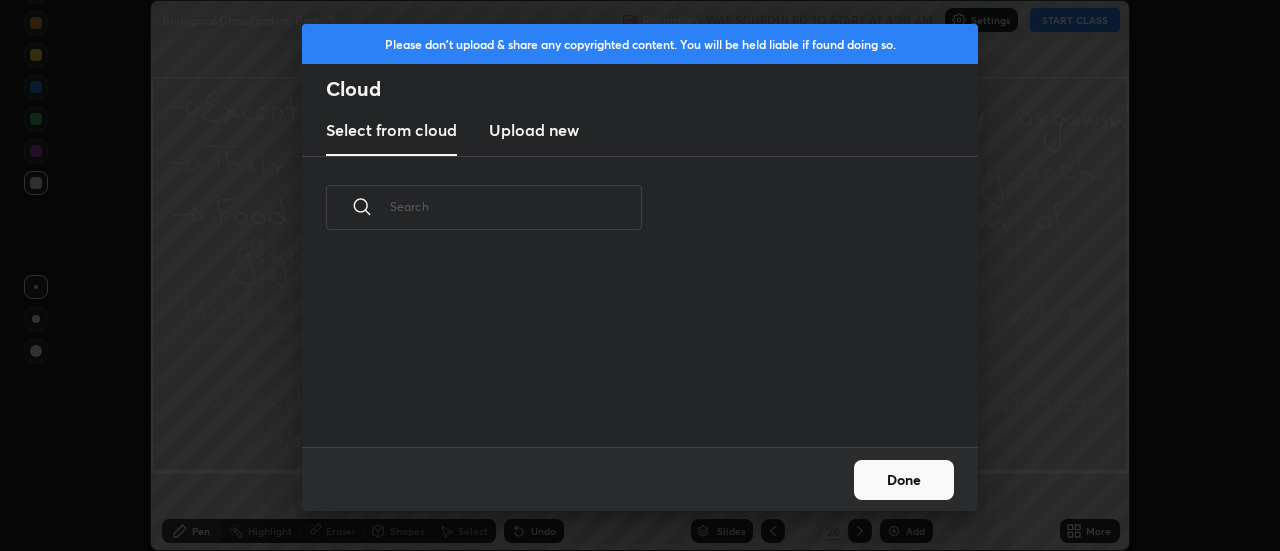 click on "Upload new" at bounding box center [534, 130] 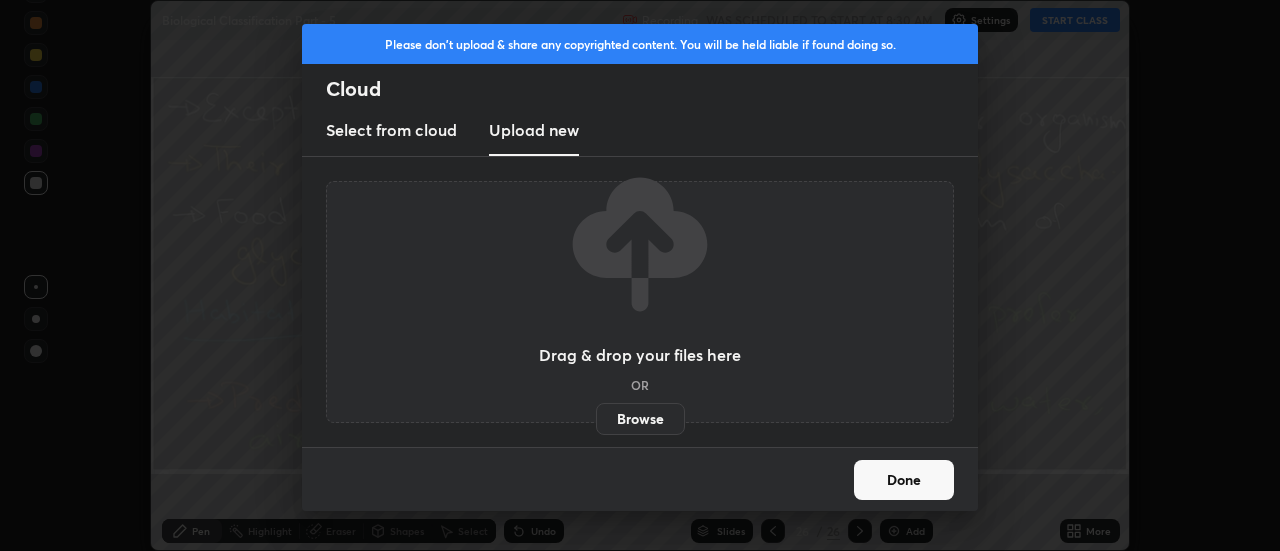 click on "Browse" at bounding box center [640, 419] 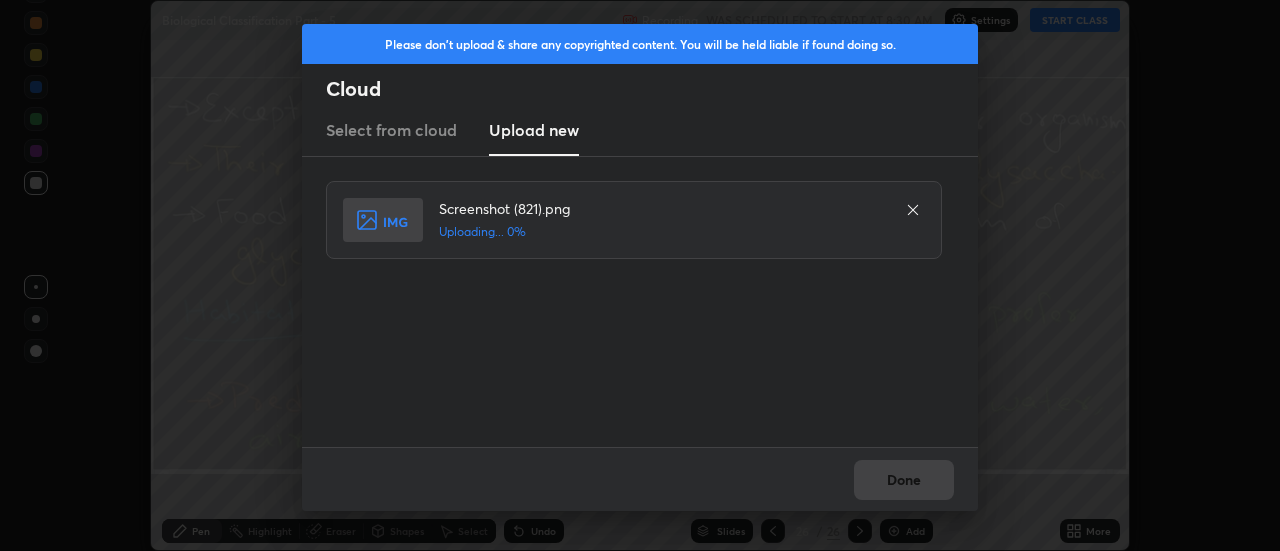 click on "Done" at bounding box center [640, 479] 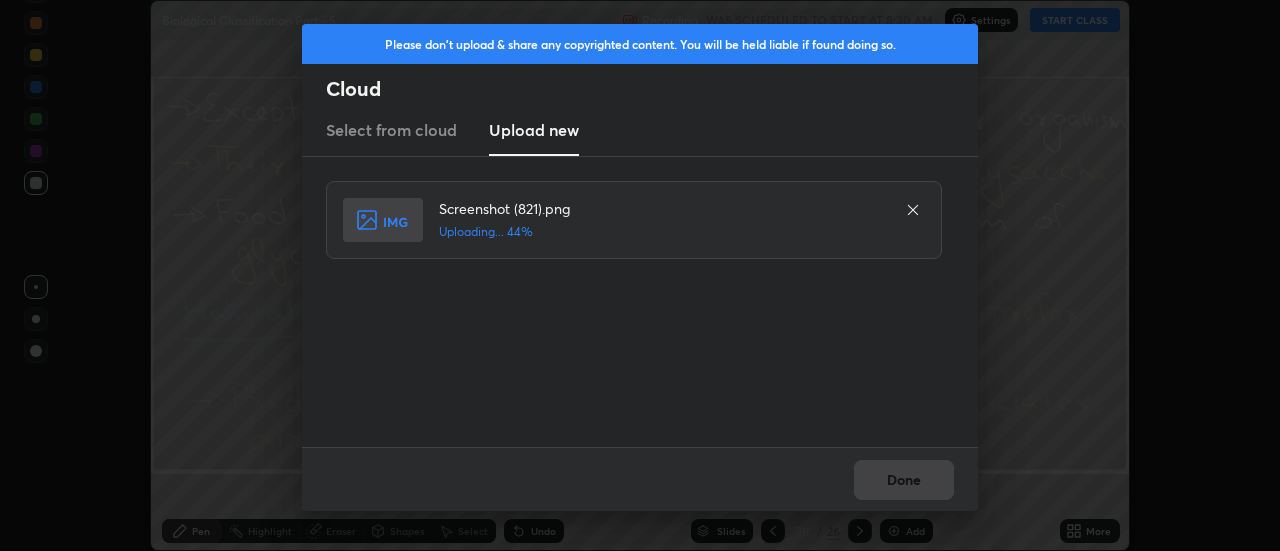 click on "Done" at bounding box center (640, 479) 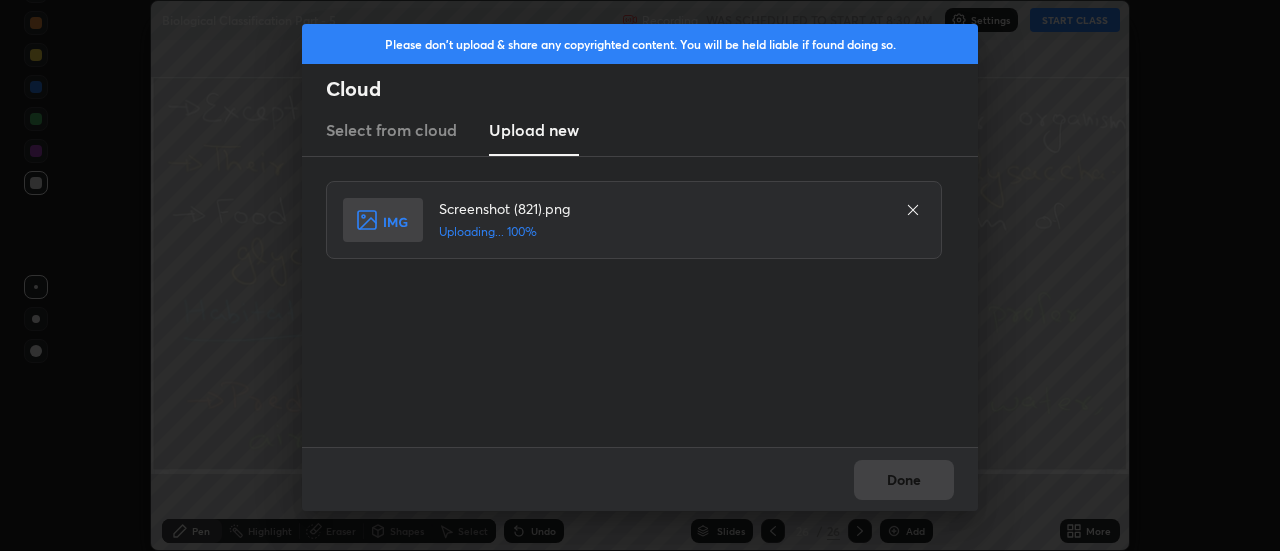 click on "Done" at bounding box center [640, 479] 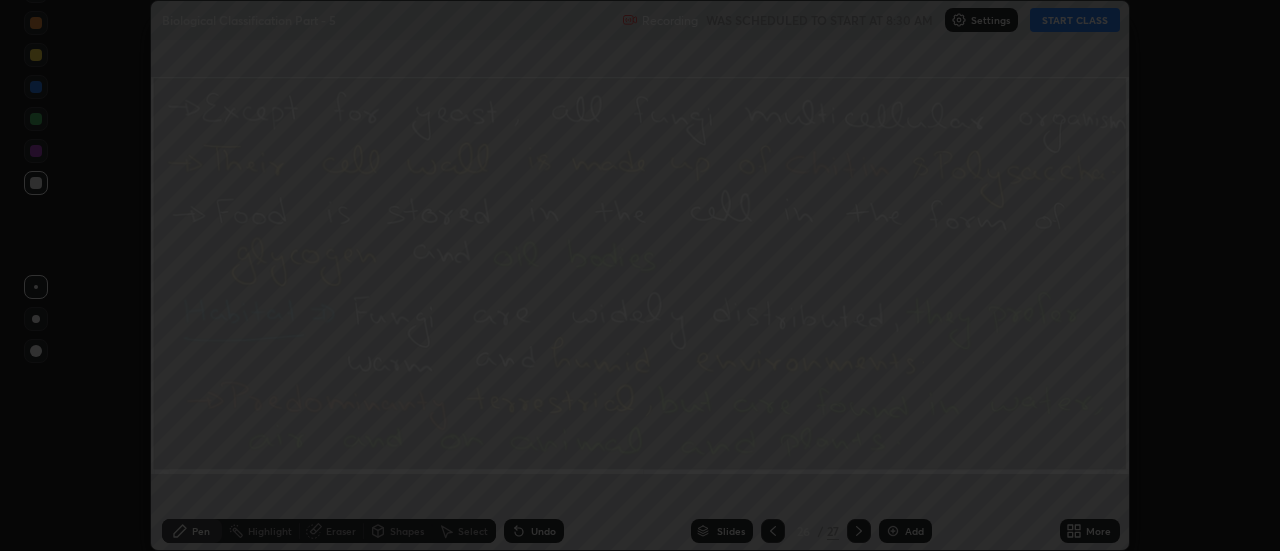 click on "Done" at bounding box center (904, 480) 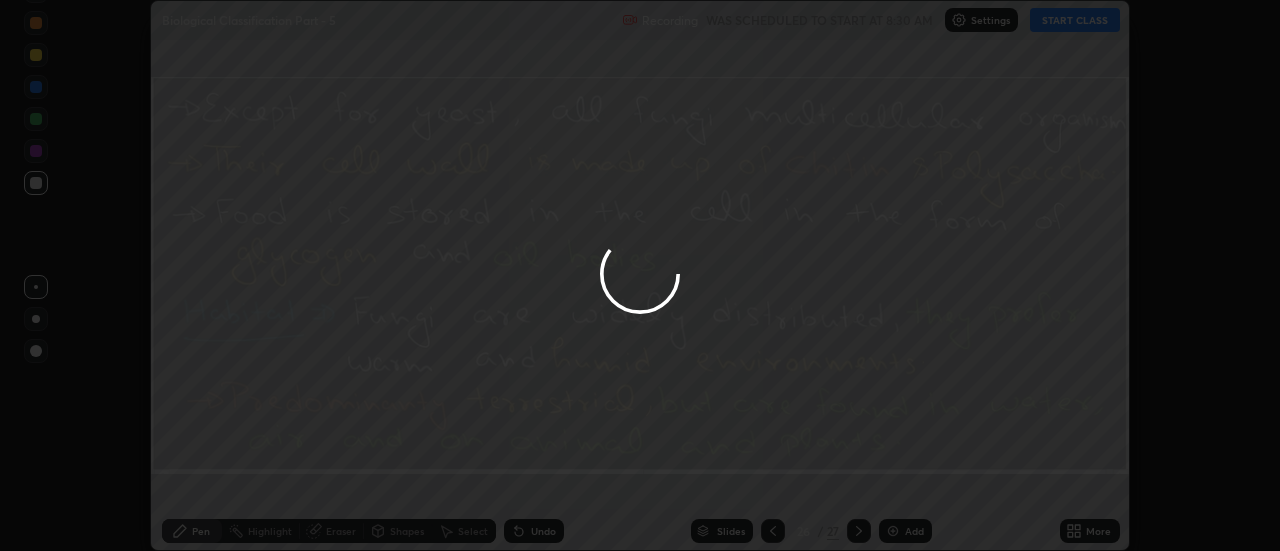 click at bounding box center [640, 275] 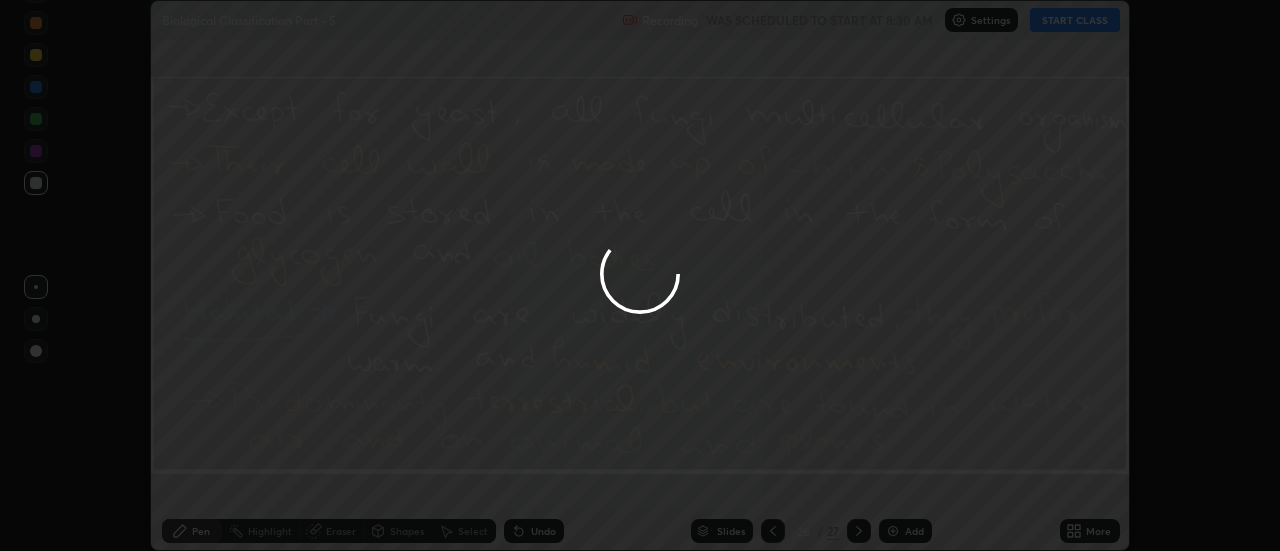 click at bounding box center (640, 275) 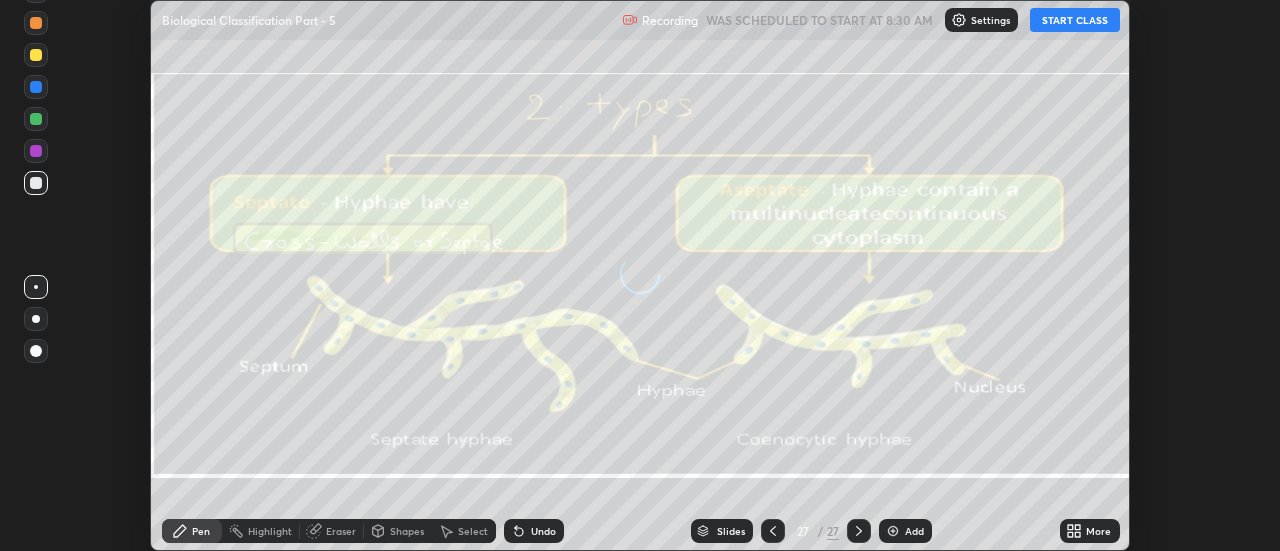 click on "More" at bounding box center [1098, 531] 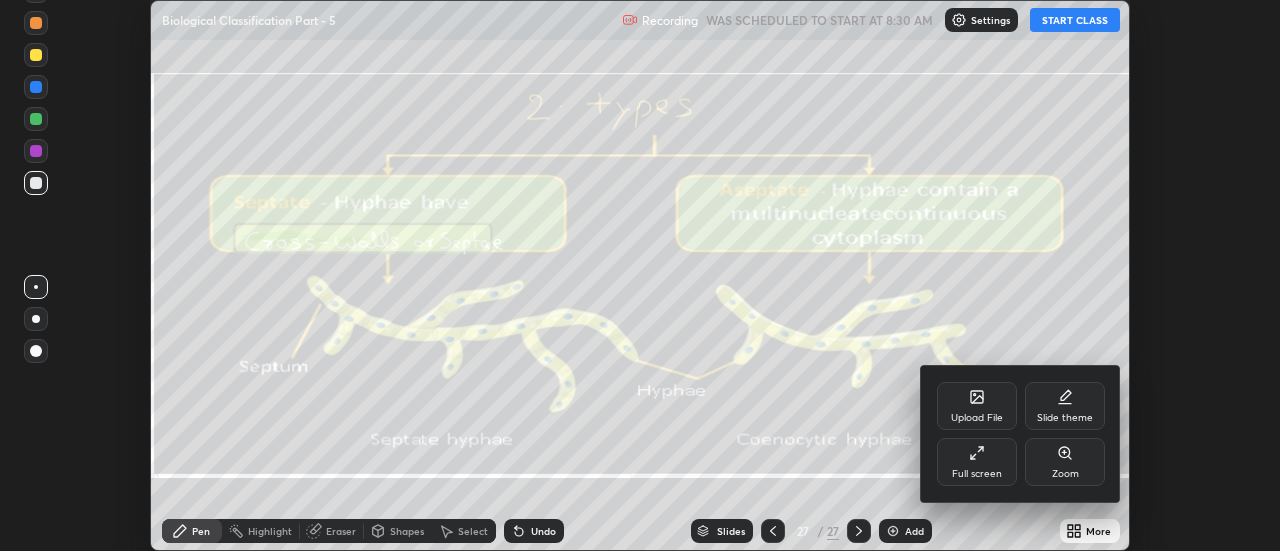 click on "Upload File" at bounding box center [977, 418] 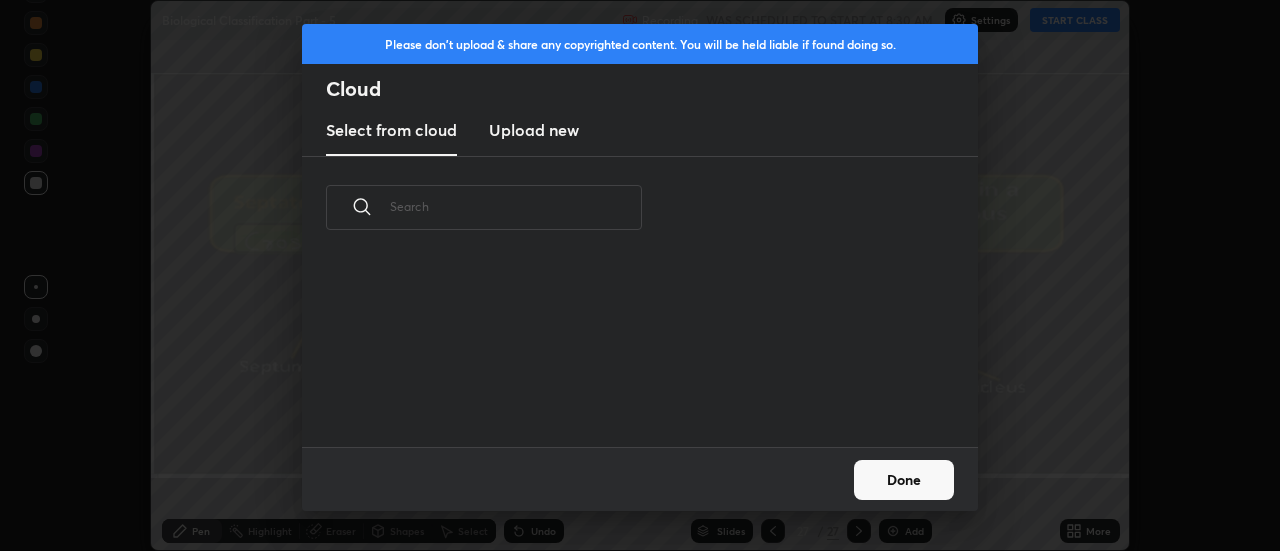 scroll, scrollTop: 7, scrollLeft: 11, axis: both 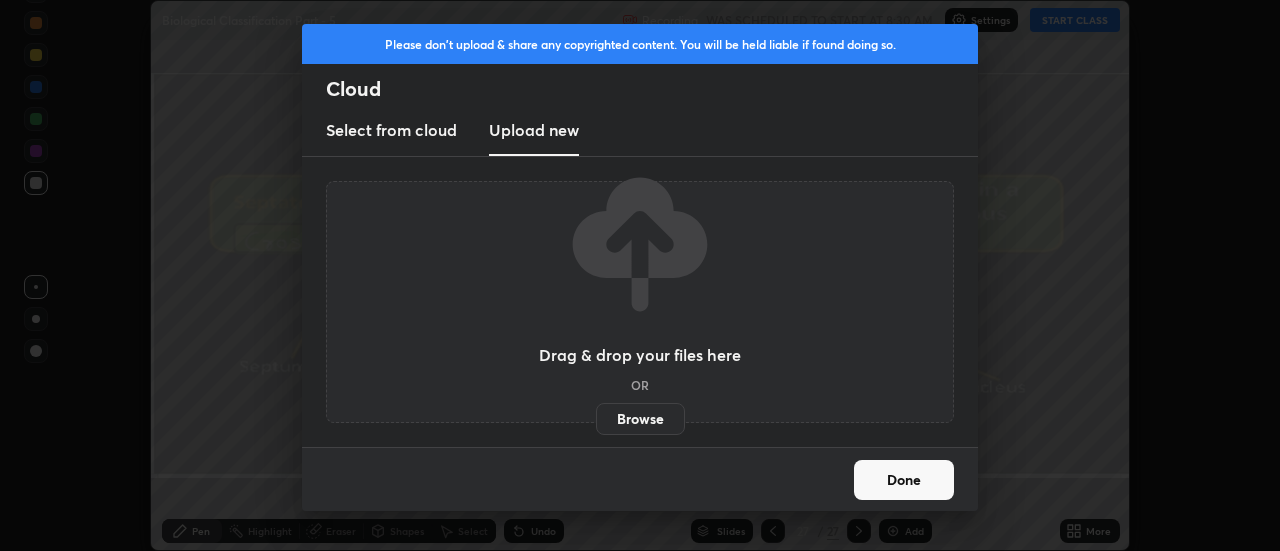 click on "Browse" at bounding box center [640, 419] 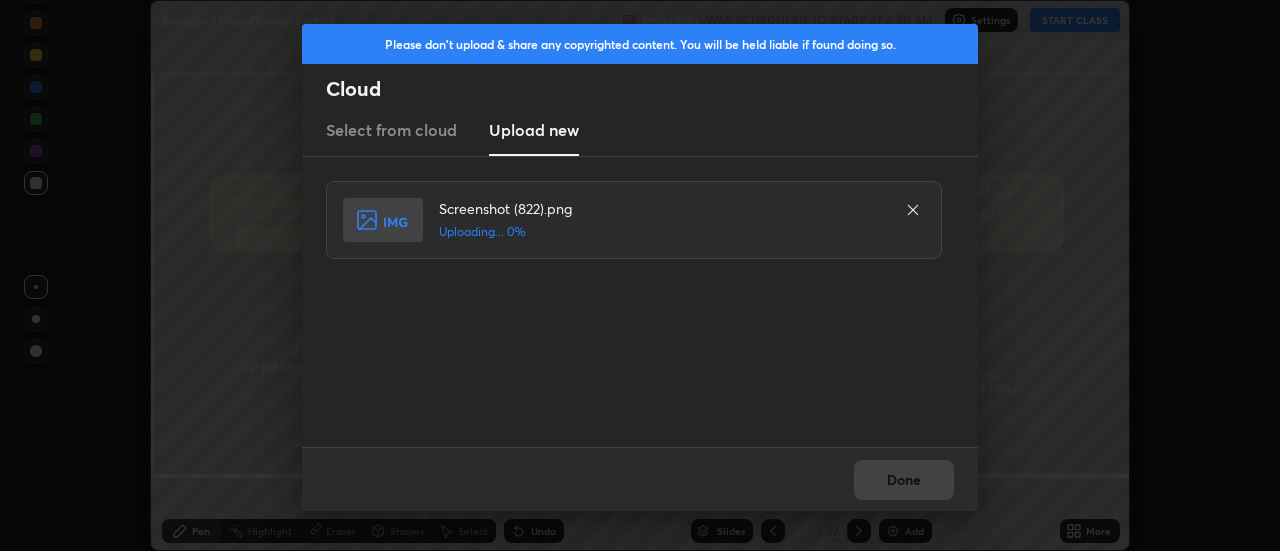click on "Done" at bounding box center (640, 479) 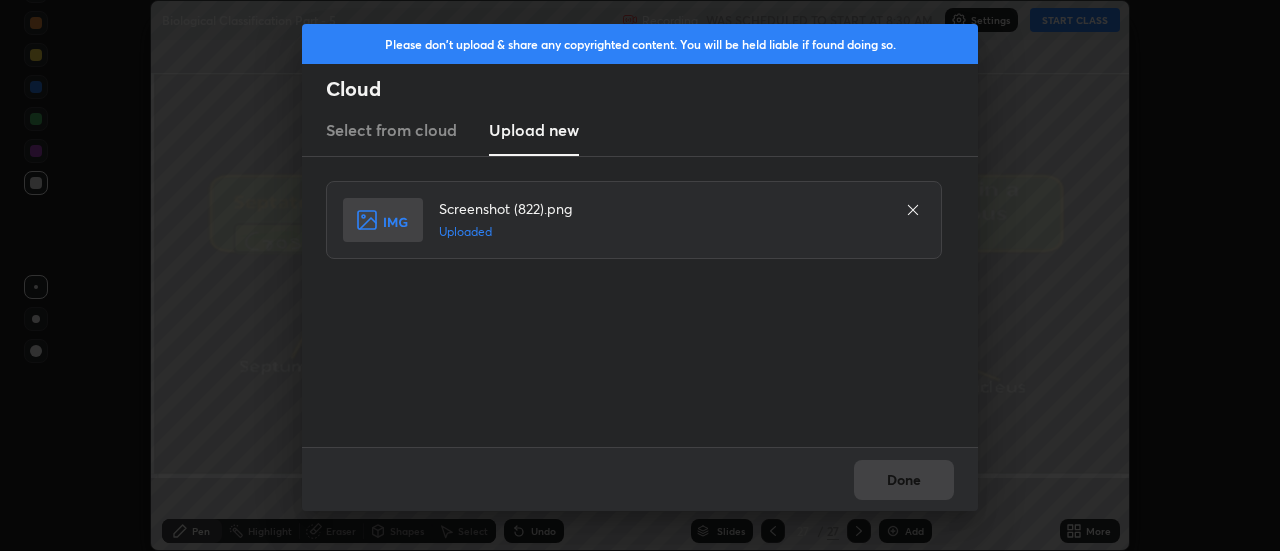 click on "Done" at bounding box center (904, 480) 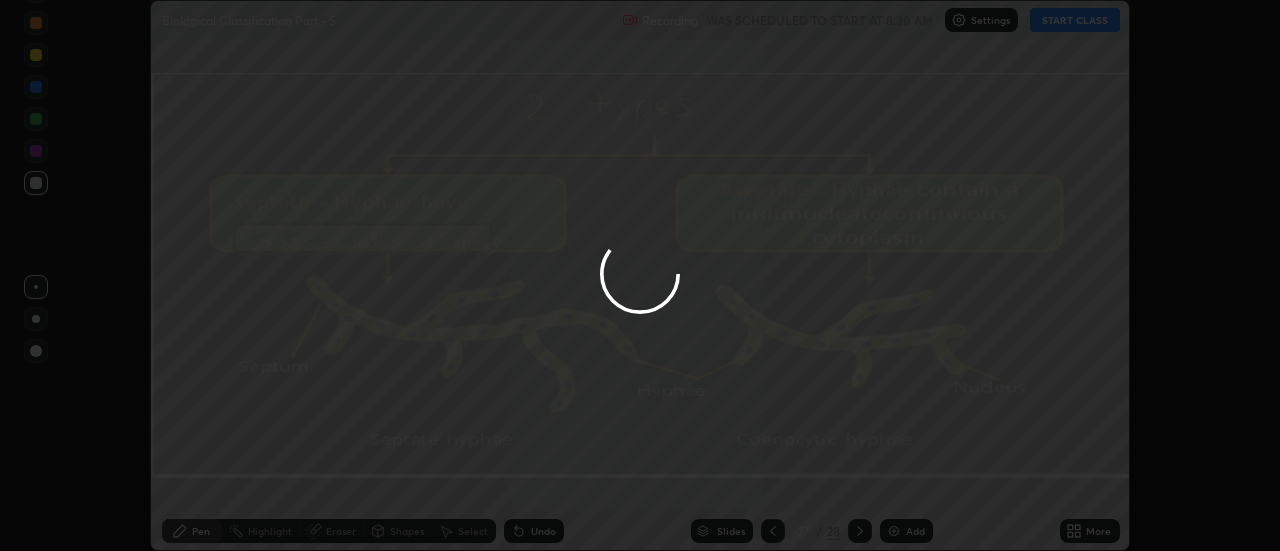 click on "Done" at bounding box center (904, 480) 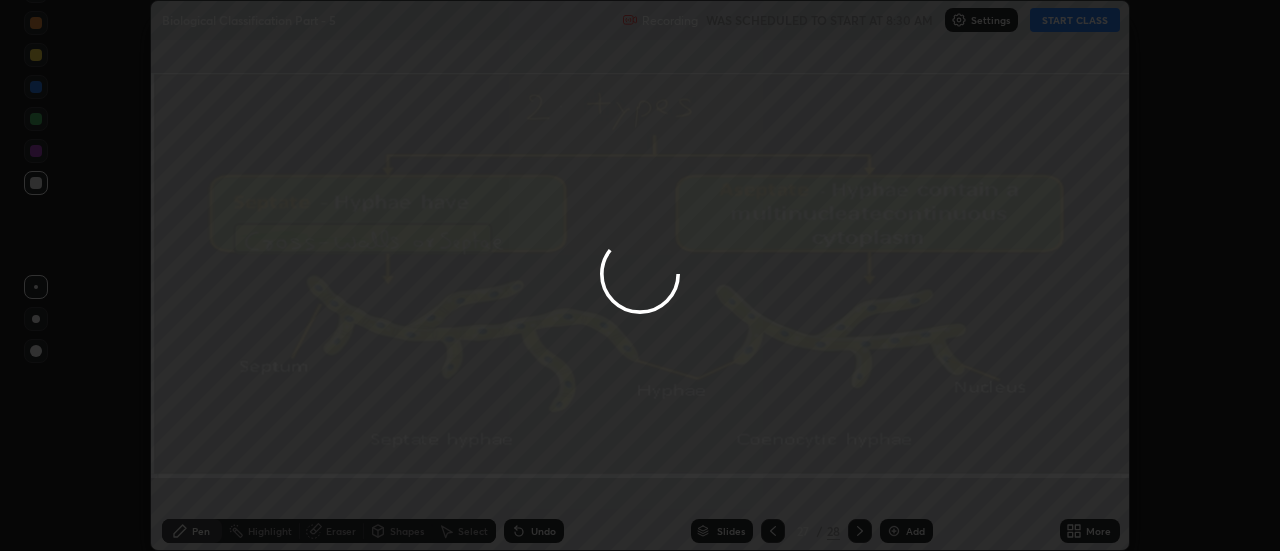 click at bounding box center [640, 275] 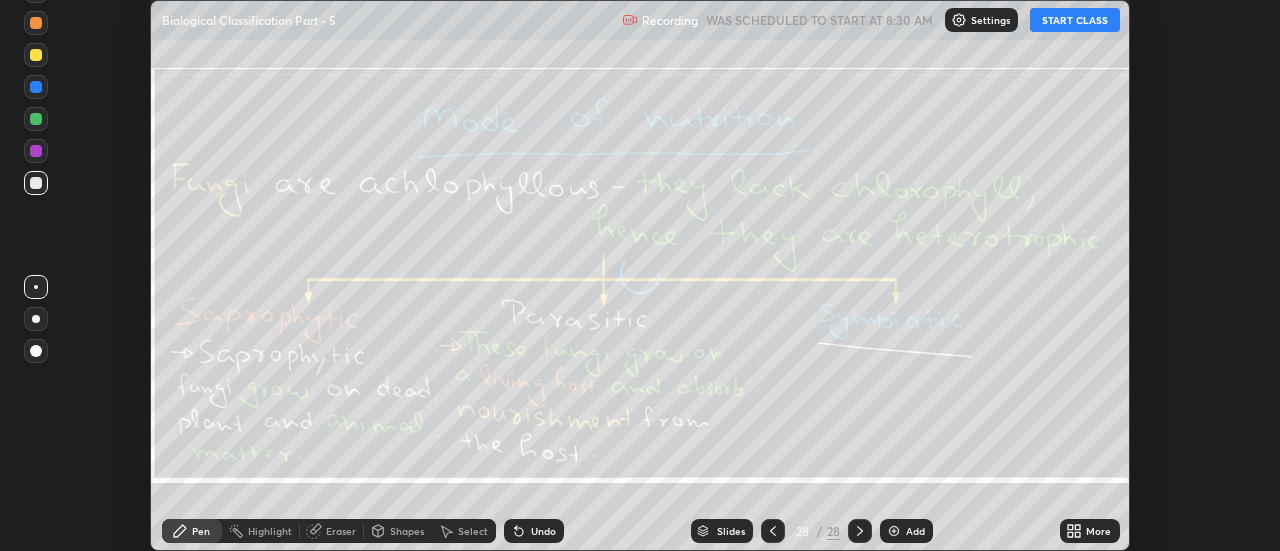 click on "More" at bounding box center (1098, 531) 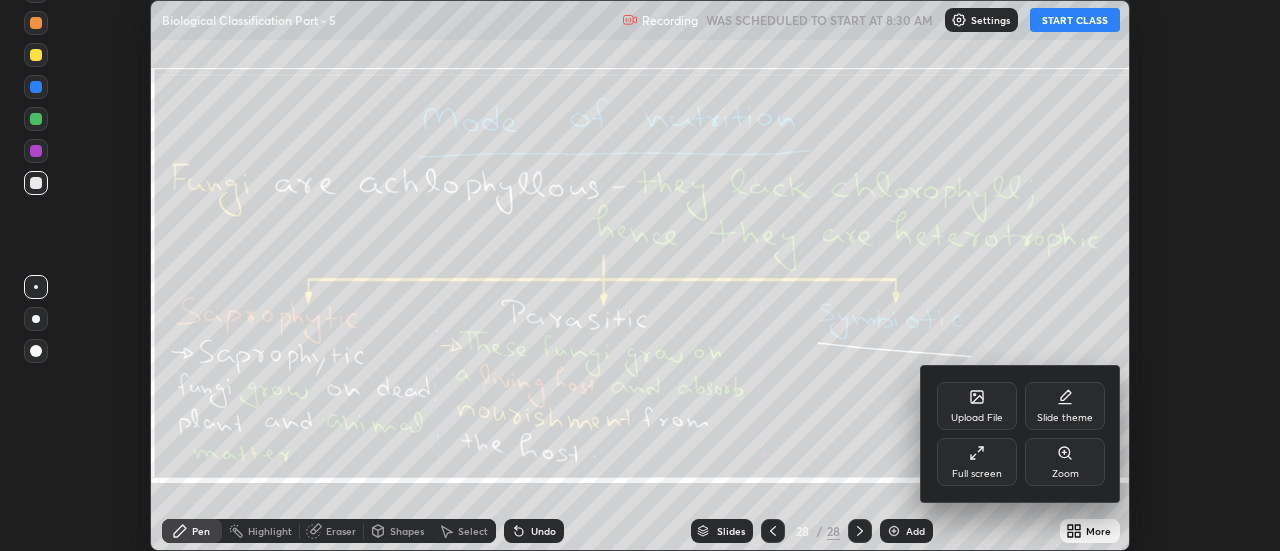 click on "Upload File" at bounding box center (977, 406) 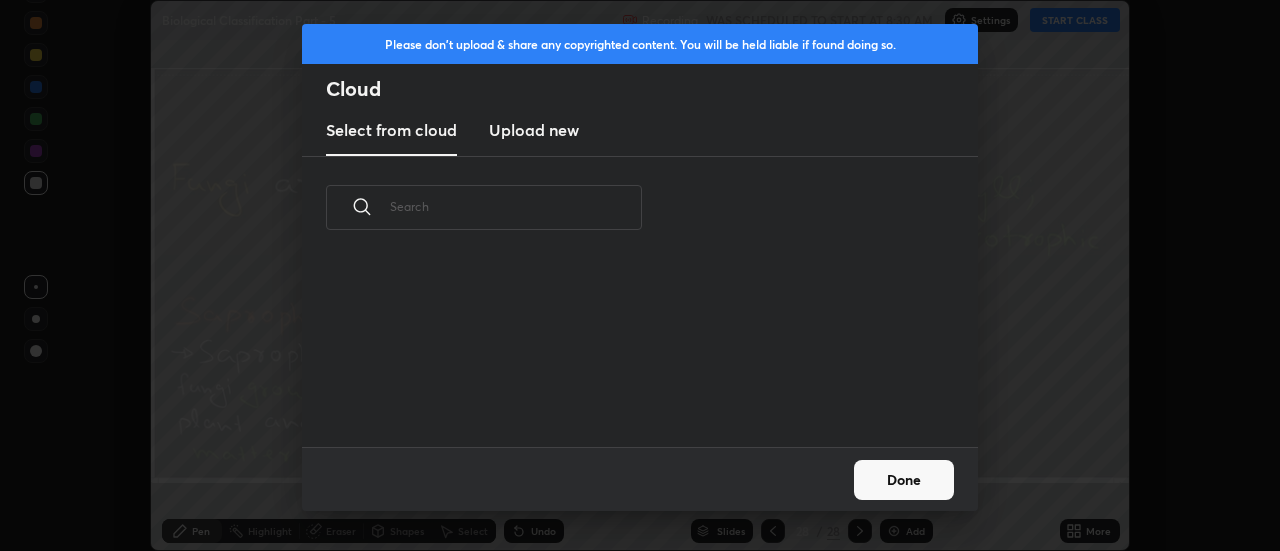 scroll, scrollTop: 188, scrollLeft: 642, axis: both 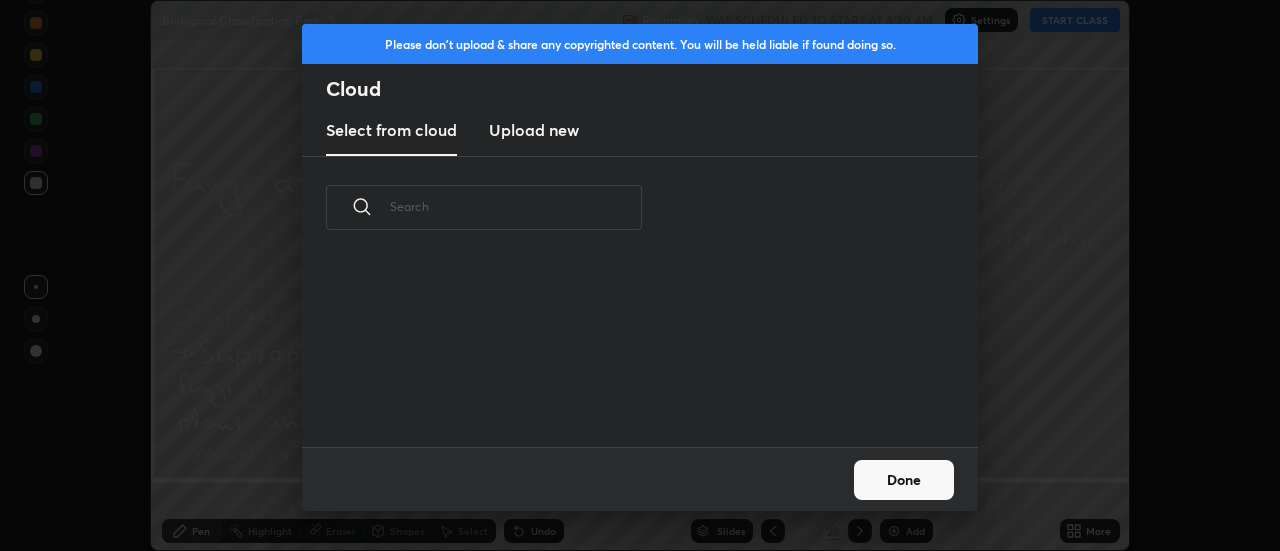 click on "Upload new" at bounding box center [534, 130] 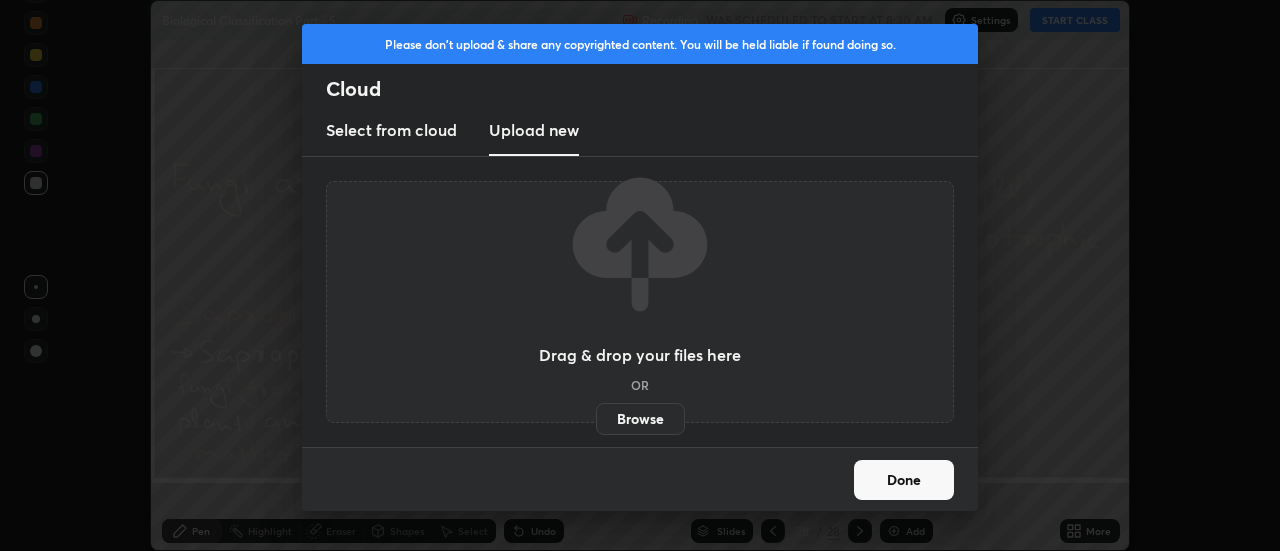 click on "Browse" at bounding box center (640, 419) 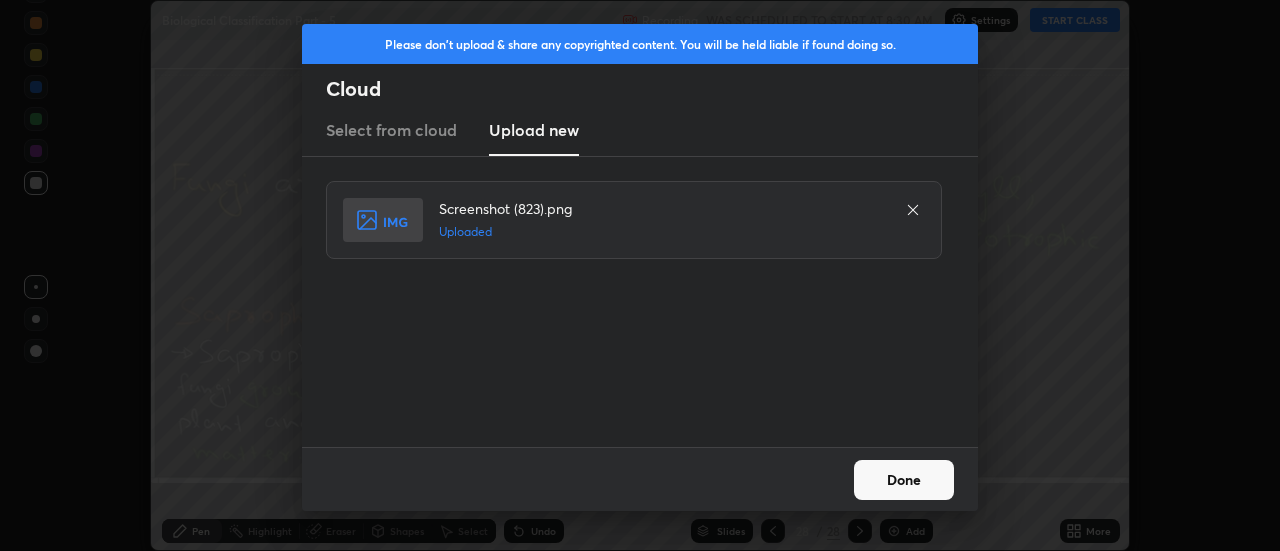 click on "Done" at bounding box center (904, 480) 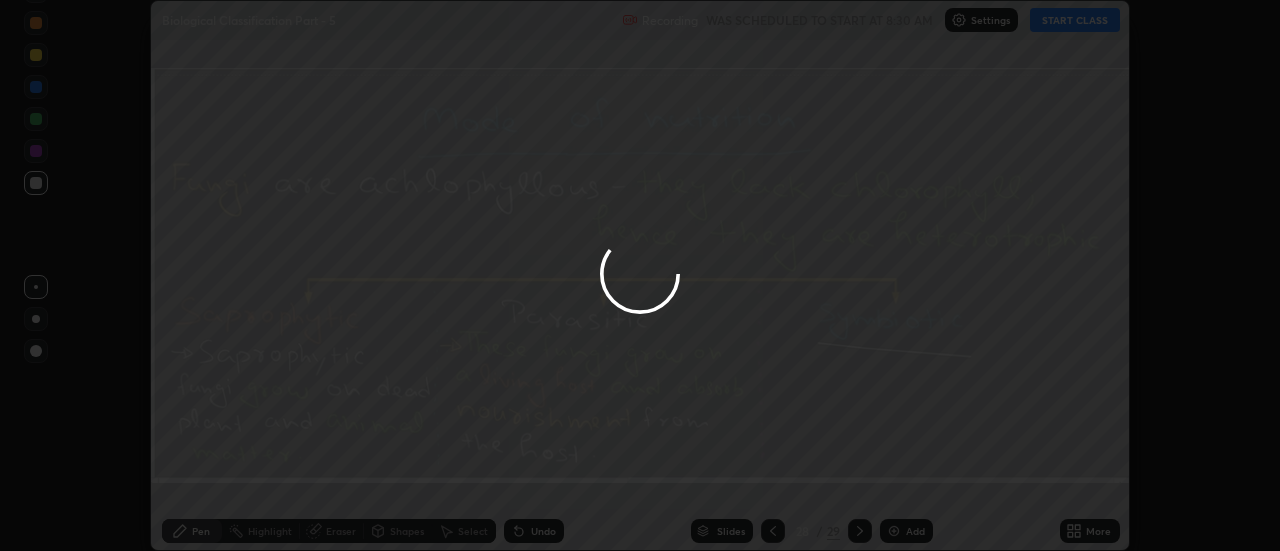 click on "More" at bounding box center (1090, 531) 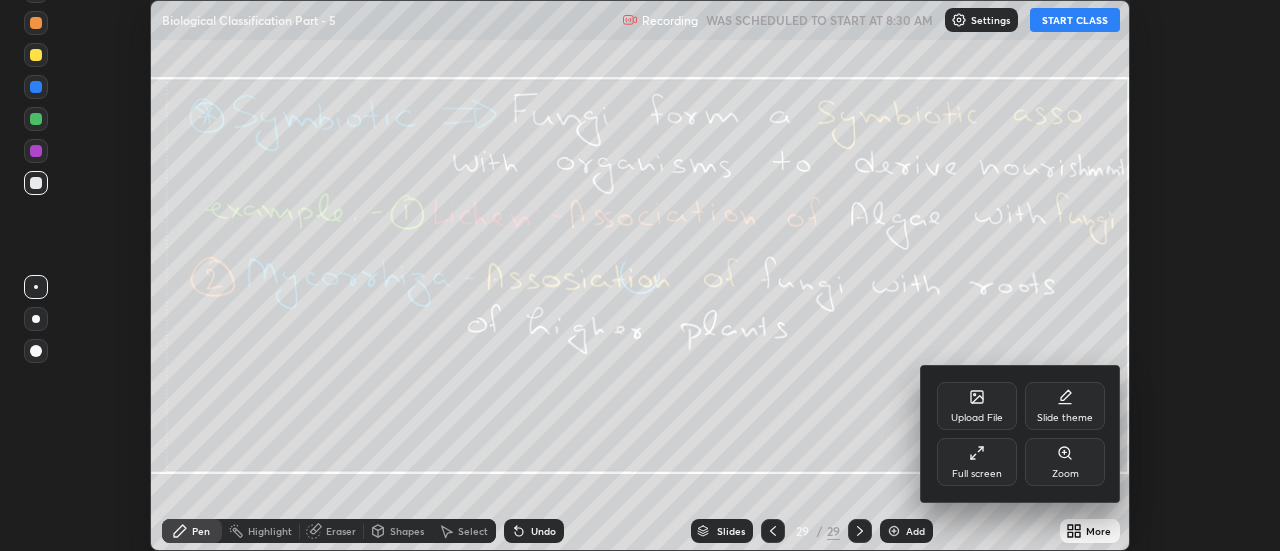 click on "Upload File" at bounding box center [977, 406] 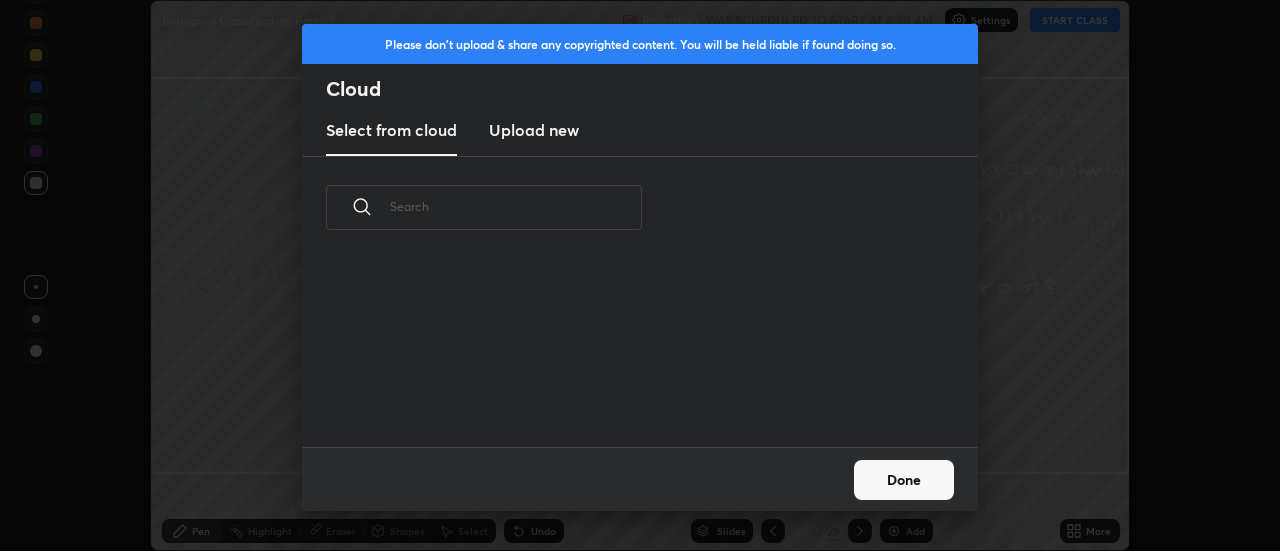 scroll, scrollTop: 7, scrollLeft: 11, axis: both 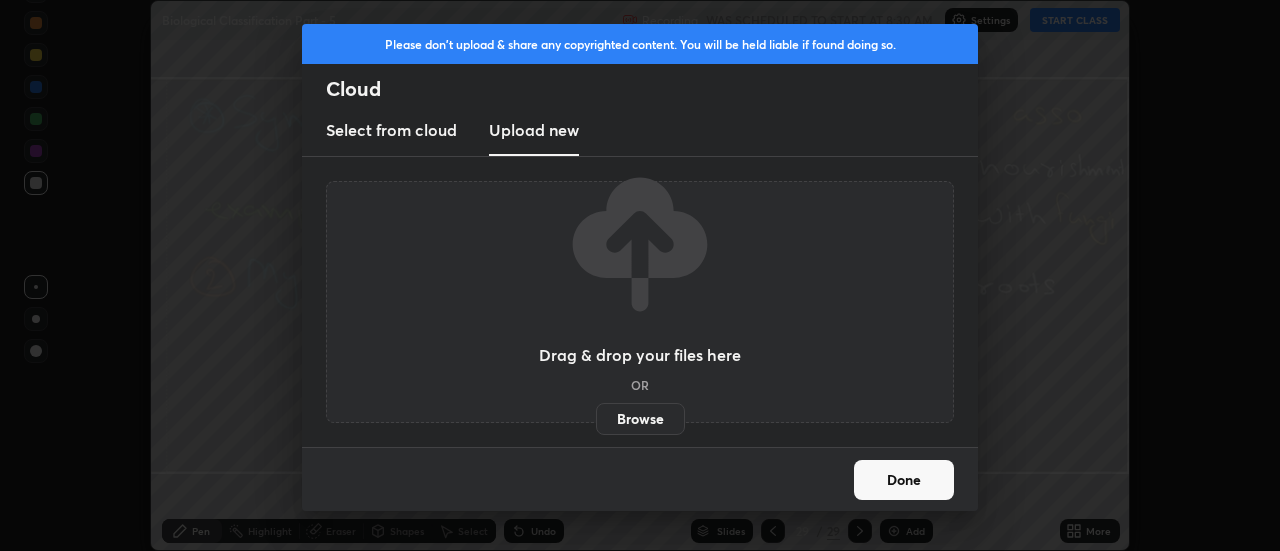 click on "Browse" at bounding box center (640, 419) 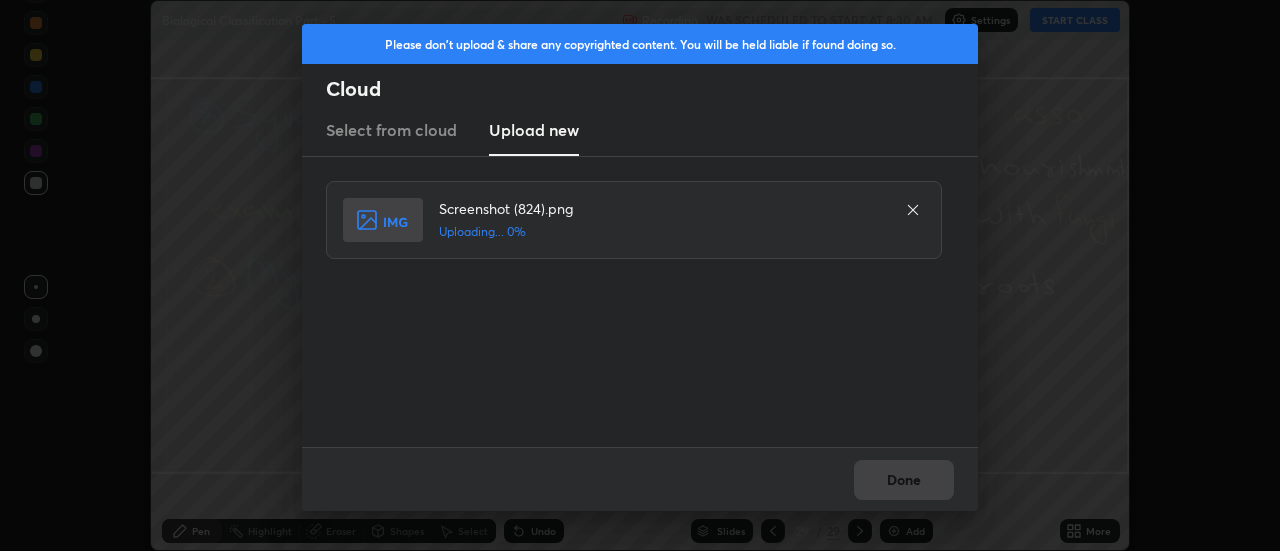 click on "Done" at bounding box center (640, 479) 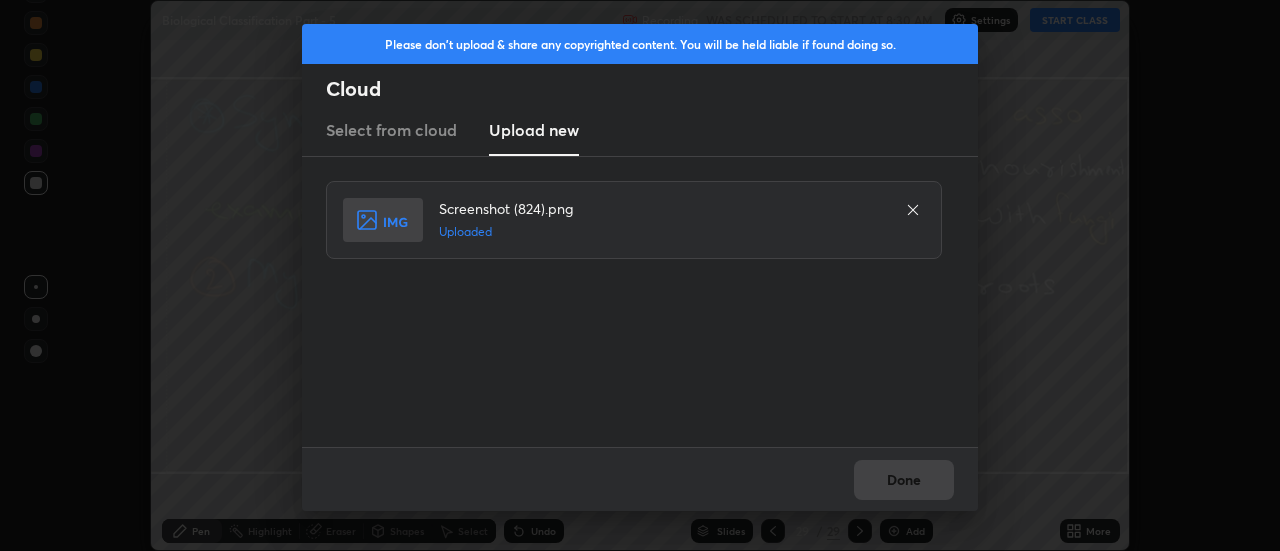 click on "Done" at bounding box center [904, 480] 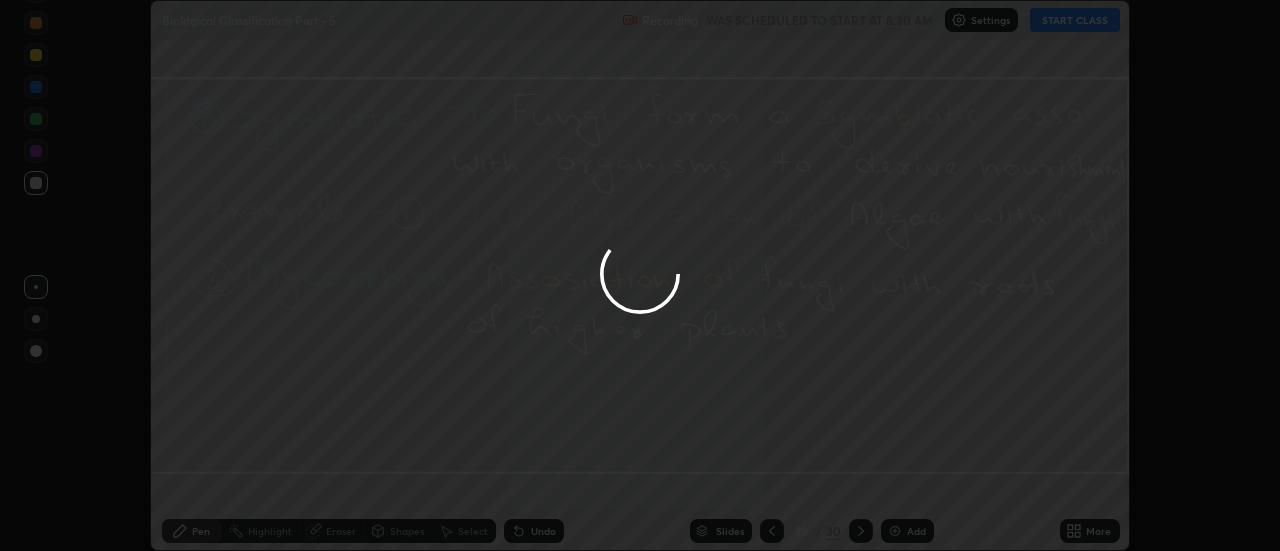 click at bounding box center [640, 275] 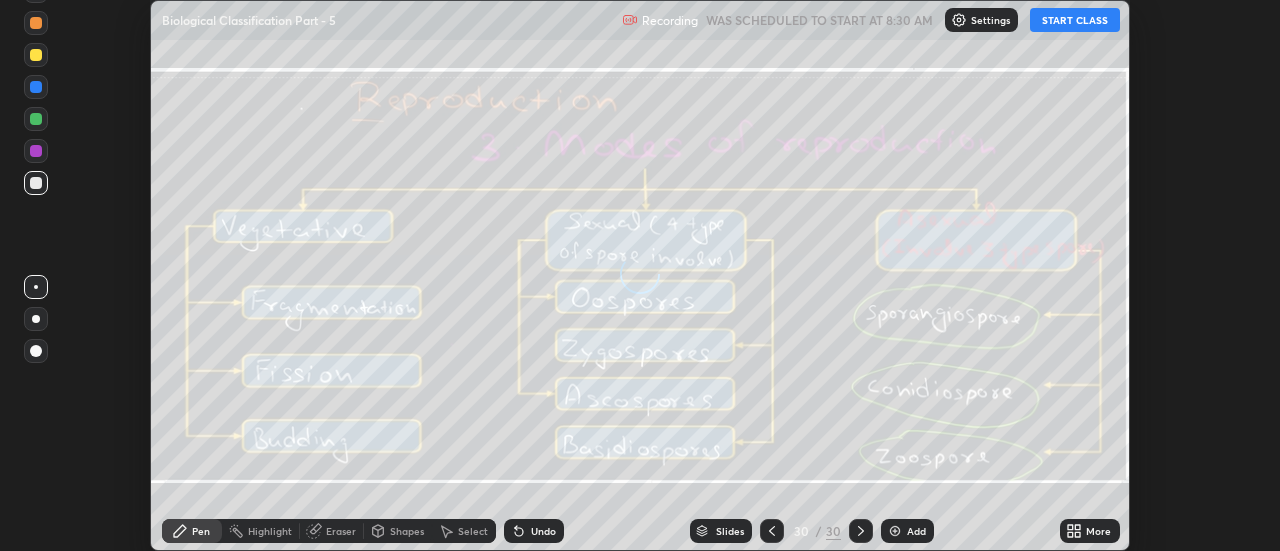 click on "More" at bounding box center (1090, 531) 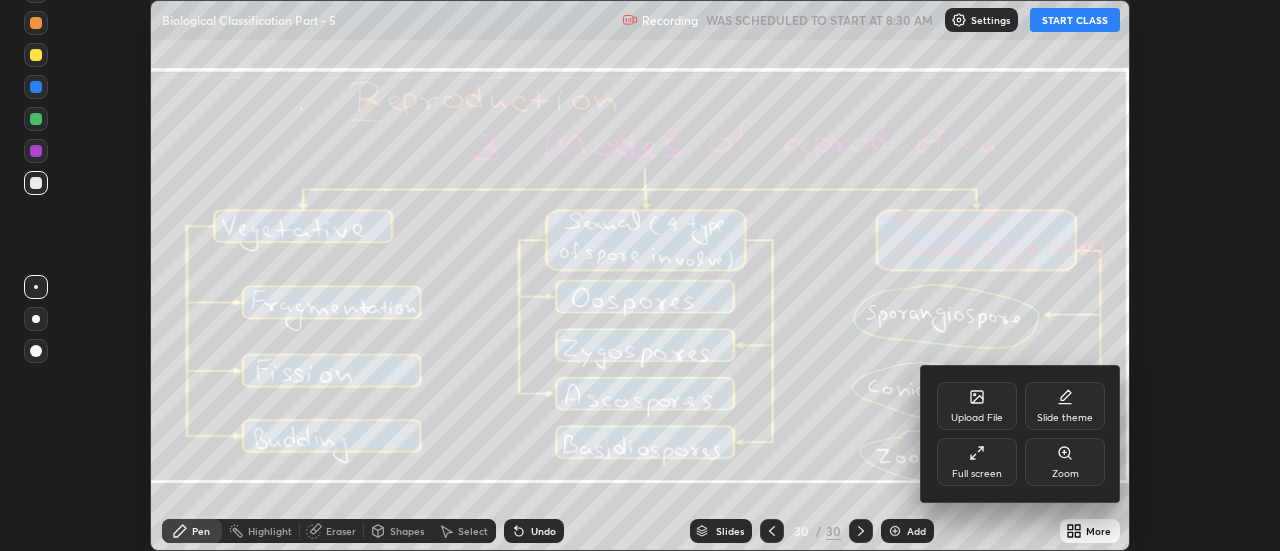 click 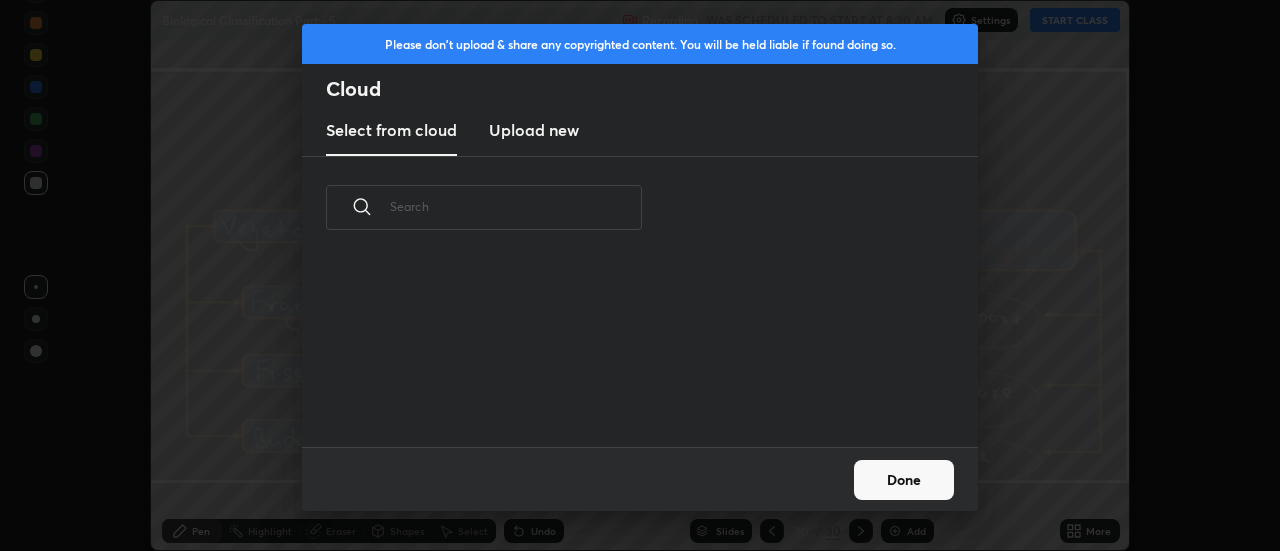 click on "Upload new" at bounding box center [534, 130] 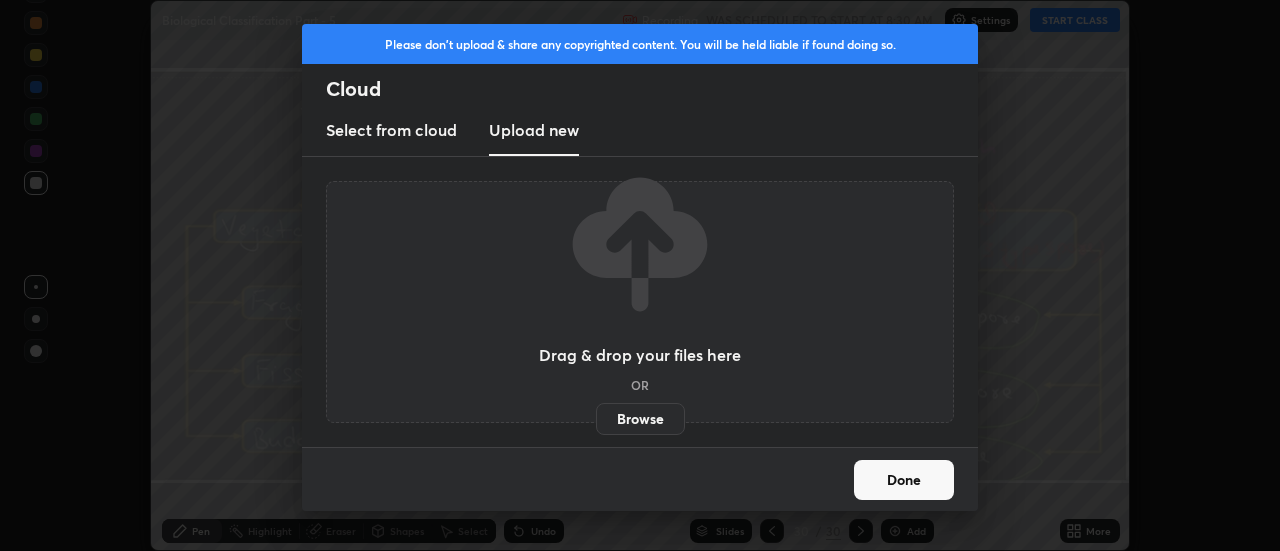 click on "Browse" at bounding box center (640, 419) 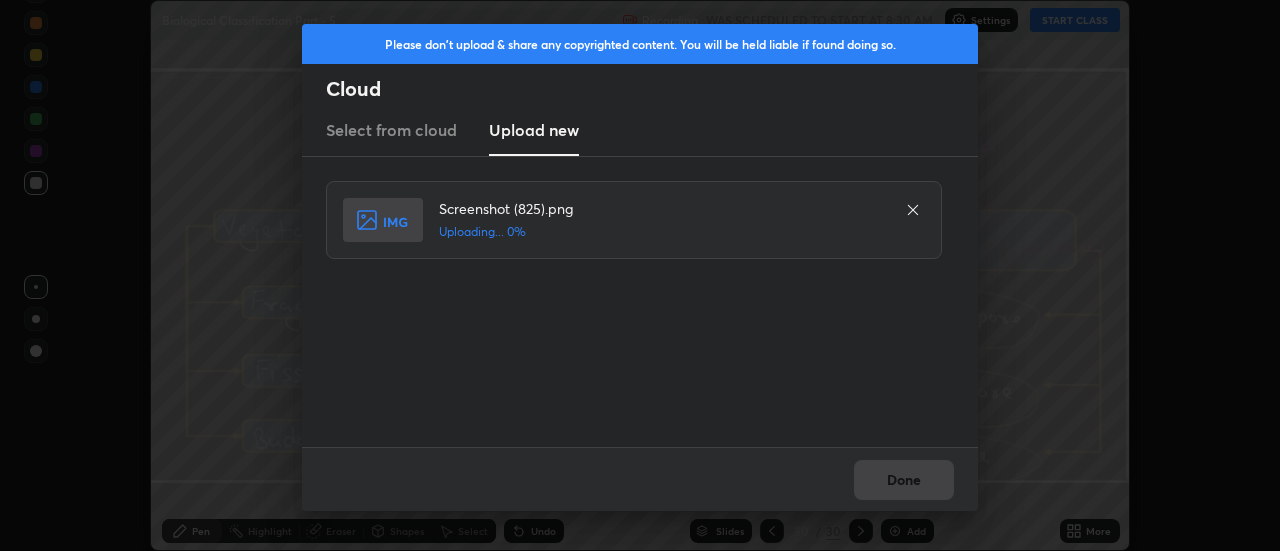 click on "Done" at bounding box center (640, 479) 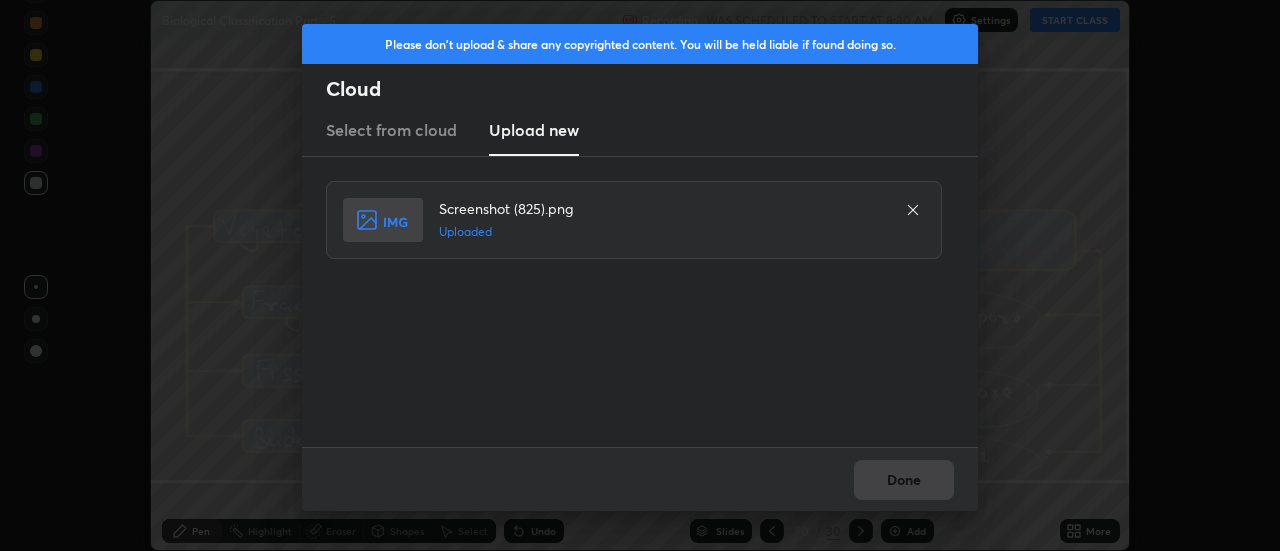 click on "Done" at bounding box center (904, 480) 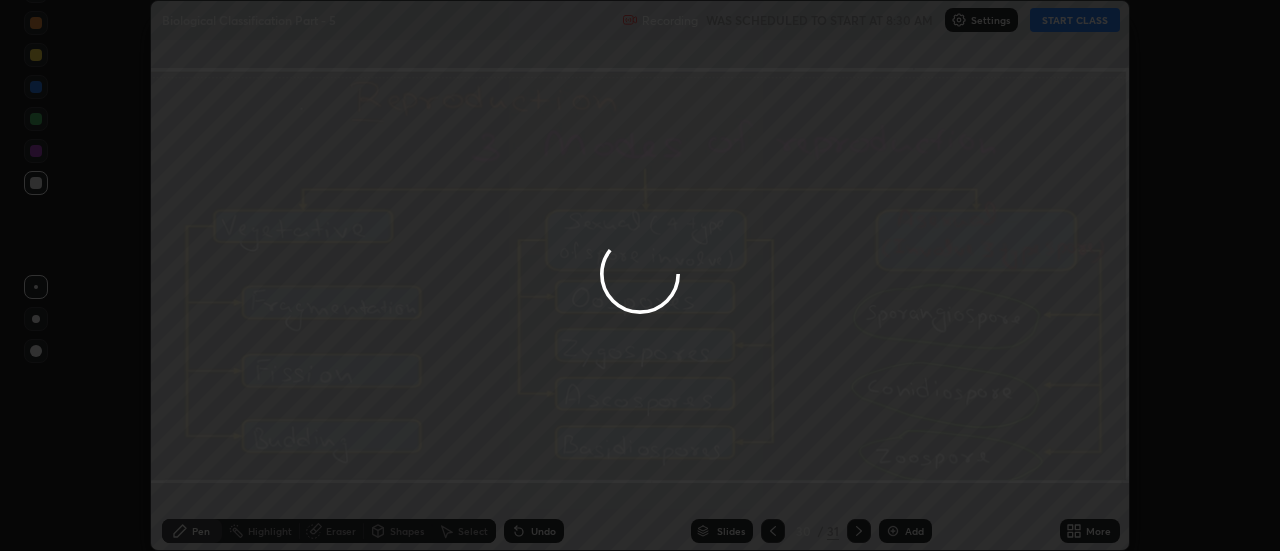 click on "Done" at bounding box center [904, 480] 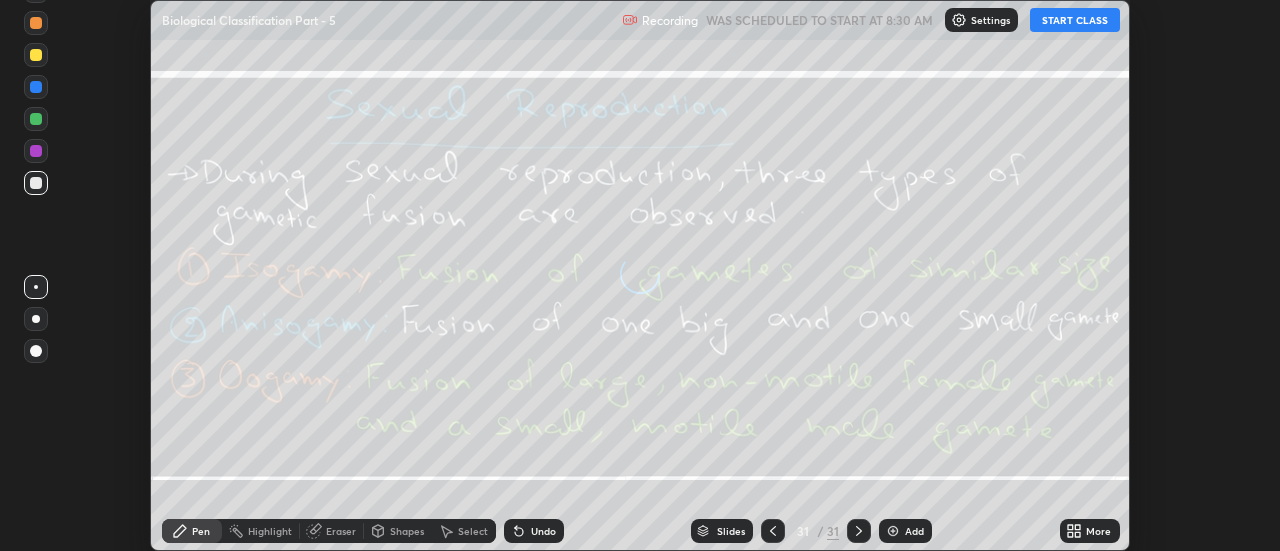 click on "More" at bounding box center [1090, 531] 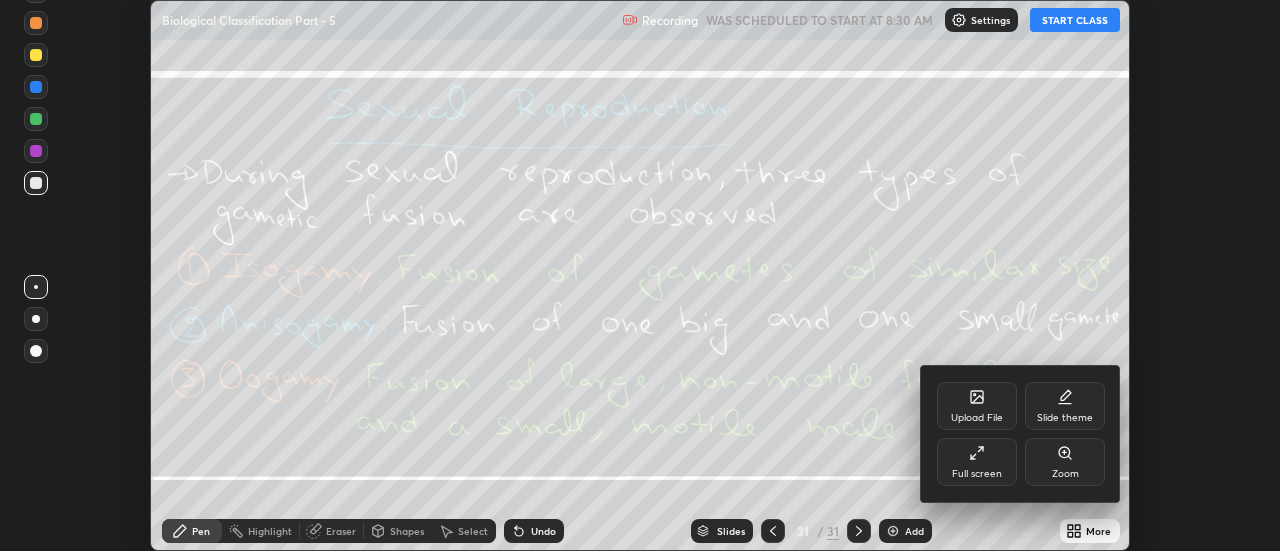 click on "Upload File" at bounding box center [977, 406] 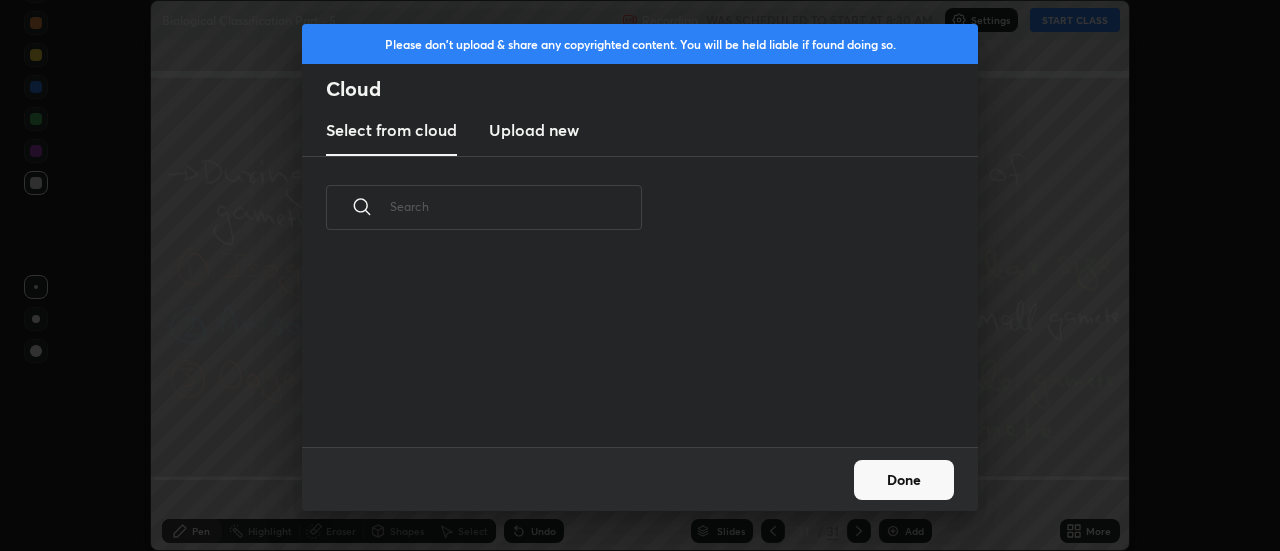 click on "Upload new" at bounding box center [534, 130] 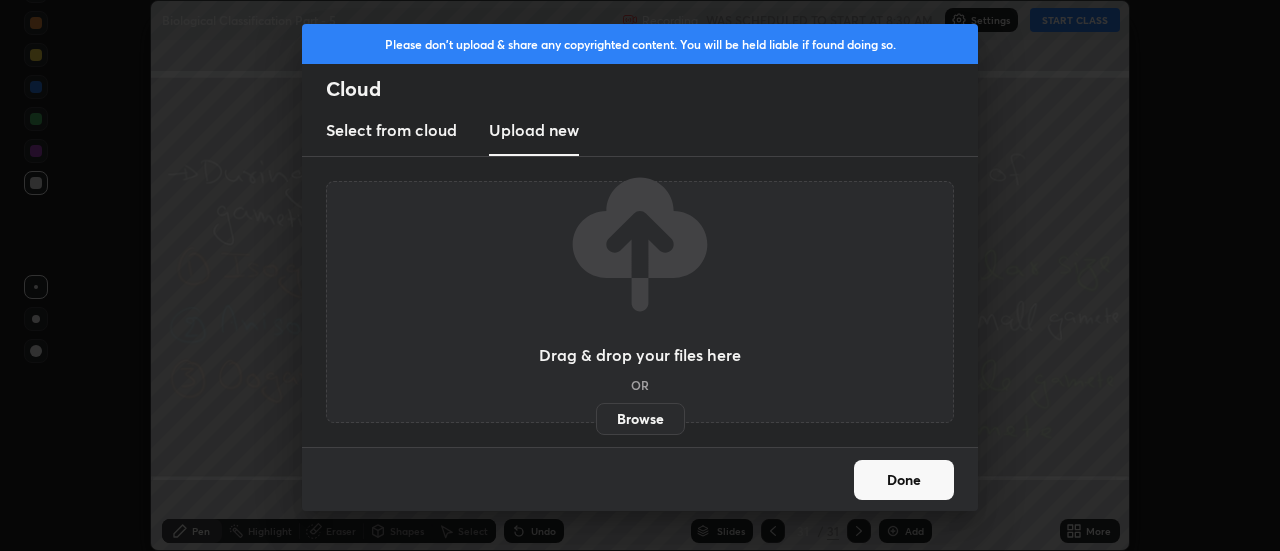 click on "Browse" at bounding box center [640, 419] 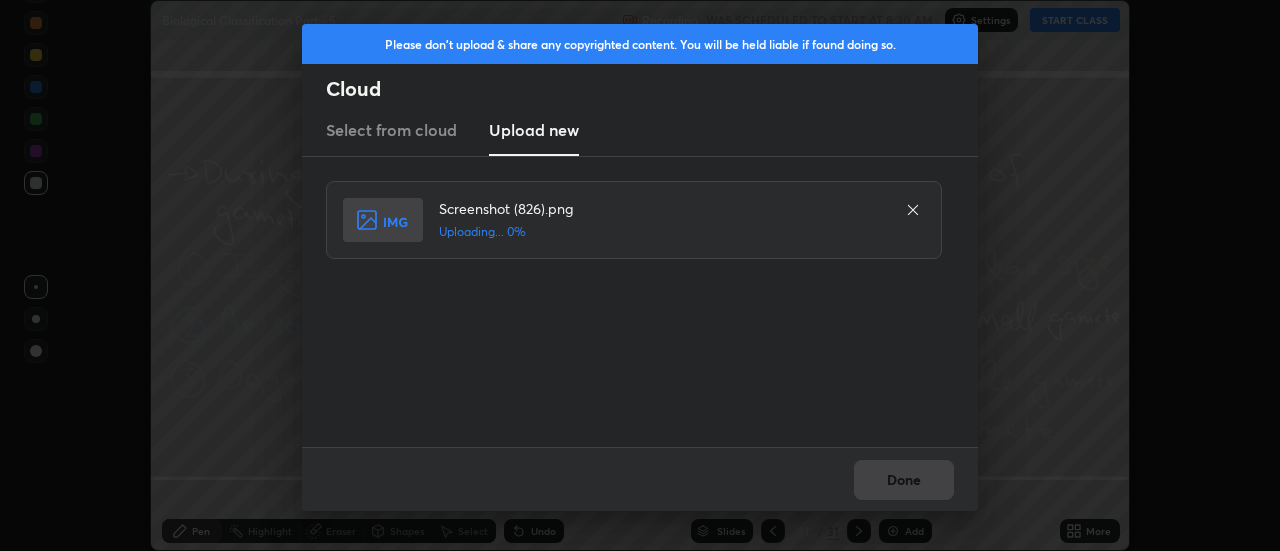 click on "Done" at bounding box center (640, 479) 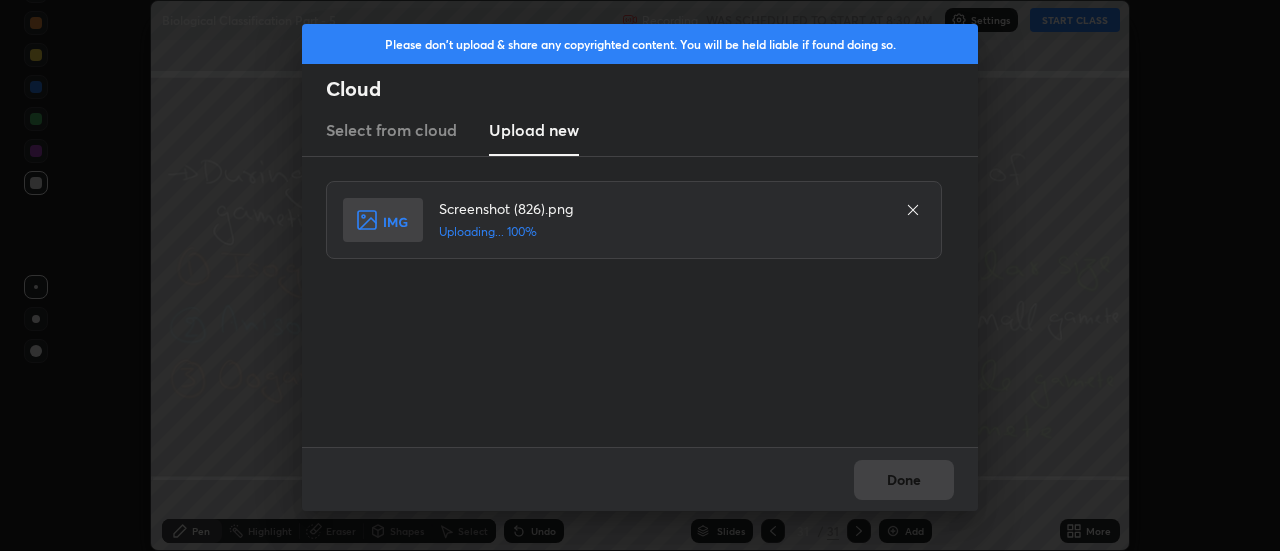 click on "Done" at bounding box center (640, 479) 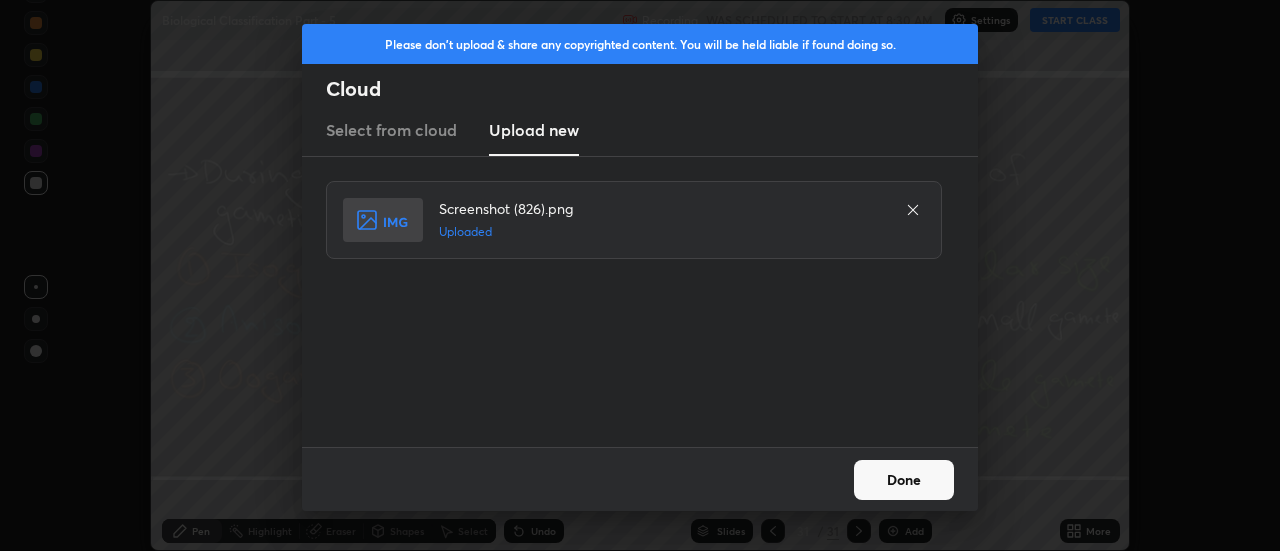 click on "Done" at bounding box center (904, 480) 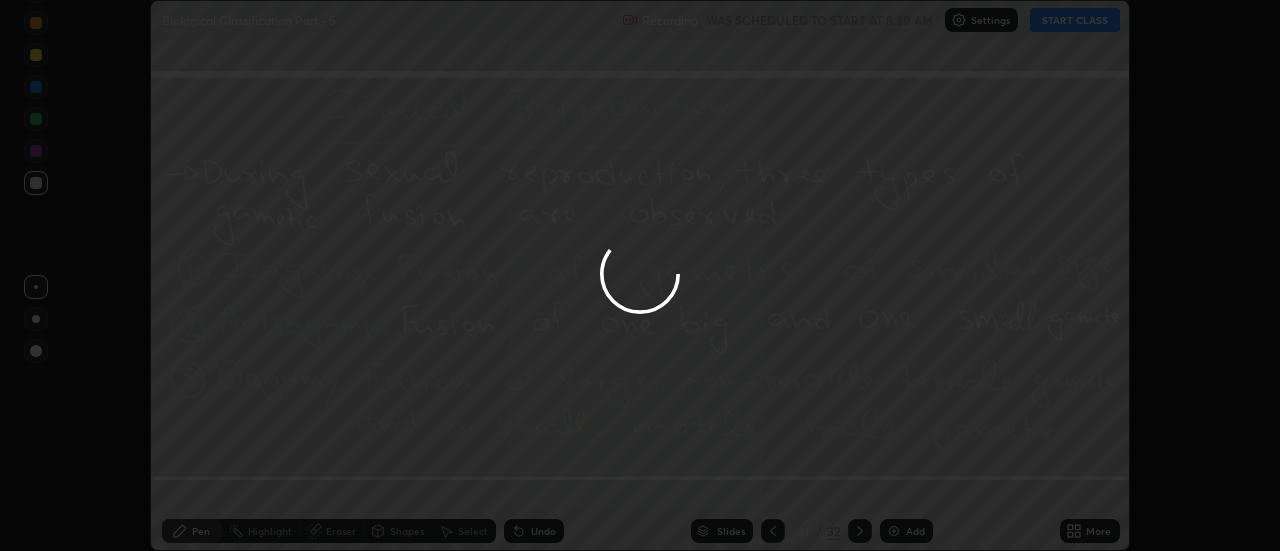 click at bounding box center (640, 275) 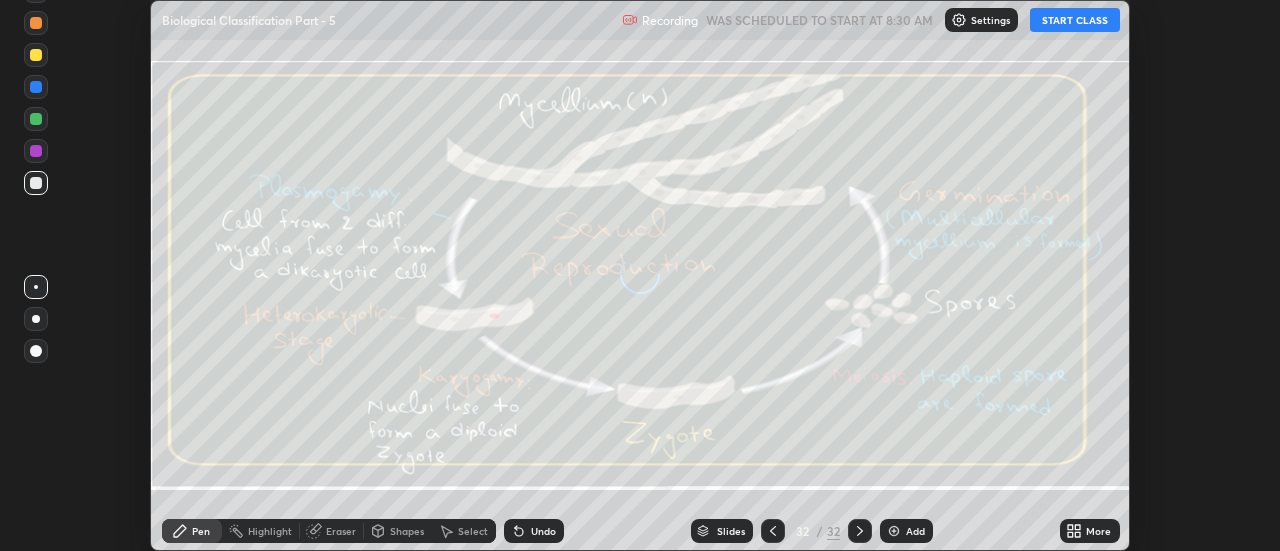 click 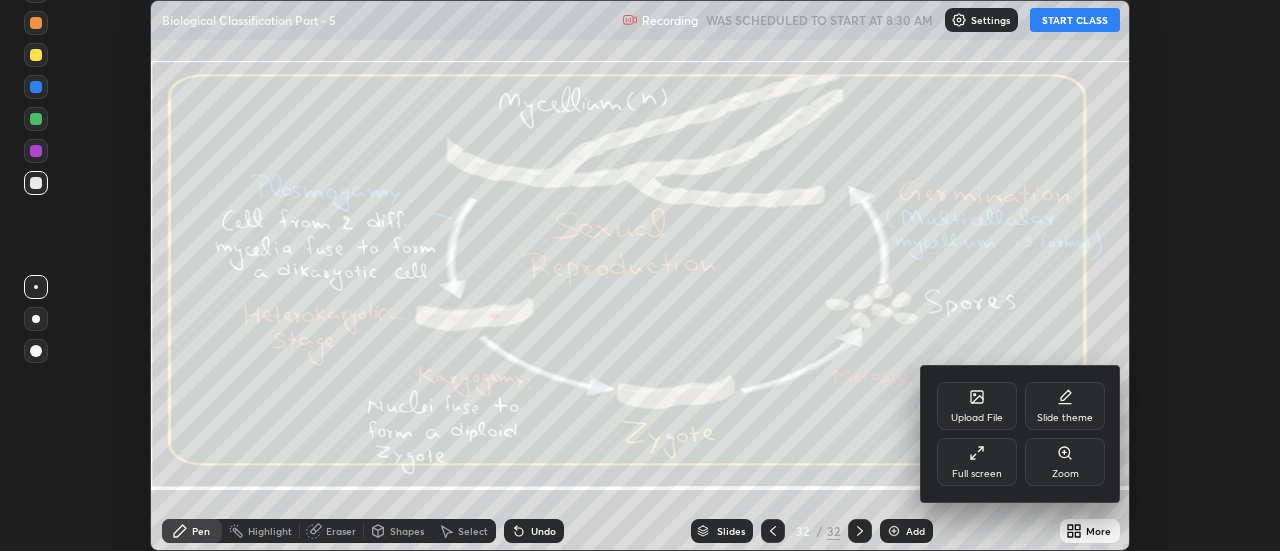 click on "Upload File" at bounding box center (977, 406) 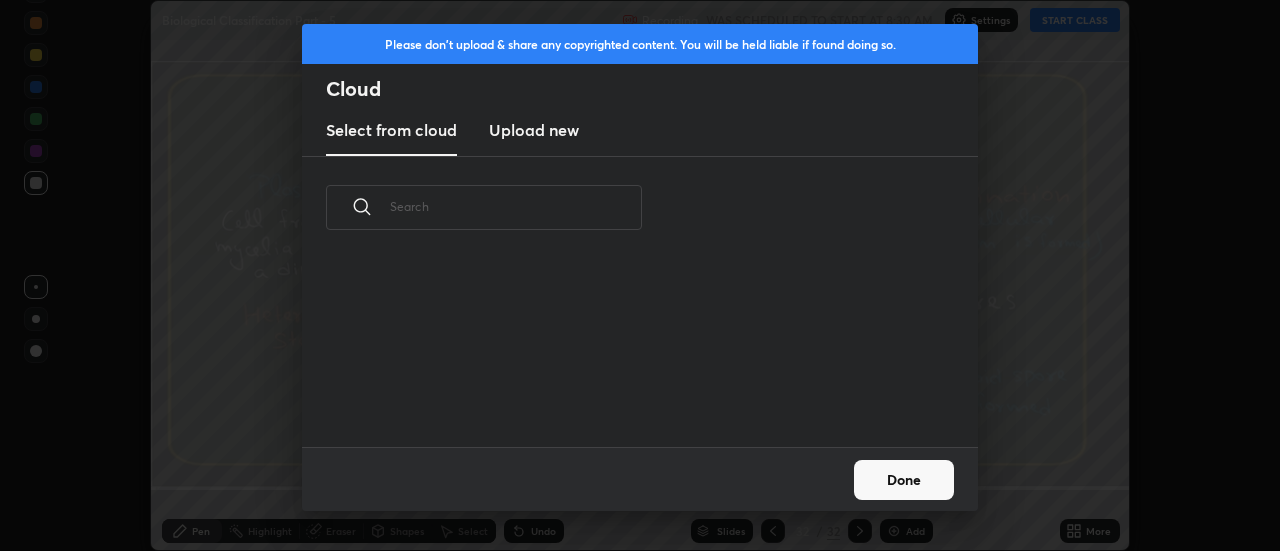scroll, scrollTop: 188, scrollLeft: 642, axis: both 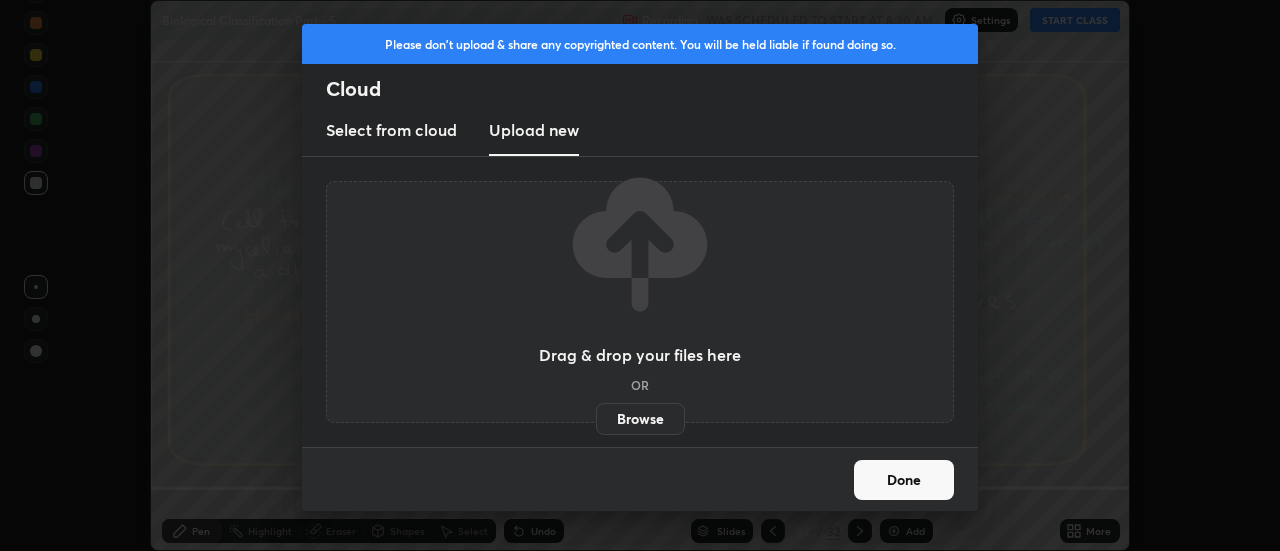 click on "Browse" at bounding box center [640, 419] 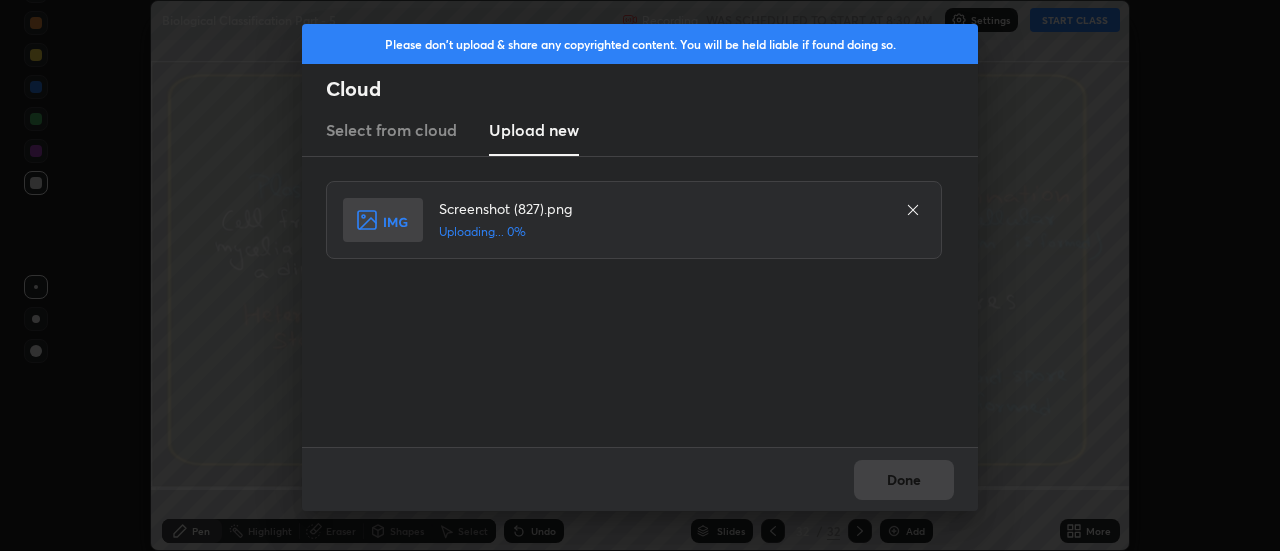 click on "Done" at bounding box center (640, 479) 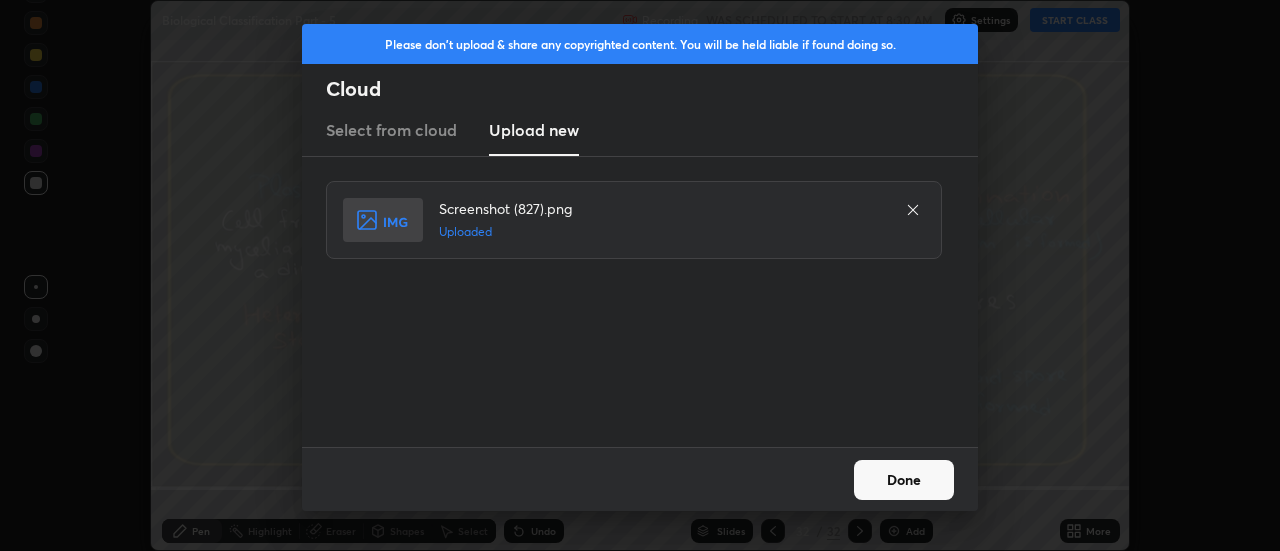 click on "Done" at bounding box center [904, 480] 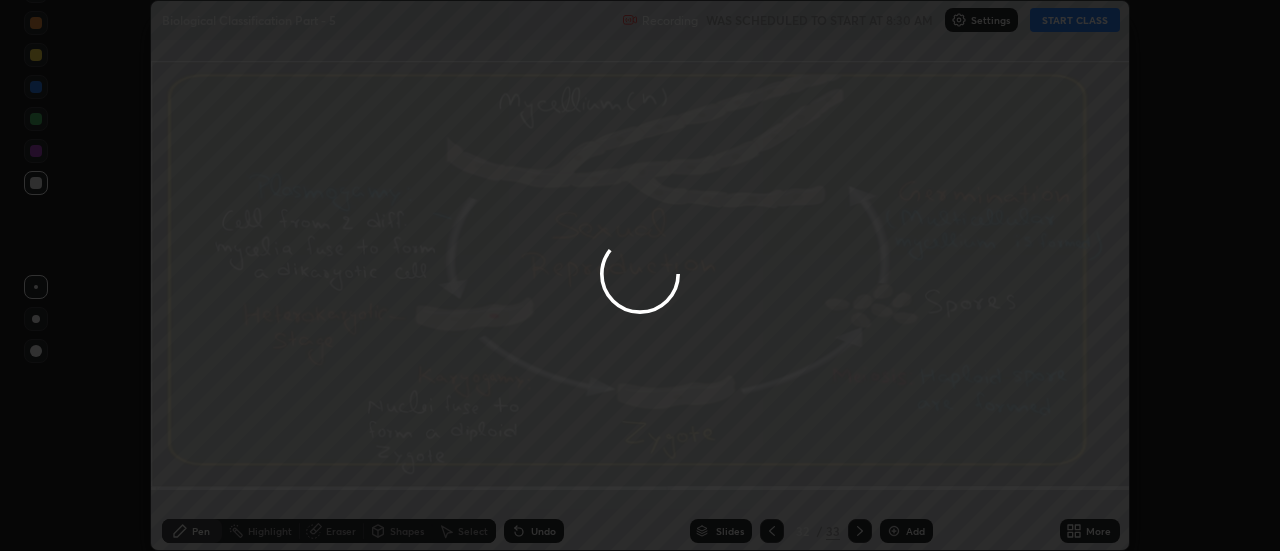 click 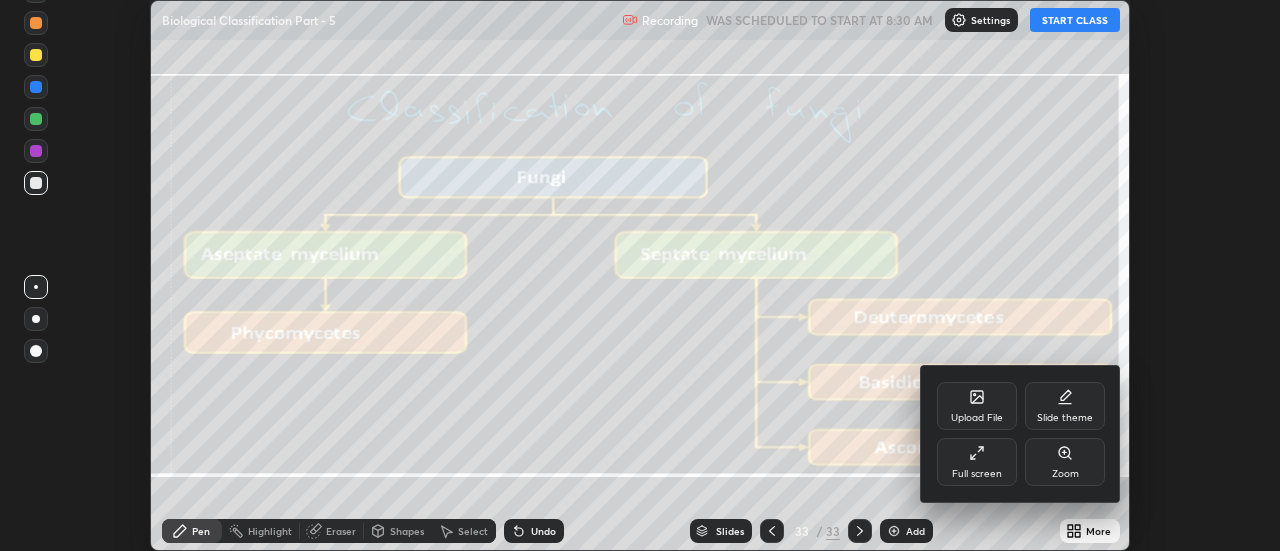 click on "Upload File" at bounding box center (977, 406) 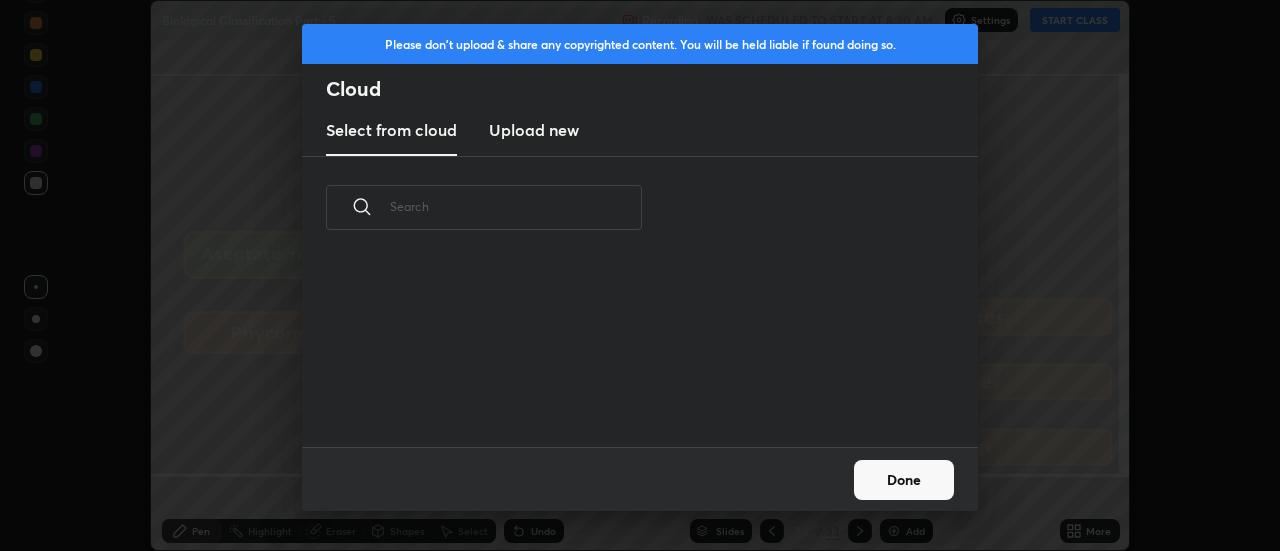 click on "Upload new" at bounding box center [534, 130] 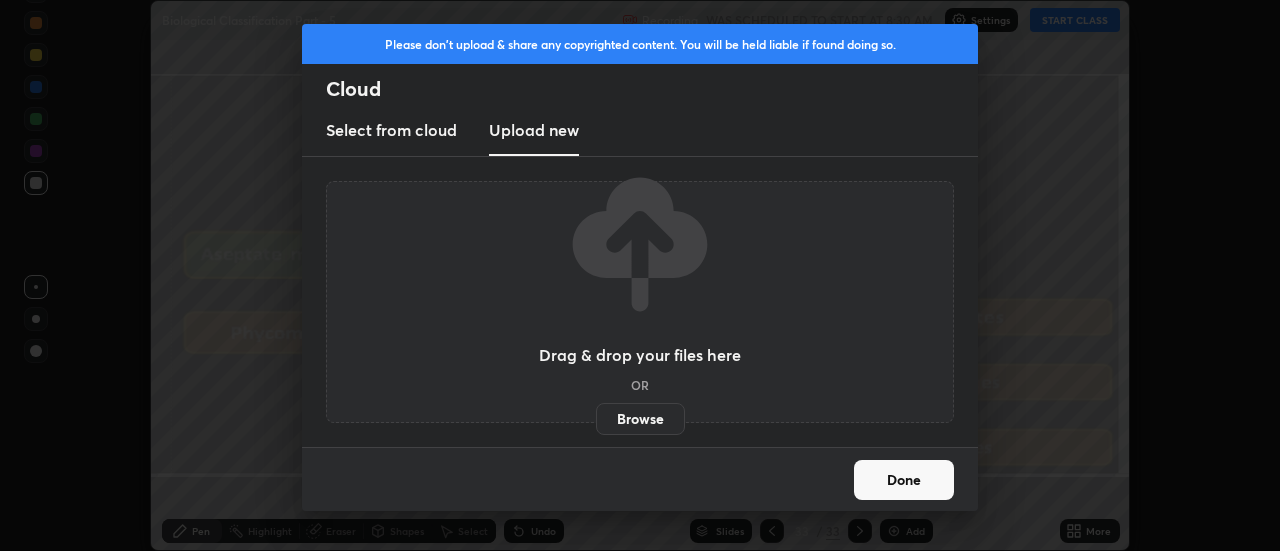 click on "Browse" at bounding box center [640, 419] 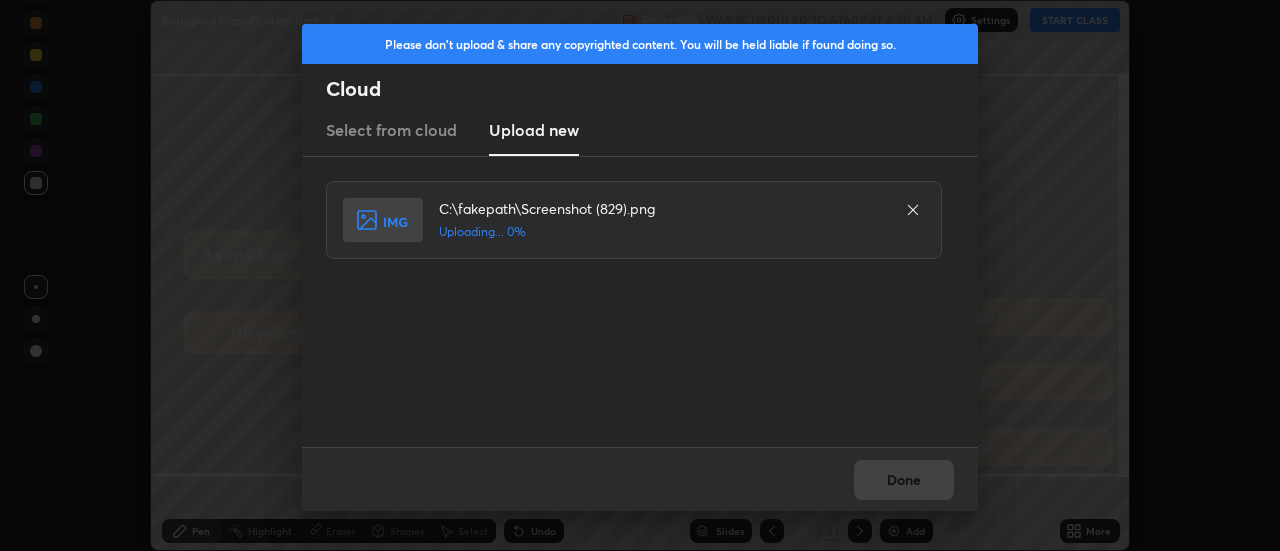click on "Done" at bounding box center [640, 479] 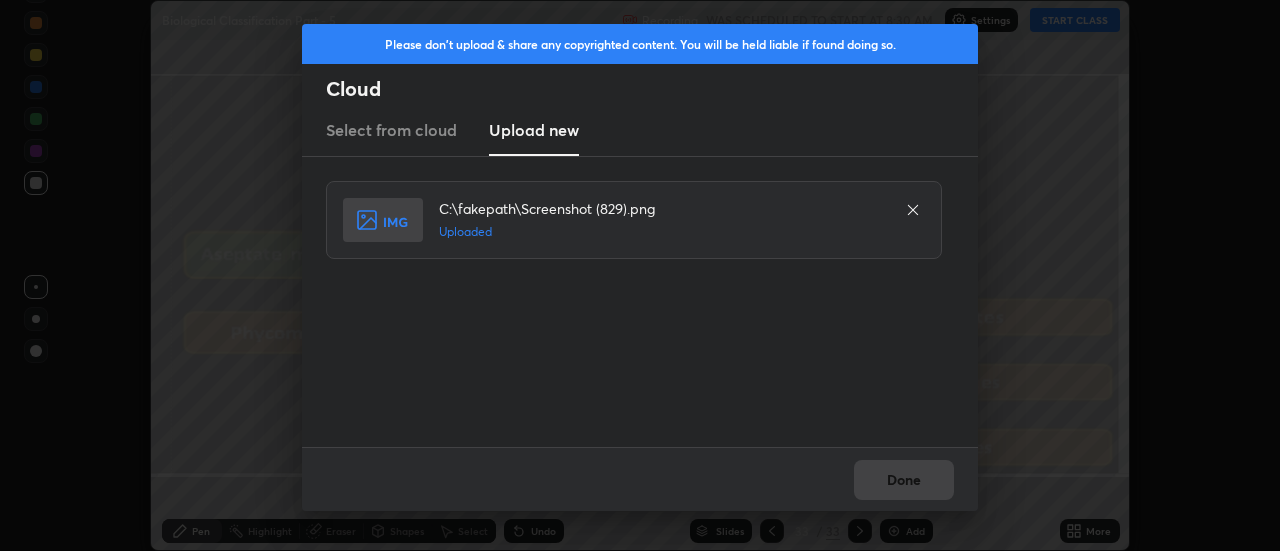 click on "Done" at bounding box center [640, 479] 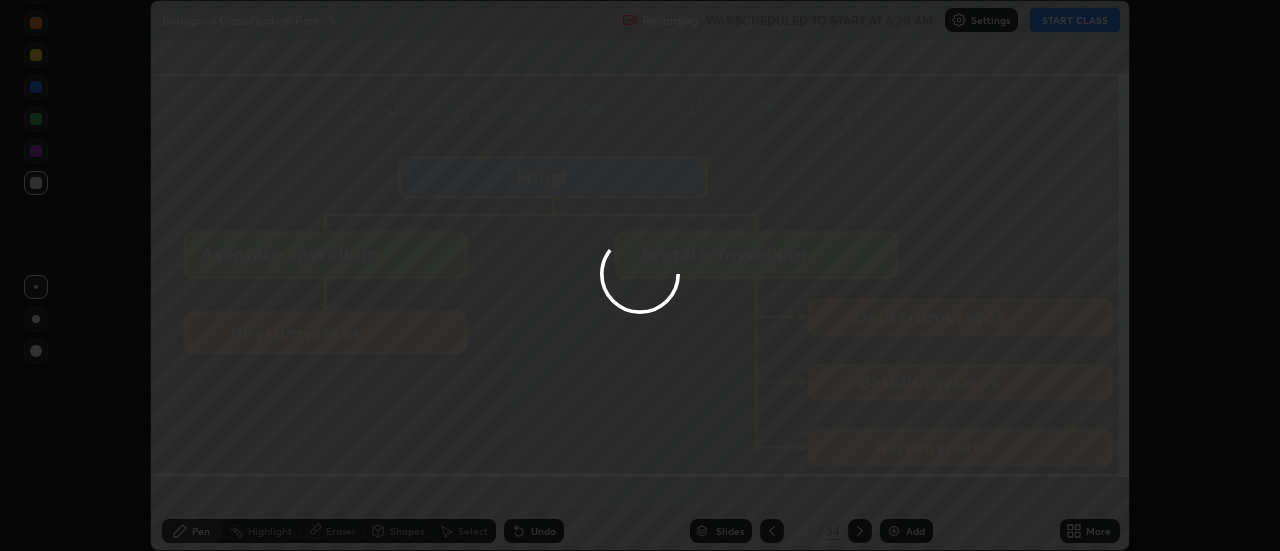 click on "Done" at bounding box center (904, 480) 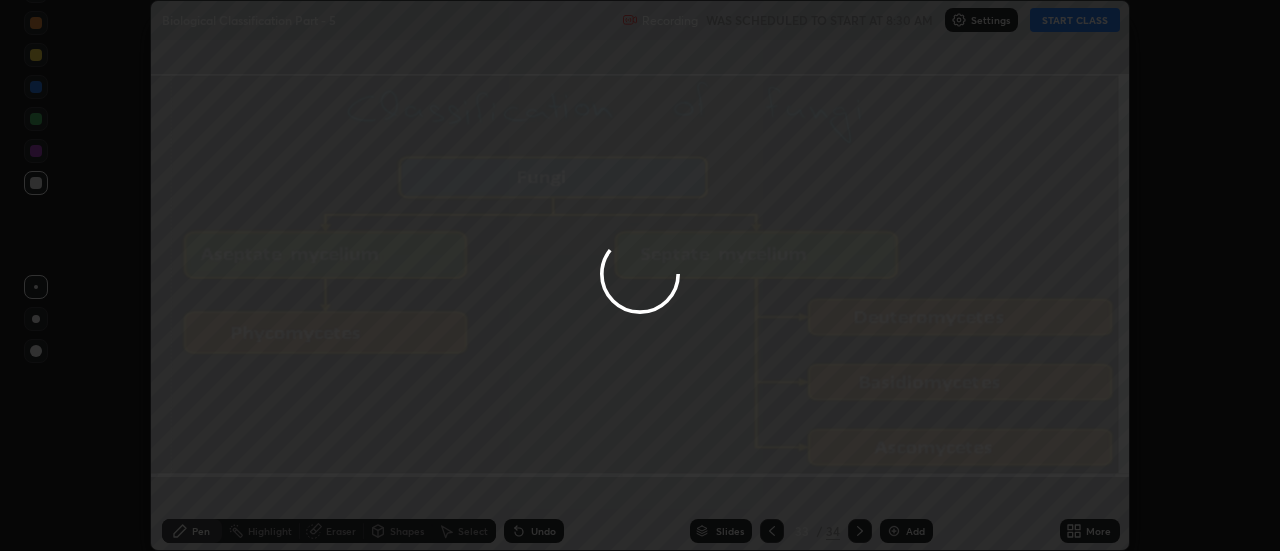 click at bounding box center [640, 275] 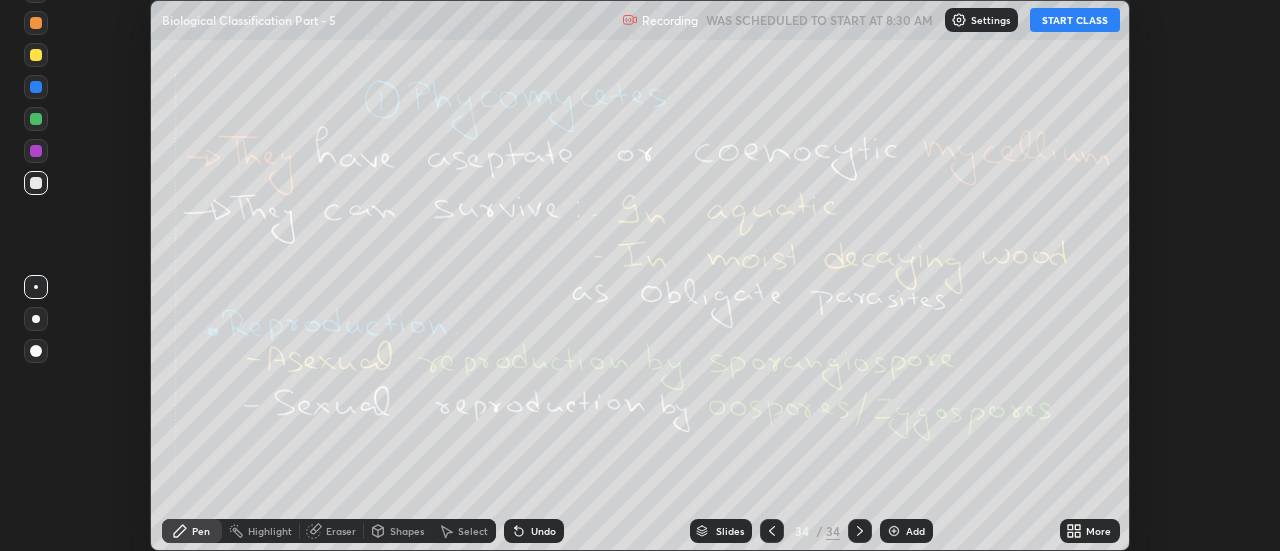 click 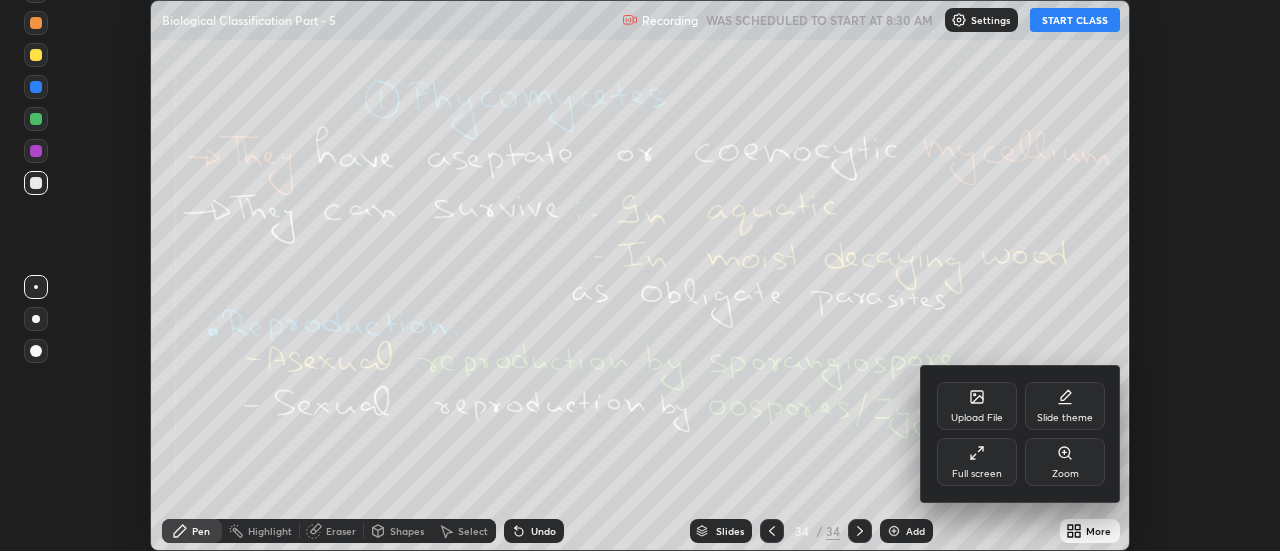 click on "Upload File" at bounding box center [977, 406] 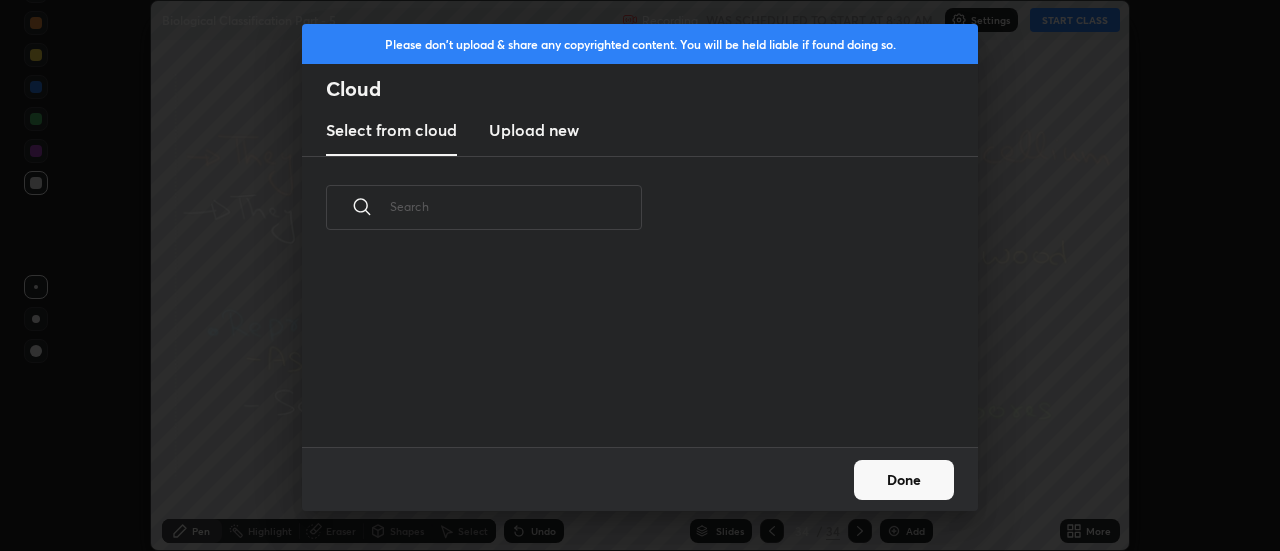 scroll, scrollTop: 7, scrollLeft: 11, axis: both 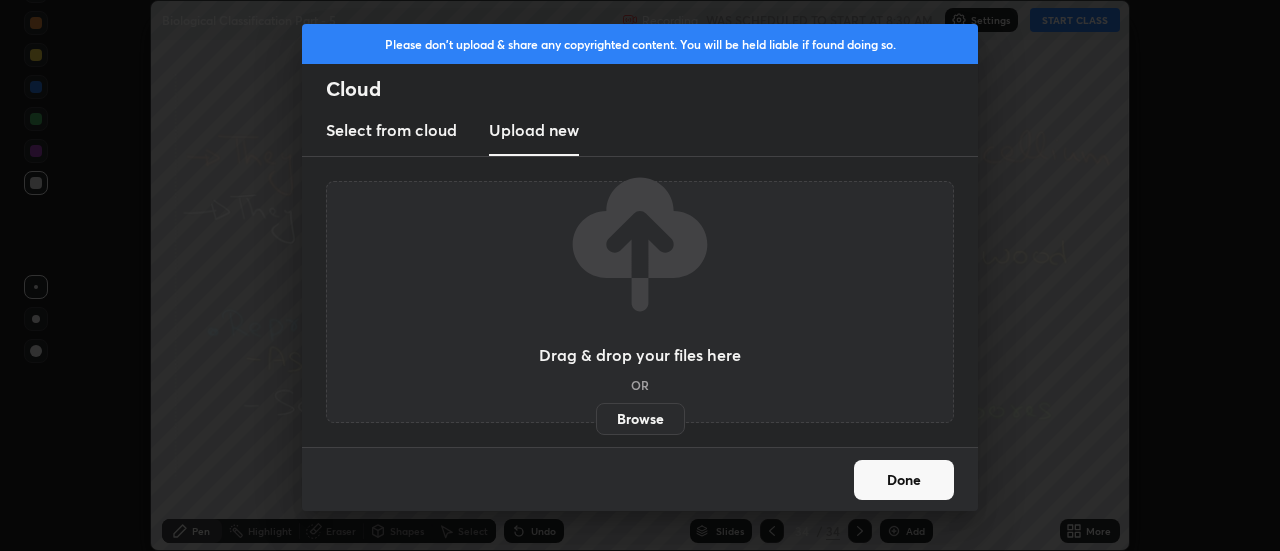 click on "Browse" at bounding box center [640, 419] 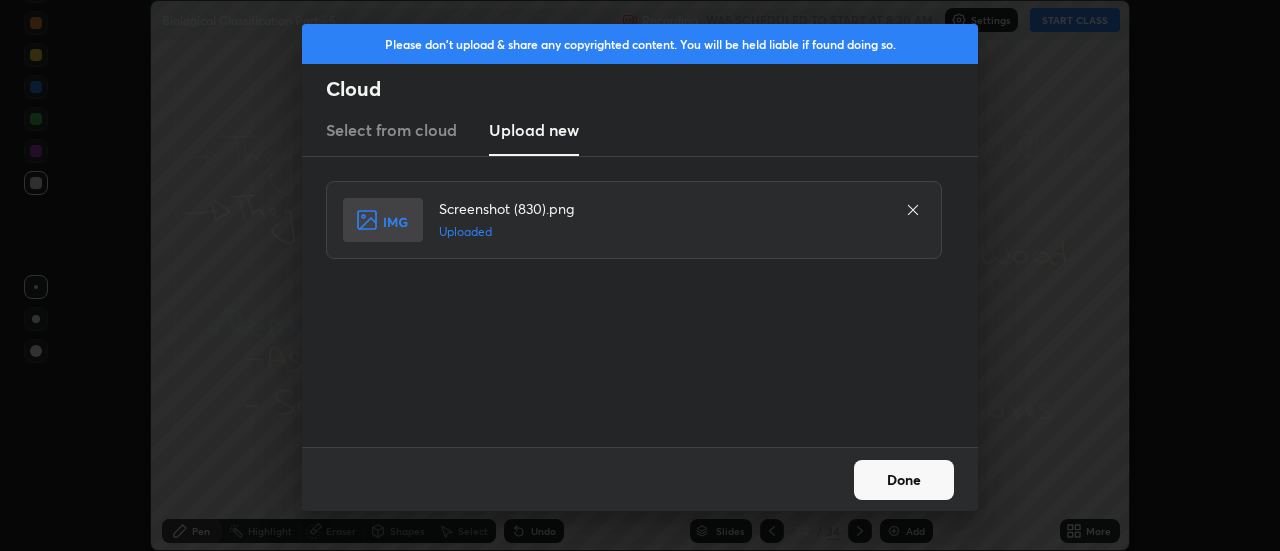 click on "Done" at bounding box center [904, 480] 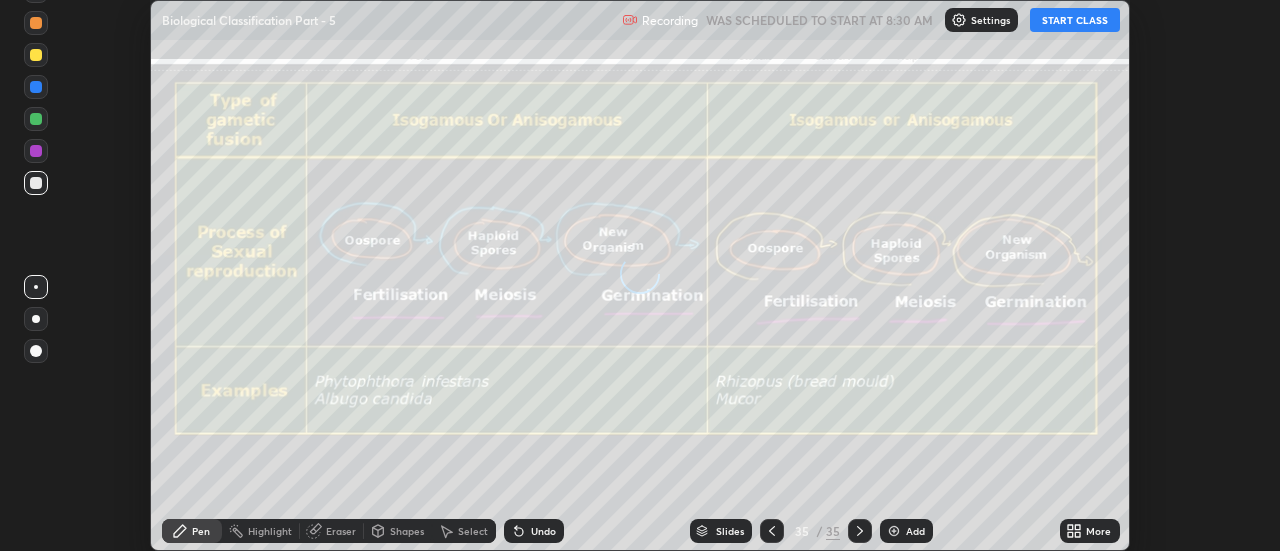 click on "More" at bounding box center [1098, 531] 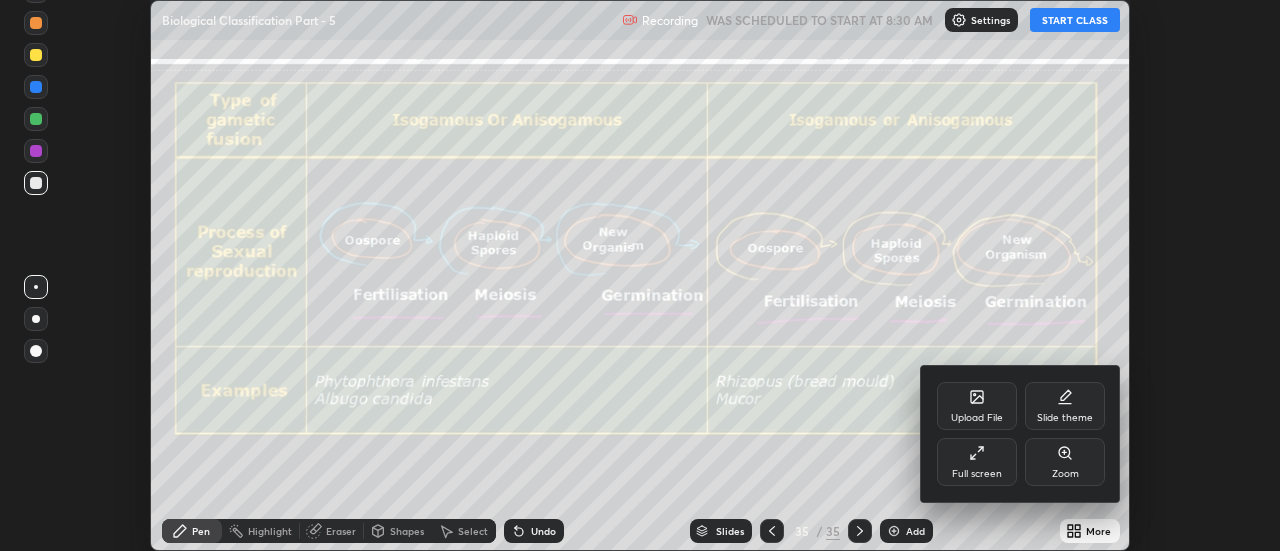 click on "Upload File" at bounding box center [977, 406] 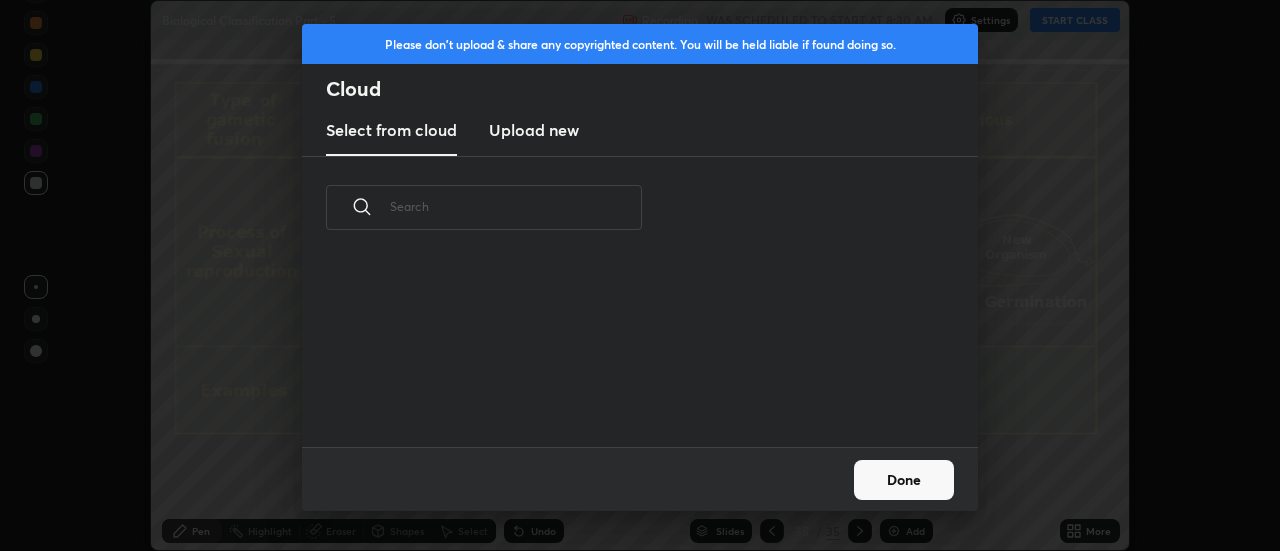 scroll, scrollTop: 188, scrollLeft: 642, axis: both 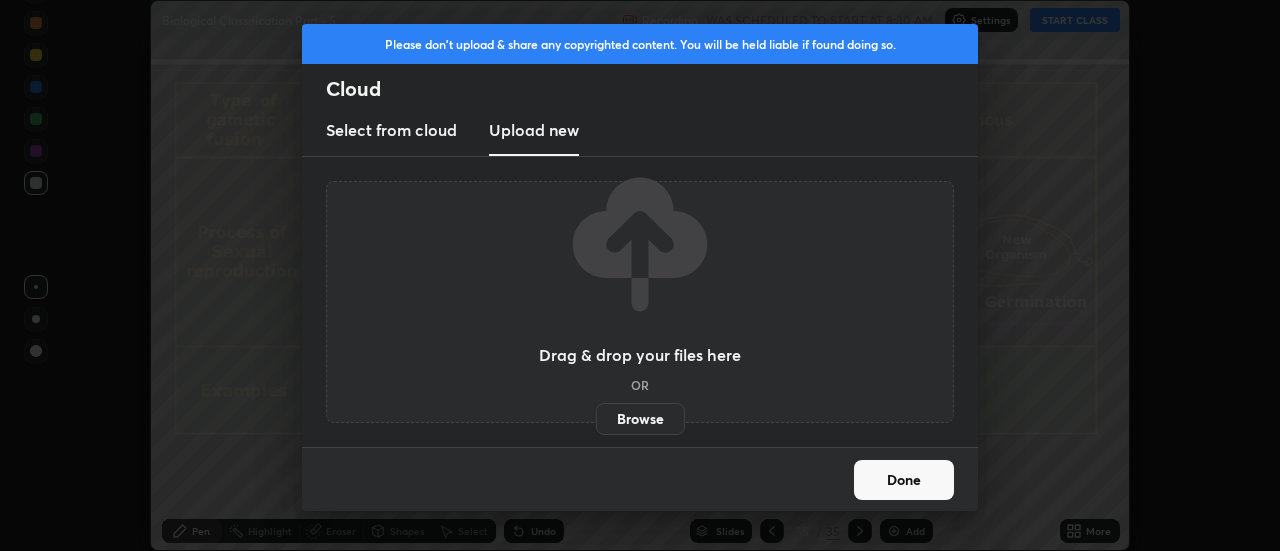 click on "Browse" at bounding box center (640, 419) 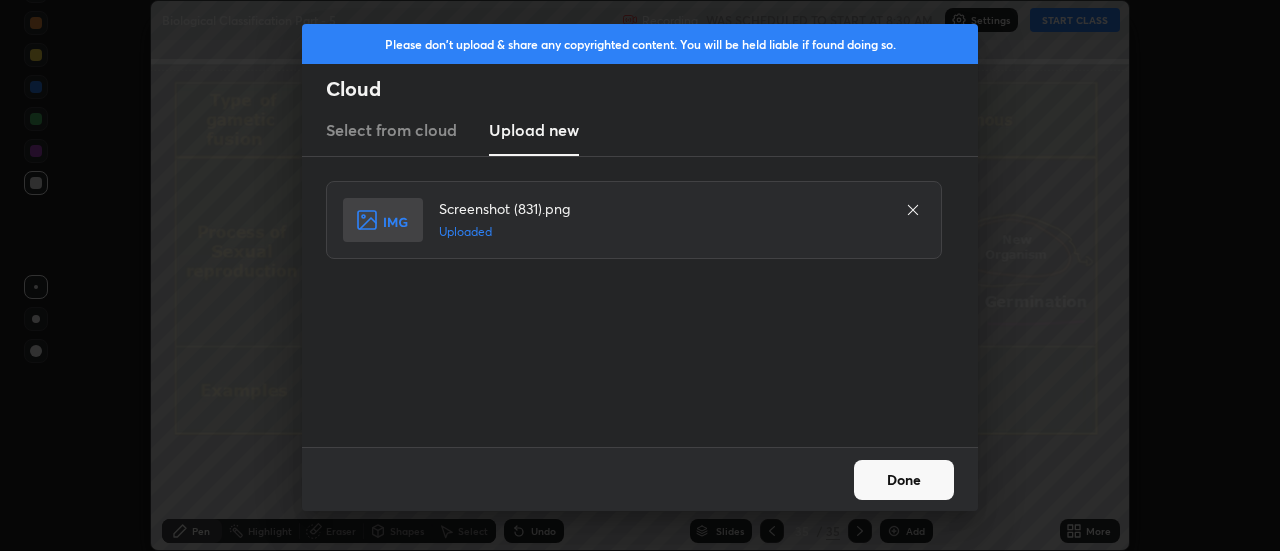 click on "Done" at bounding box center (904, 480) 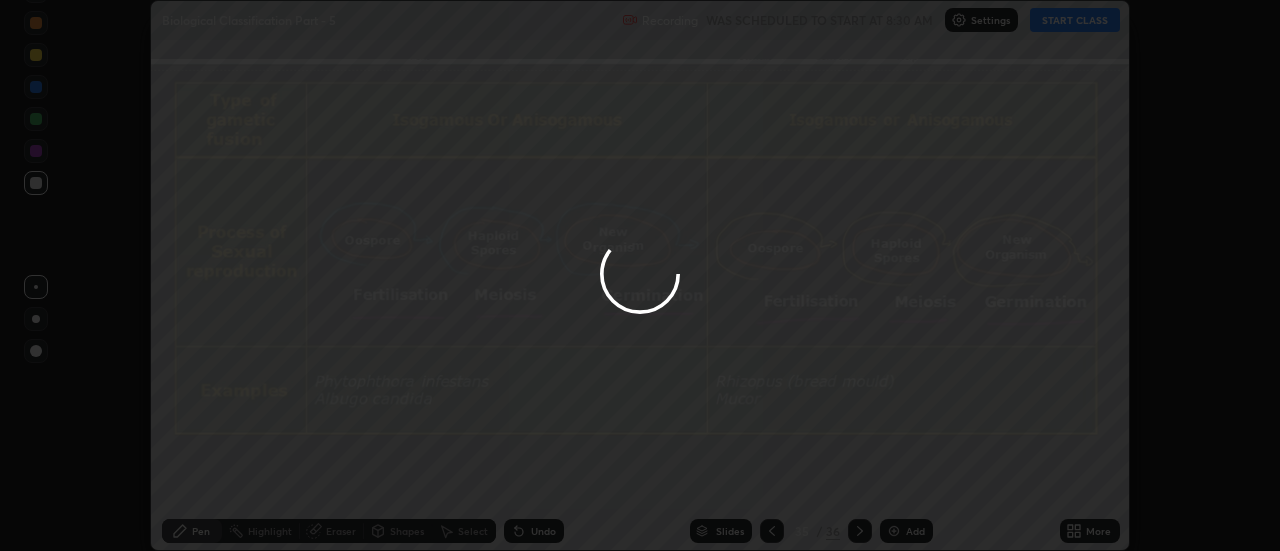 click 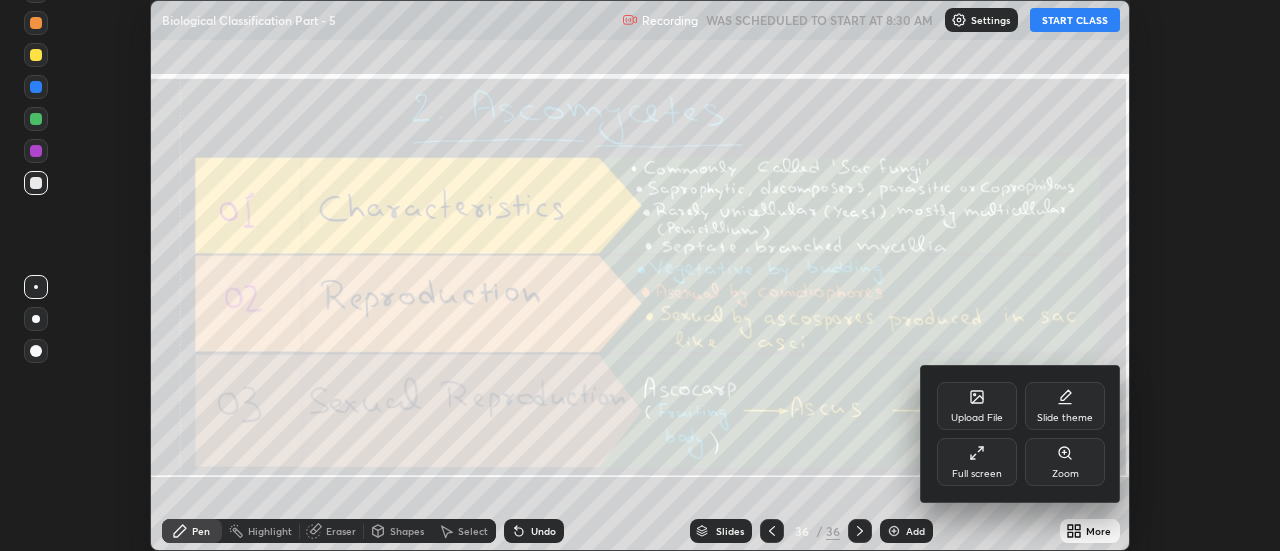 click on "Upload File" at bounding box center [977, 406] 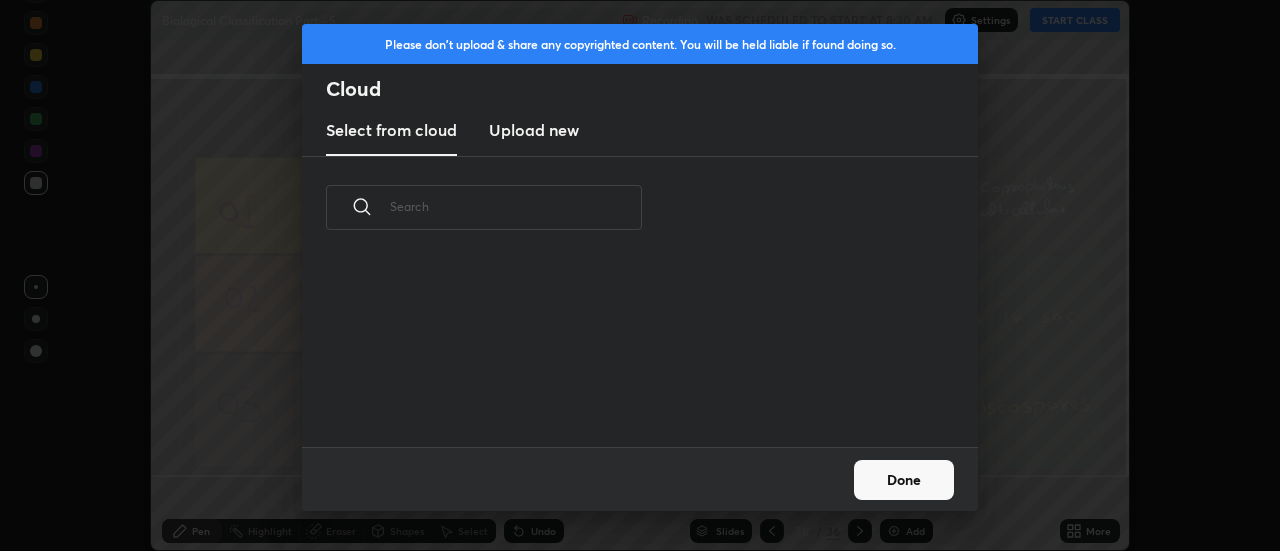 scroll, scrollTop: 7, scrollLeft: 11, axis: both 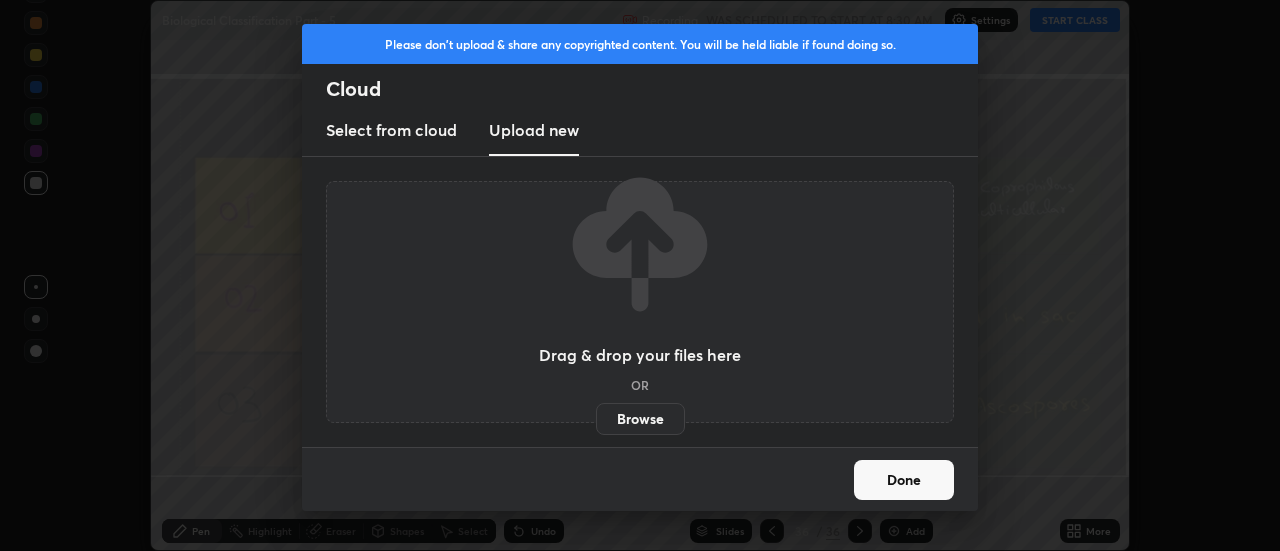 click on "Browse" at bounding box center [640, 419] 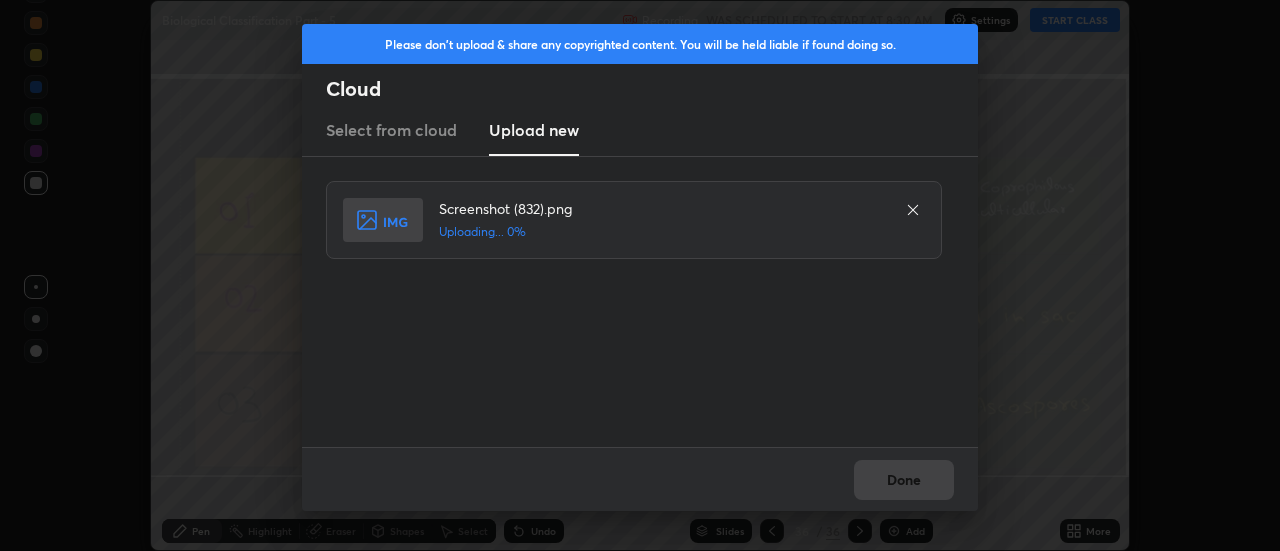 click on "Done" at bounding box center [640, 479] 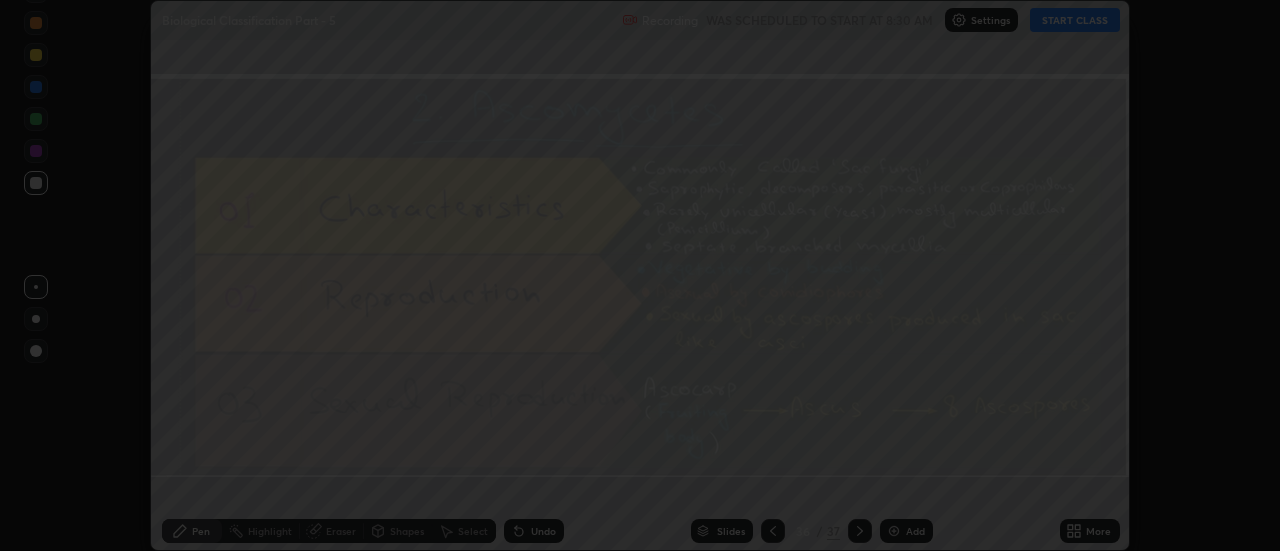 click on "Done" at bounding box center (904, 480) 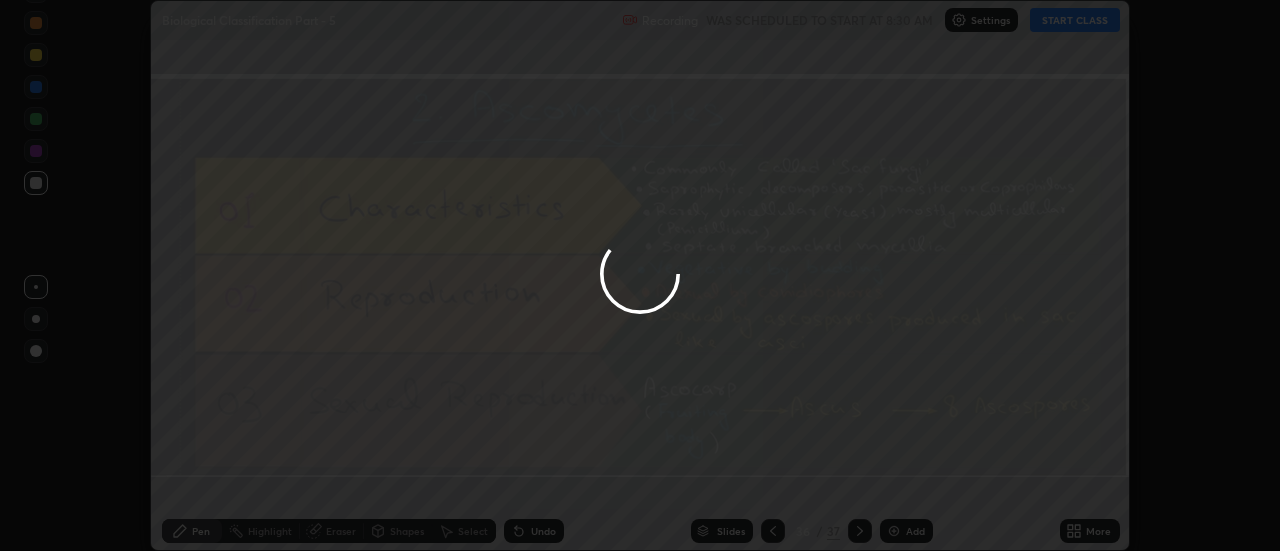 click at bounding box center (640, 275) 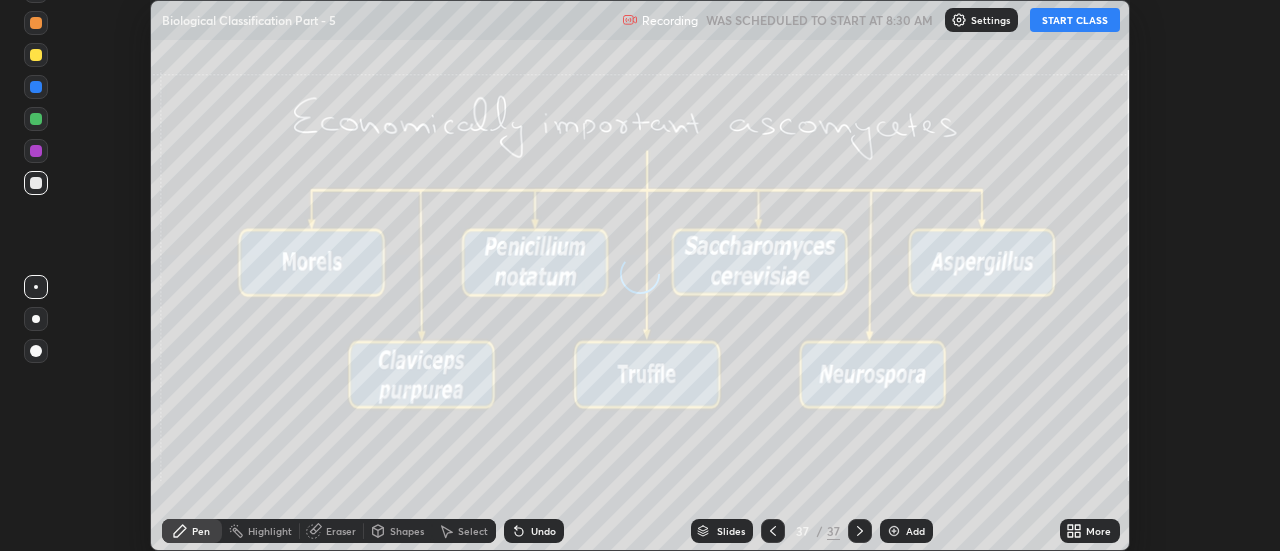 click on "More" at bounding box center (1098, 531) 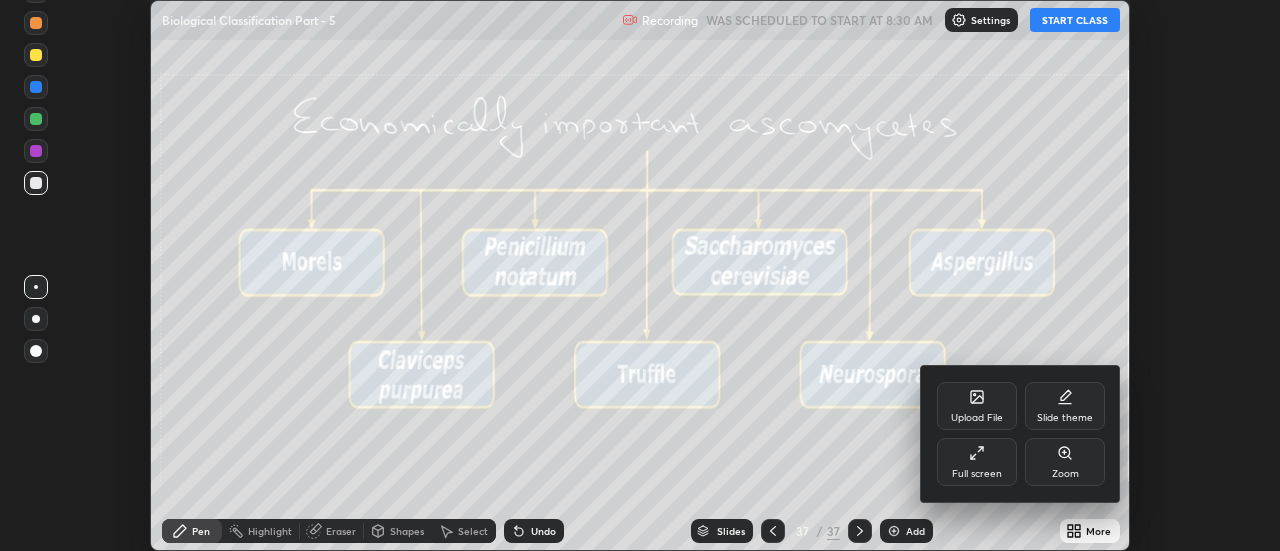click on "Upload File" at bounding box center [977, 406] 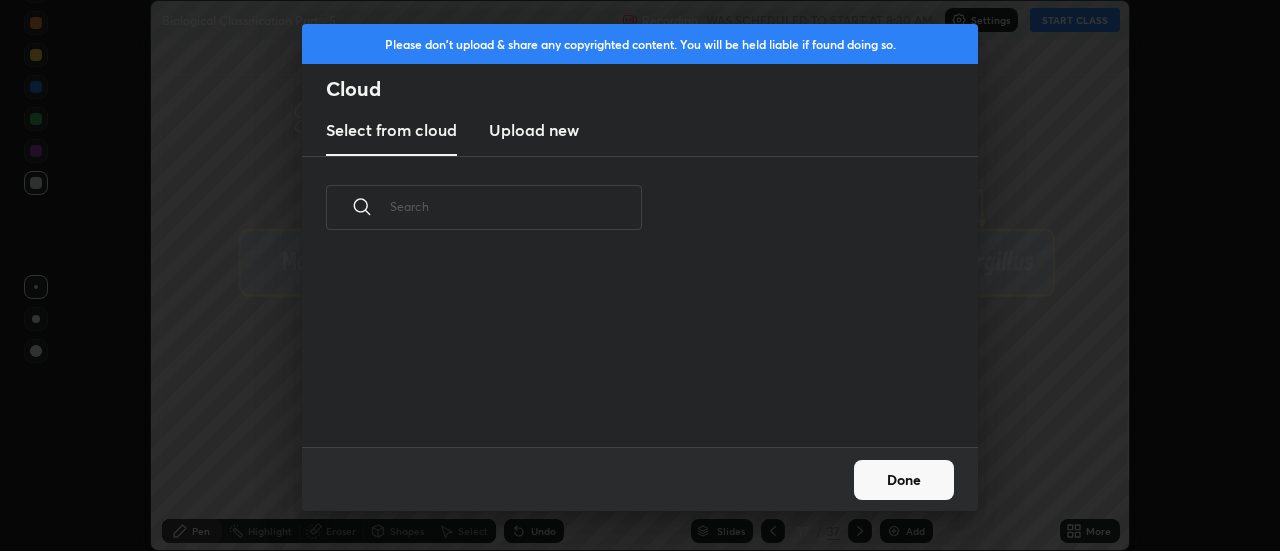 click on "Upload new" at bounding box center [534, 130] 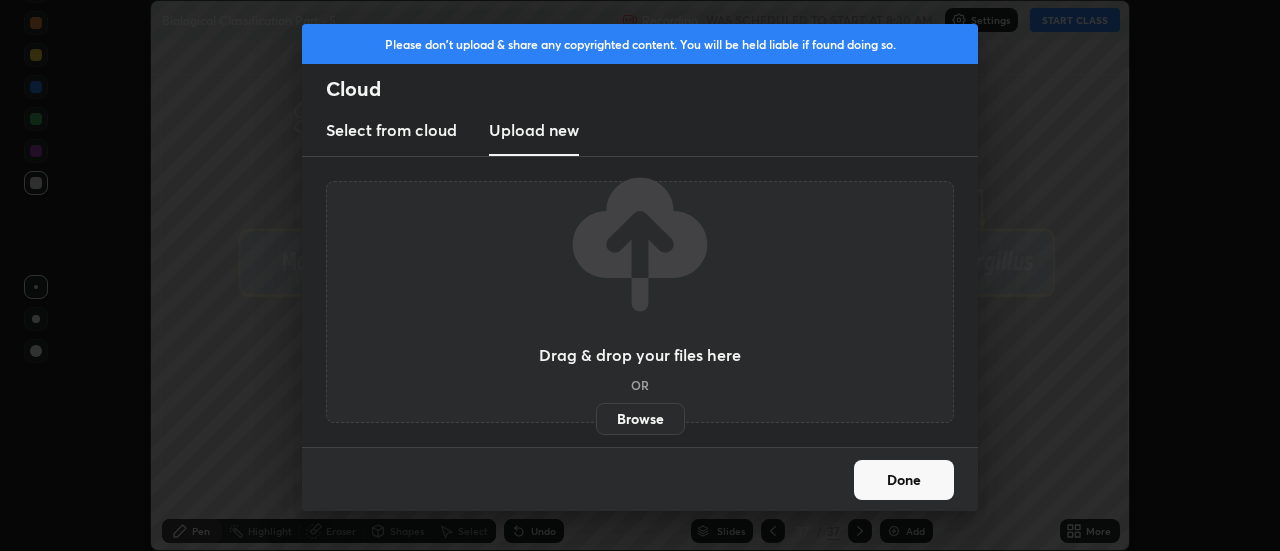 click on "Browse" at bounding box center (640, 419) 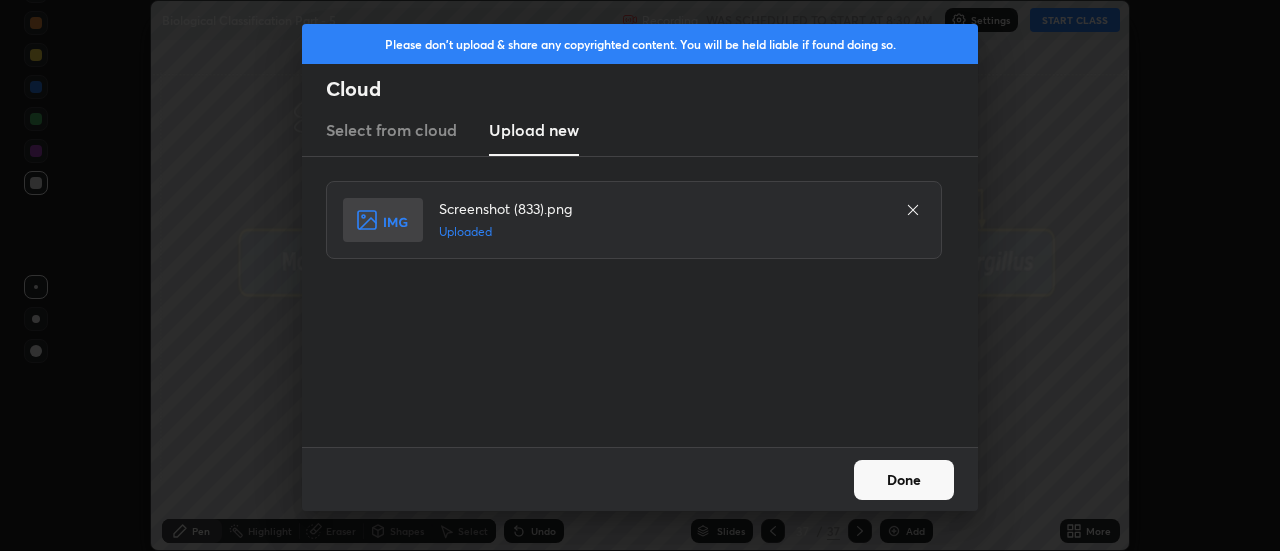 click on "Done" at bounding box center (904, 480) 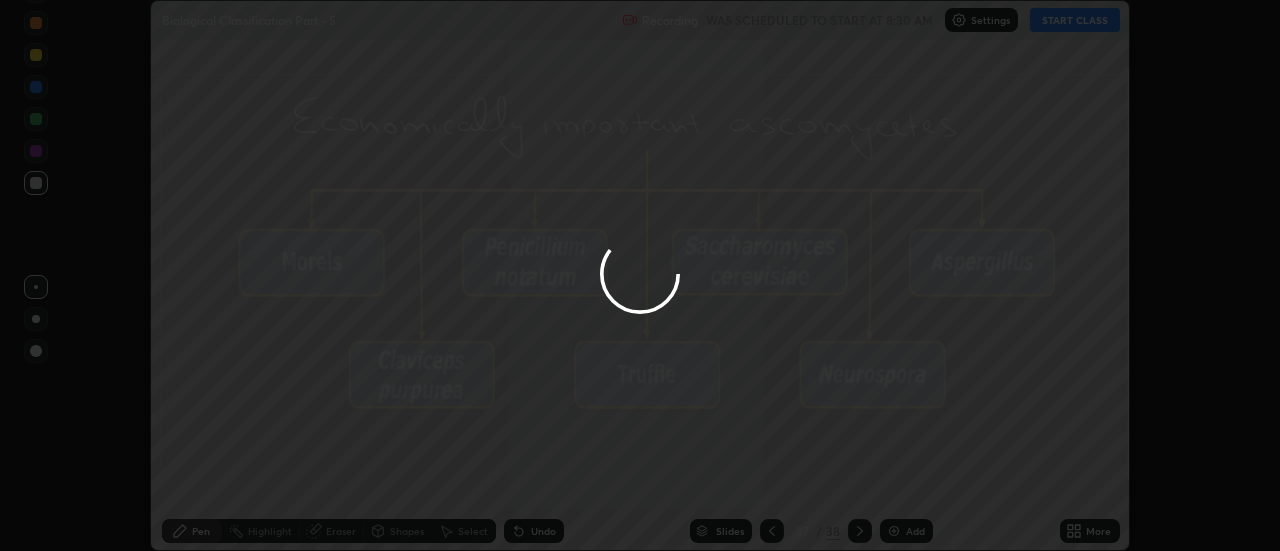 click 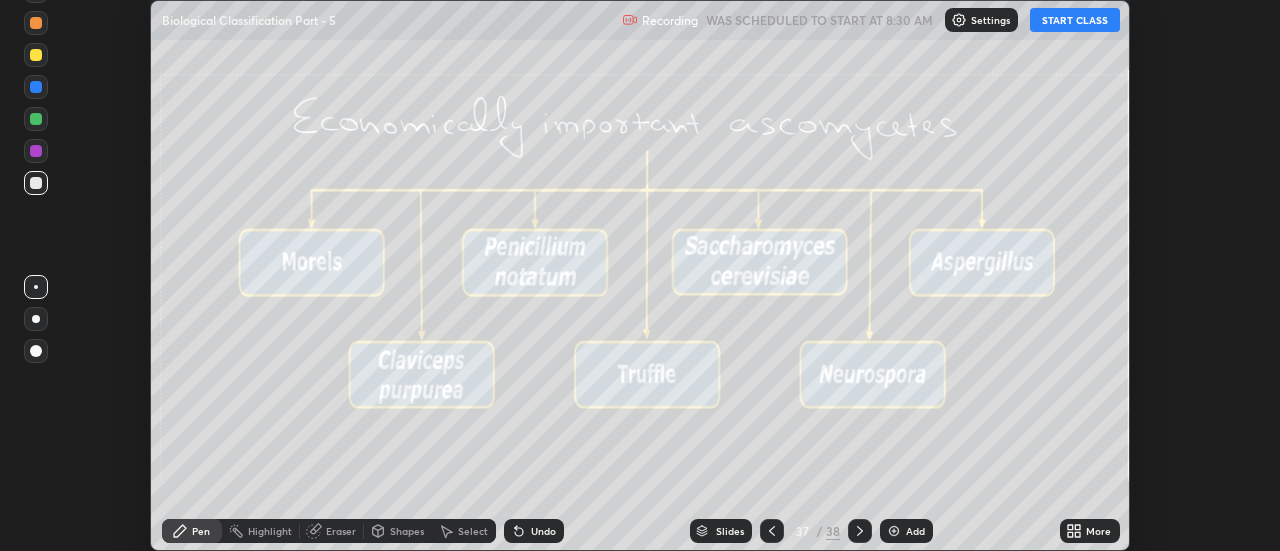 click 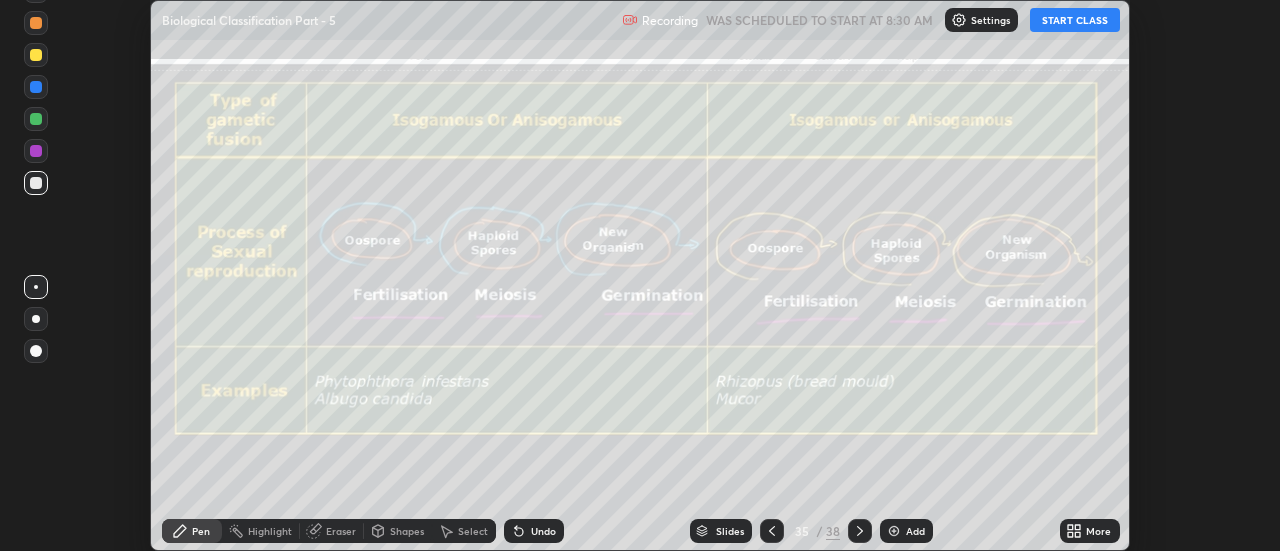 click 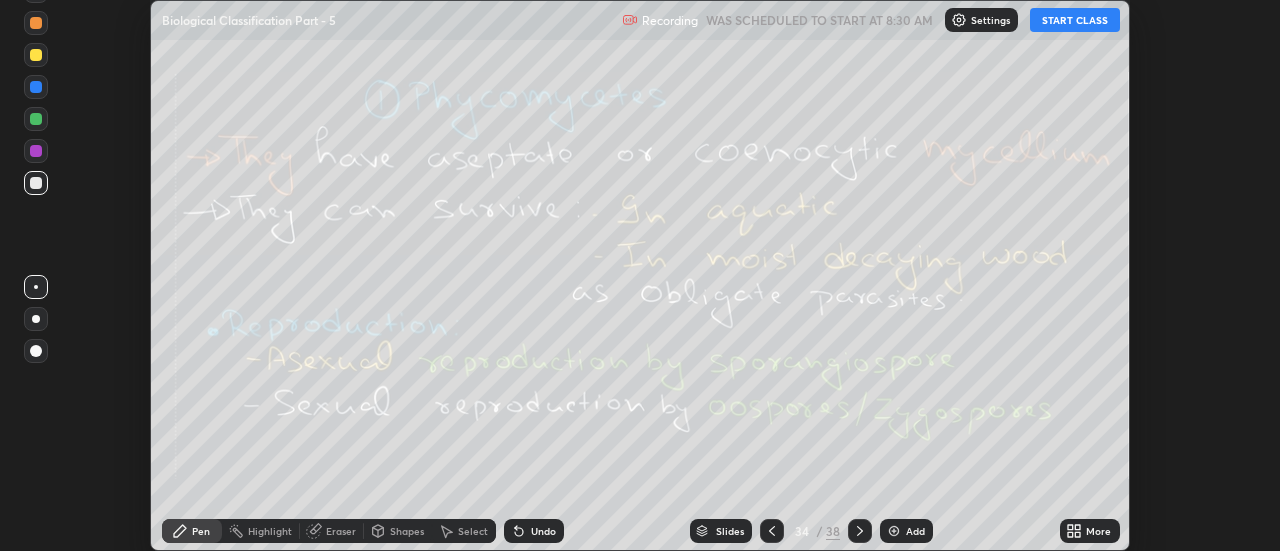 click 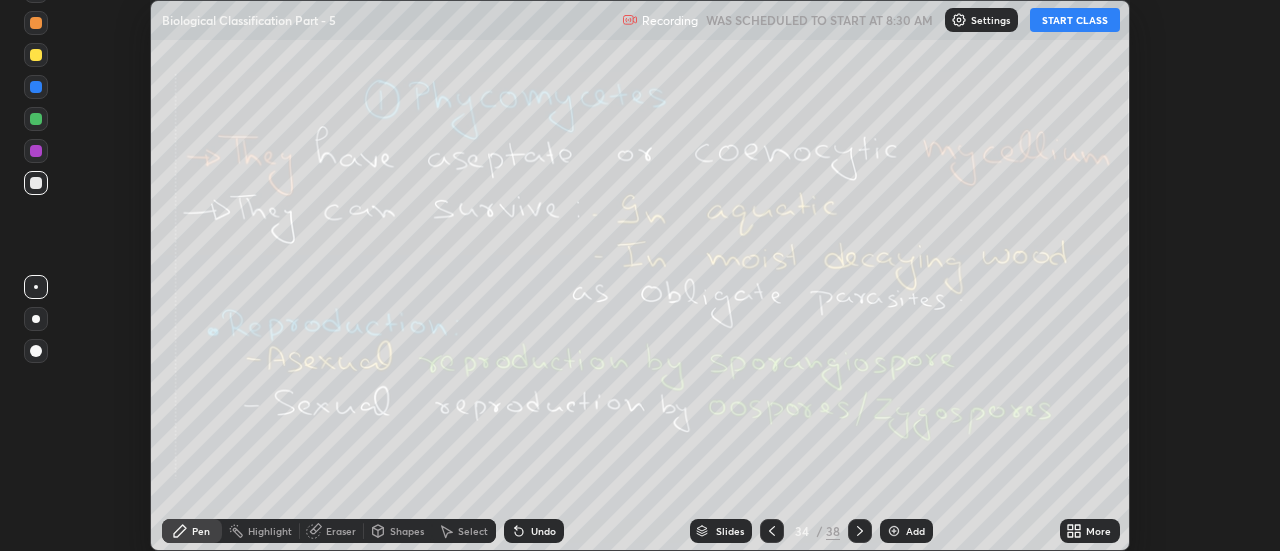 click 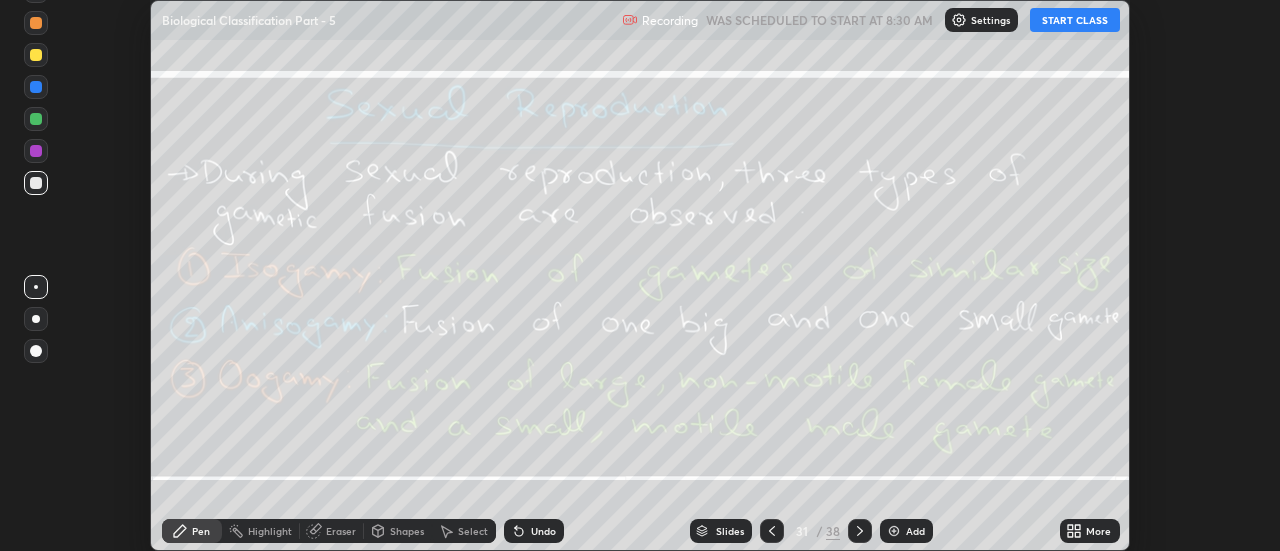 click 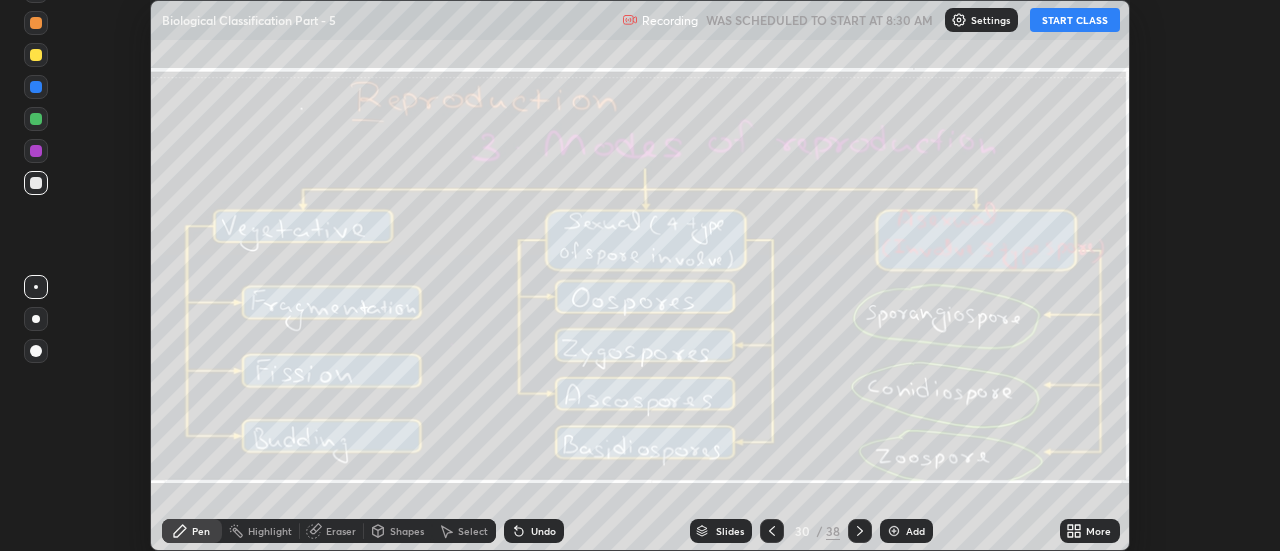 click 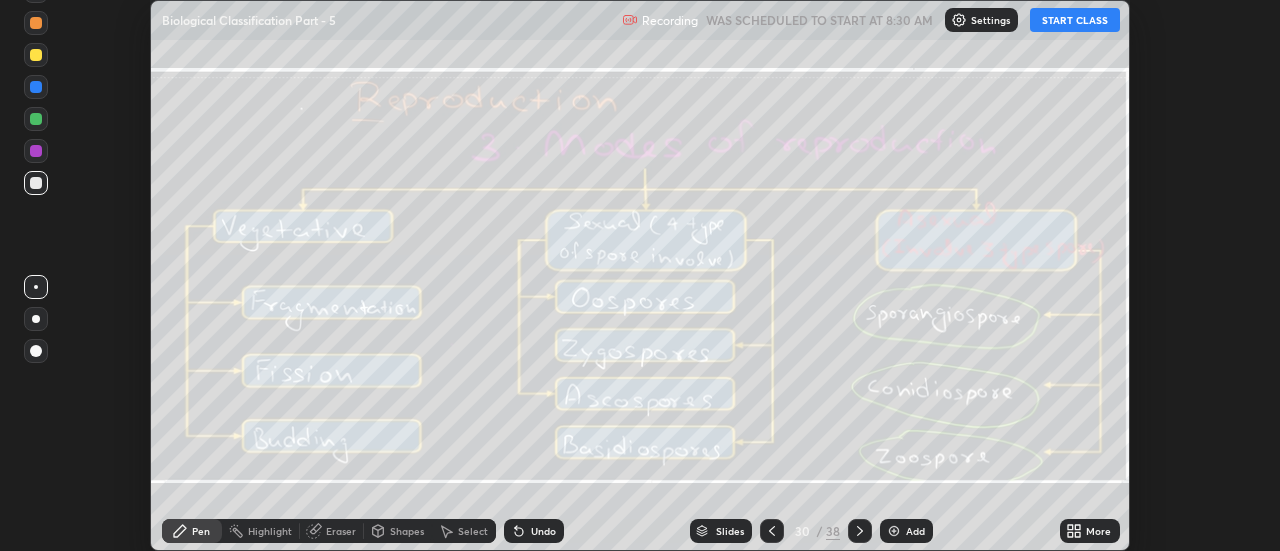 click 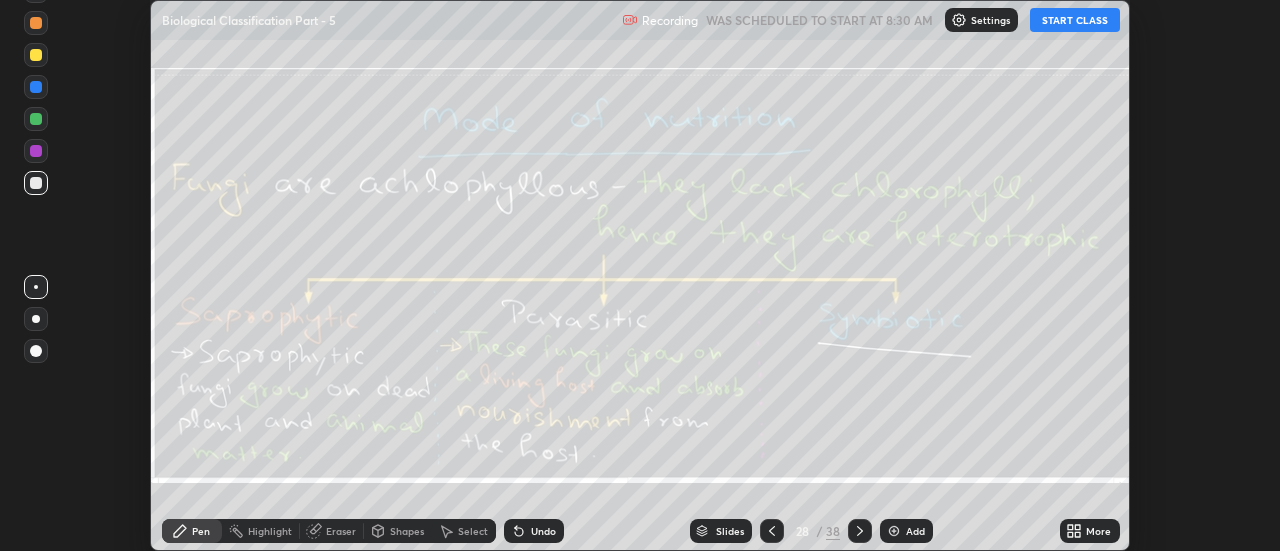 click 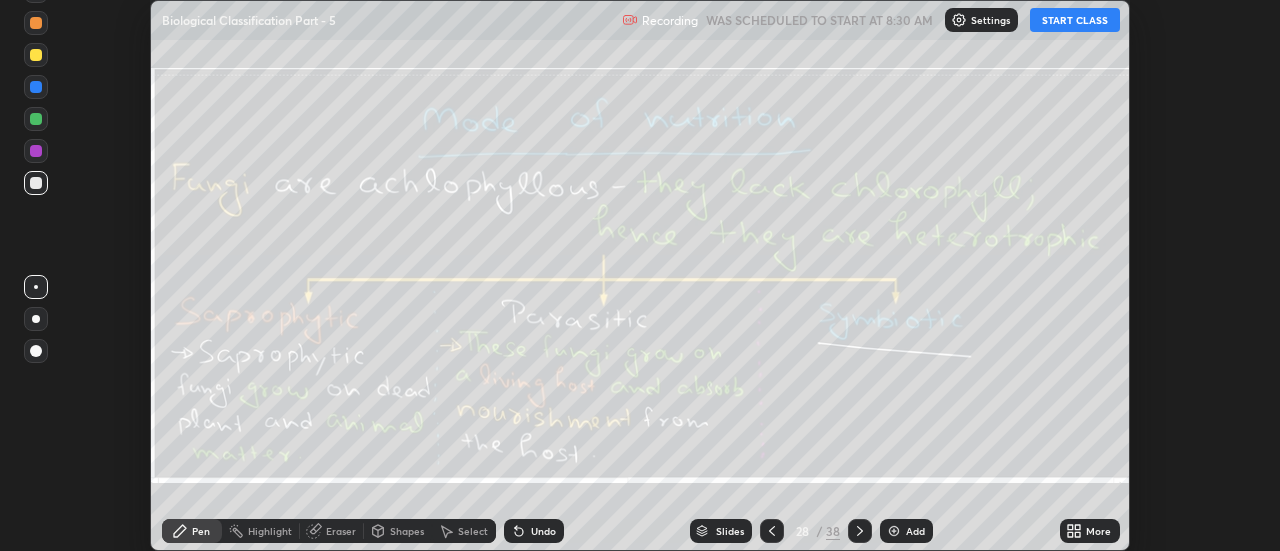 click 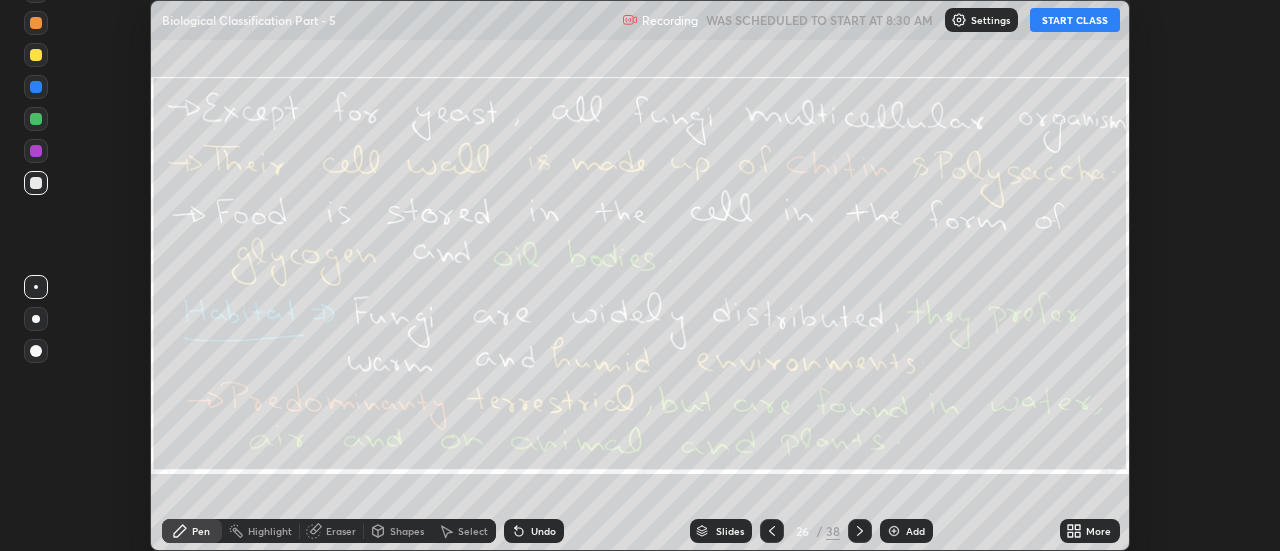 click 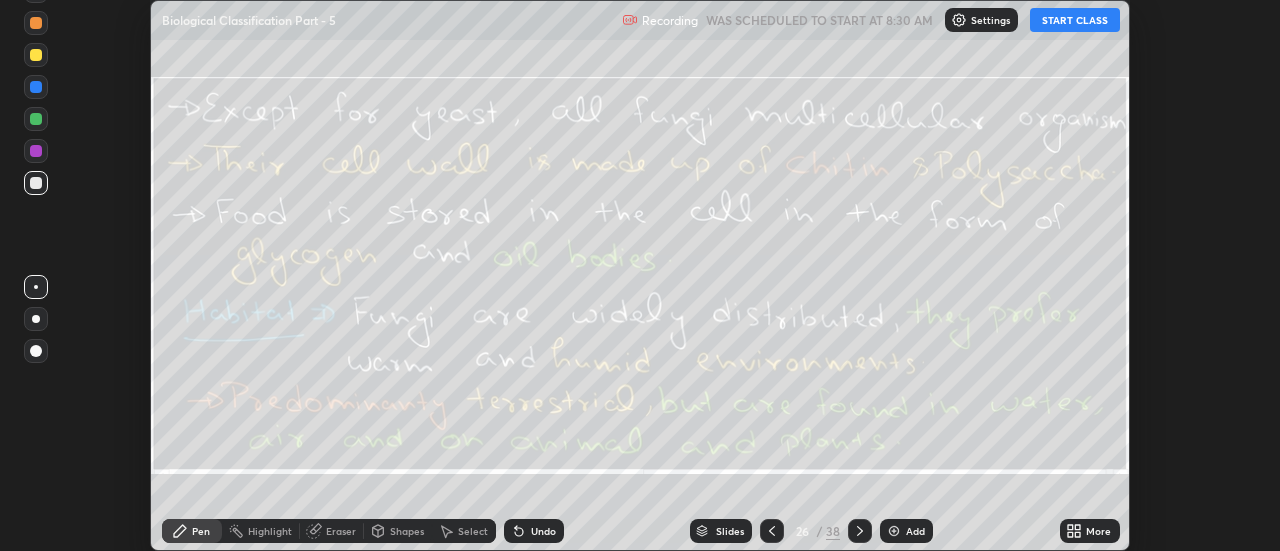 click 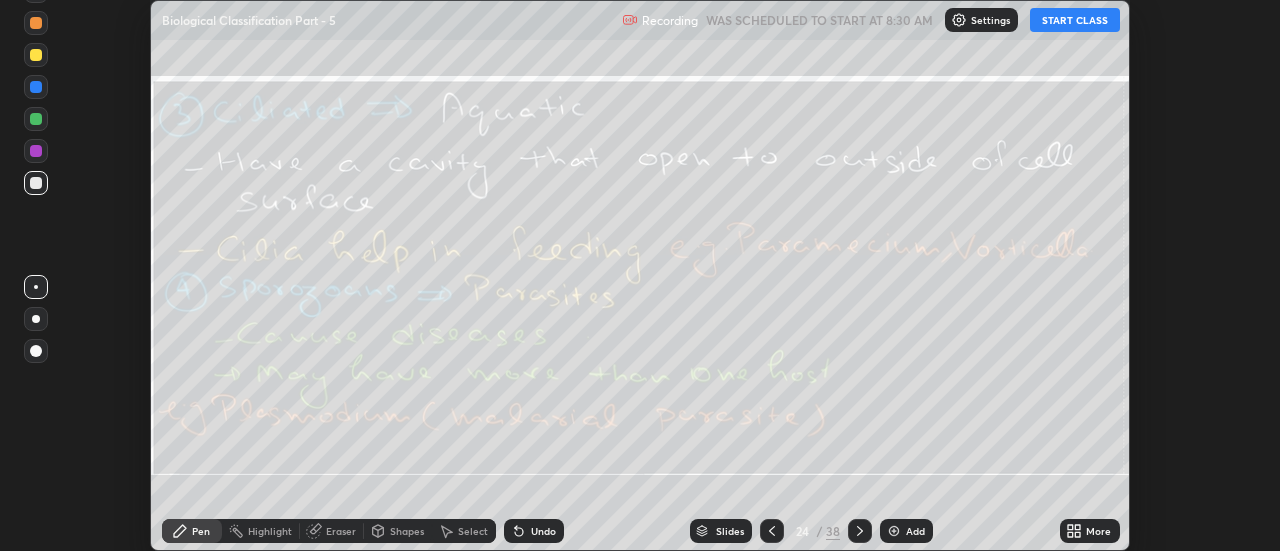 click 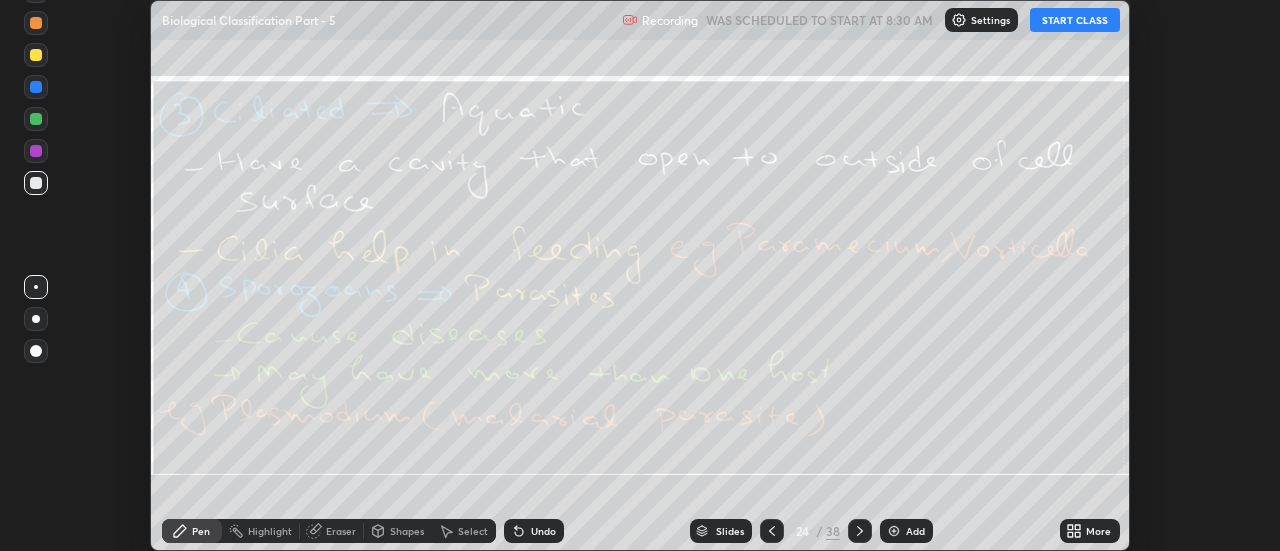 click 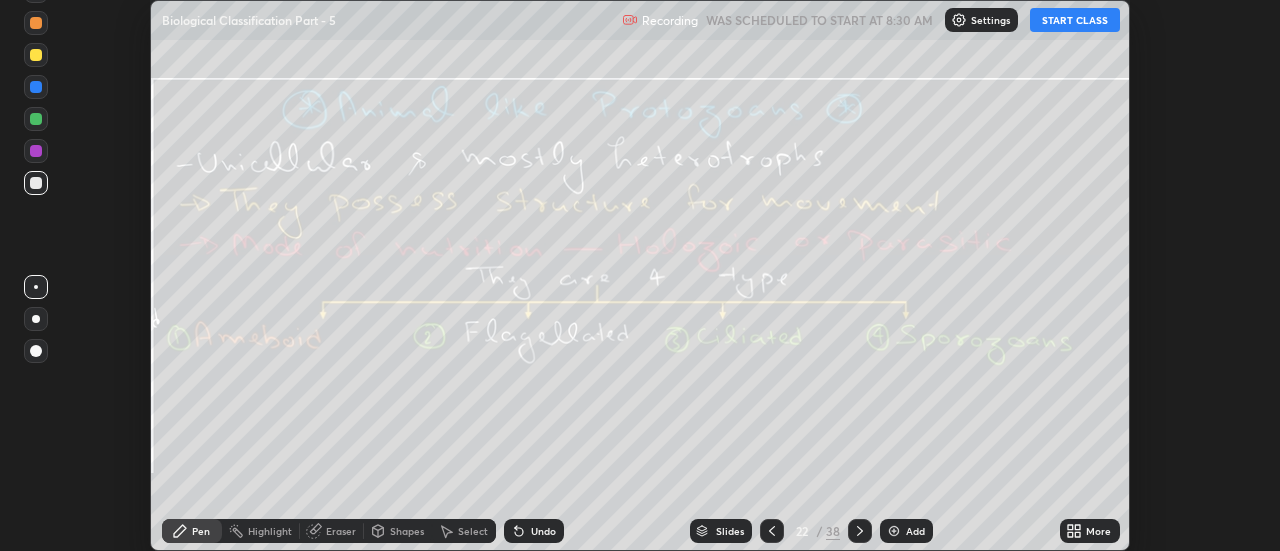 click 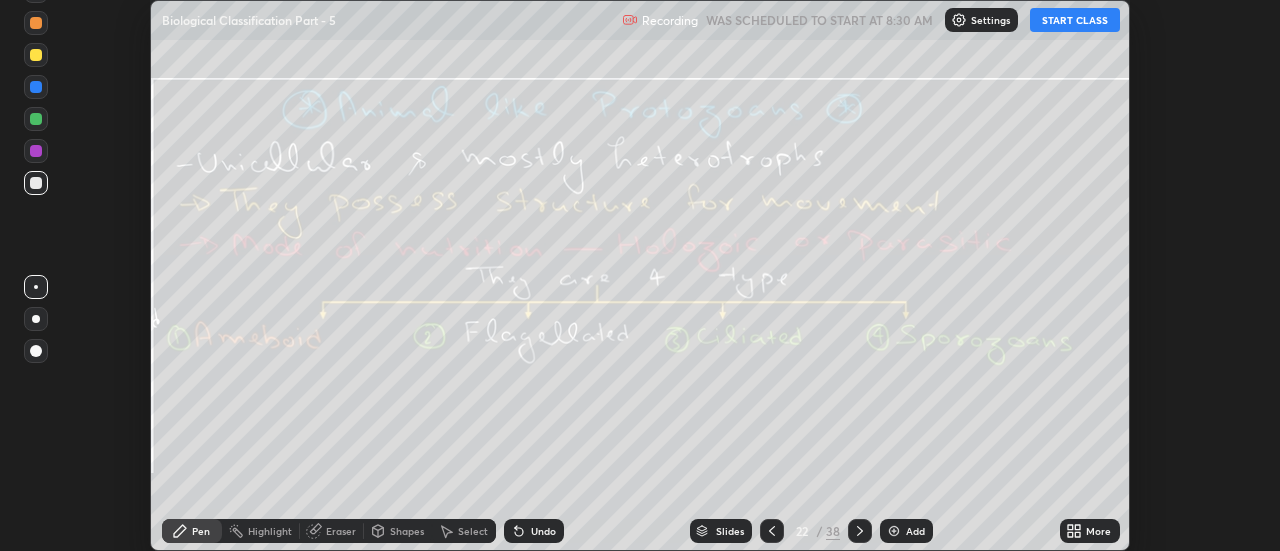 click 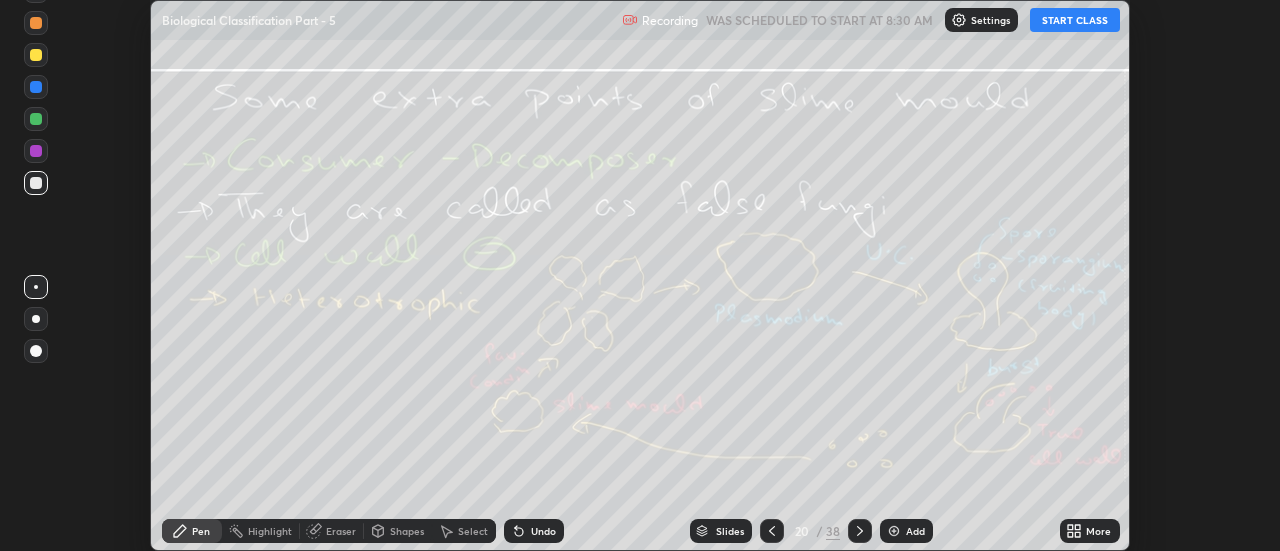 click 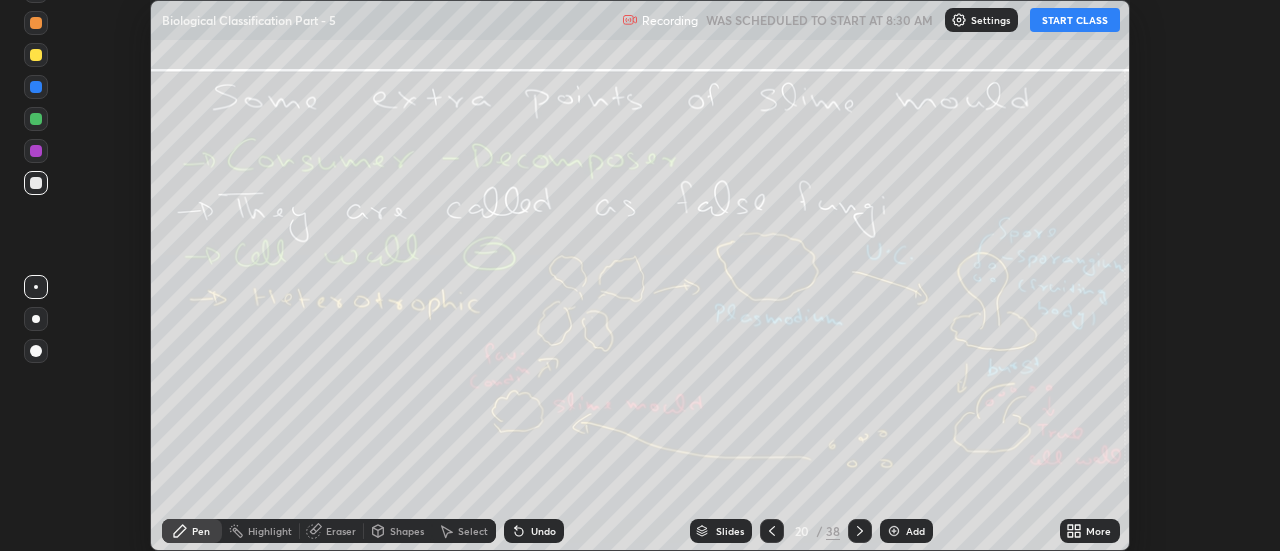 click 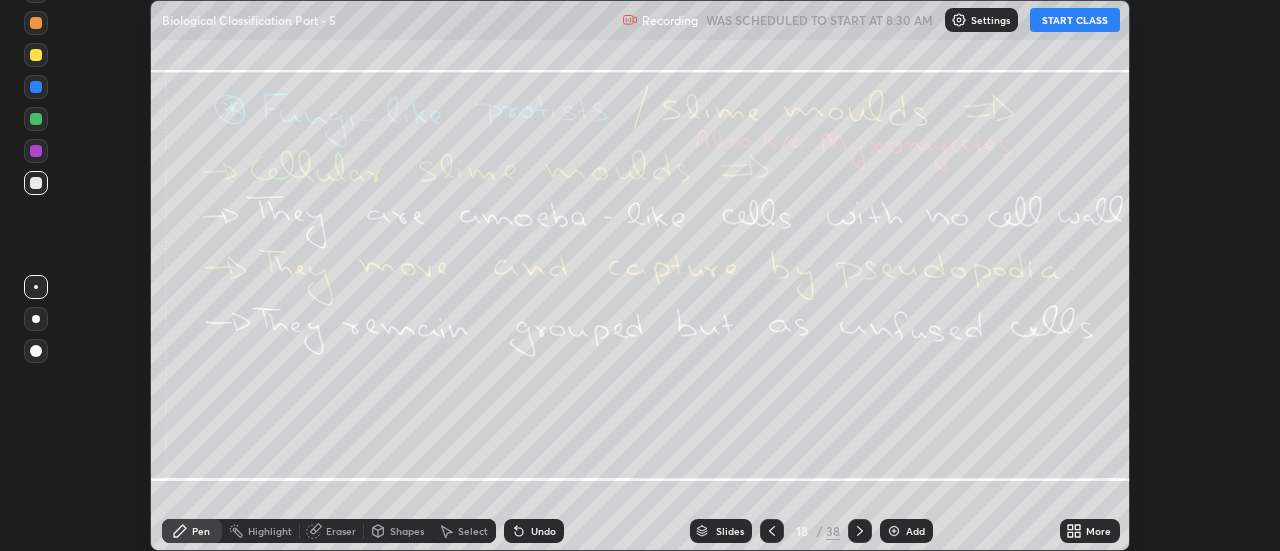 click 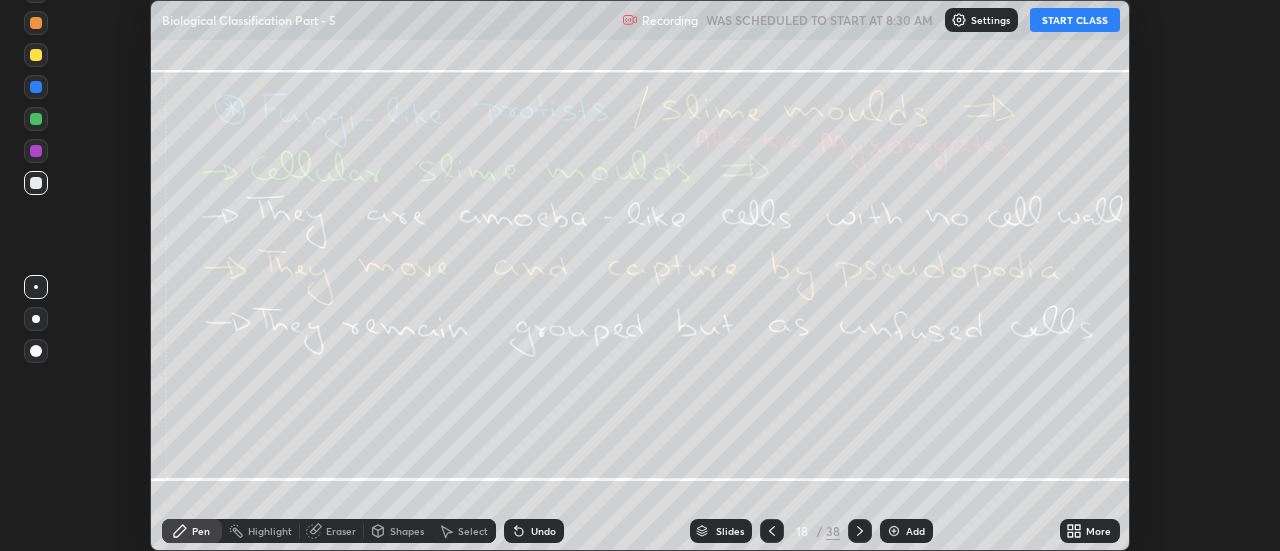 click 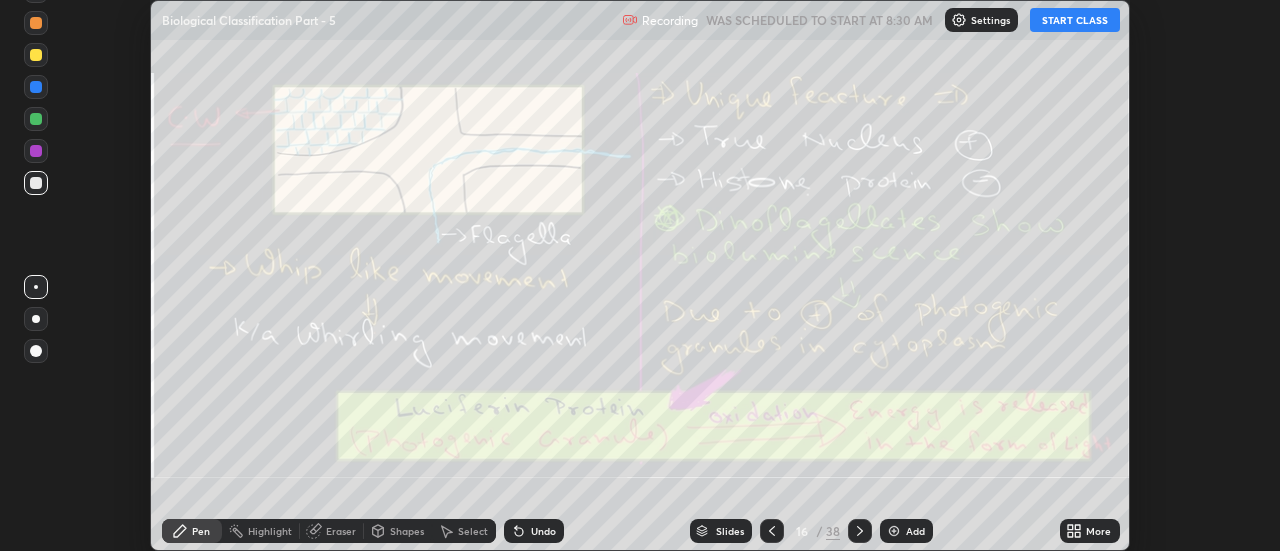 click 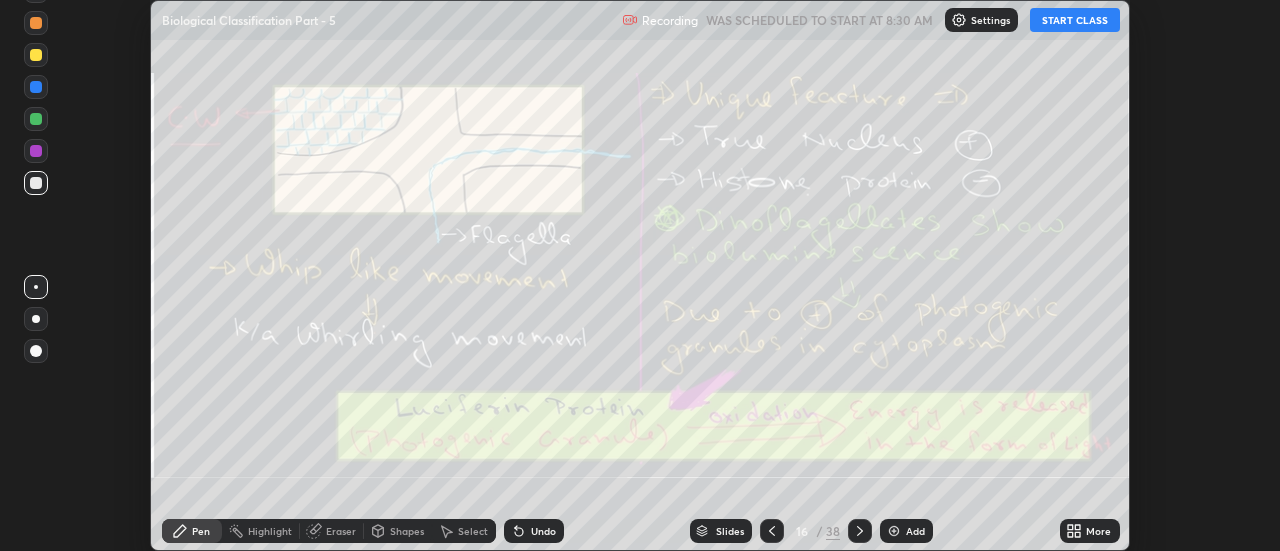click 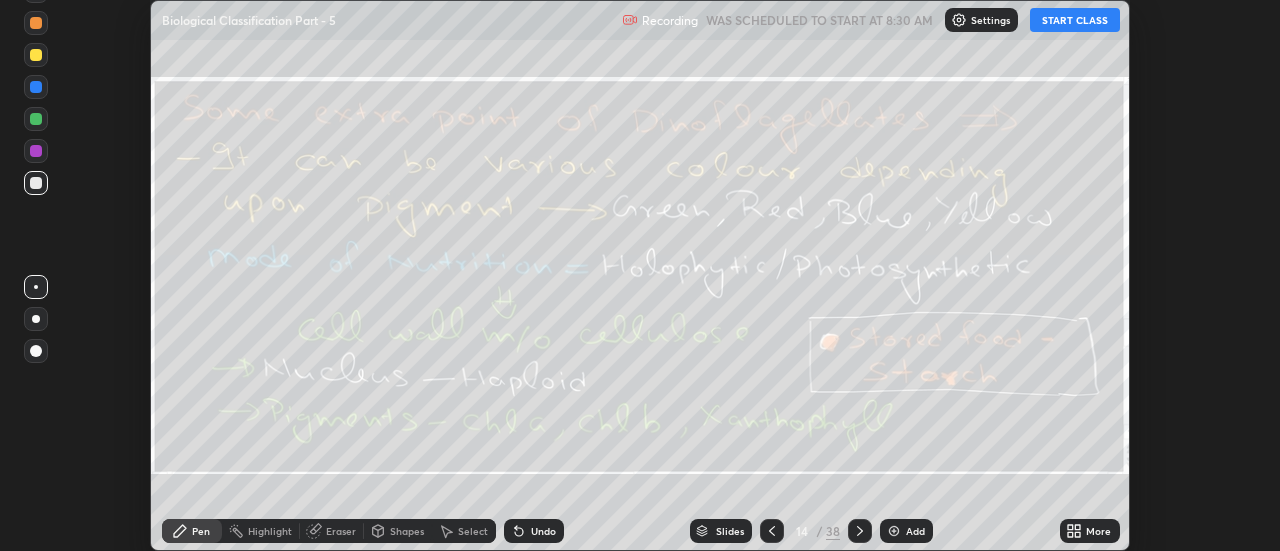 click 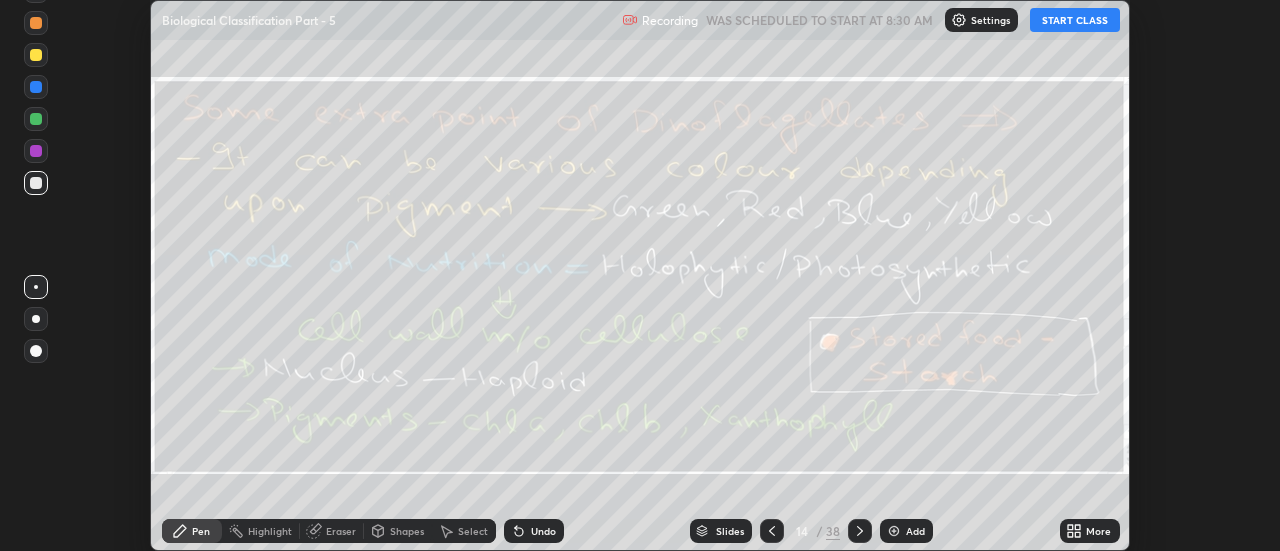 click 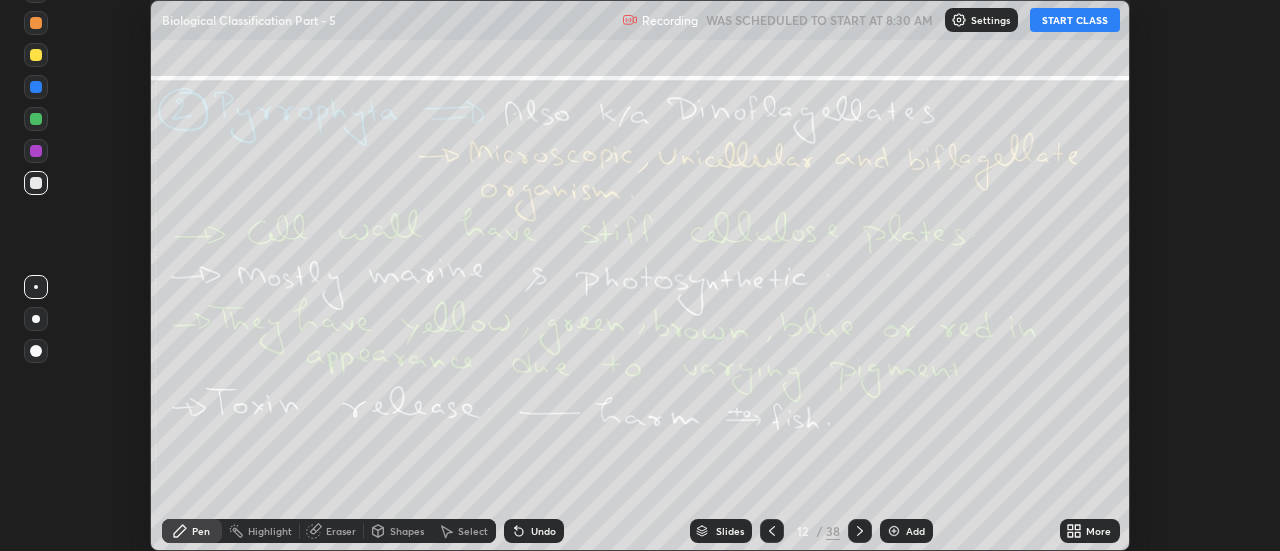 click 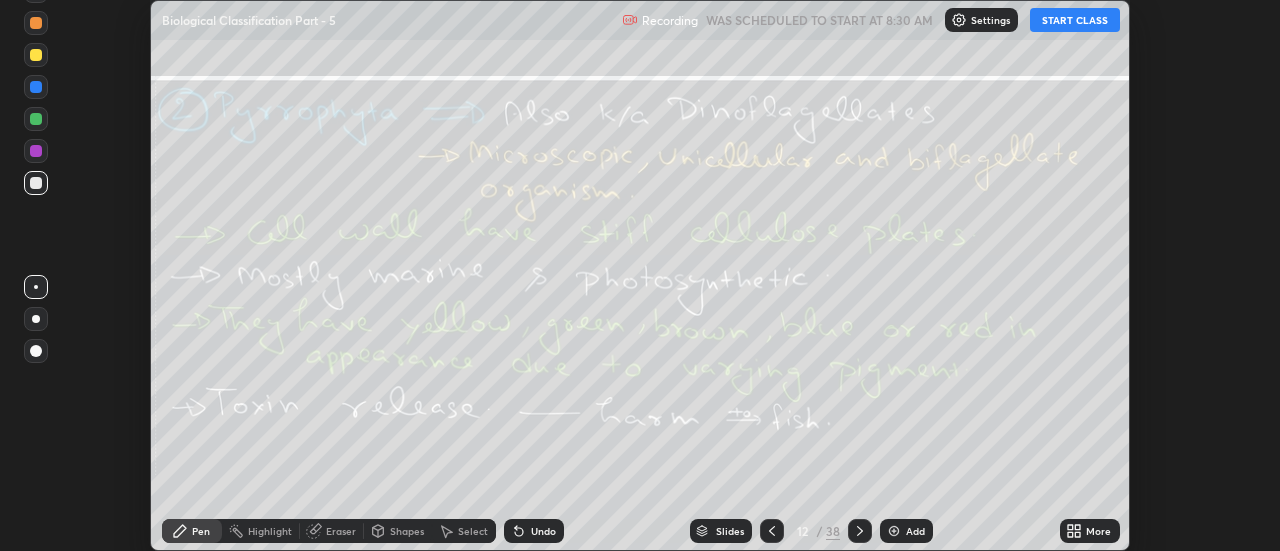click 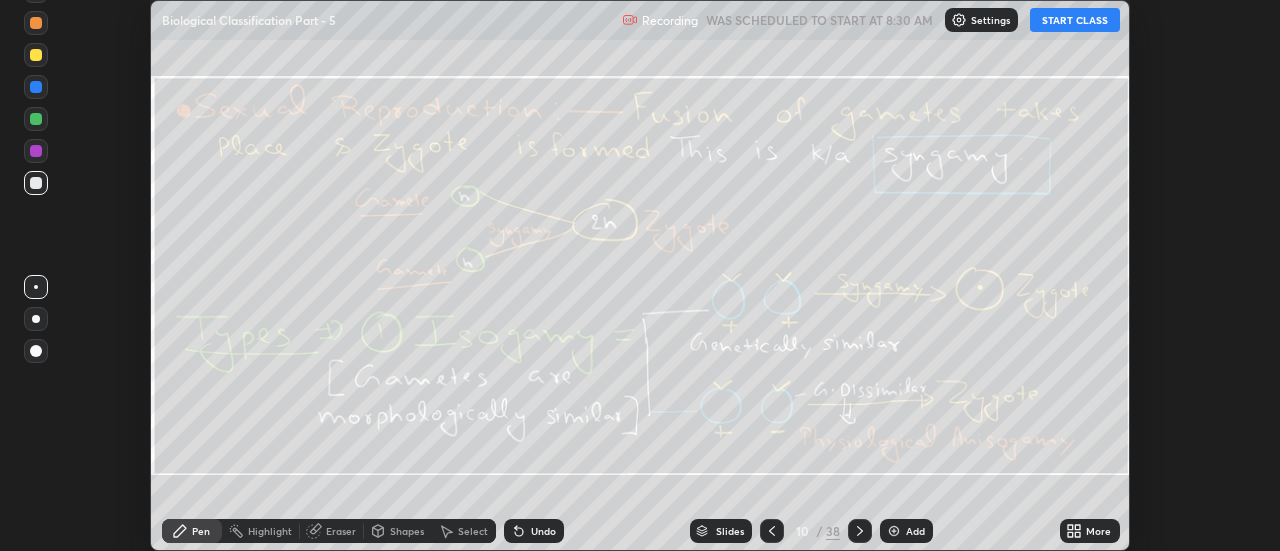 click 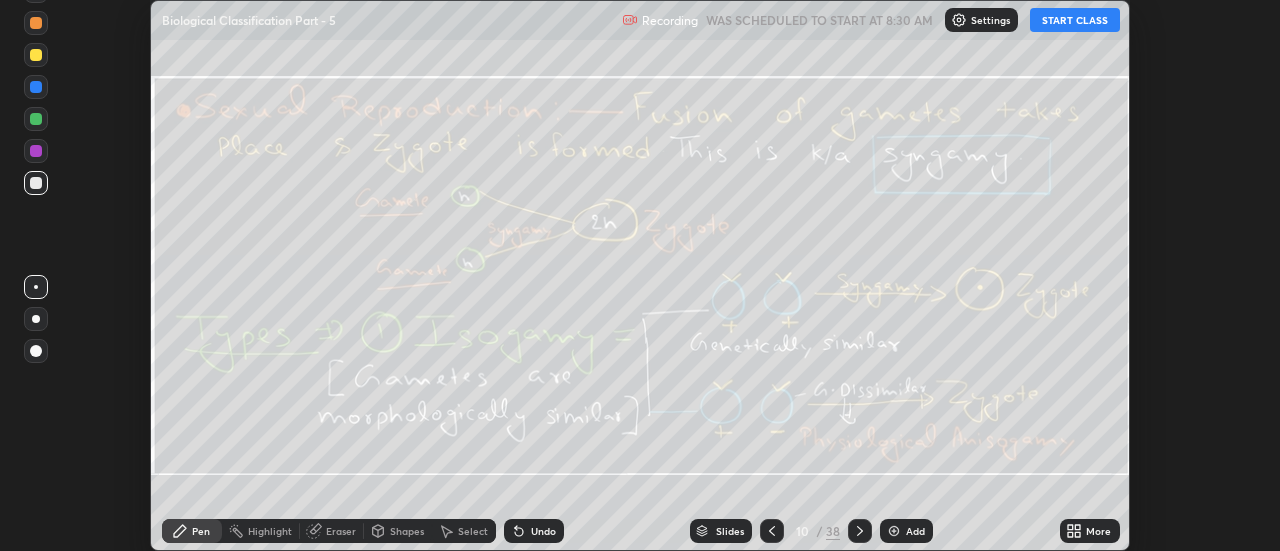click 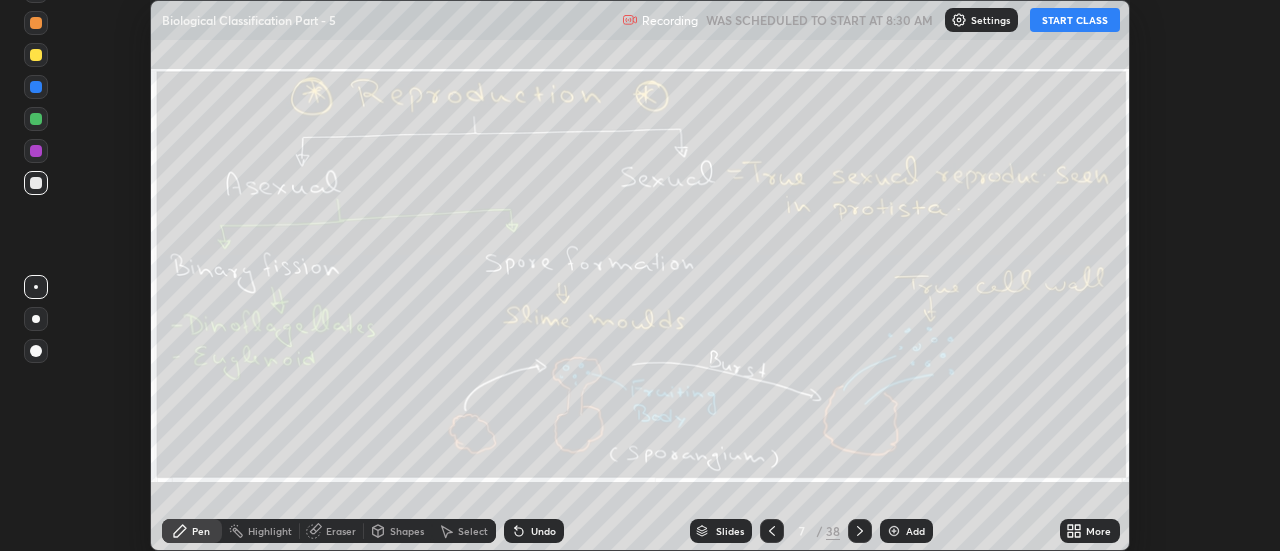 click 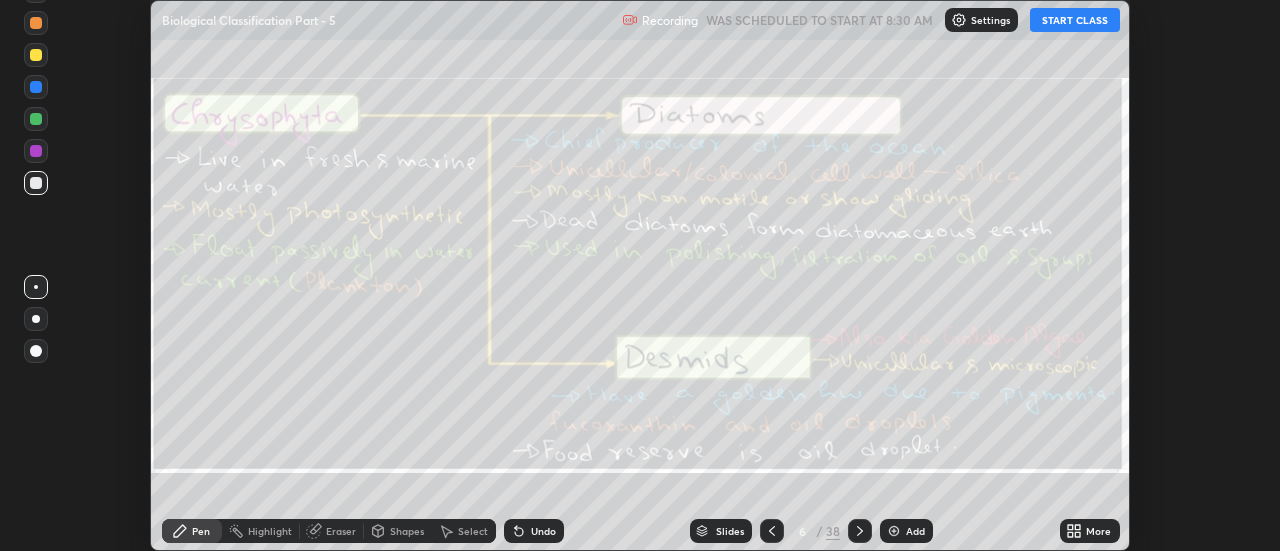 click 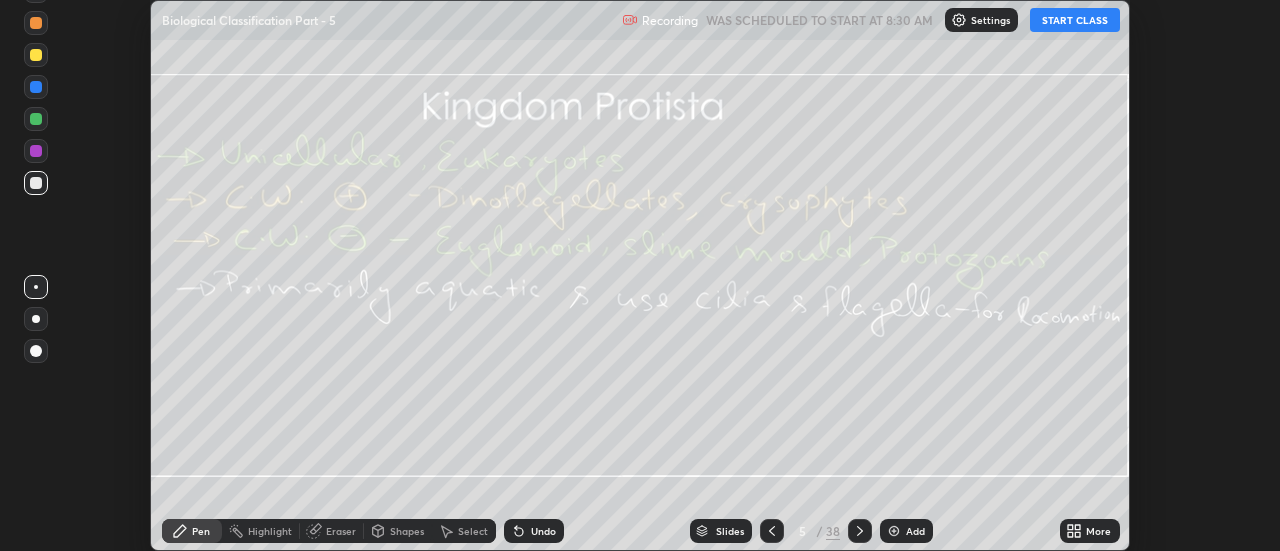 click 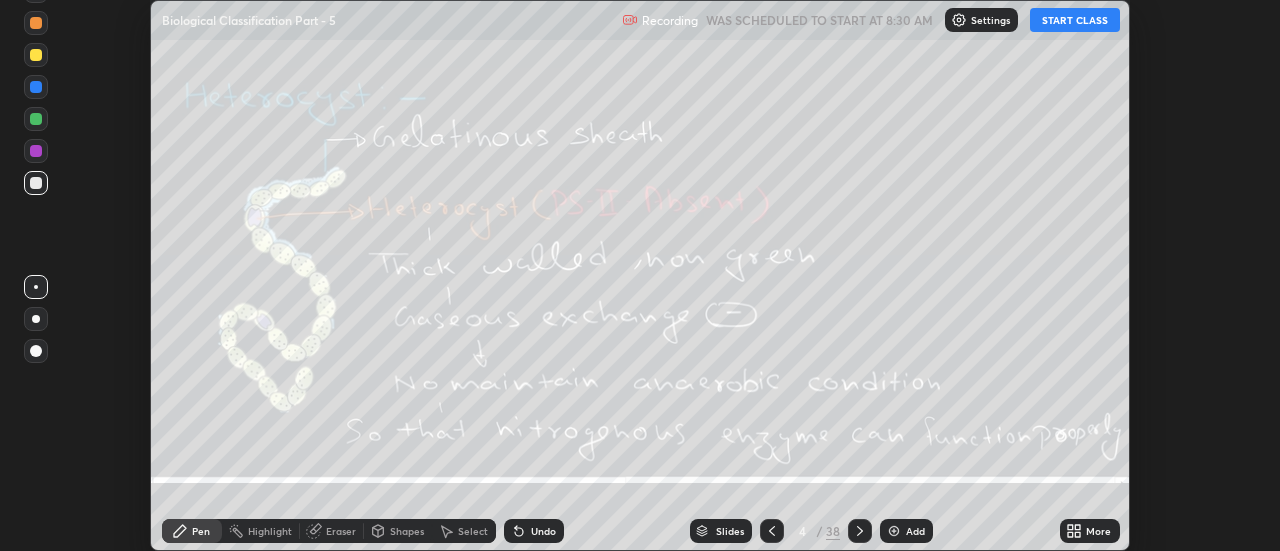 click 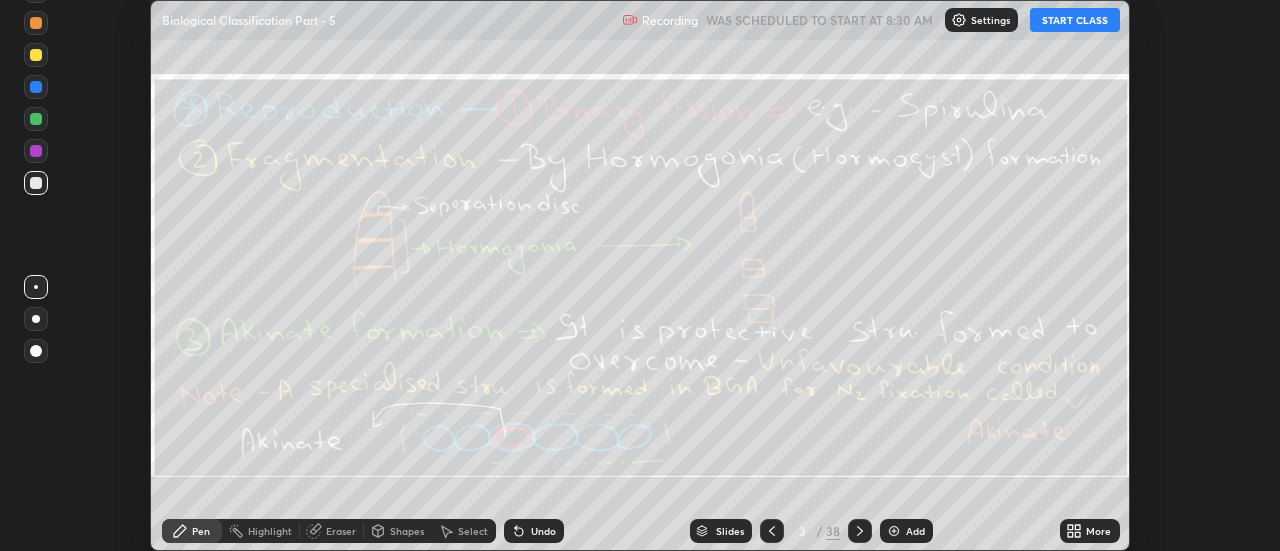 click 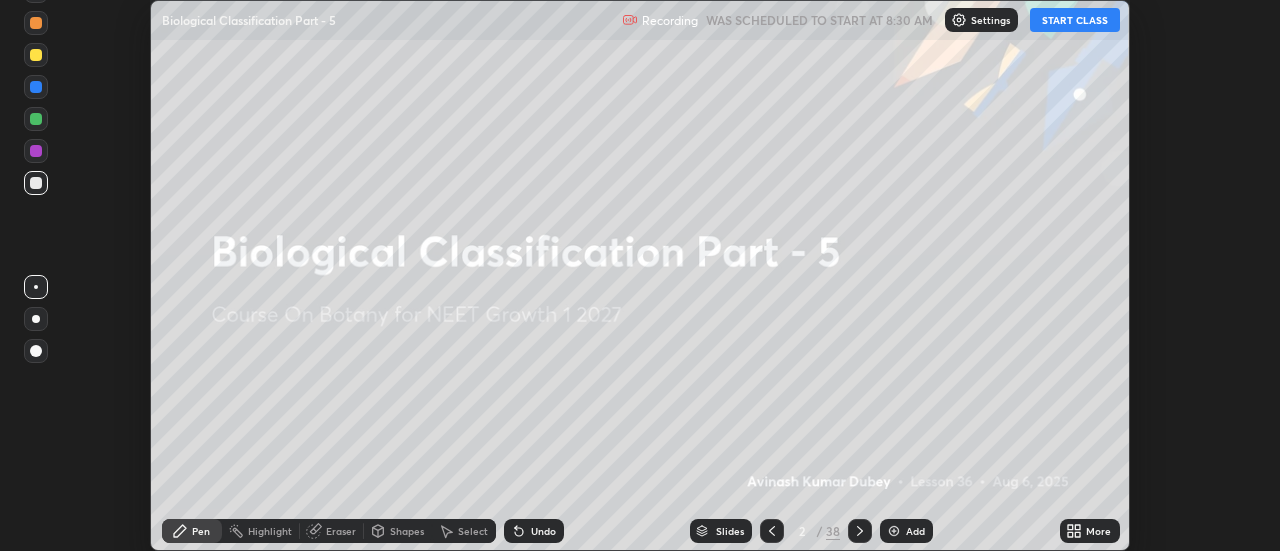 click on "More" at bounding box center (1098, 531) 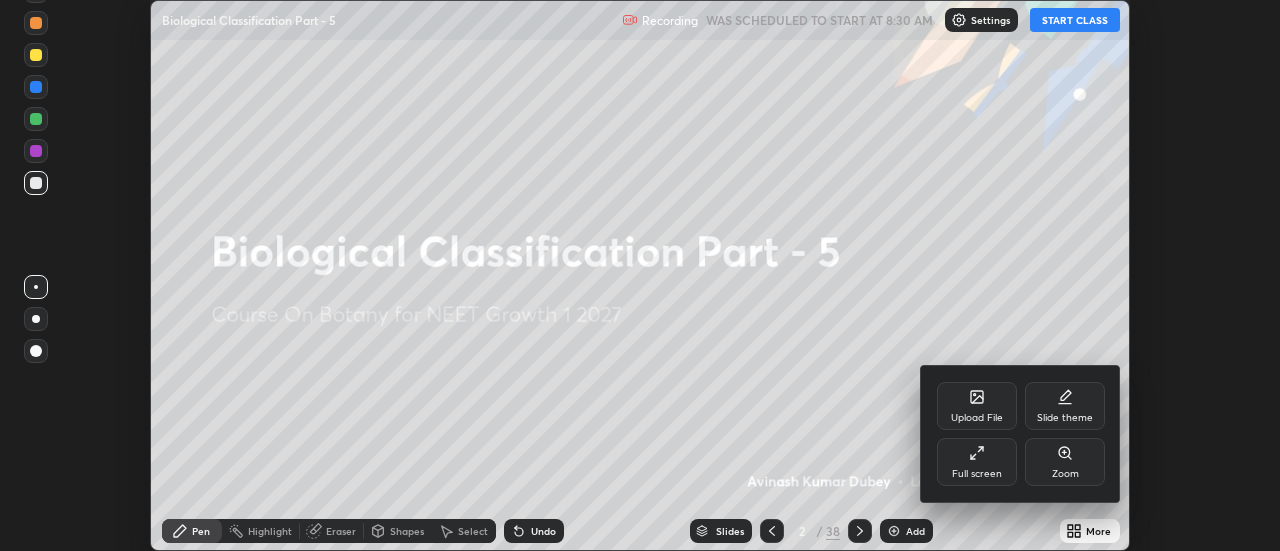 click on "Full screen" at bounding box center (977, 462) 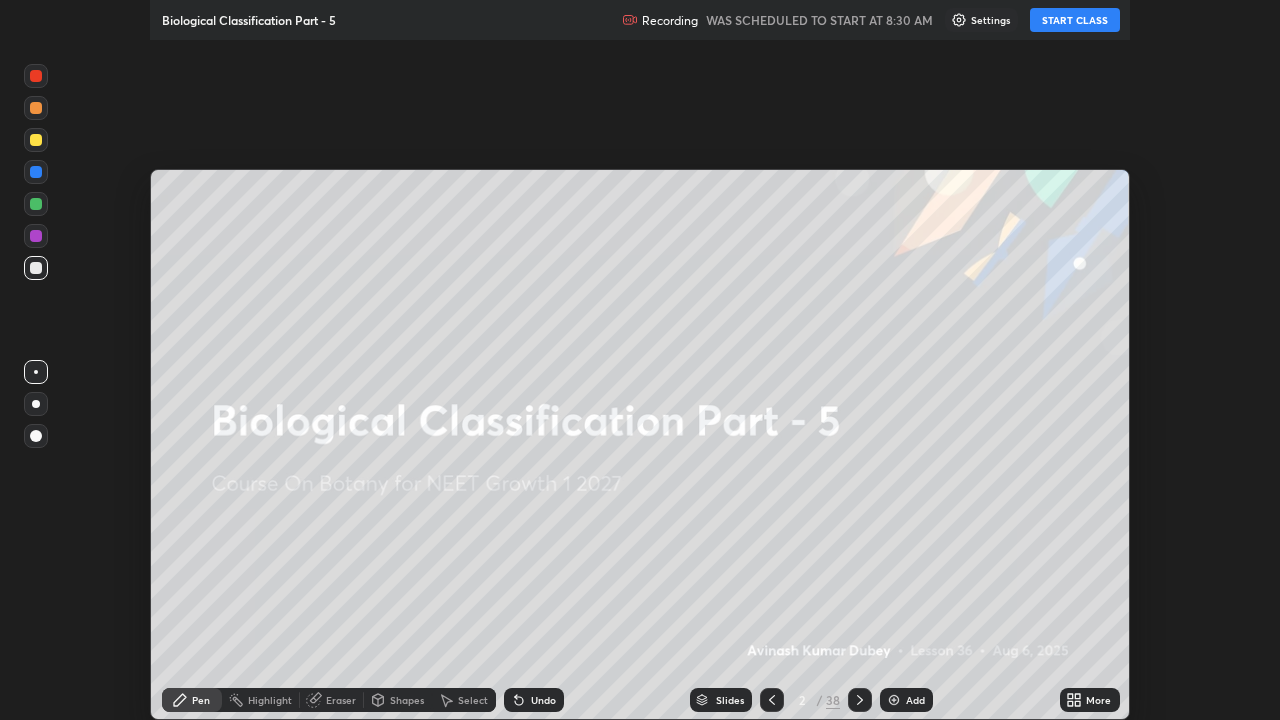 scroll, scrollTop: 99280, scrollLeft: 98720, axis: both 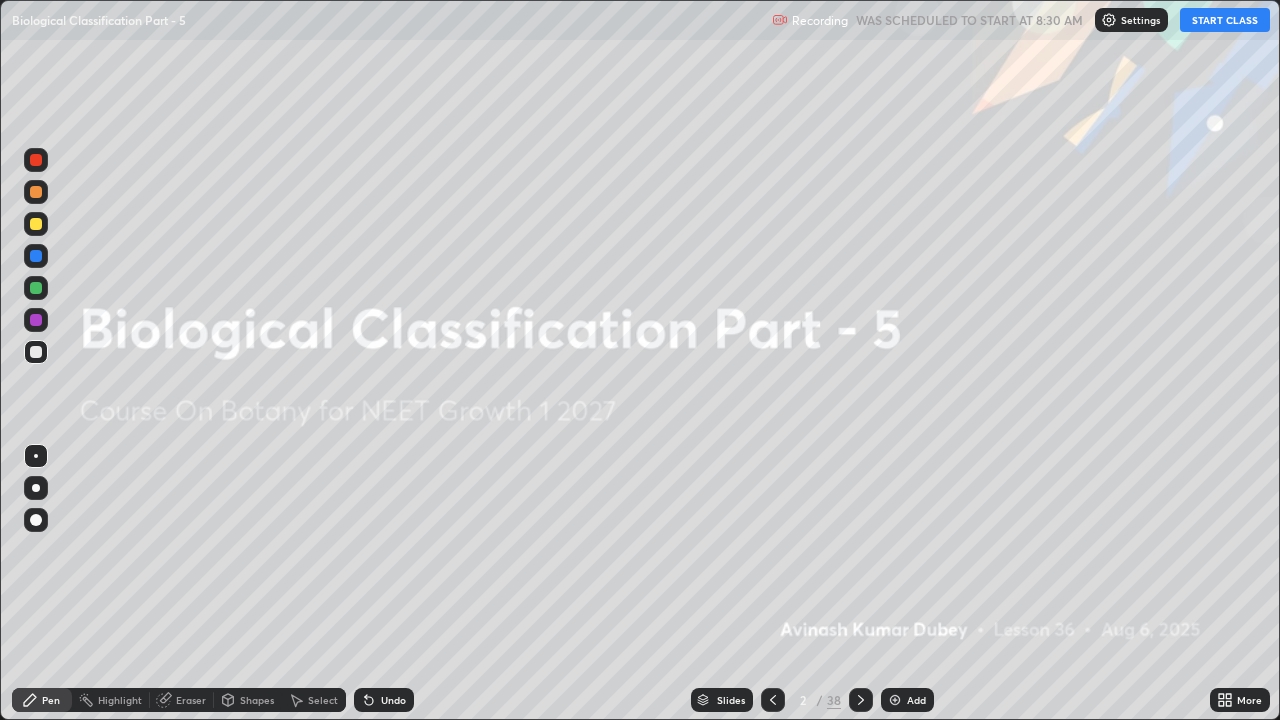 click on "START CLASS" at bounding box center [1225, 20] 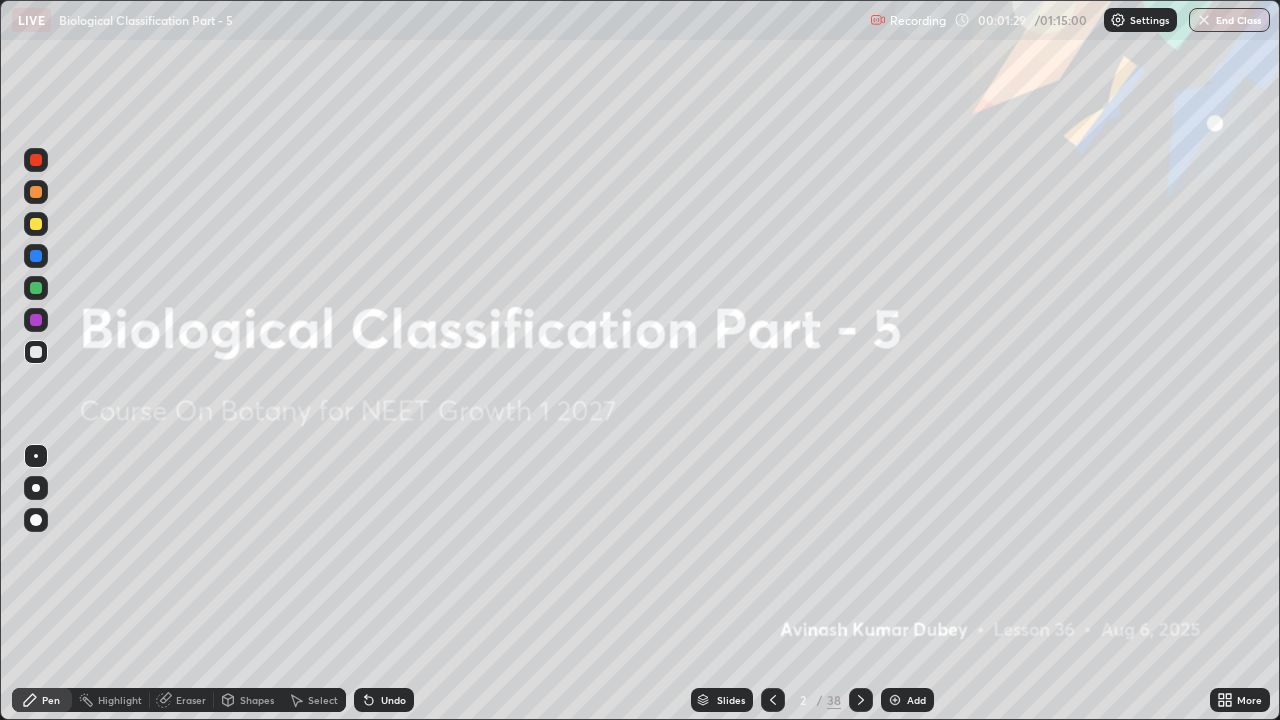 click 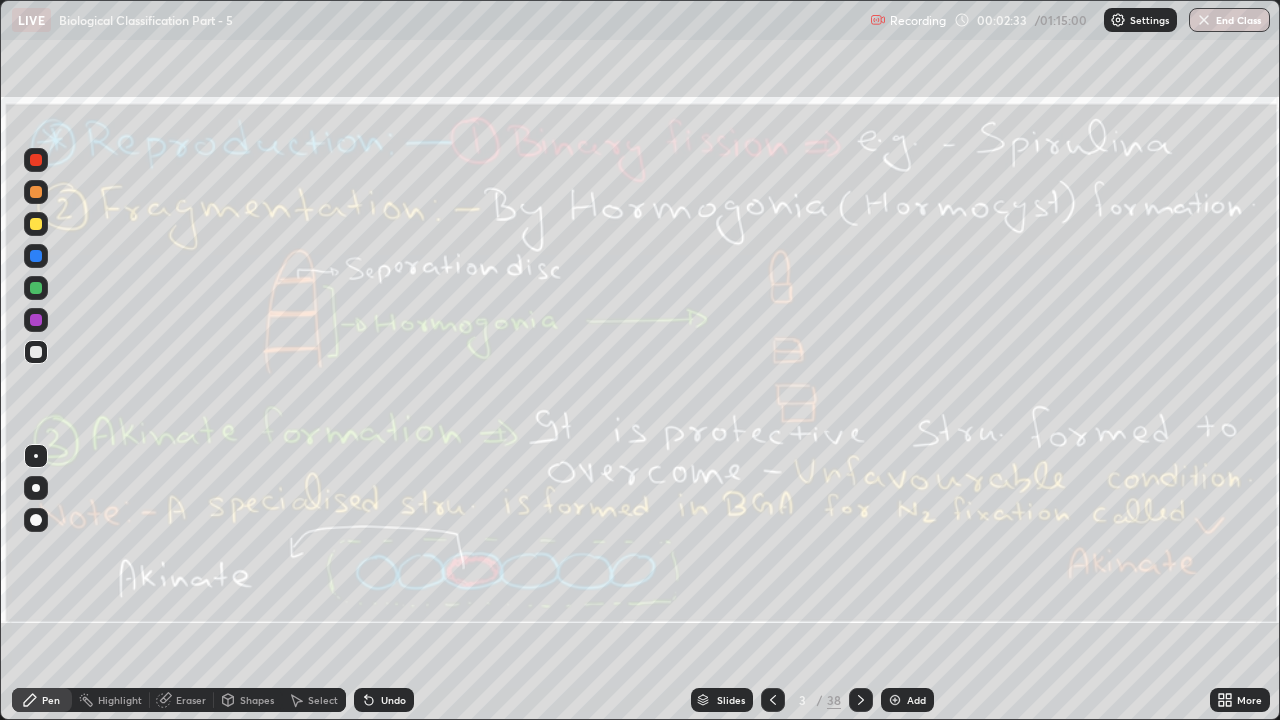 click on "Eraser" at bounding box center [191, 700] 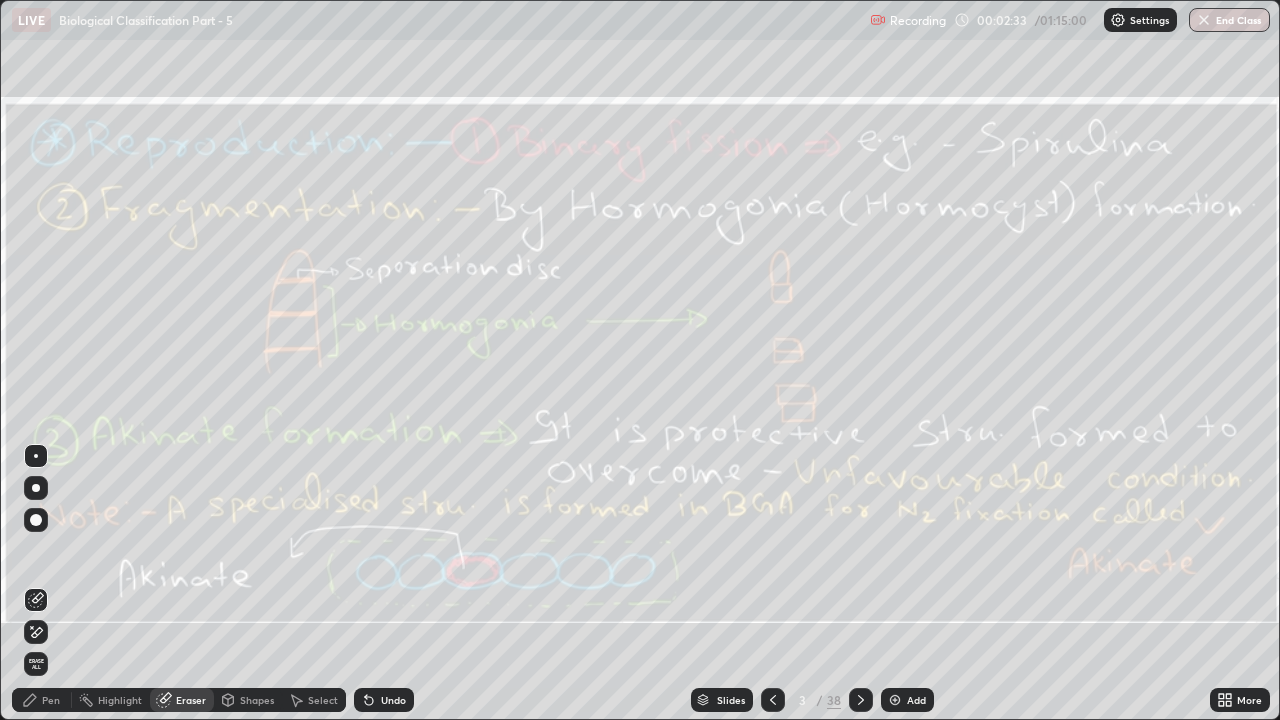 click on "Erase all" at bounding box center (36, 664) 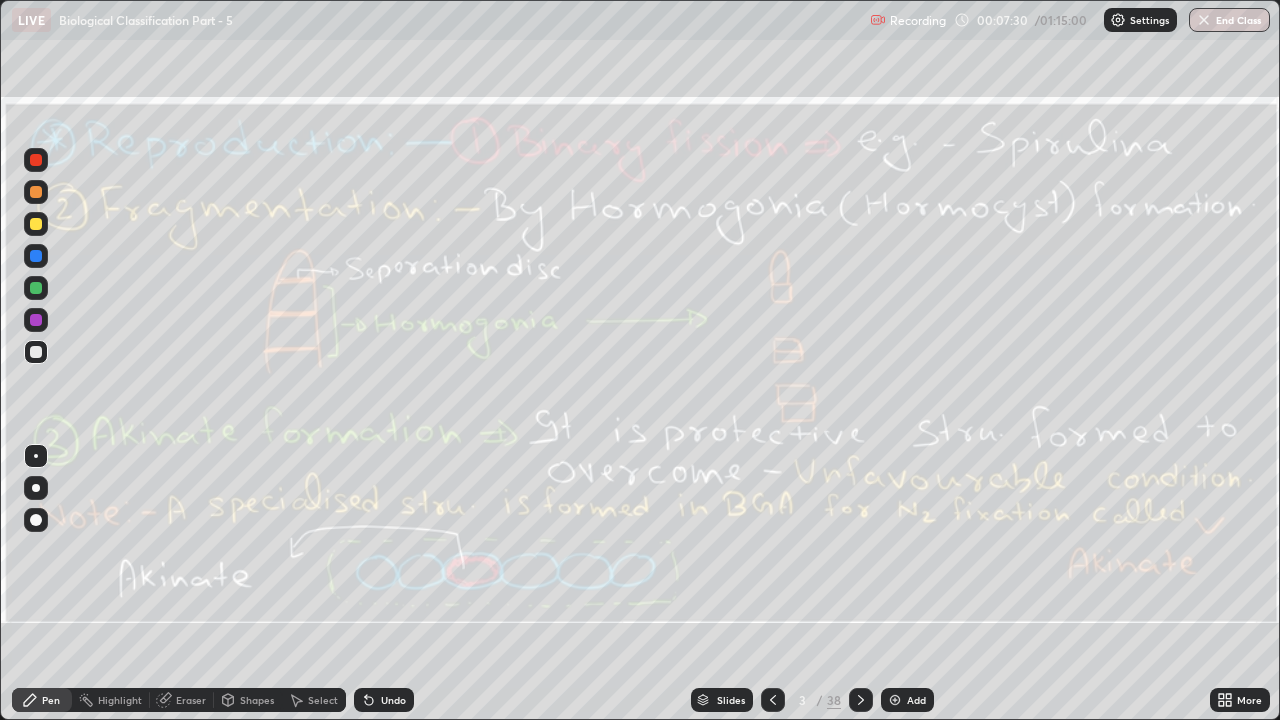 click on "Eraser" at bounding box center (191, 700) 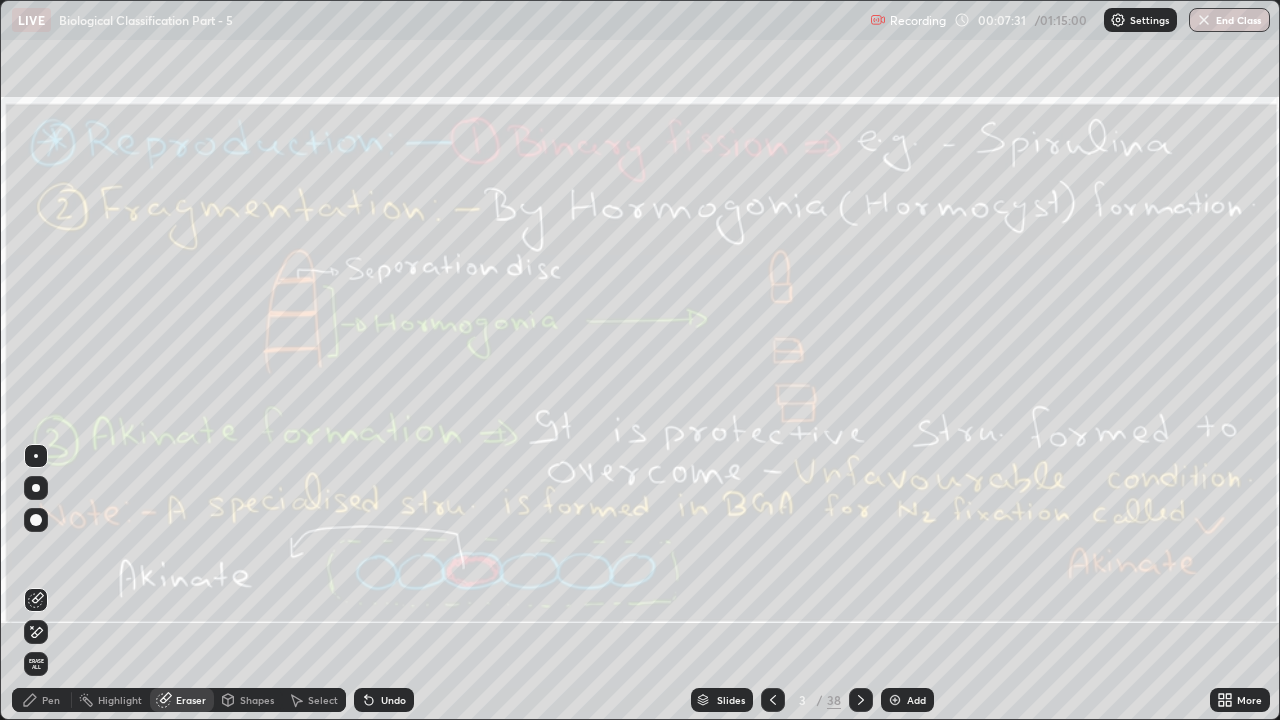 click on "Erase all" at bounding box center [36, 664] 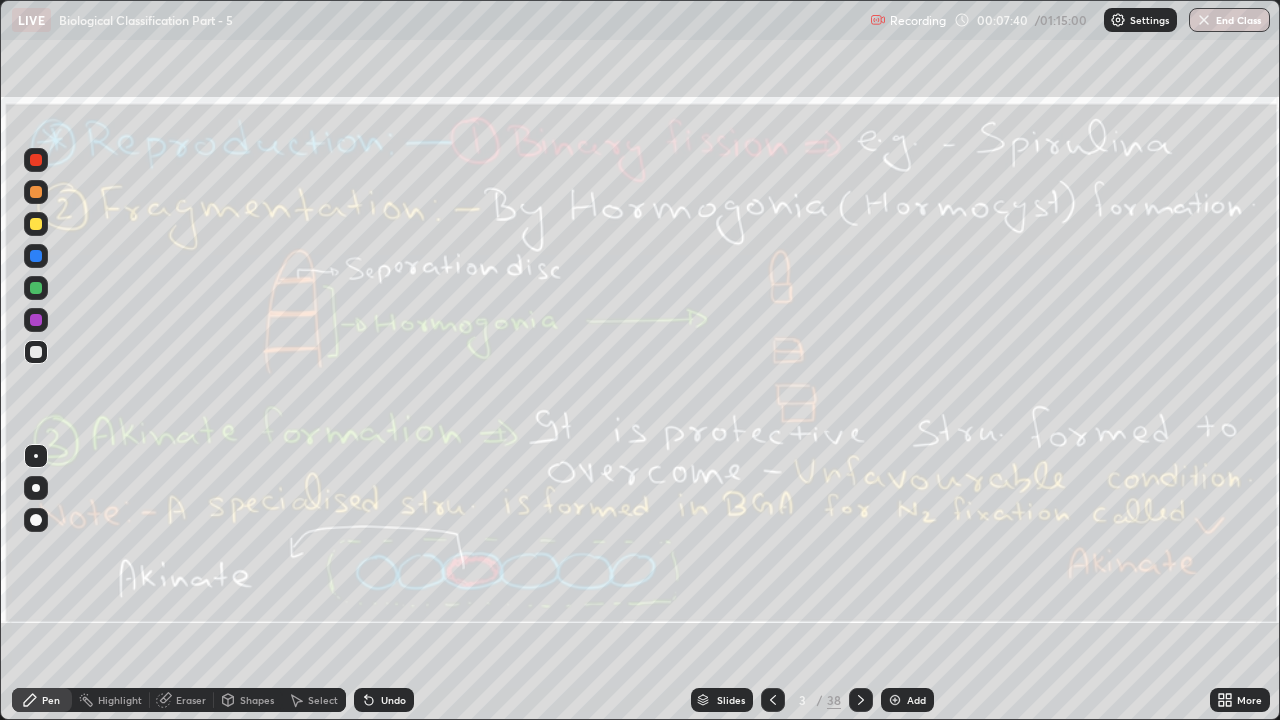 click 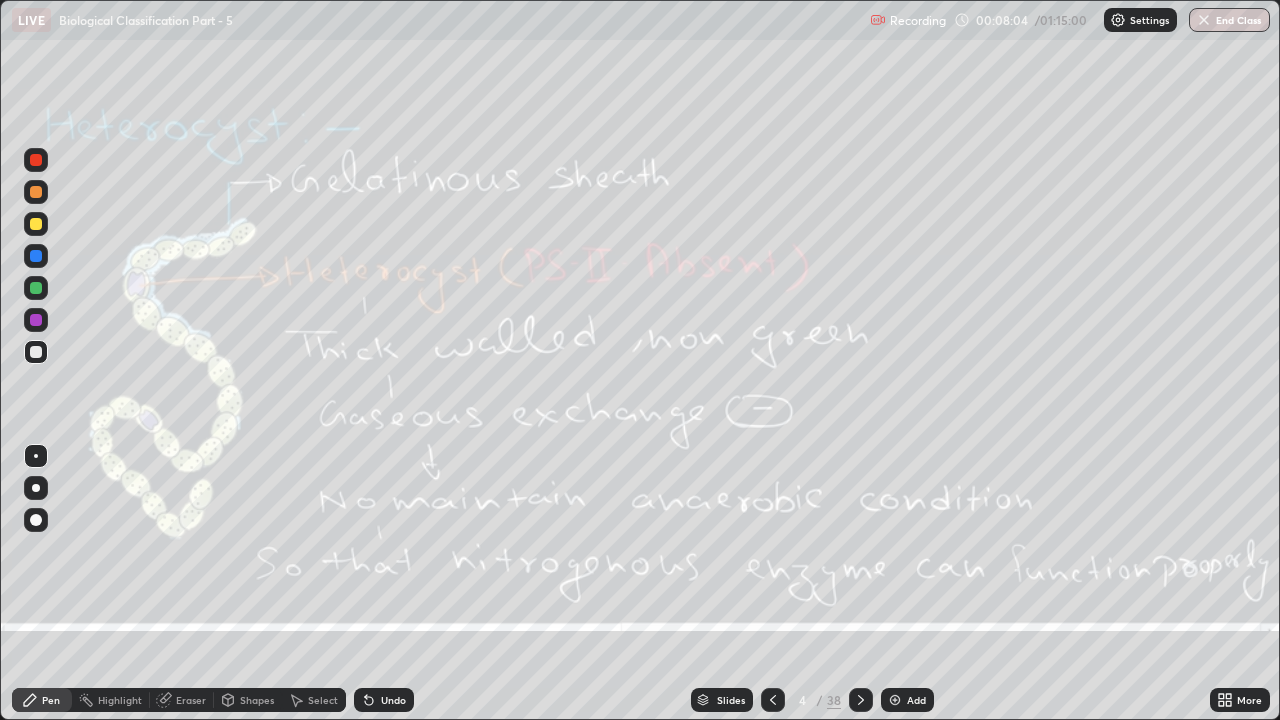 click 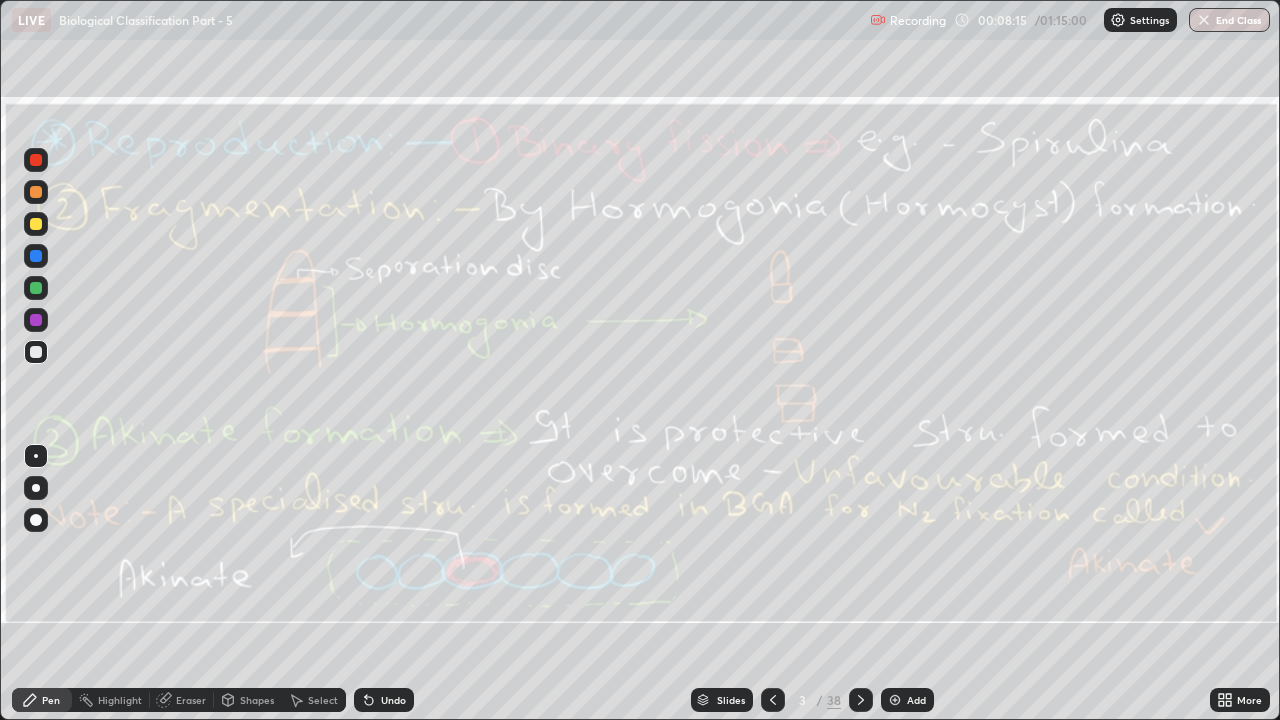 click on "Eraser" at bounding box center (191, 700) 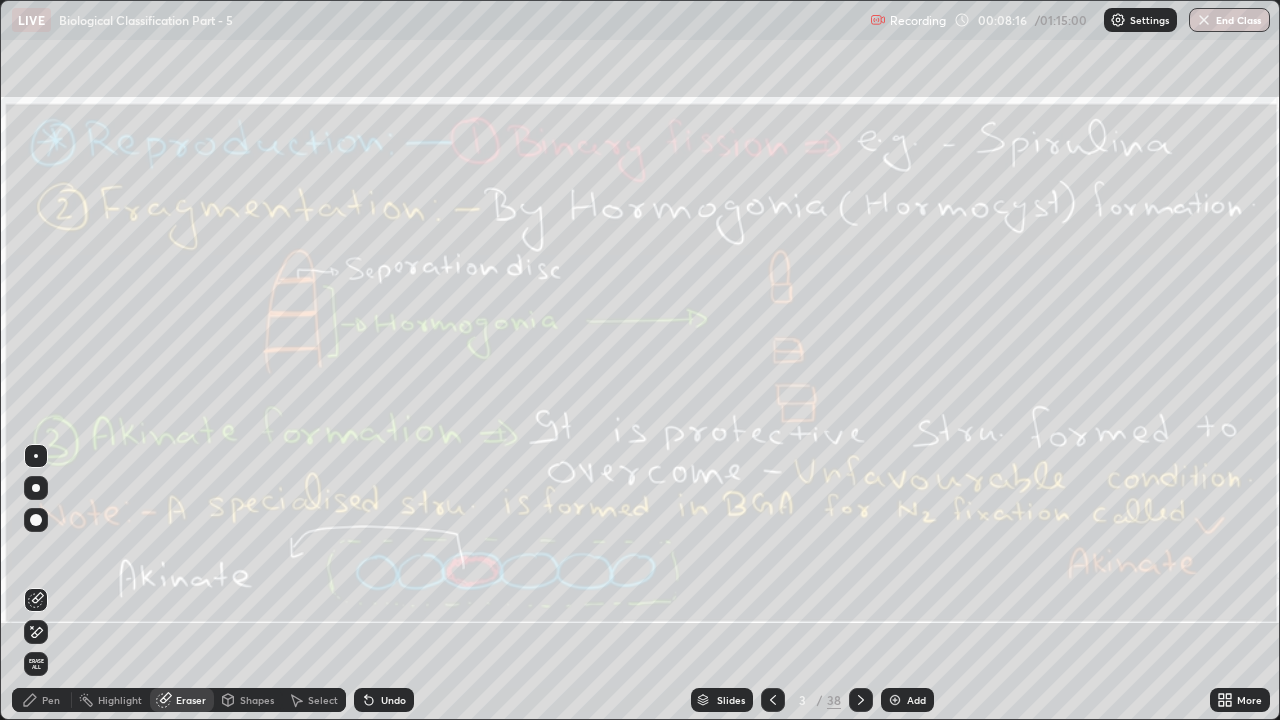 click on "Erase all" at bounding box center (36, 664) 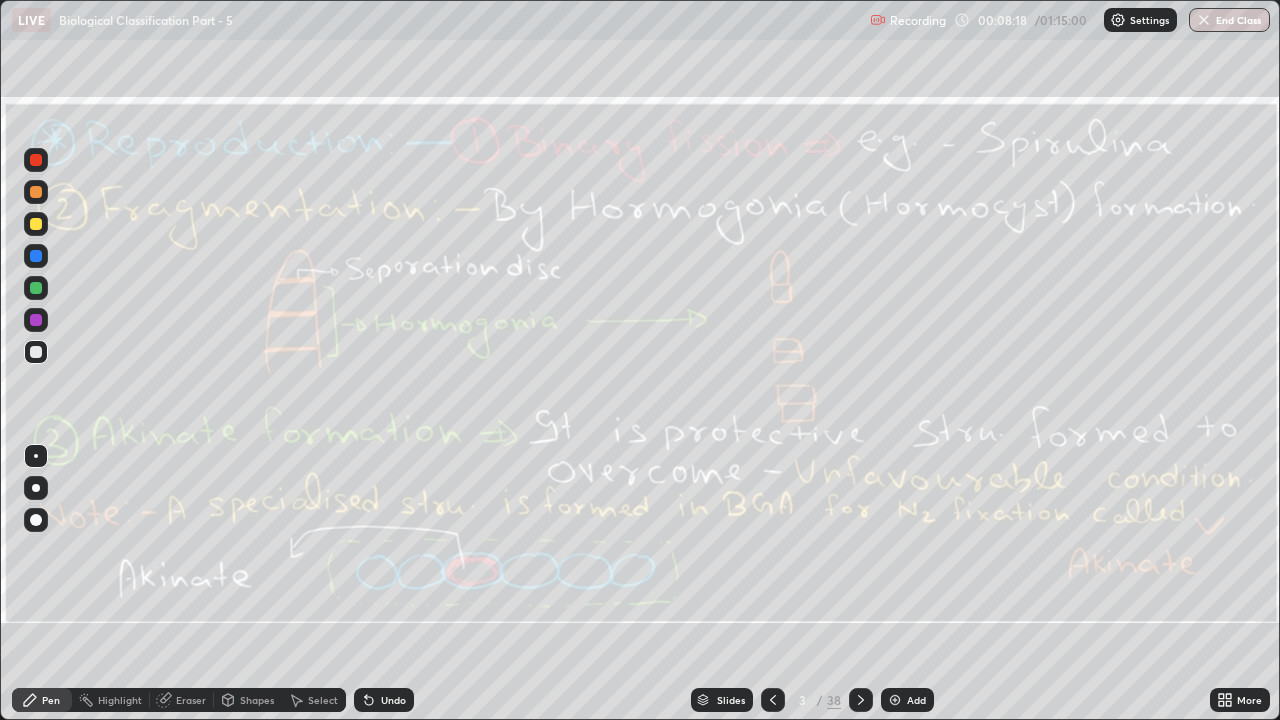 click 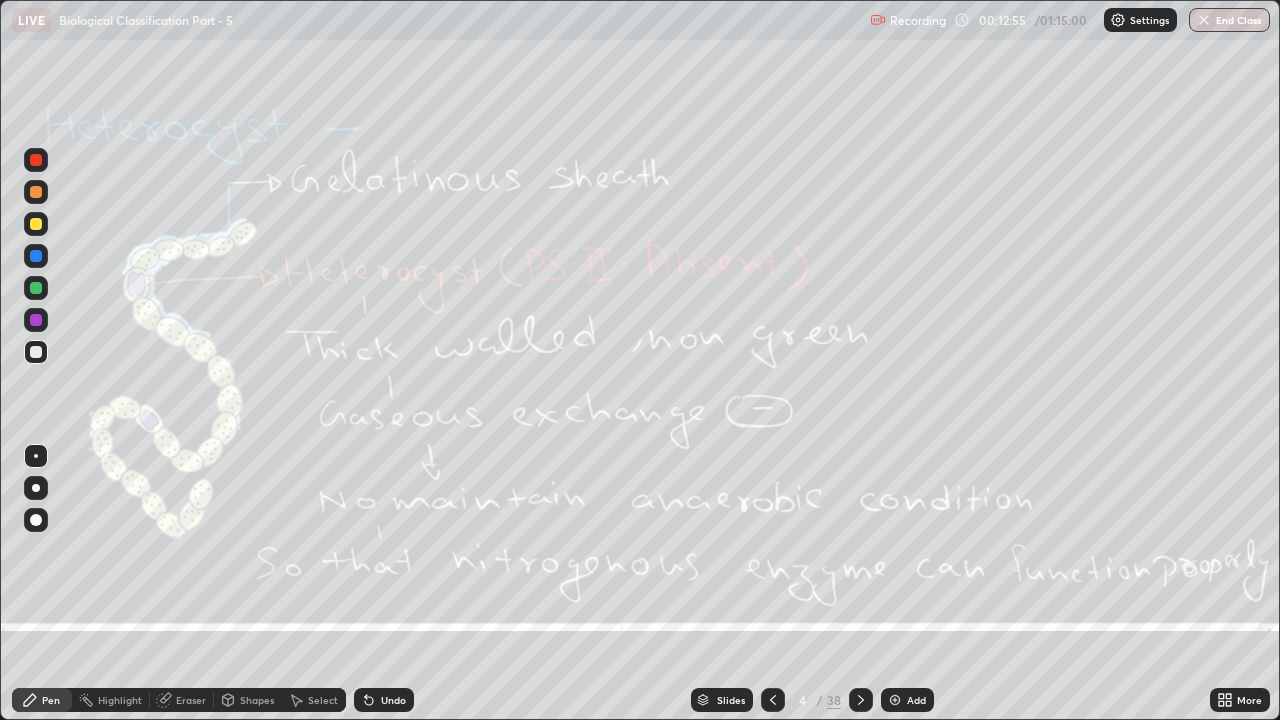 click on "Eraser" at bounding box center (191, 700) 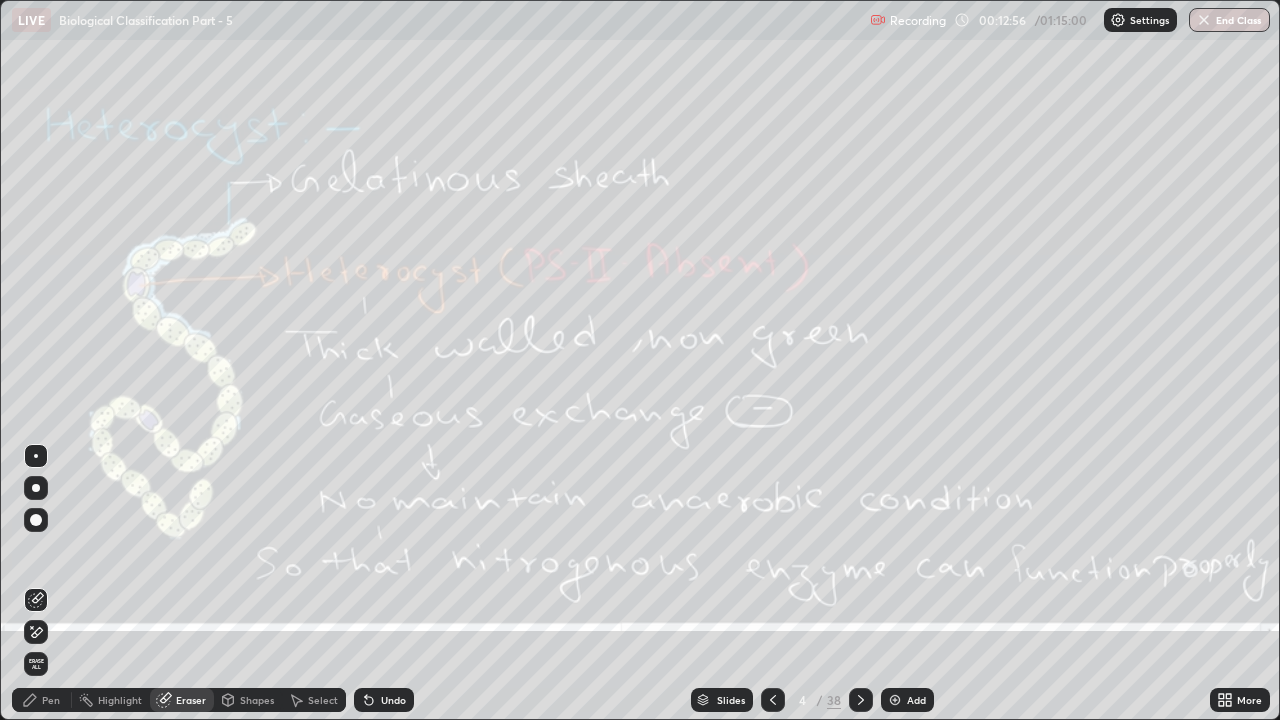 click on "Erase all" at bounding box center (36, 664) 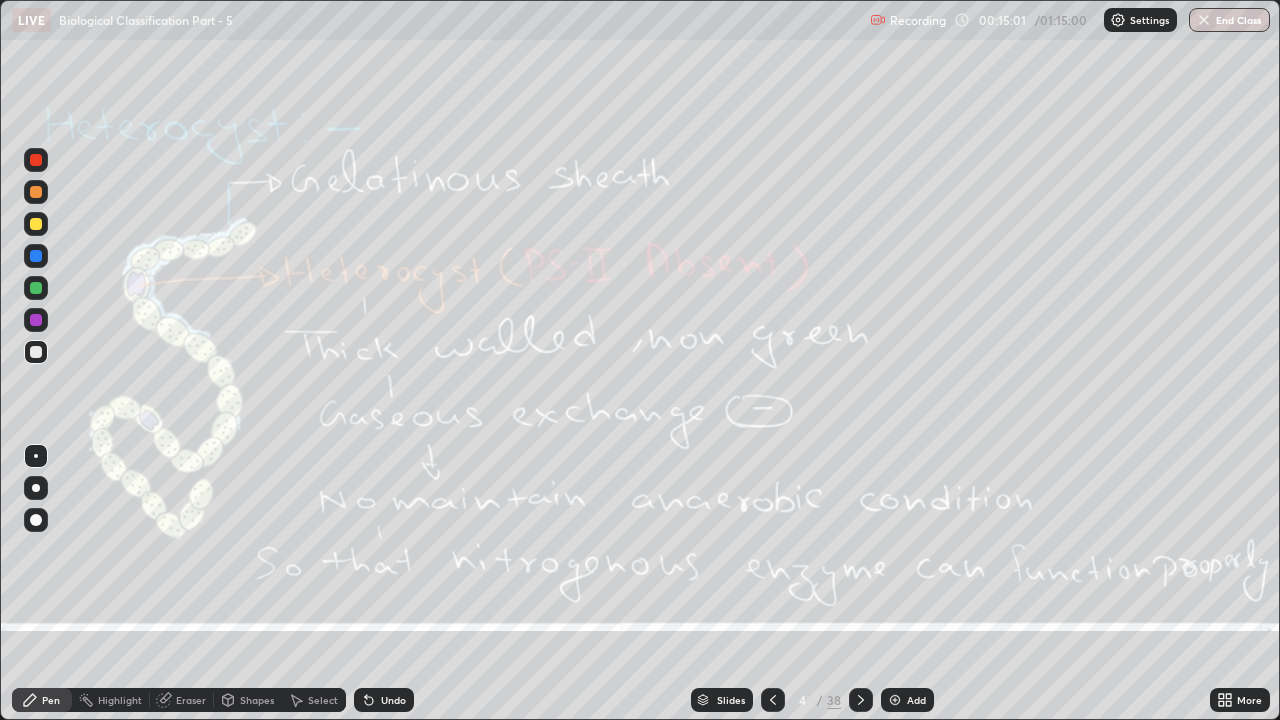 click on "Eraser" at bounding box center [191, 700] 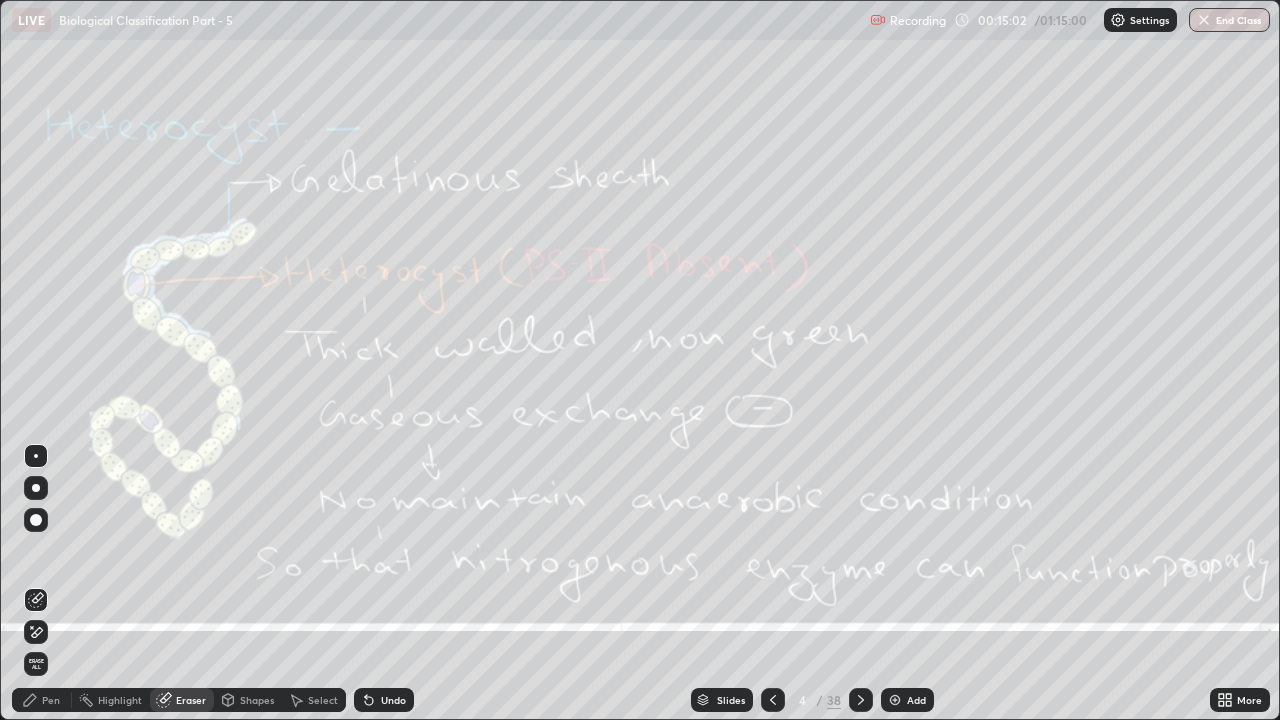 click on "Erase all" at bounding box center (36, 664) 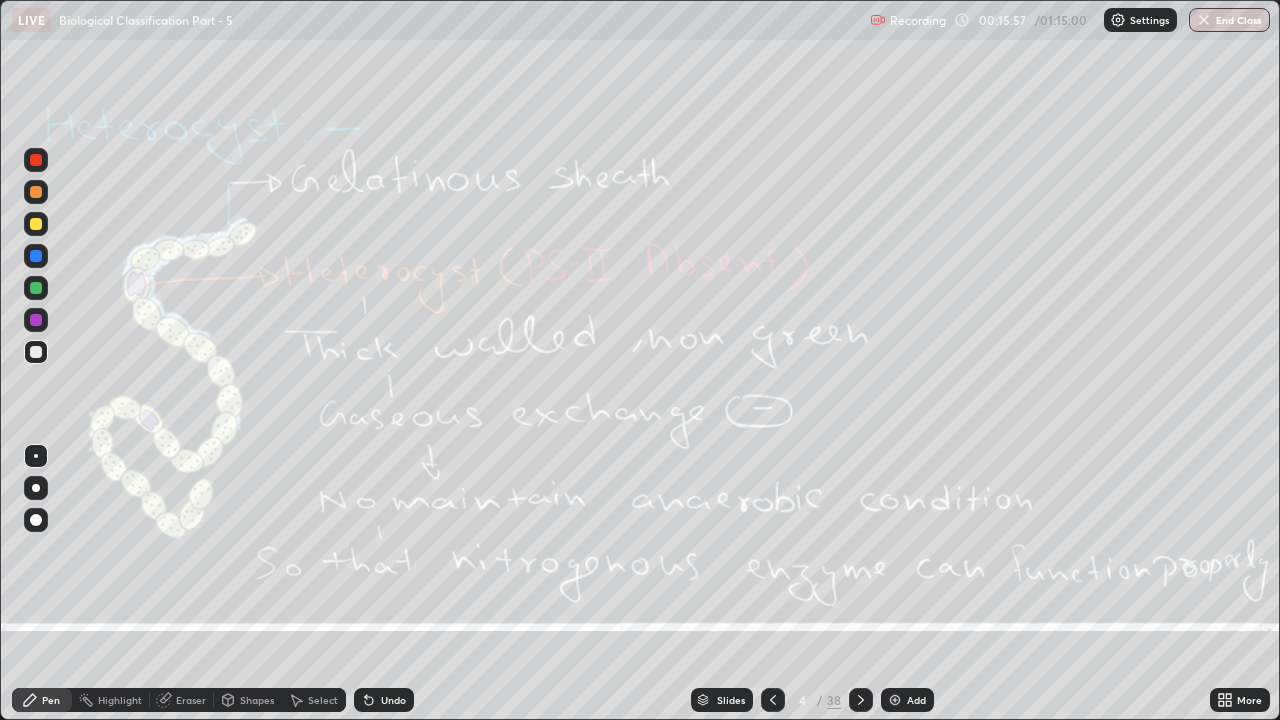 click 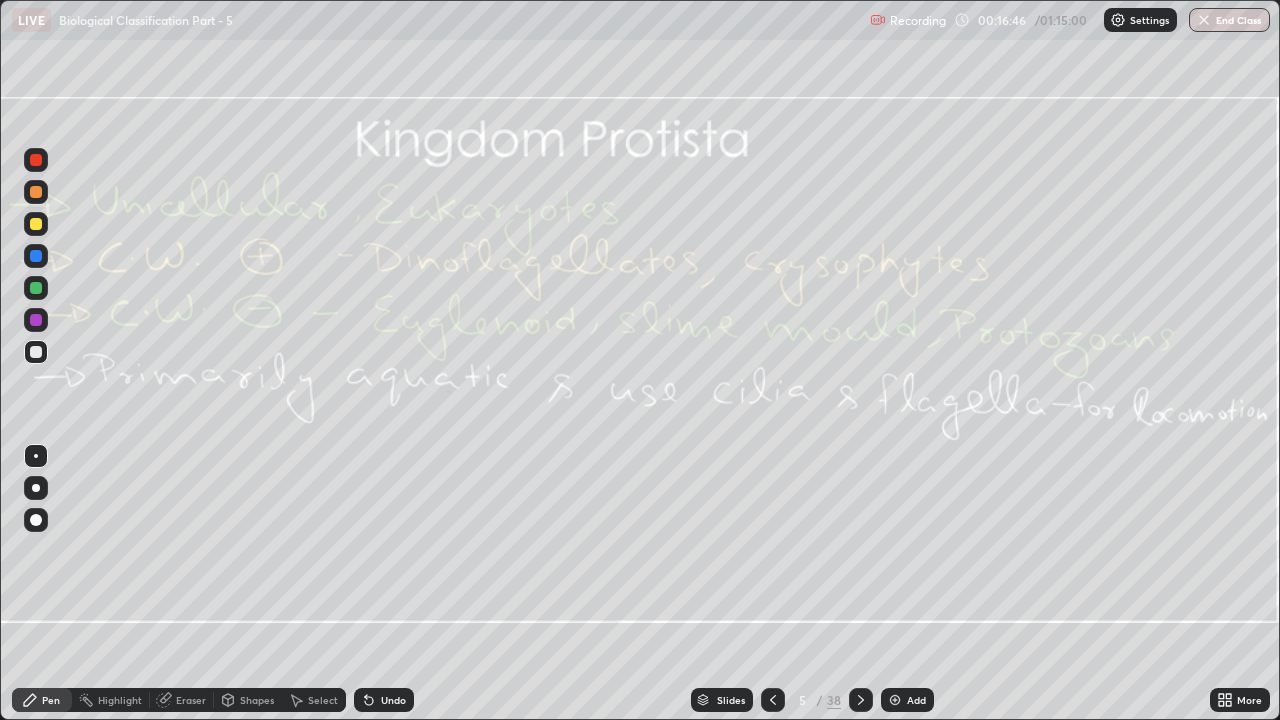 click 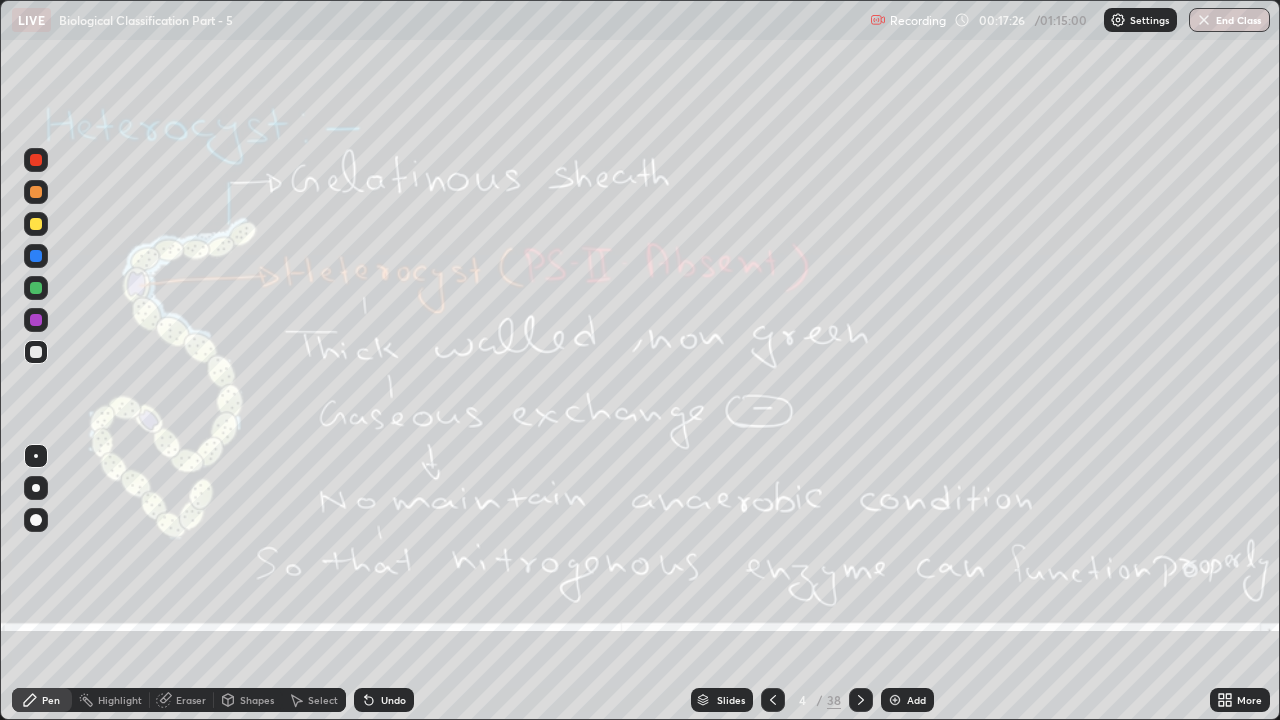 click 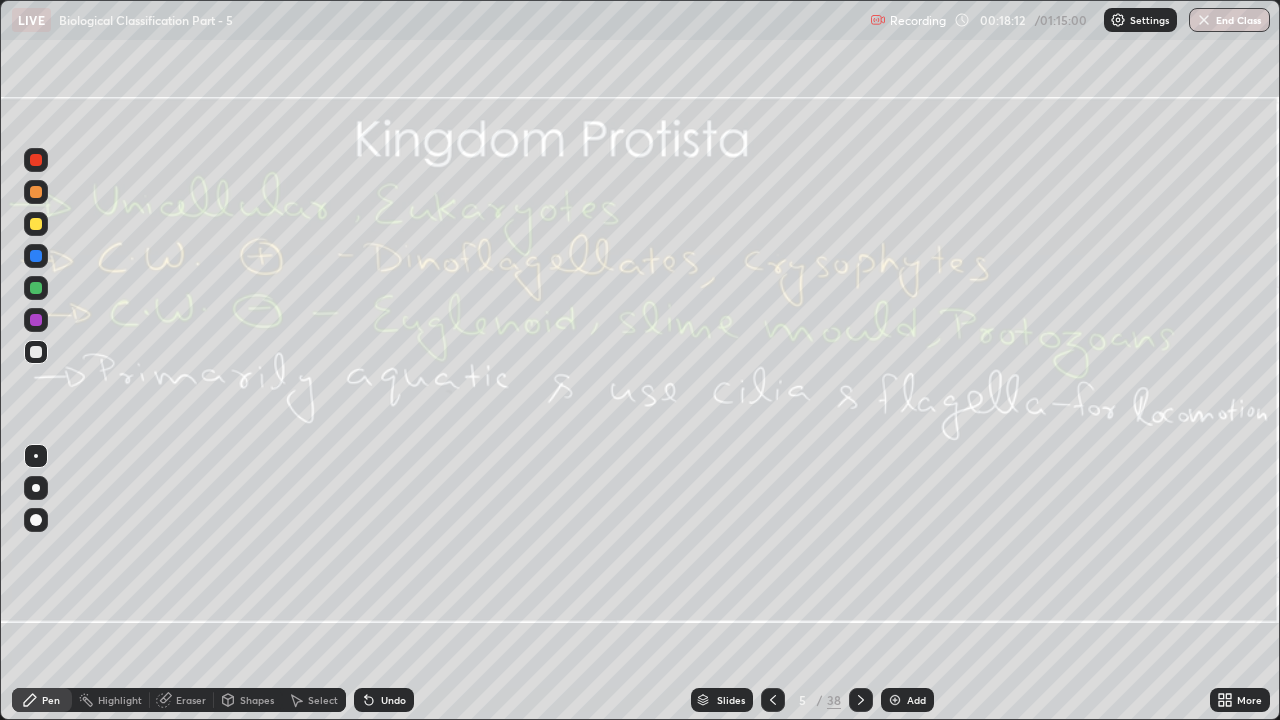 click on "Eraser" at bounding box center [191, 700] 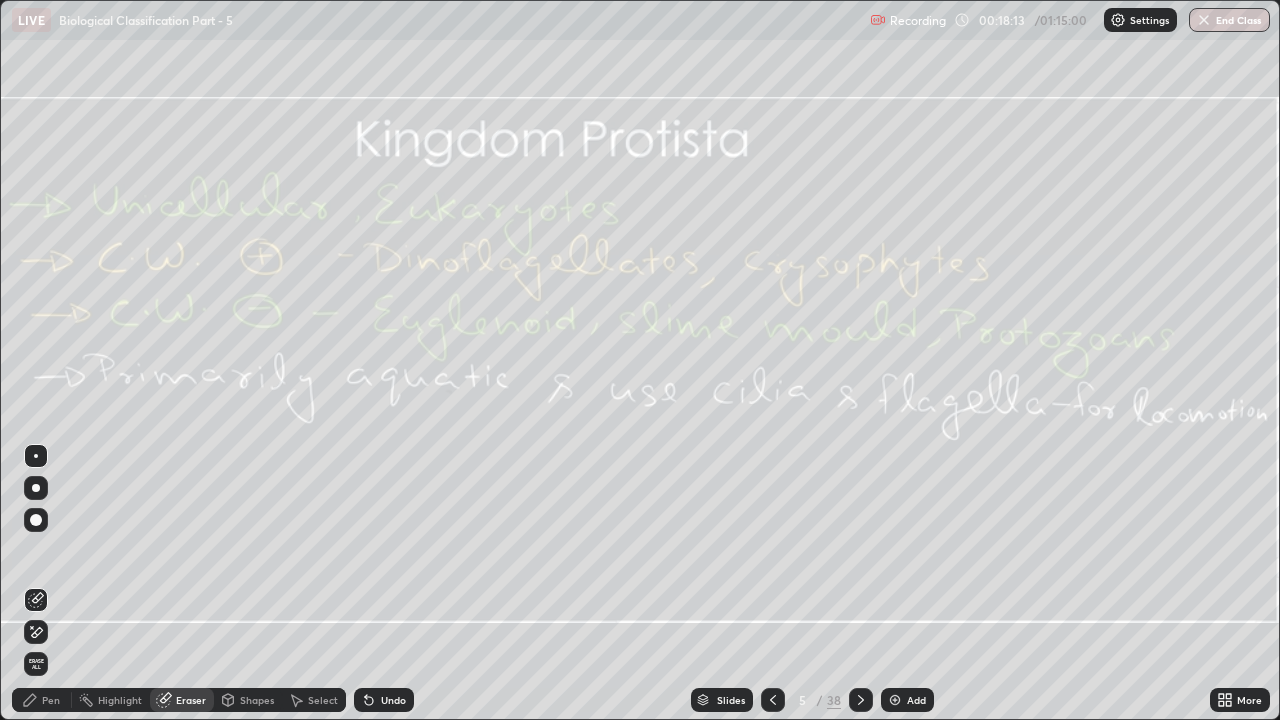 click on "Erase all" at bounding box center [36, 664] 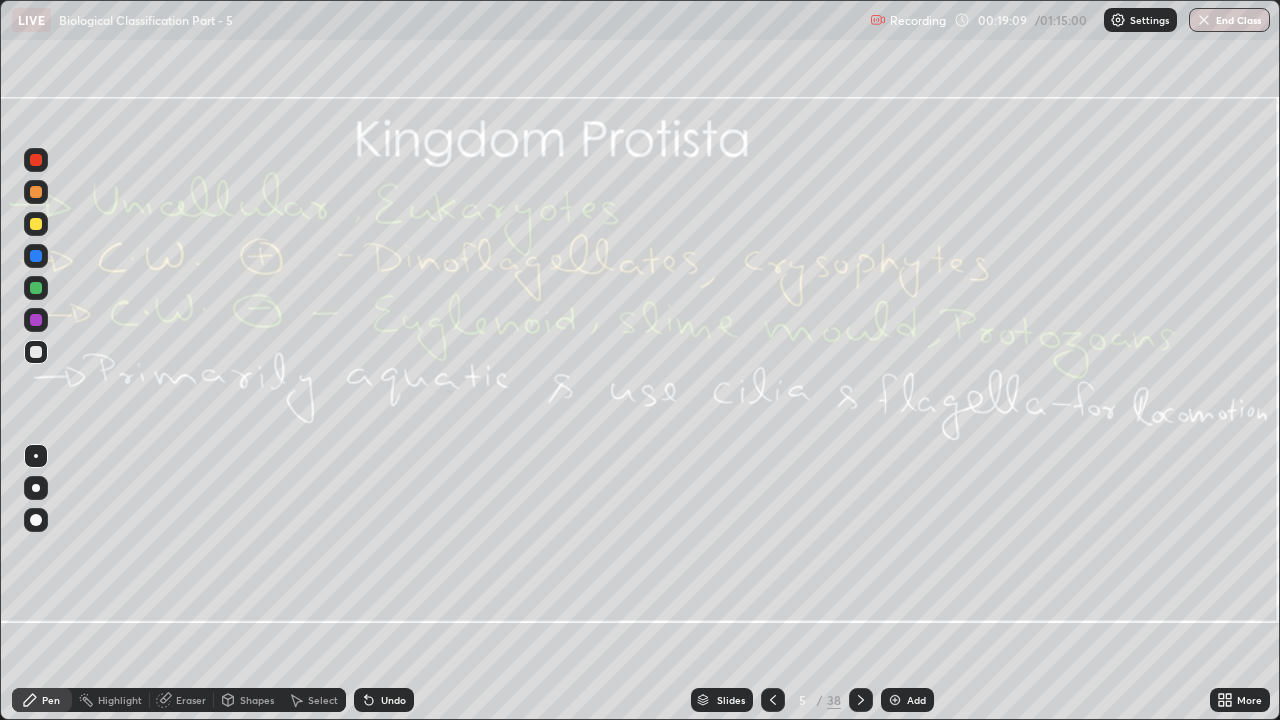 click on "Eraser" at bounding box center [191, 700] 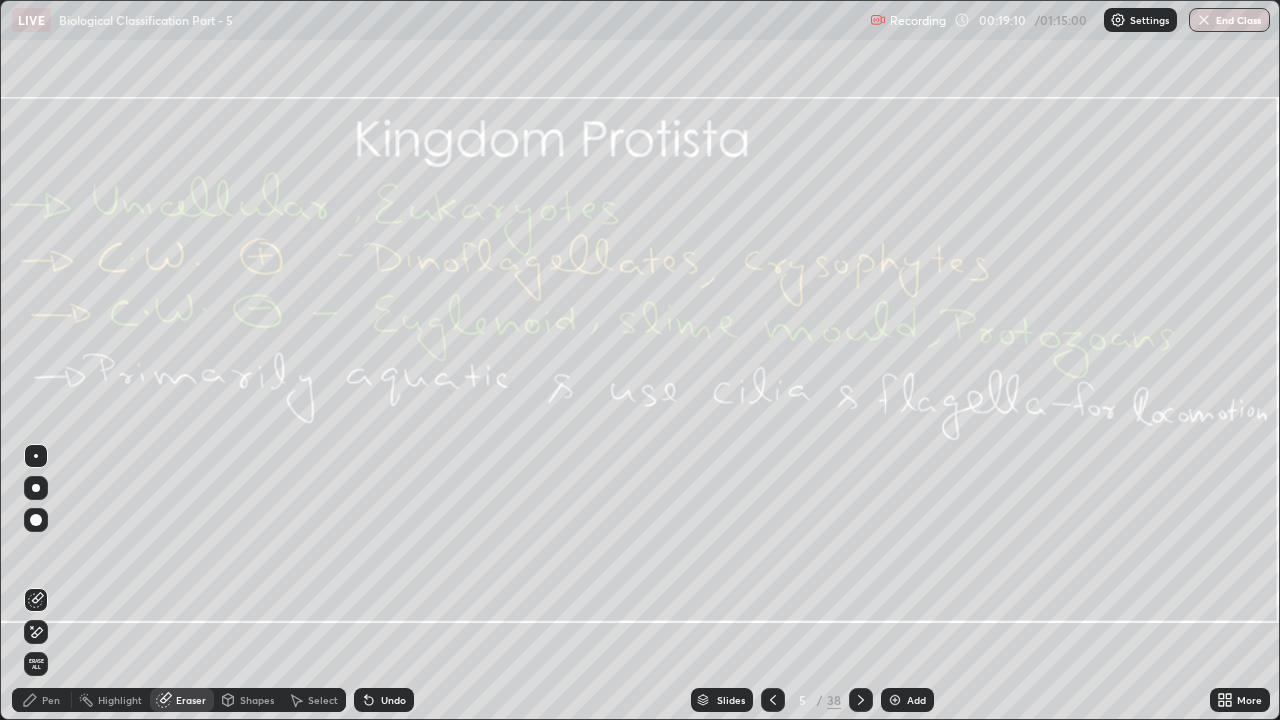 click on "Erase all" at bounding box center [36, 664] 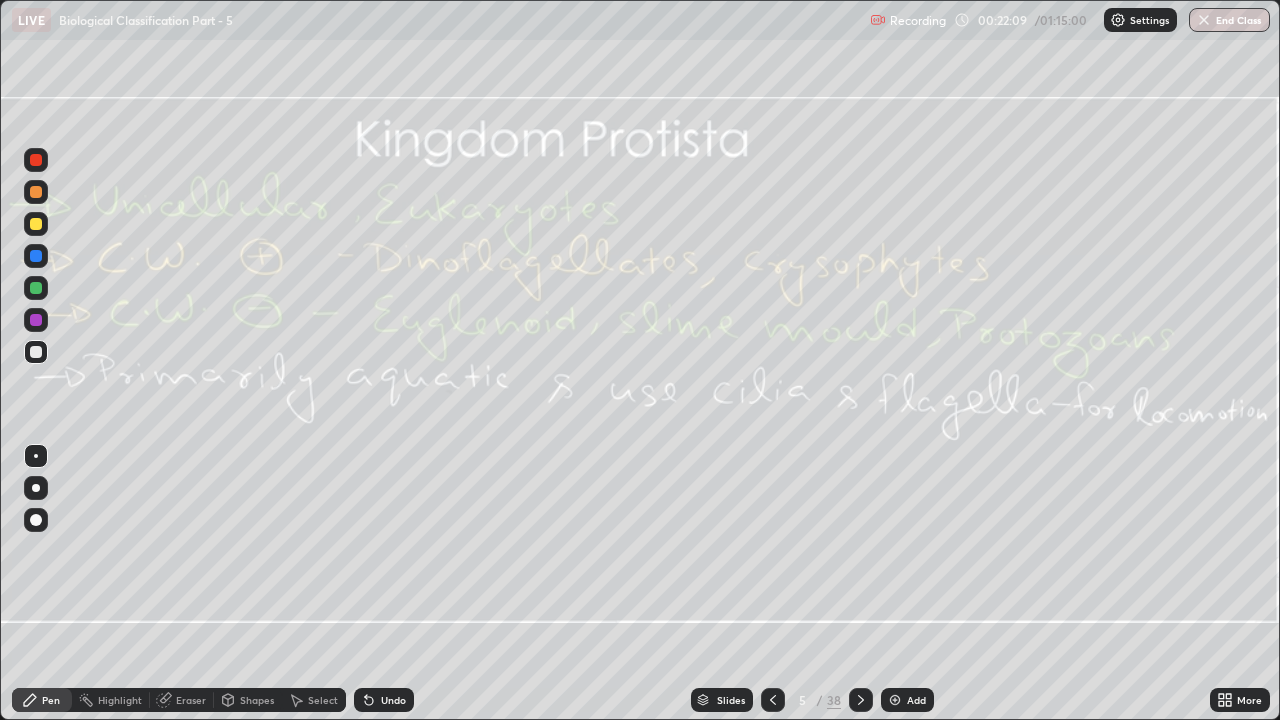 click at bounding box center (861, 700) 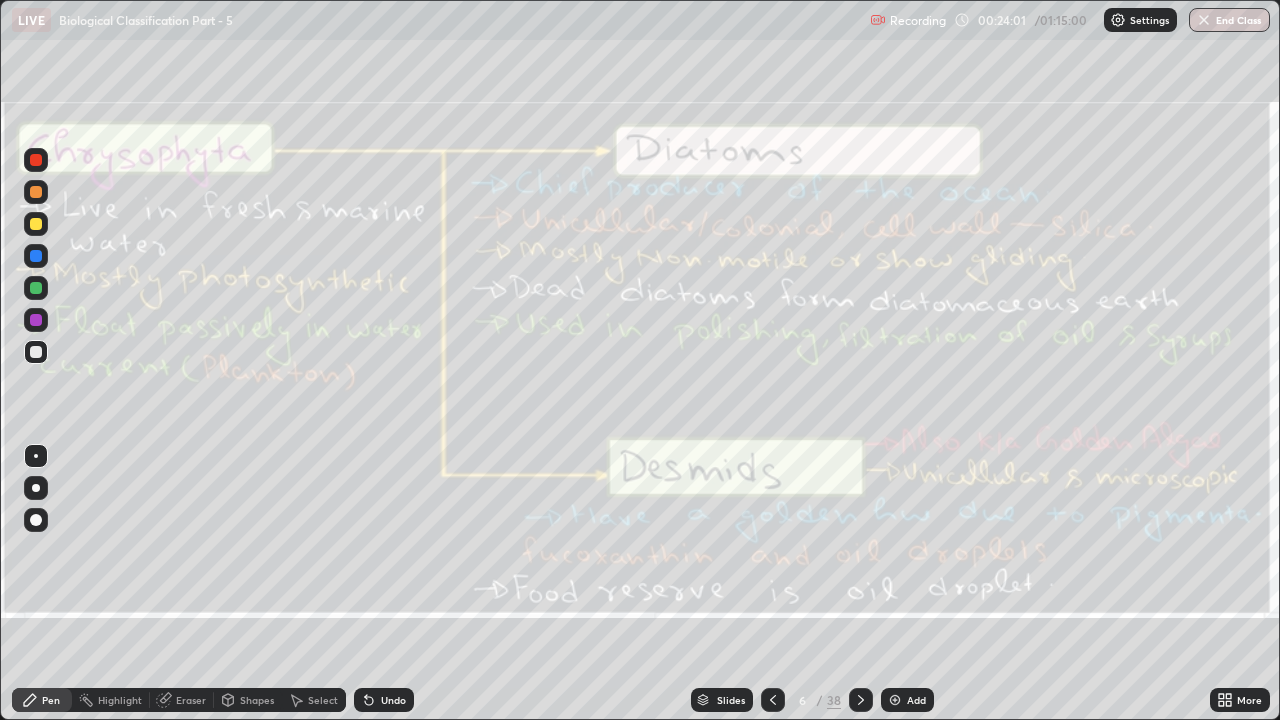 click on "Eraser" at bounding box center (191, 700) 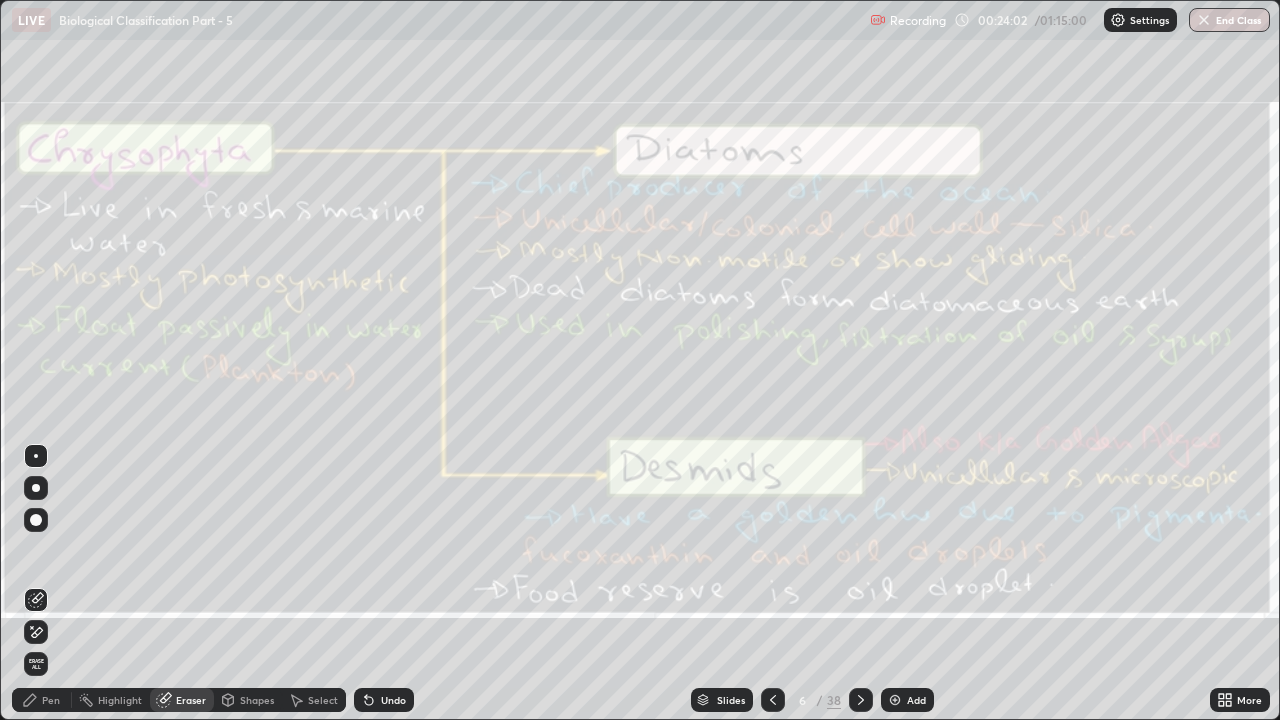 click on "Erase all" at bounding box center (36, 664) 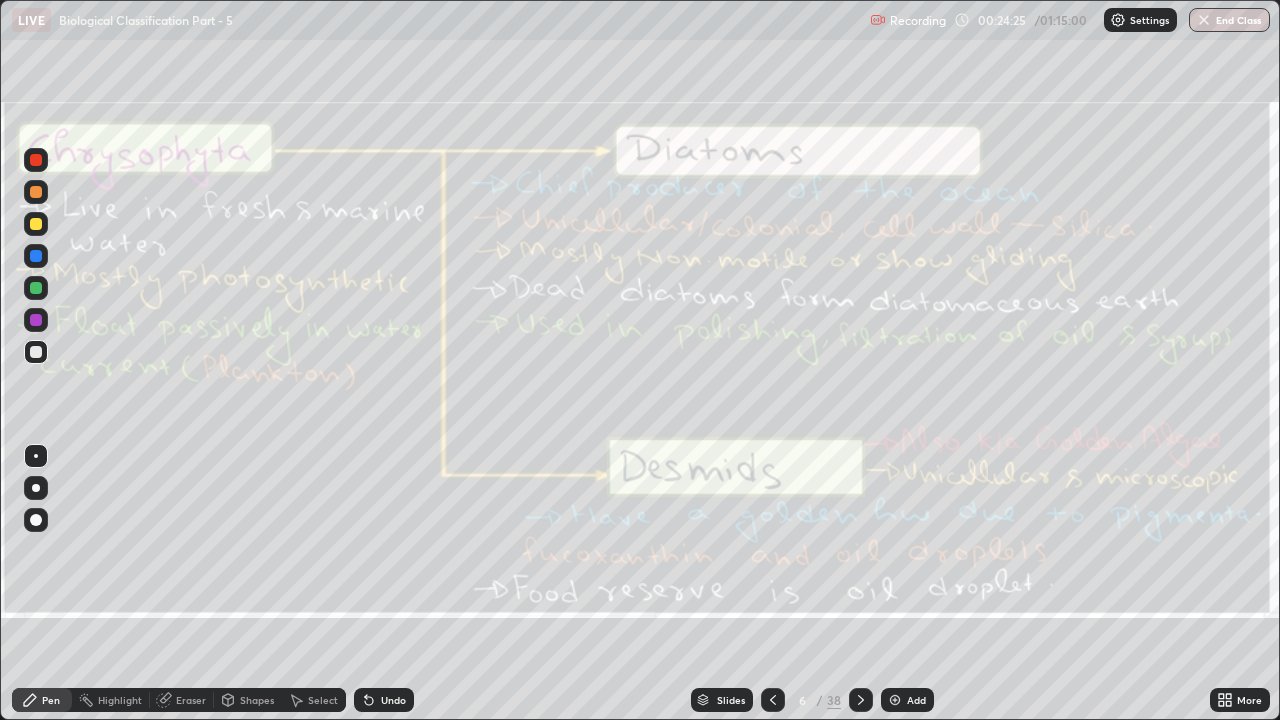 click 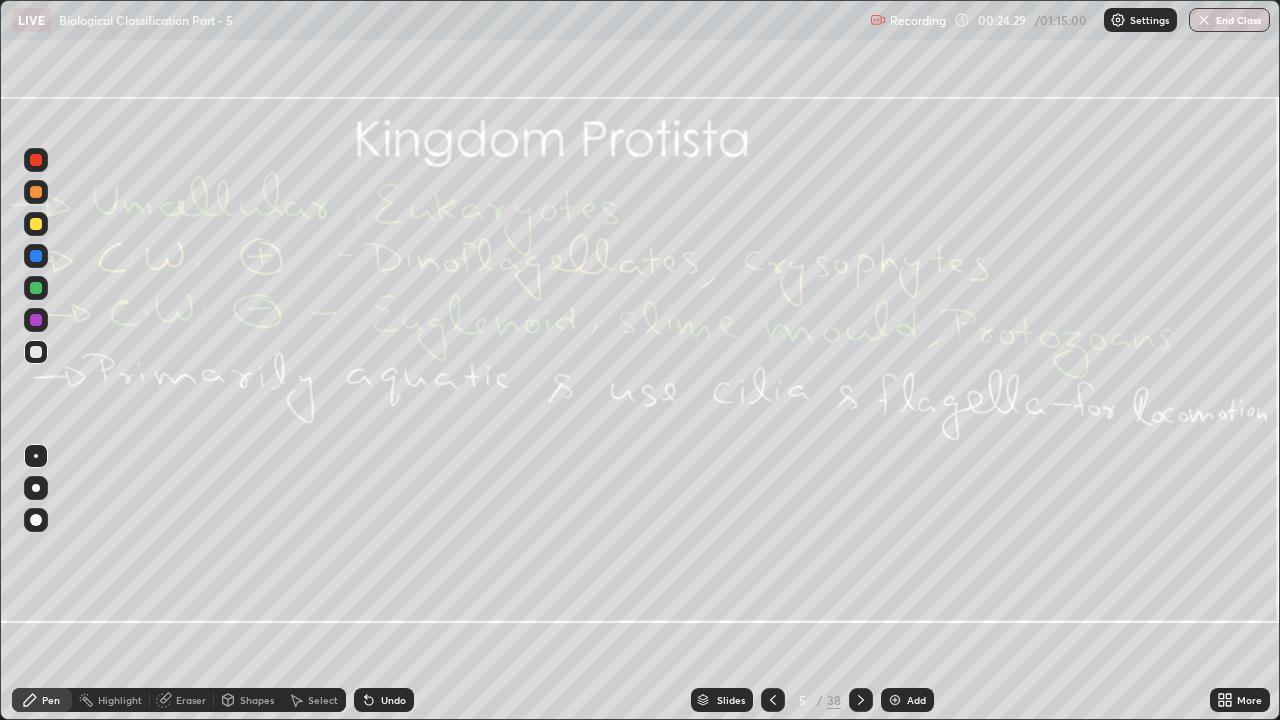 click 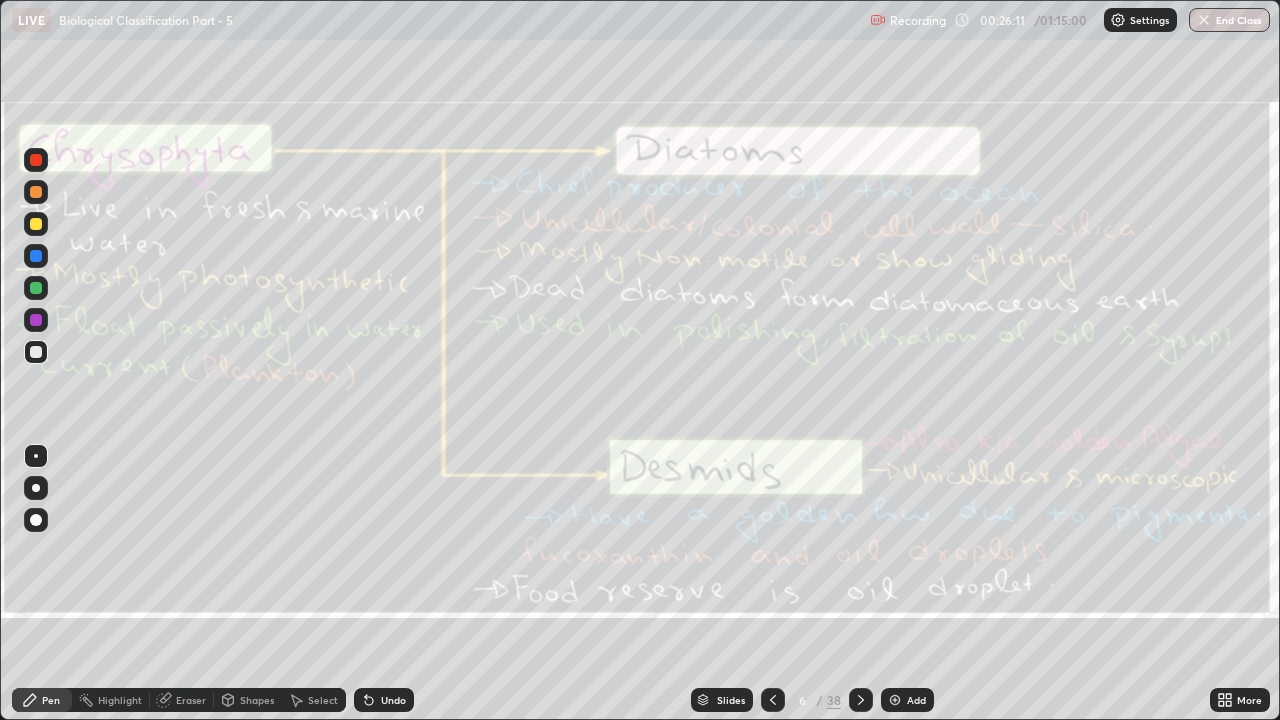 click on "Eraser" at bounding box center [191, 700] 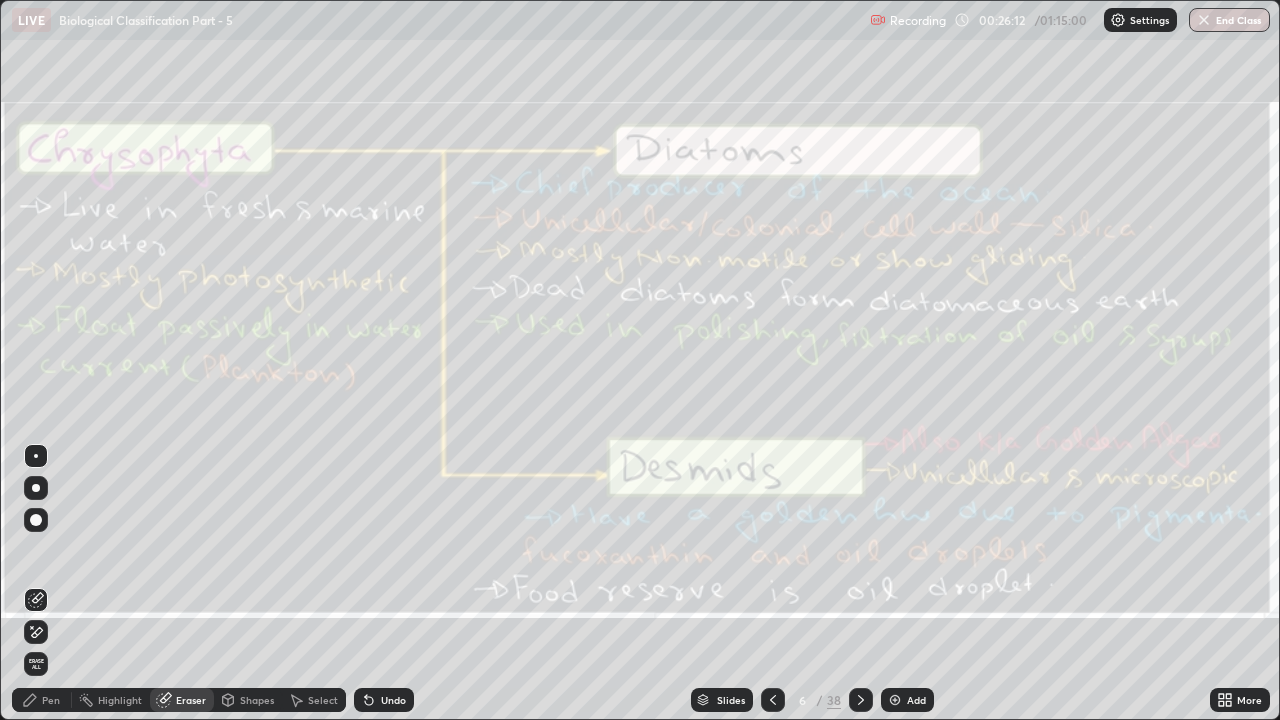 click on "Erase all" at bounding box center [36, 664] 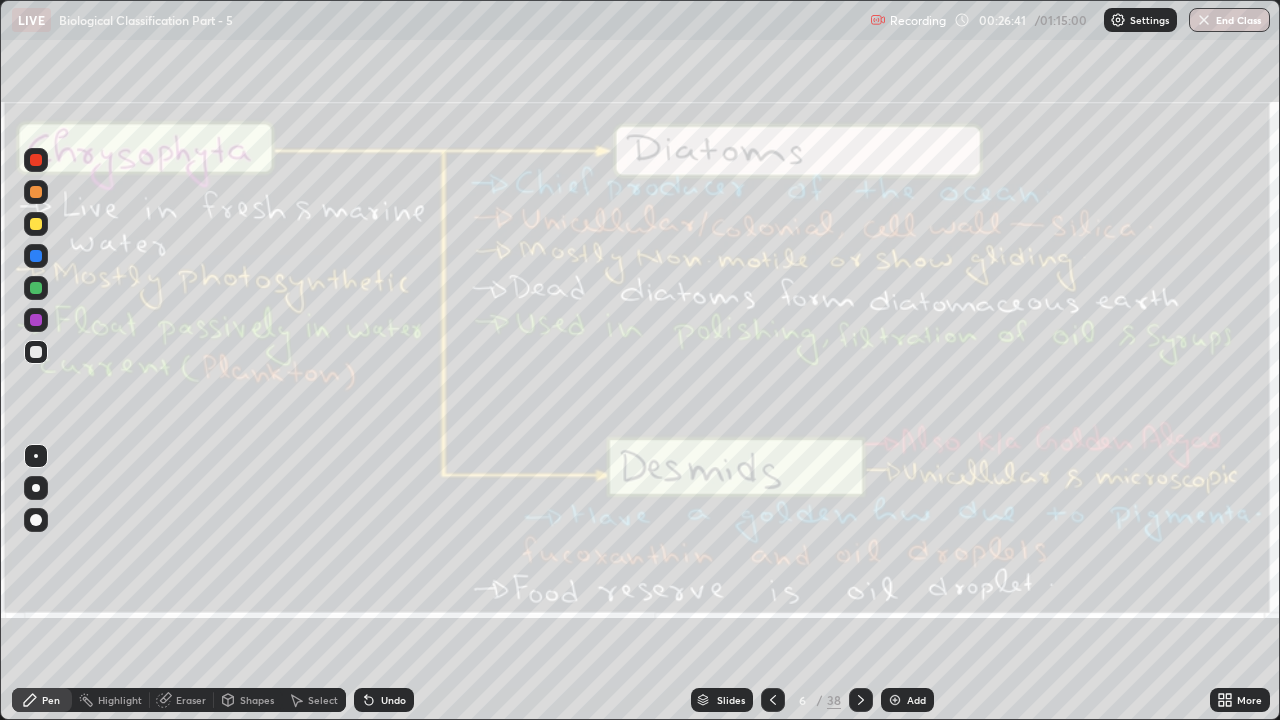 click on "Eraser" at bounding box center (191, 700) 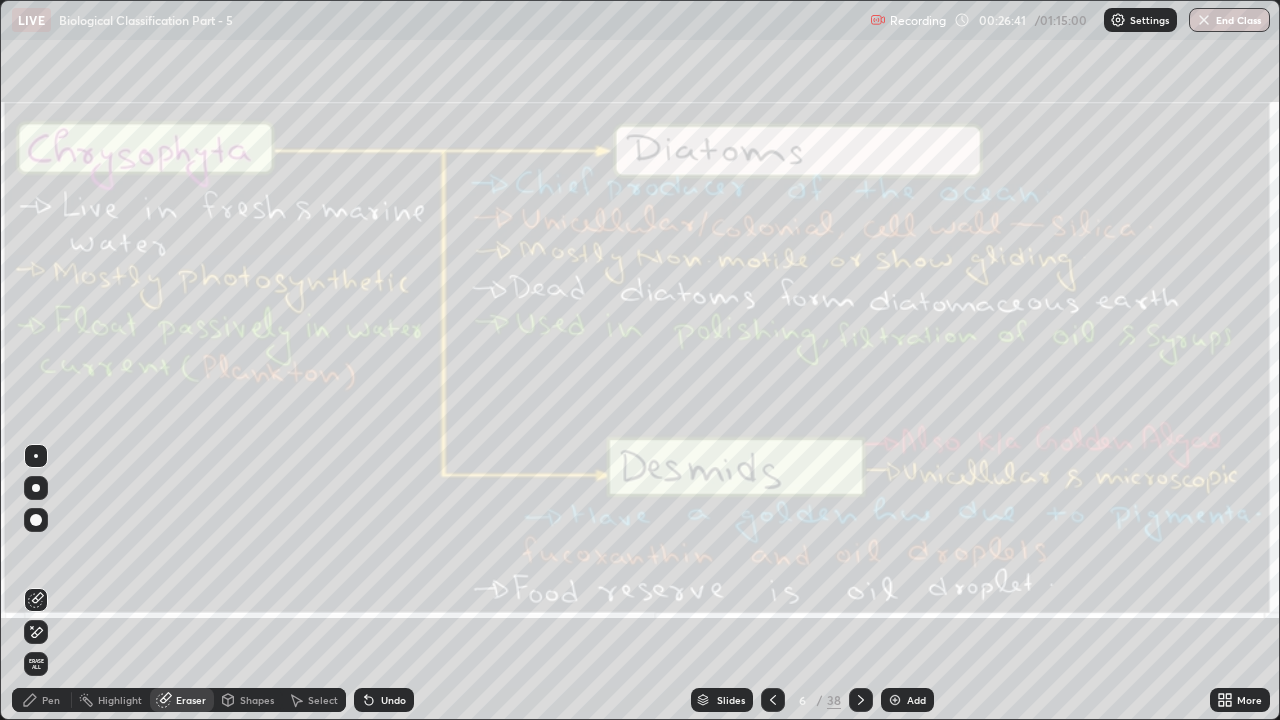 click on "Erase all" at bounding box center (36, 664) 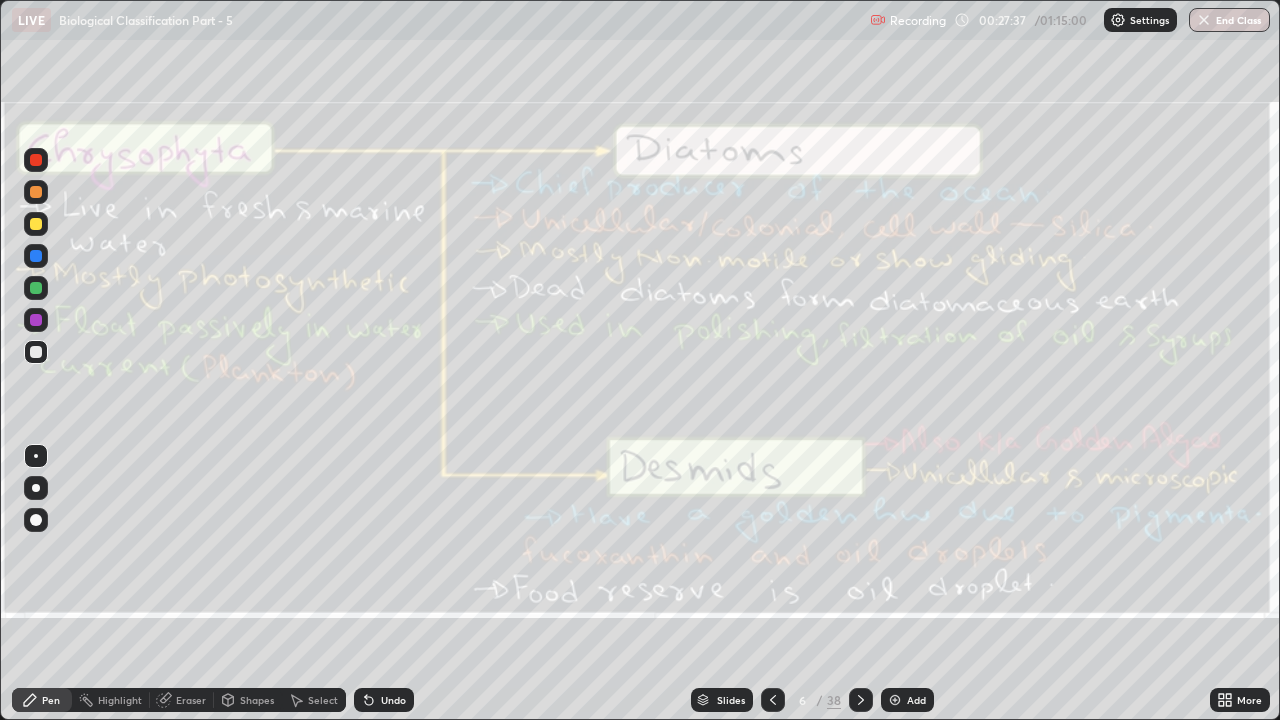 click on "Eraser" at bounding box center (191, 700) 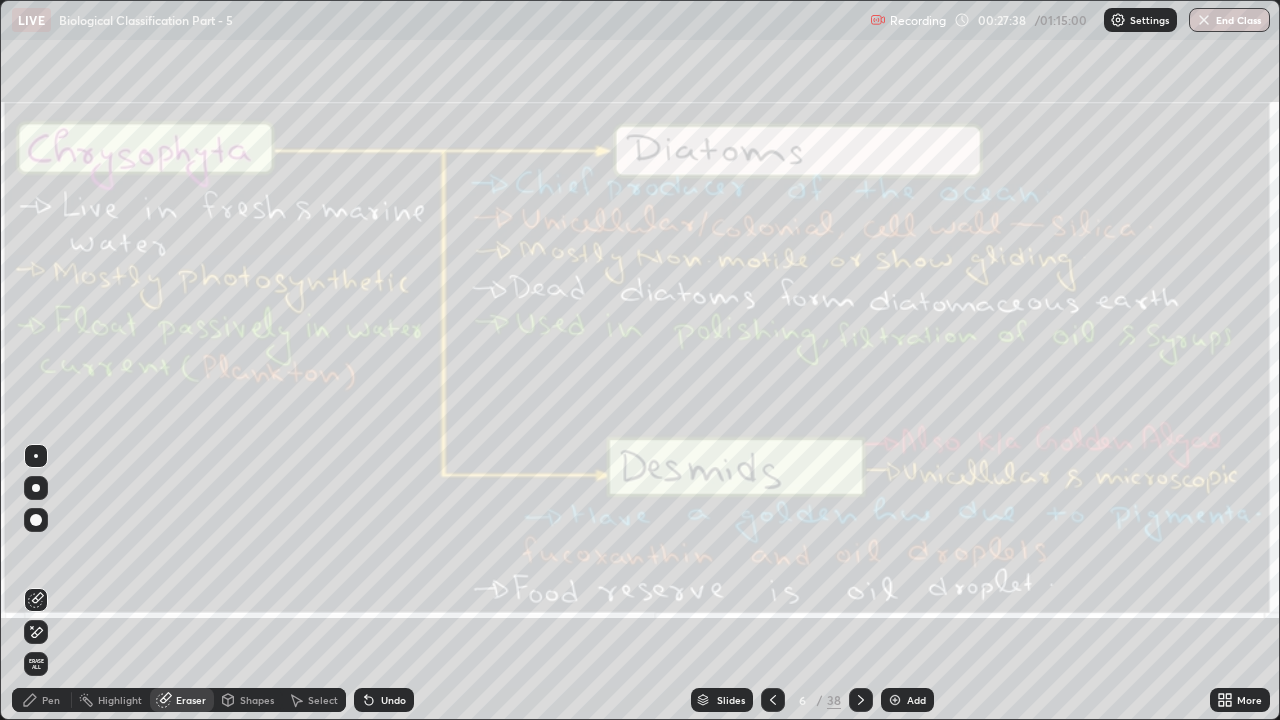 click on "Erase all" at bounding box center (36, 664) 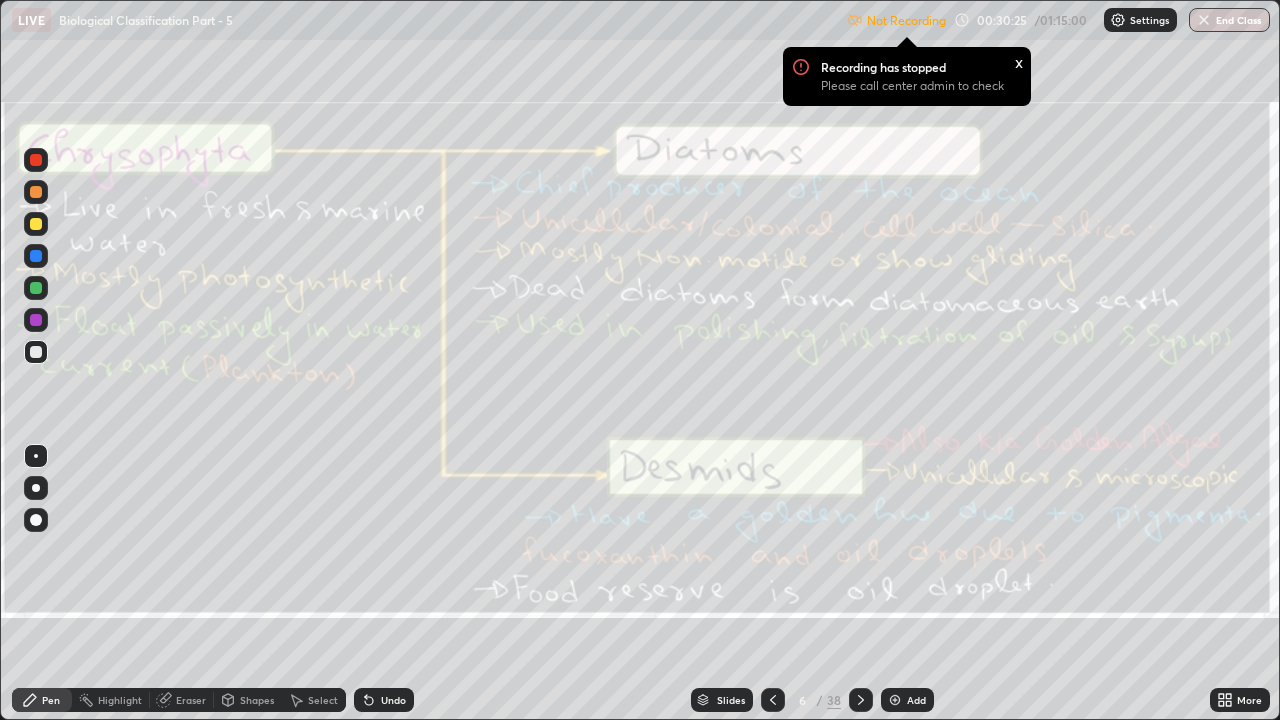 click on "x" at bounding box center (1019, 61) 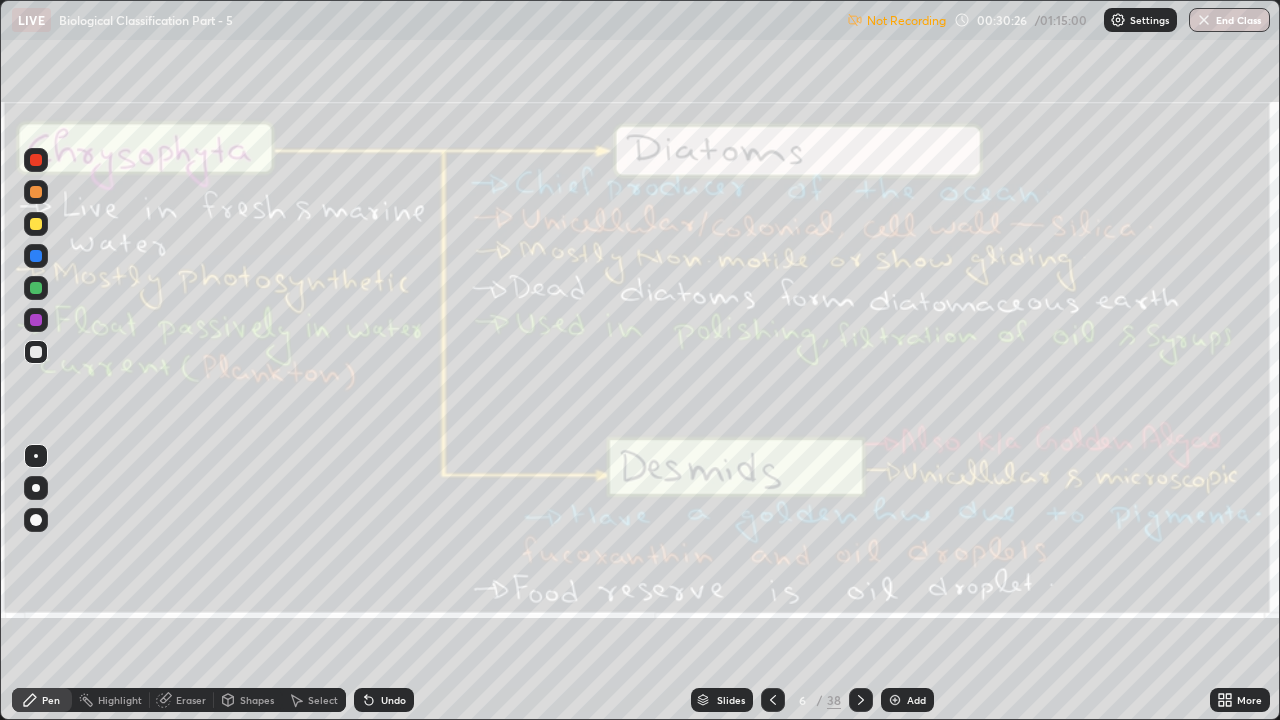 click on "Settings" at bounding box center [1149, 20] 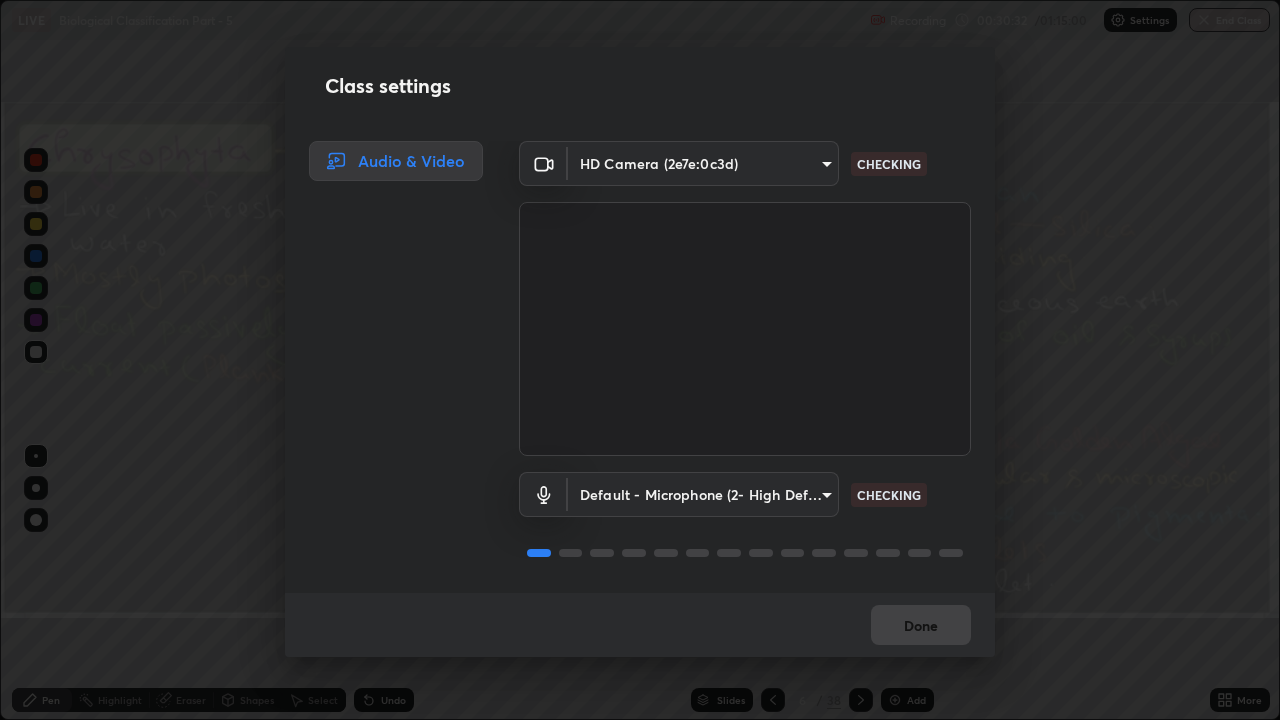 click on "Class settings Audio & Video HD Camera (2e7e:0c3d) 0be616c92c2879d8fe19306c4b8383fc9b13f77197a30f876870ce6c7906effd CHECKING Default - Microphone (2- High Definition Audio Device) default CHECKING Done" at bounding box center [640, 360] 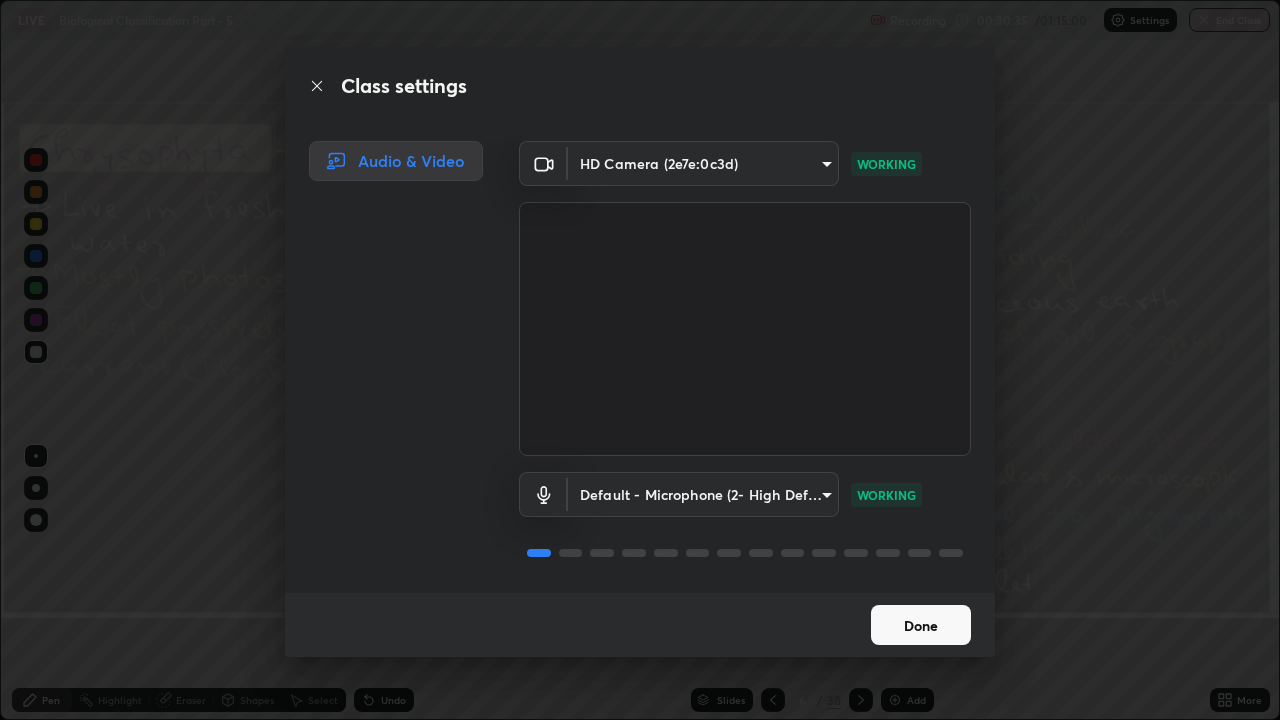 click on "Done" at bounding box center [921, 625] 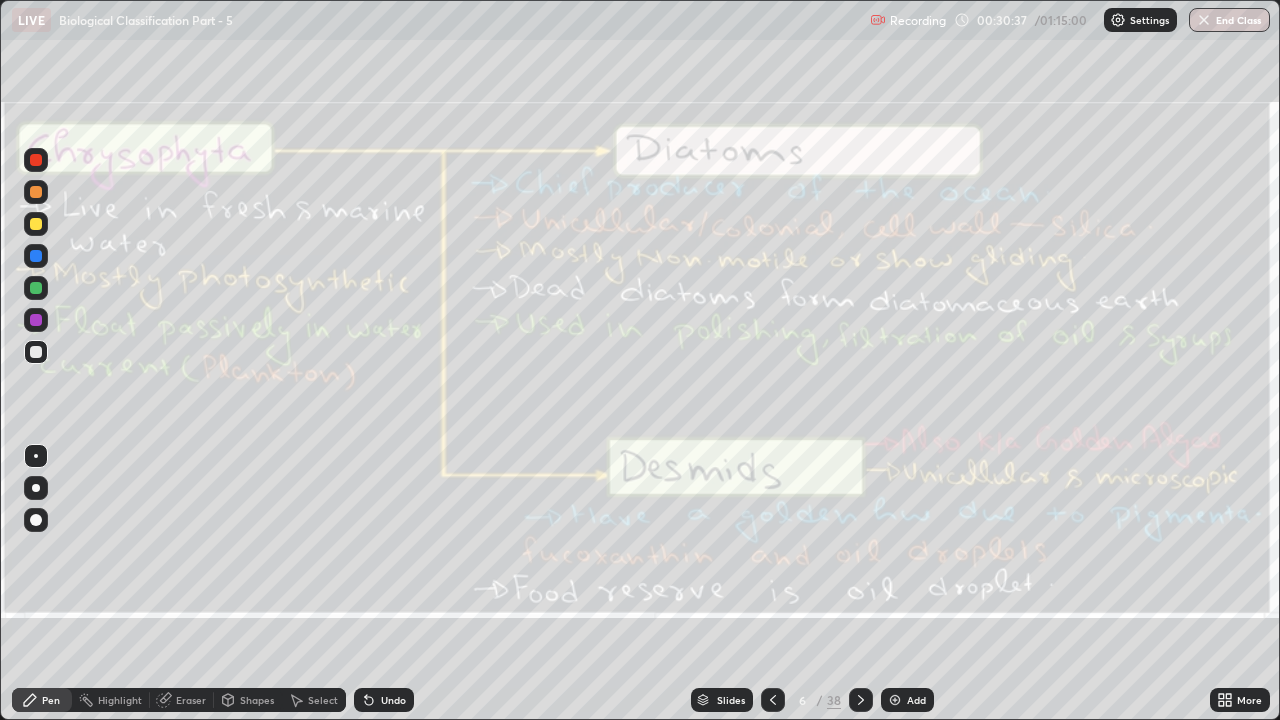 click 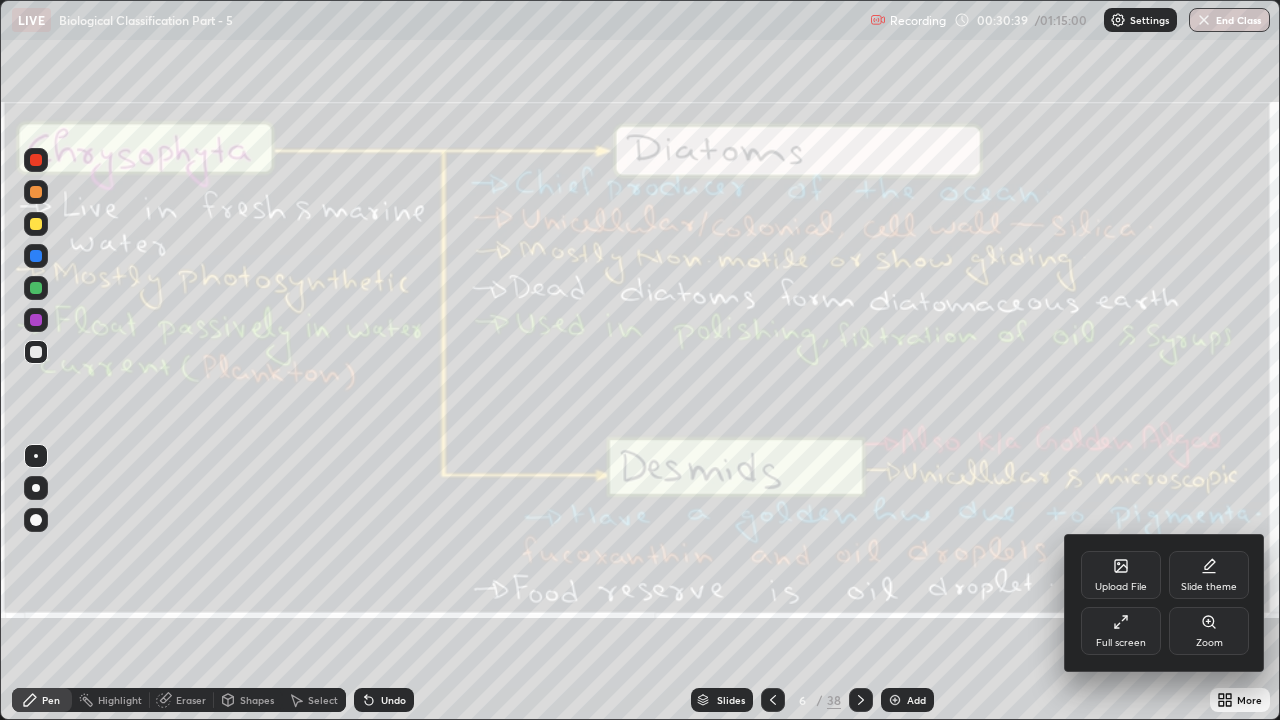 click on "Full screen" at bounding box center [1121, 631] 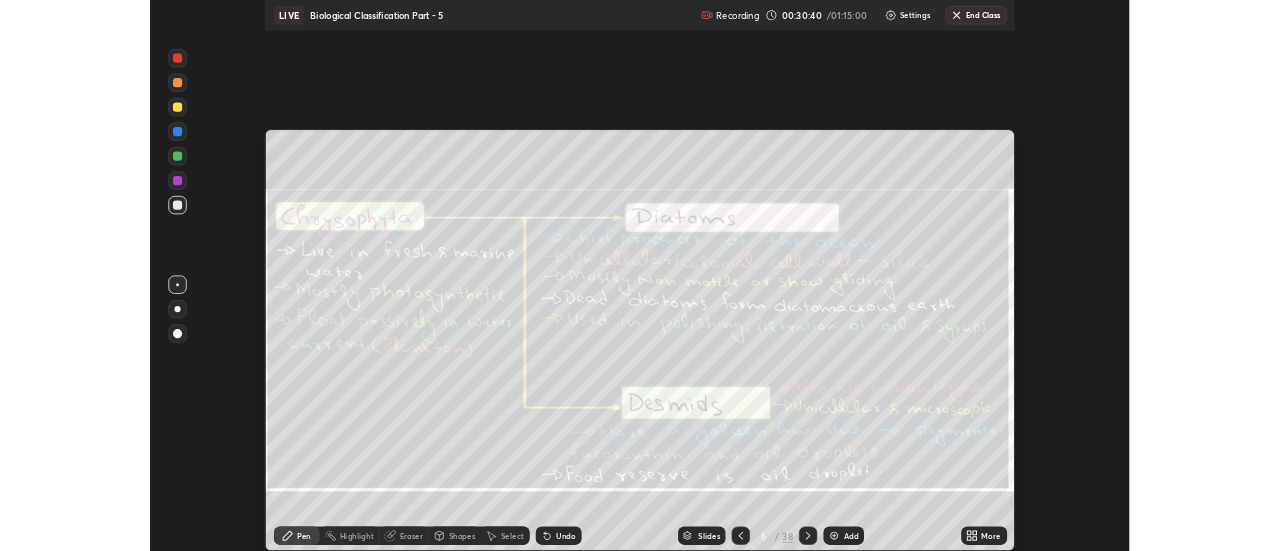 scroll, scrollTop: 551, scrollLeft: 1280, axis: both 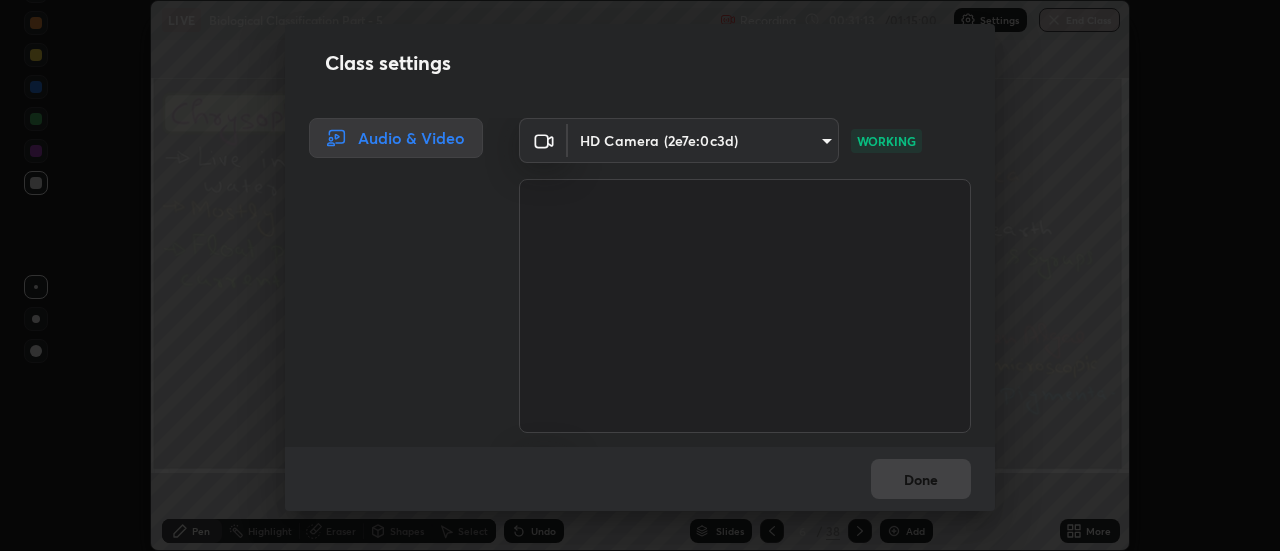 click on "Done" at bounding box center (640, 479) 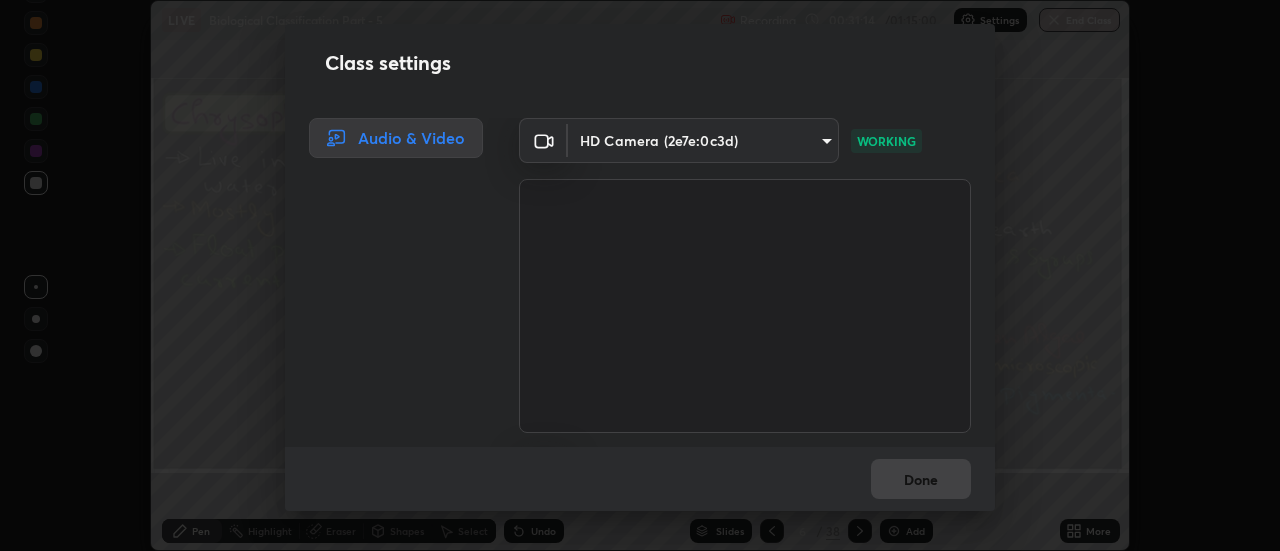 click on "Done" at bounding box center (640, 479) 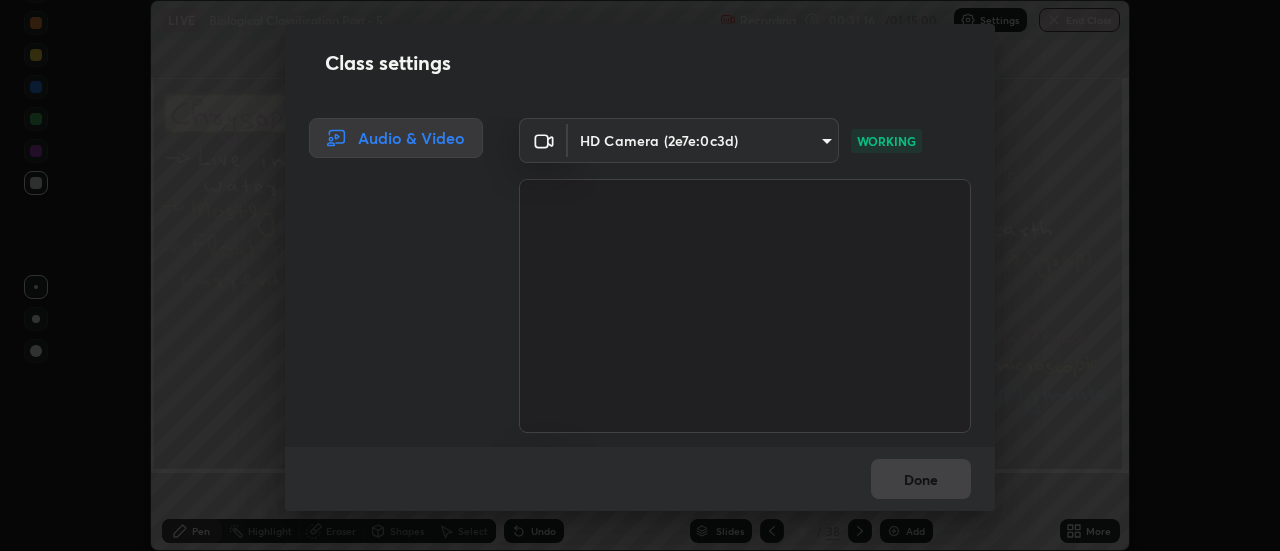click on "Done" at bounding box center (640, 479) 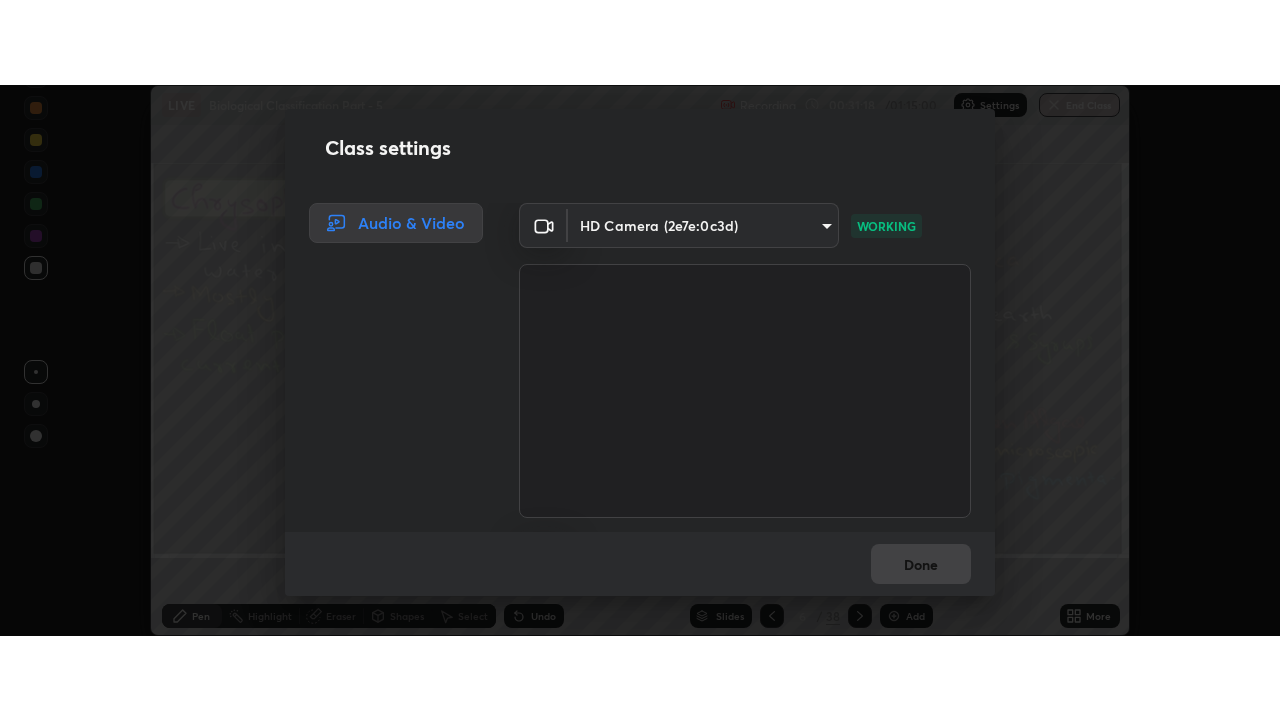 scroll, scrollTop: 125, scrollLeft: 0, axis: vertical 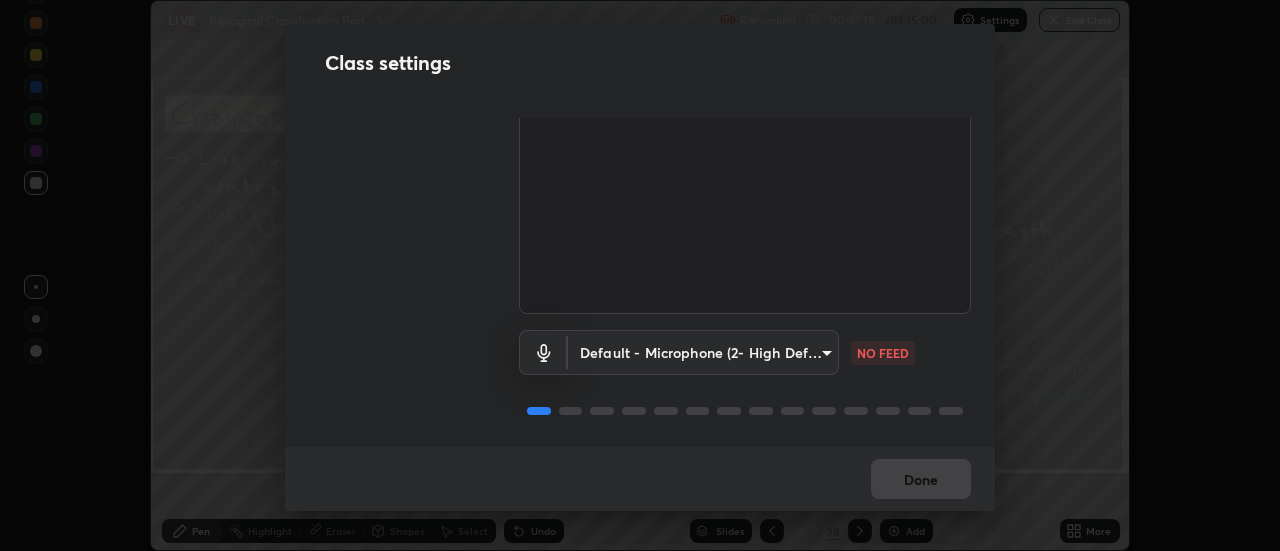 click on "Erase all LIVE Biological Classification Part - 5 Recording 00:31:19 /  01:15:00 Settings End Class Setting up your live class Biological Classification Part - 5 • L36 of Course On Botany for NEET Growth 1 2027 Avinash Kumar Dubey Pen Highlight Eraser Shapes Select Undo Slides 6 / 38 Add More No doubts shared Encourage your learners to ask a doubt for better clarity Report an issue Reason for reporting Buffering Chat not working Audio - Video sync issue Educator video quality low ​ Attach an image Report Class settings Audio & Video HD Camera (2e7e:0c3d) 0be616c92c2879d8fe19306c4b8383fc9b13f77197a30f876870ce6c7906effd WORKING Default - Microphone (2- High Definition Audio Device) default NO FEED Done" at bounding box center (640, 275) 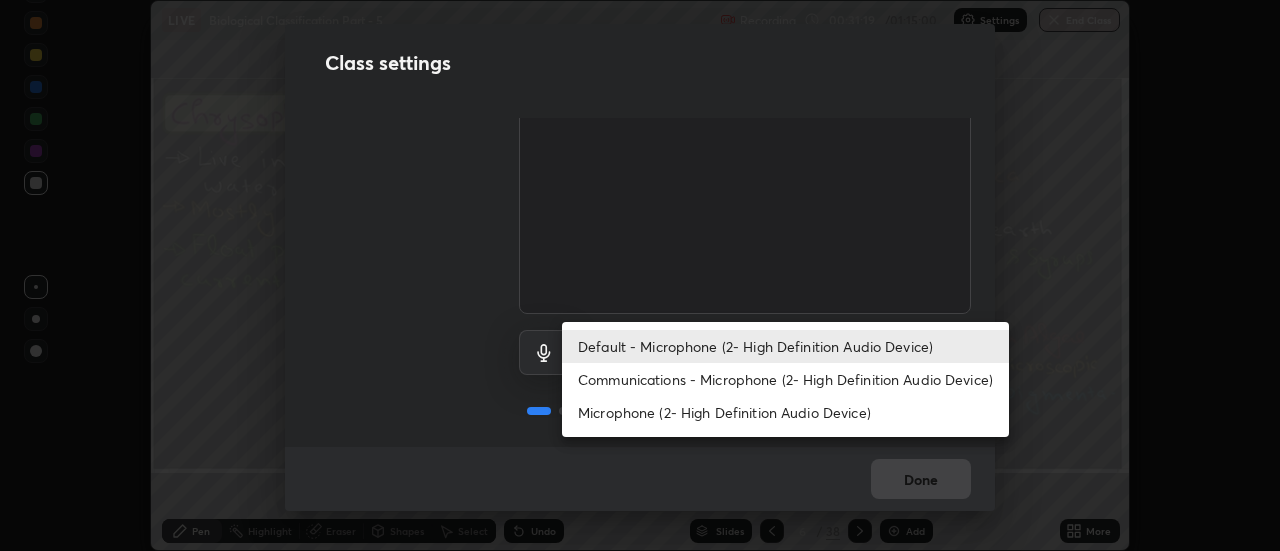 click on "Communications - Microphone (2- High Definition Audio Device)" at bounding box center (785, 379) 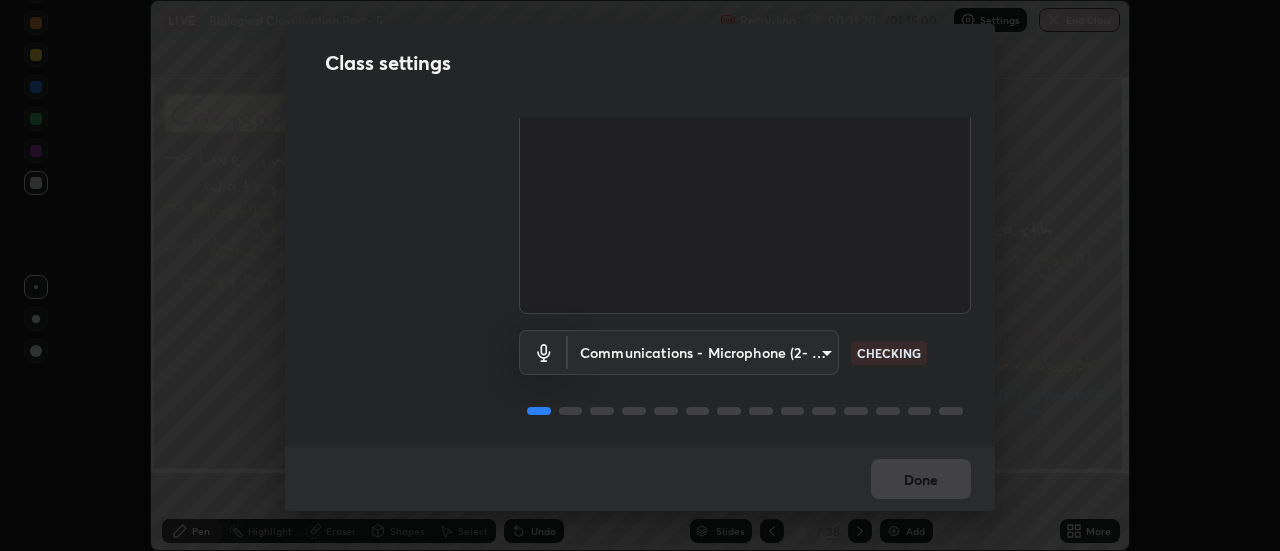 click on "Erase all LIVE Biological Classification Part - 5 Recording 00:31:20 /  01:15:00 Settings End Class Setting up your live class Biological Classification Part - 5 • L36 of Course On Botany for NEET Growth 1 2027 Avinash Kumar Dubey Pen Highlight Eraser Shapes Select Undo Slides 6 / 38 Add More No doubts shared Encourage your learners to ask a doubt for better clarity Report an issue Reason for reporting Buffering Chat not working Audio - Video sync issue Educator video quality low ​ Attach an image Report Class settings Audio & Video HD Camera (2e7e:0c3d) 0be616c92c2879d8fe19306c4b8383fc9b13f77197a30f876870ce6c7906effd WORKING Communications - Microphone (2- High Definition Audio Device) communications CHECKING Done" at bounding box center (640, 275) 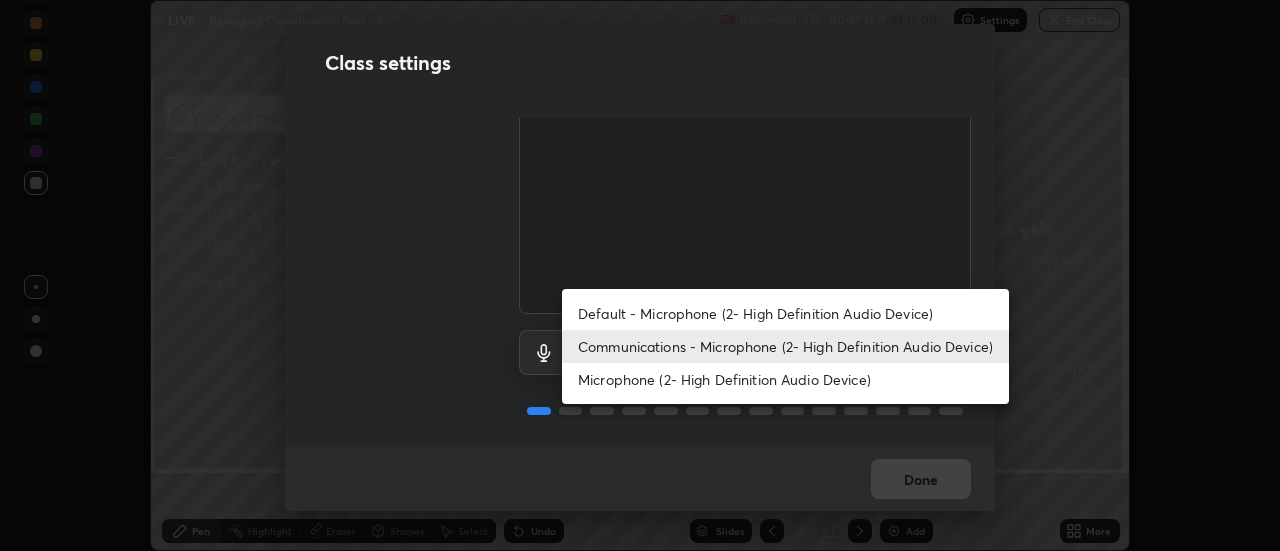 click on "Default - Microphone (2- High Definition Audio Device)" at bounding box center (785, 313) 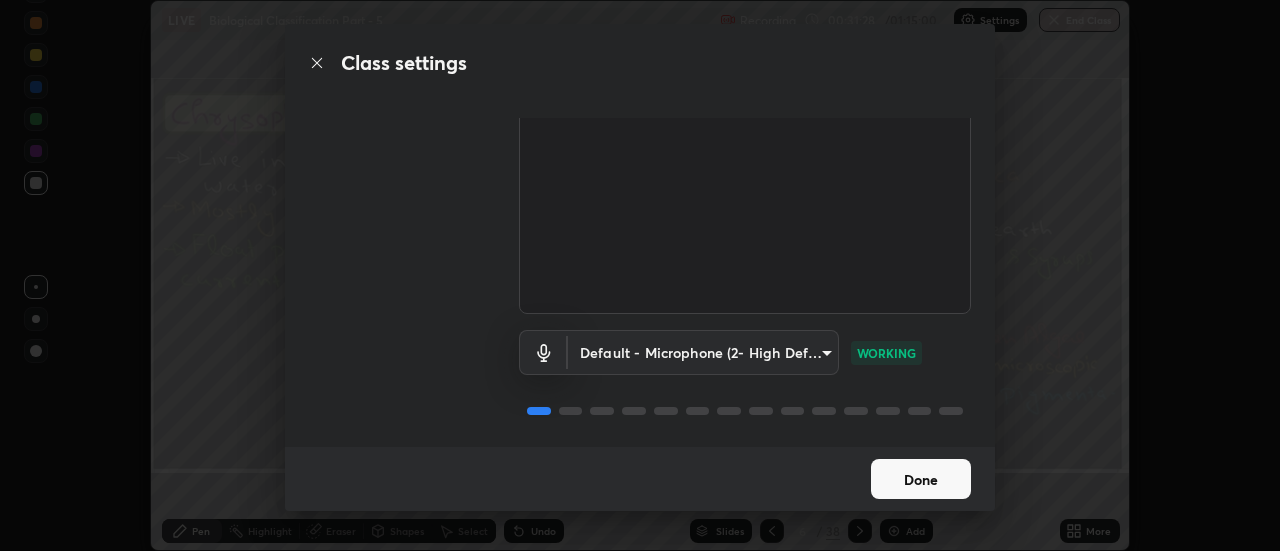click on "Done" at bounding box center (921, 479) 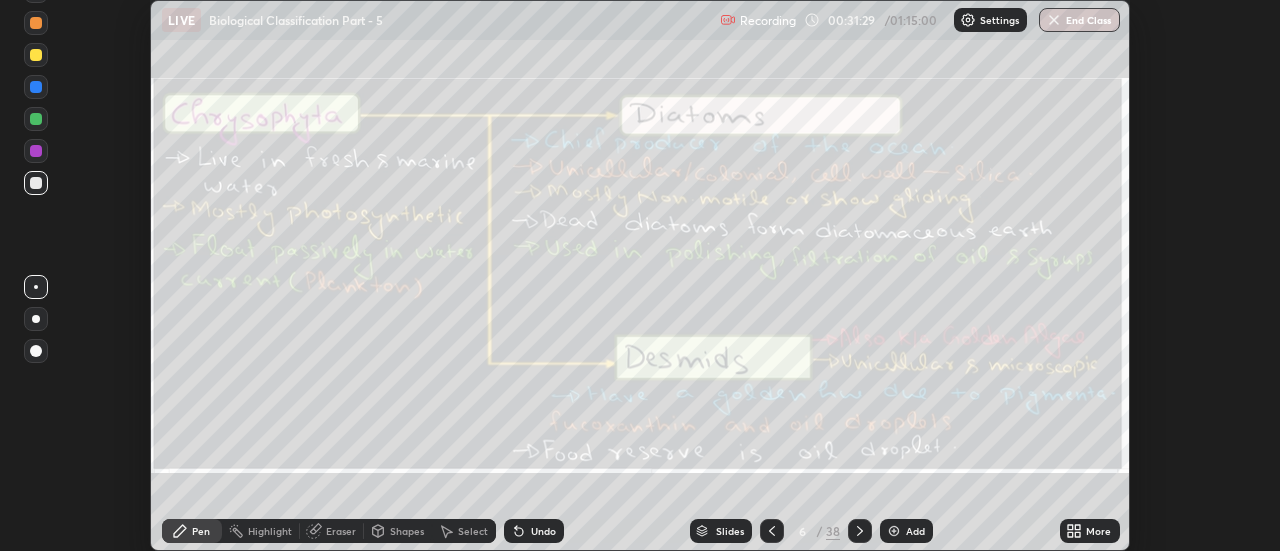 click on "More" at bounding box center [1098, 531] 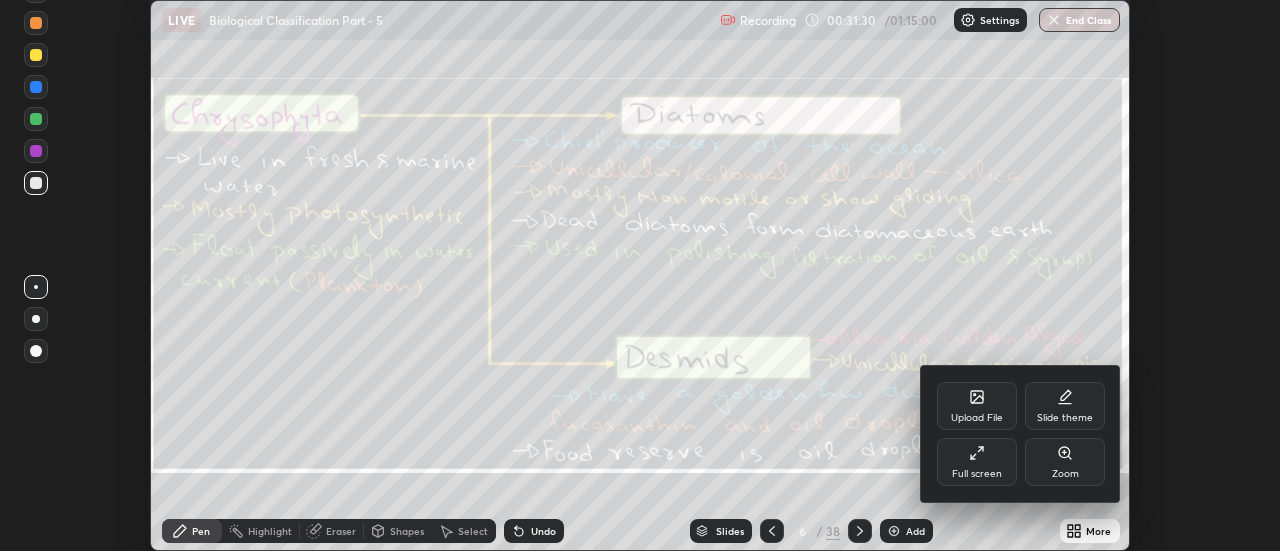 click on "Full screen" at bounding box center [977, 462] 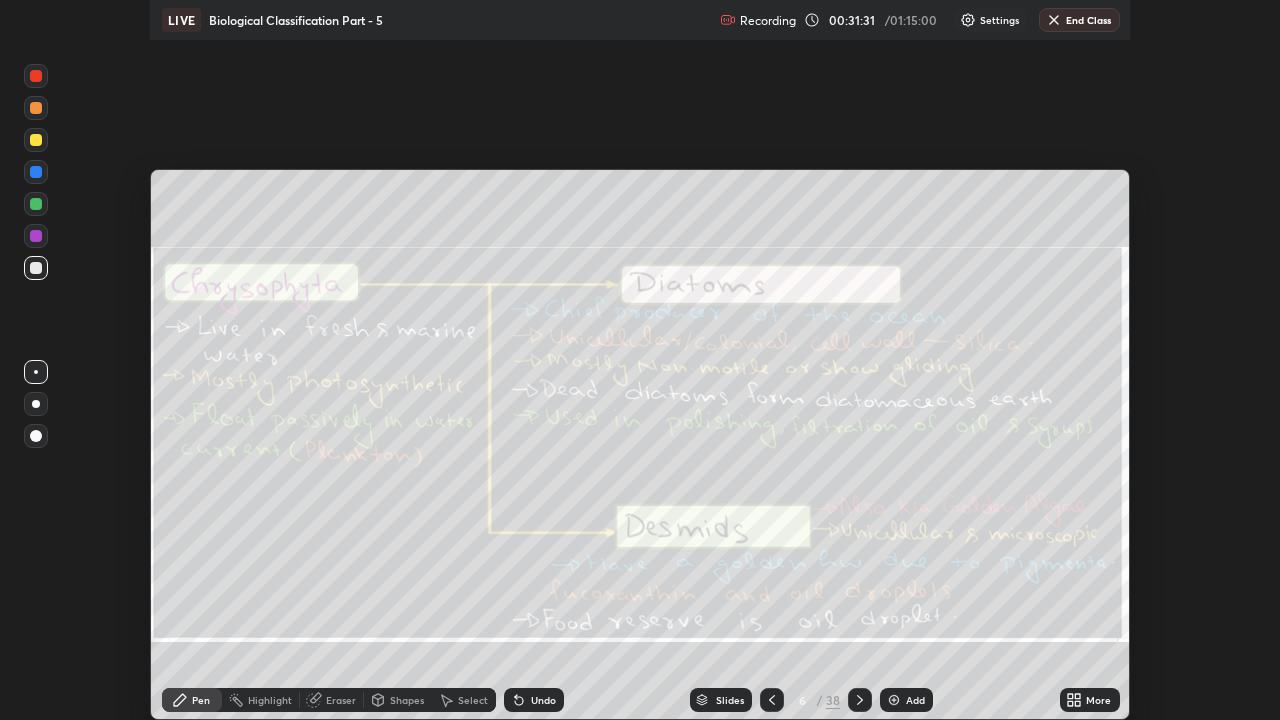 scroll, scrollTop: 99280, scrollLeft: 98720, axis: both 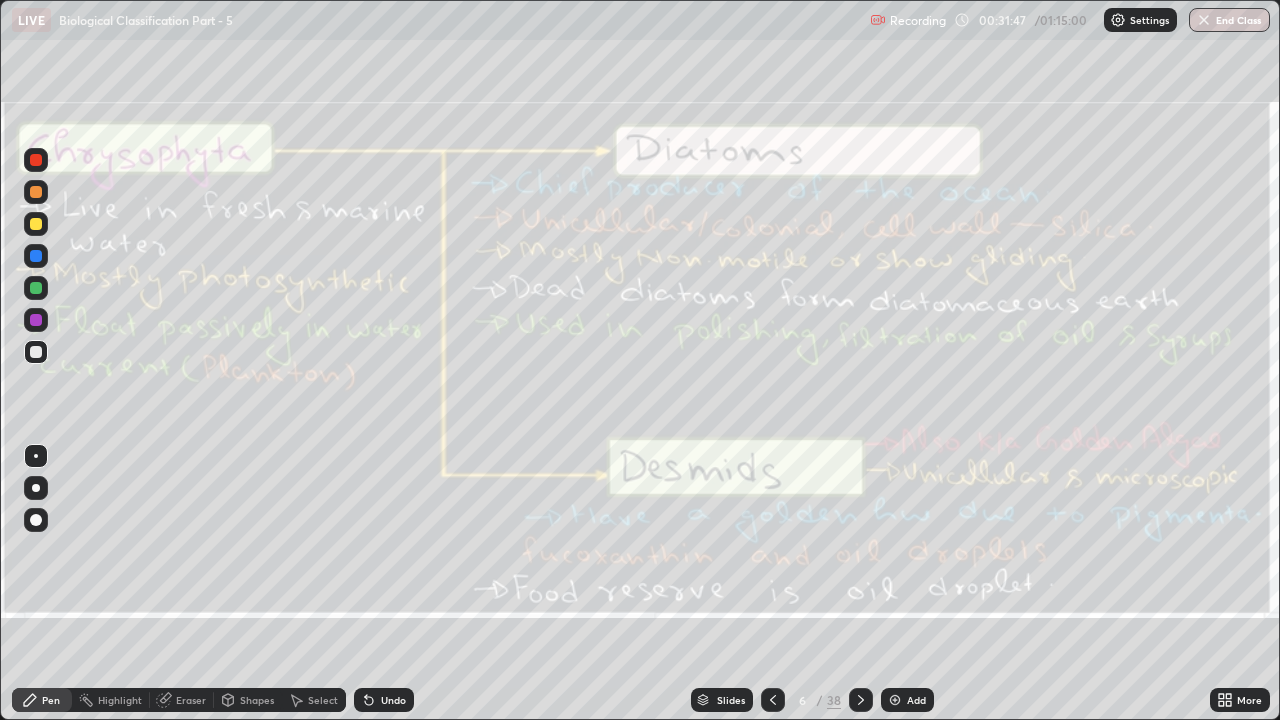 click 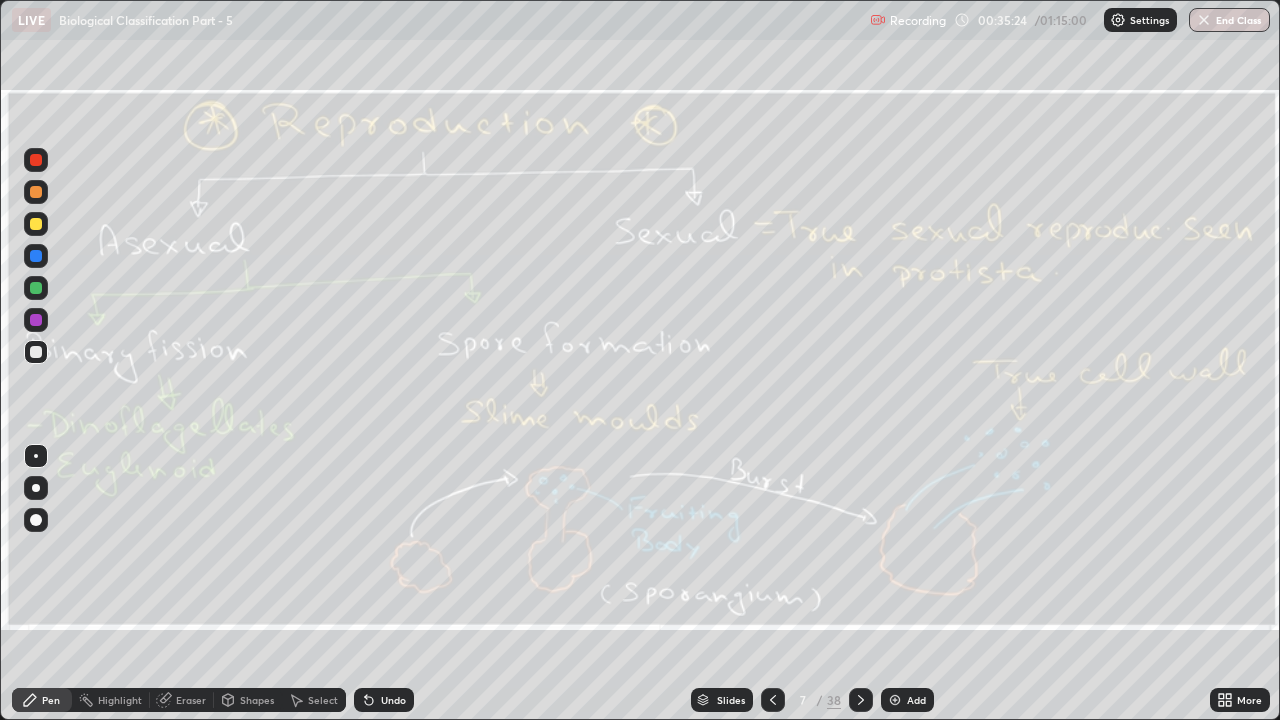 click on "Eraser" at bounding box center [191, 700] 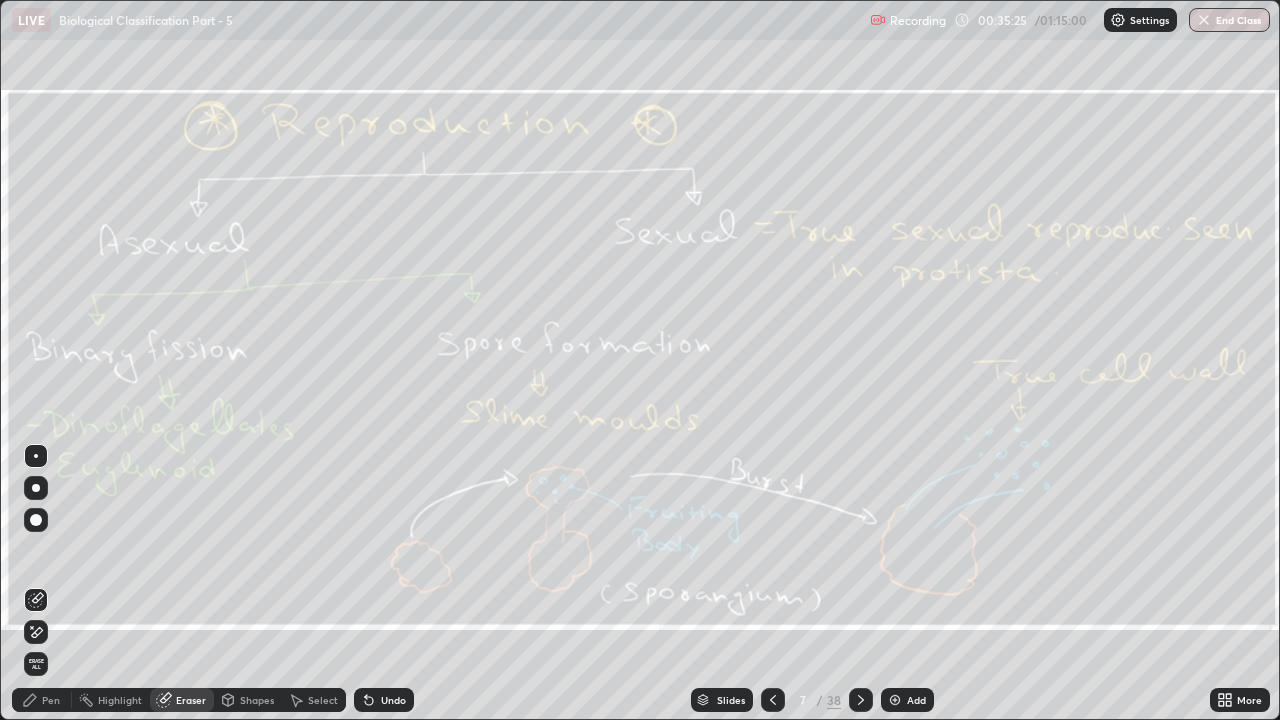 click on "Erase all" at bounding box center [36, 664] 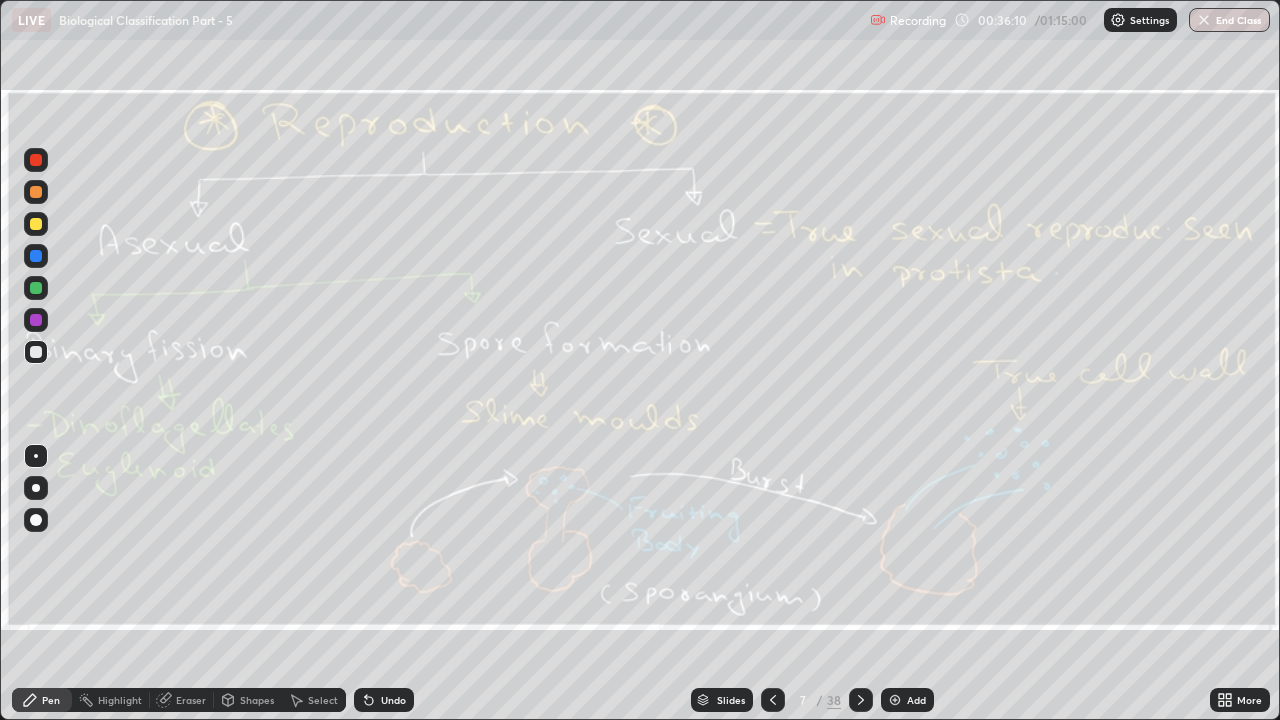 click on "Eraser" at bounding box center [191, 700] 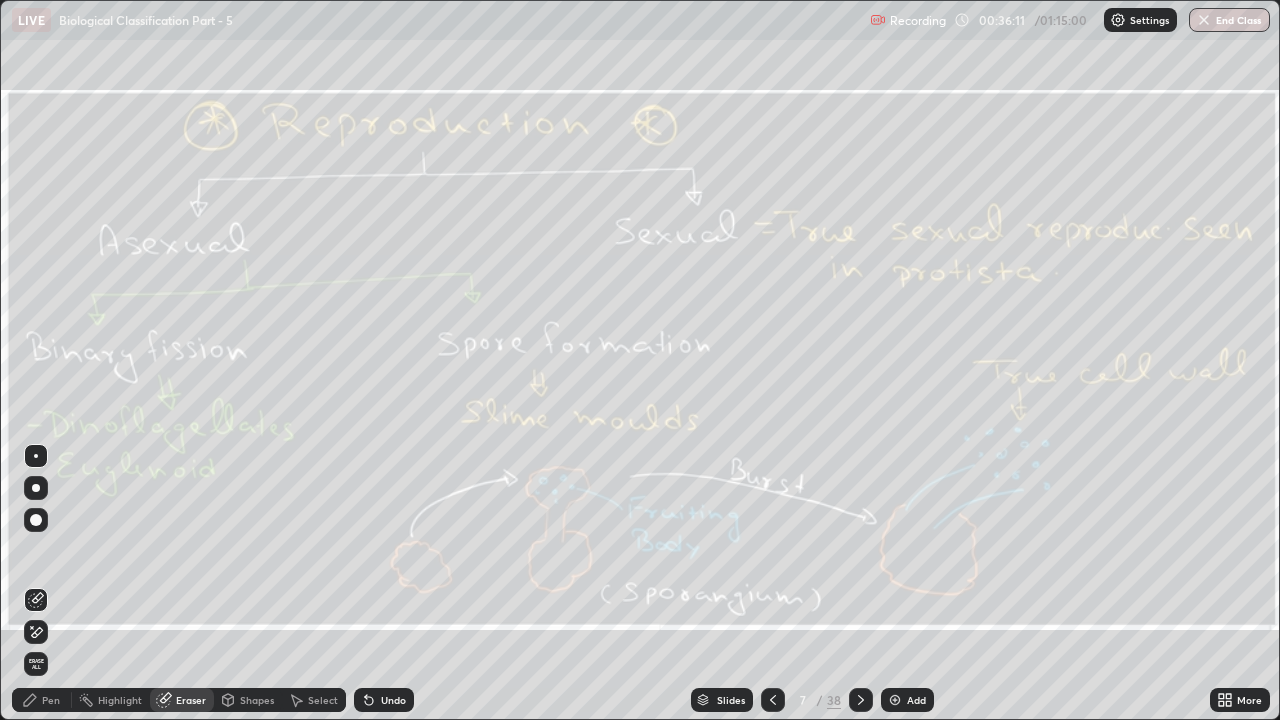 click on "Erase all" at bounding box center (36, 664) 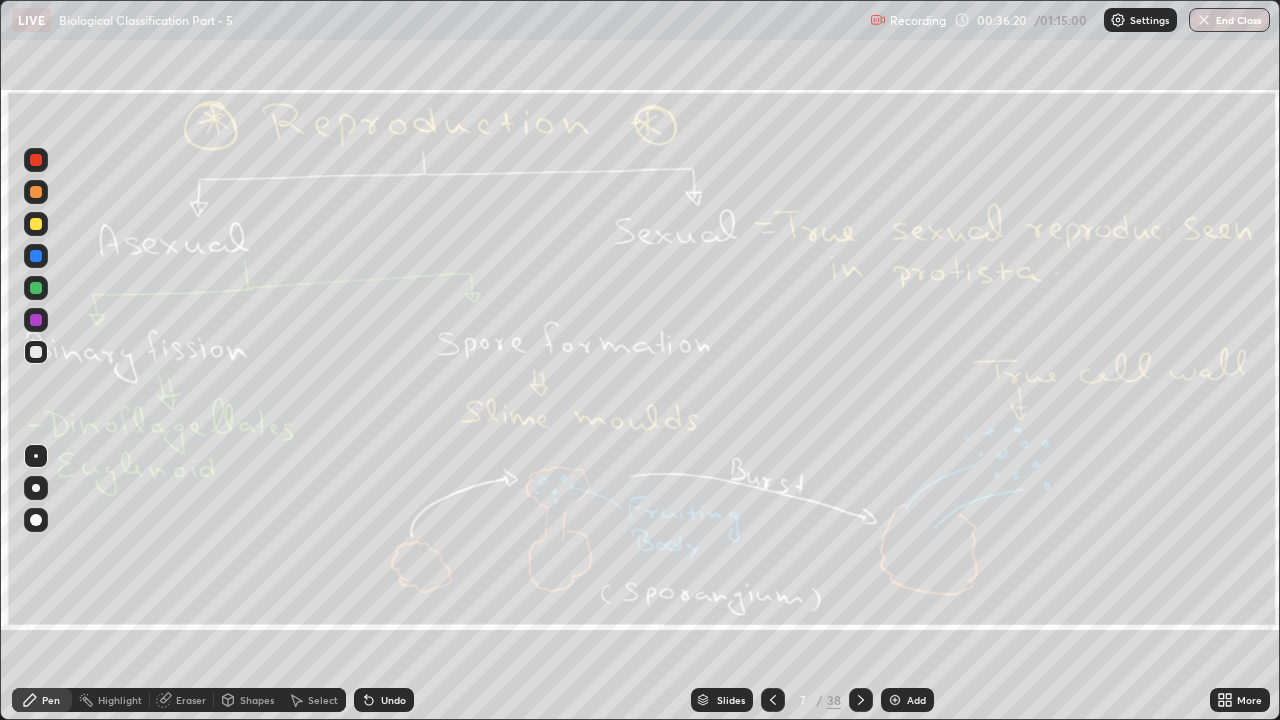 click on "Eraser" at bounding box center [191, 700] 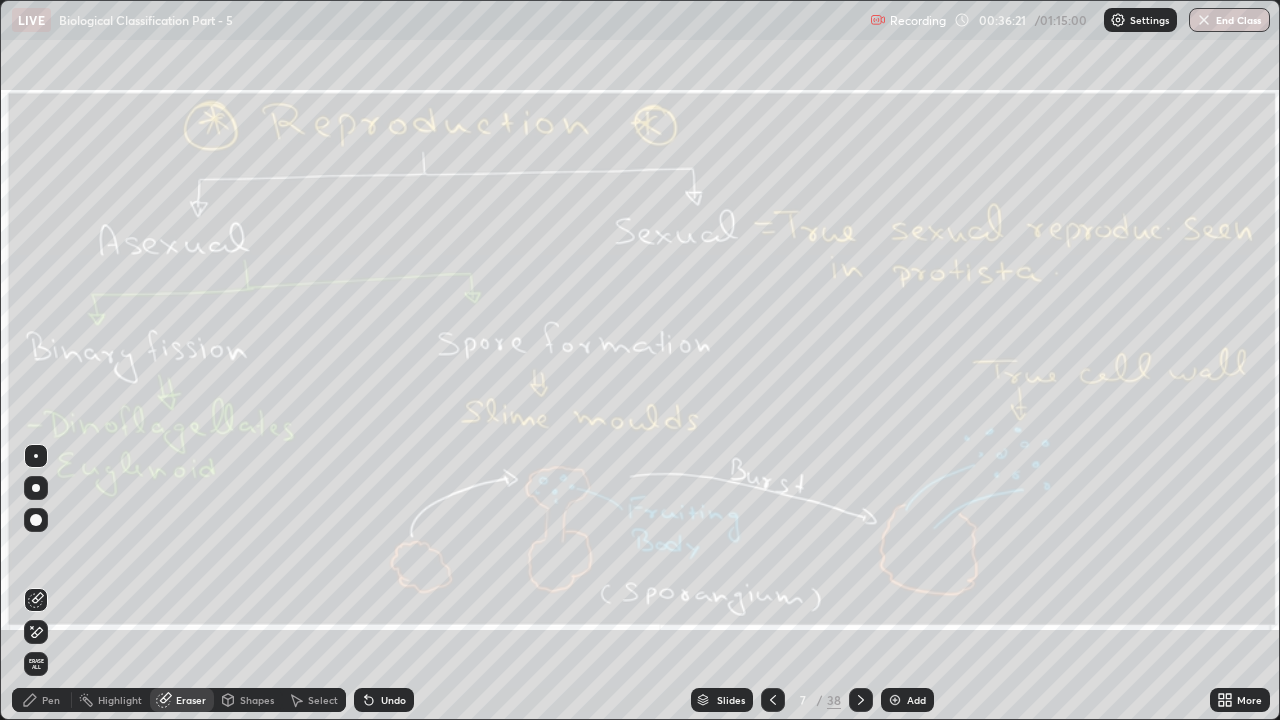 click on "Erase all" at bounding box center [36, 664] 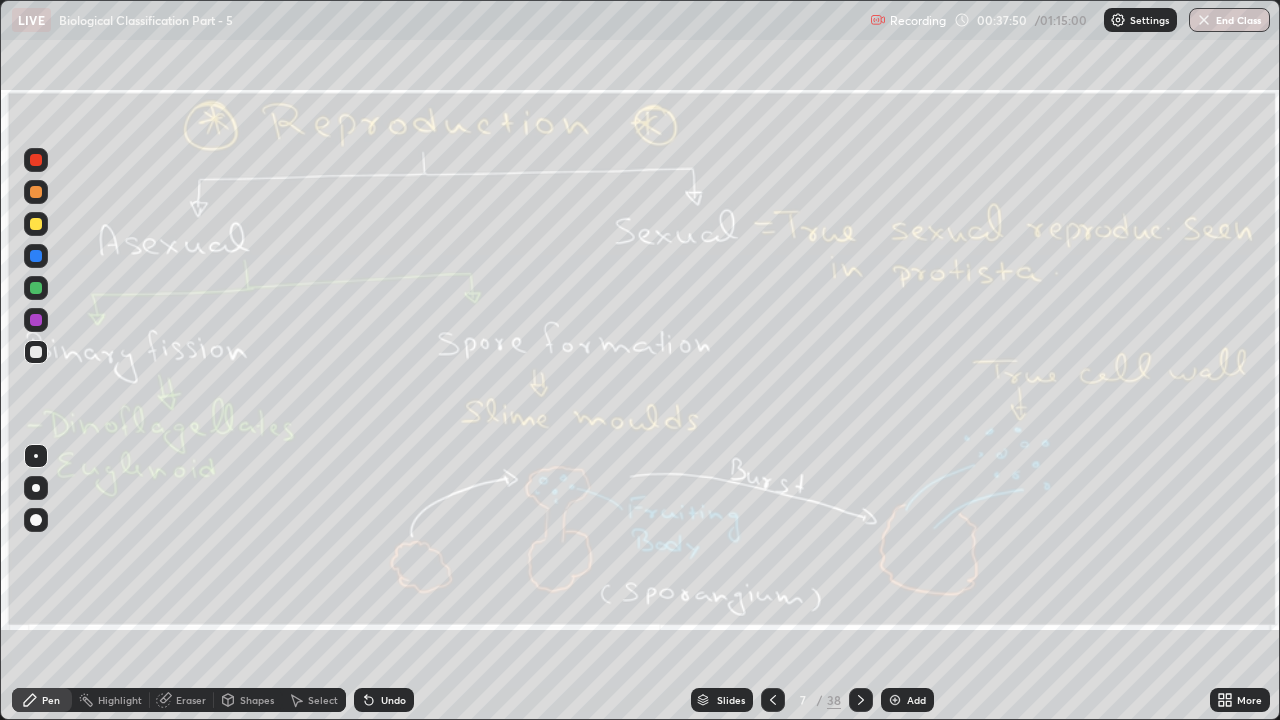 click 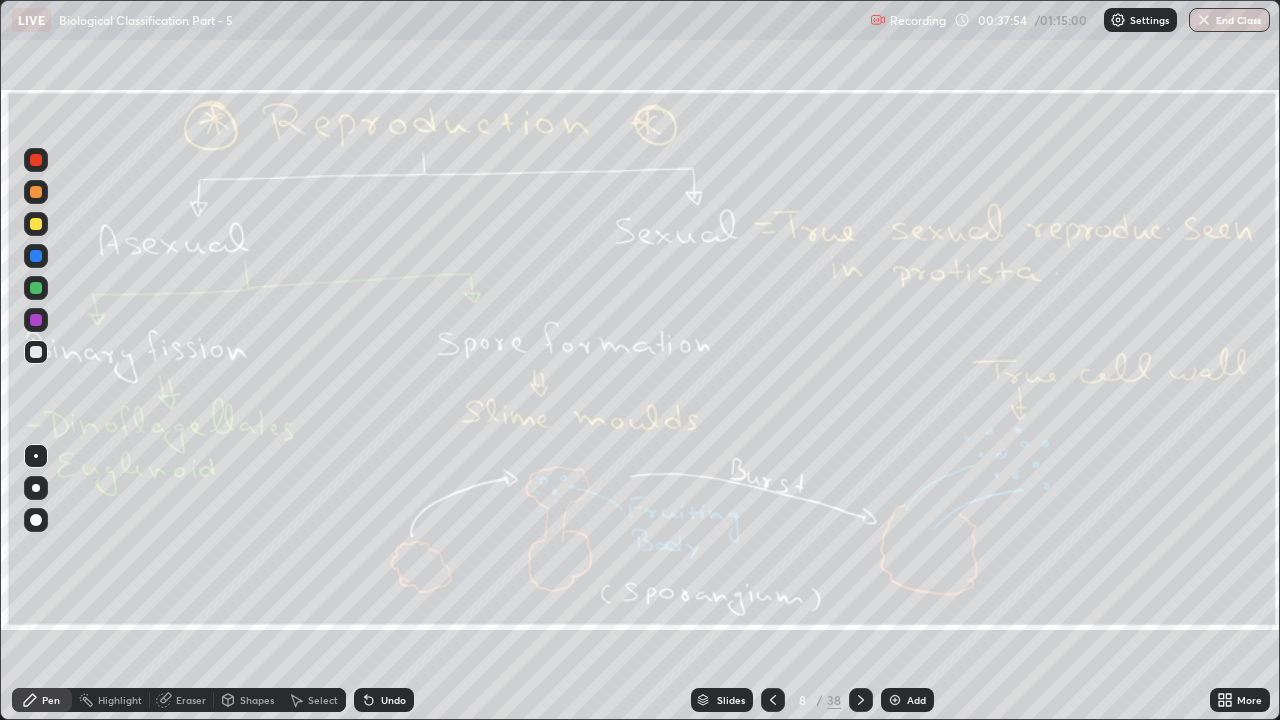 click 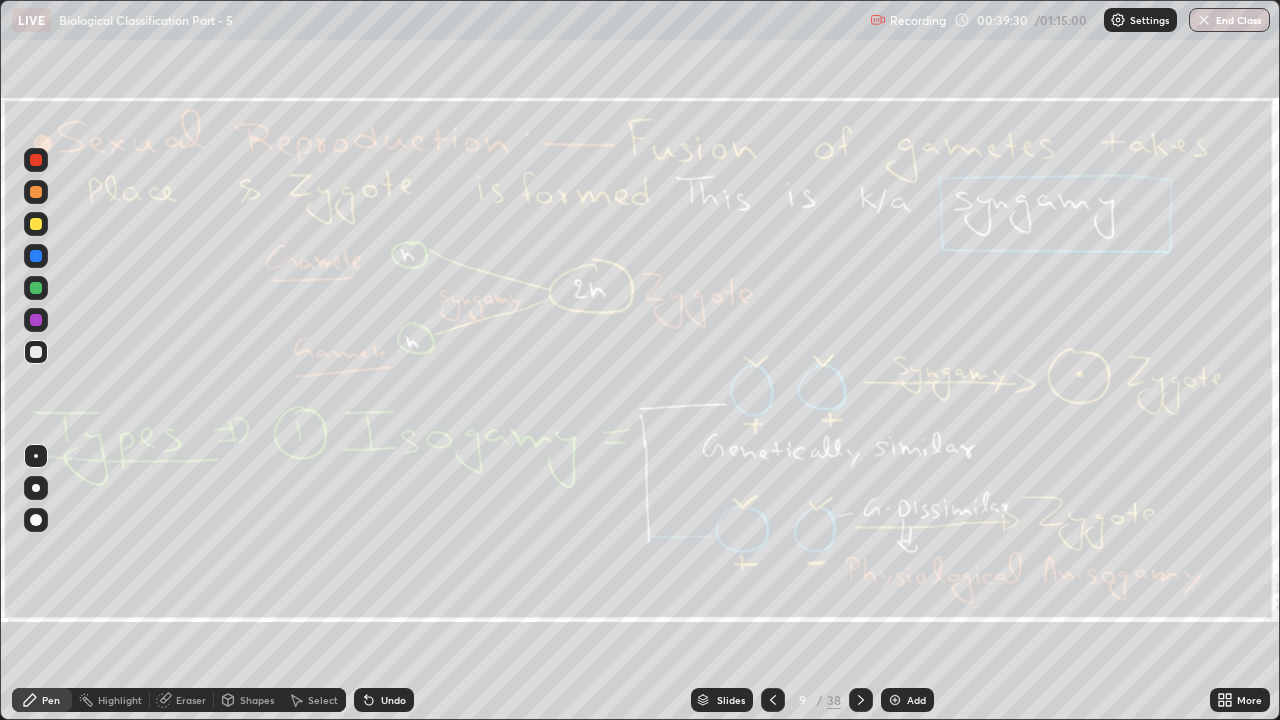 click on "Eraser" at bounding box center [191, 700] 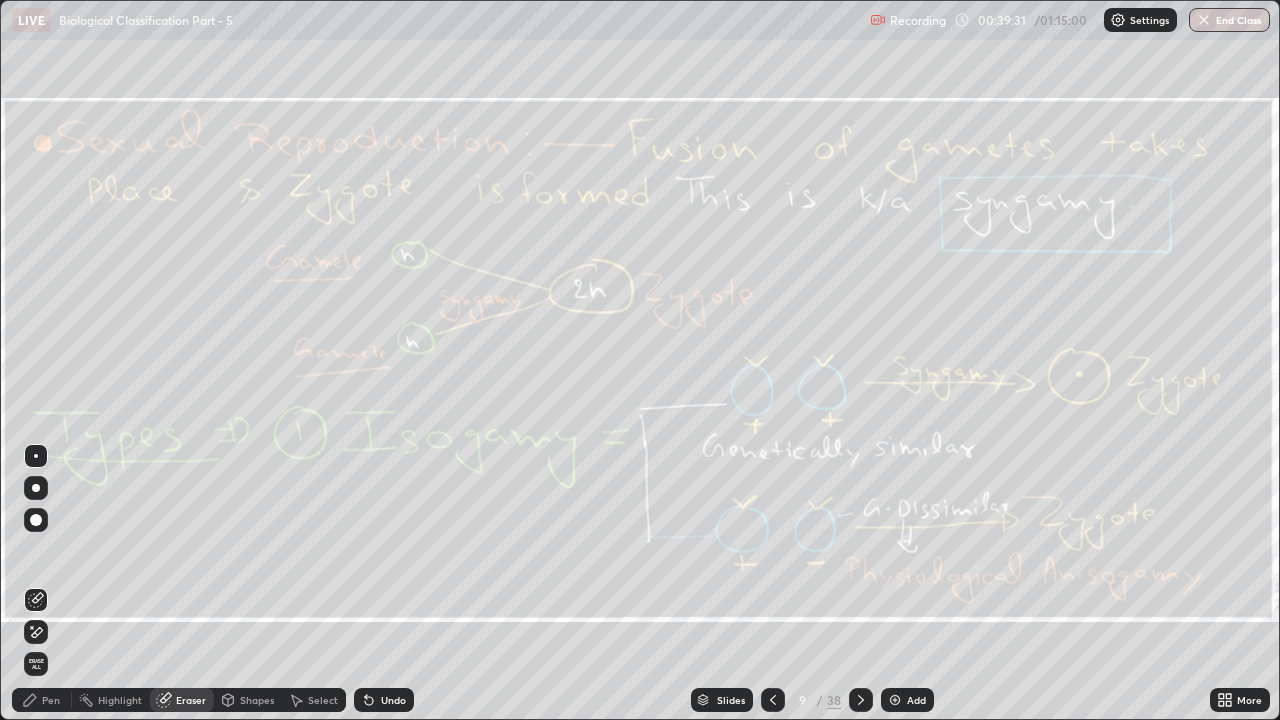 click on "Erase all" at bounding box center (36, 664) 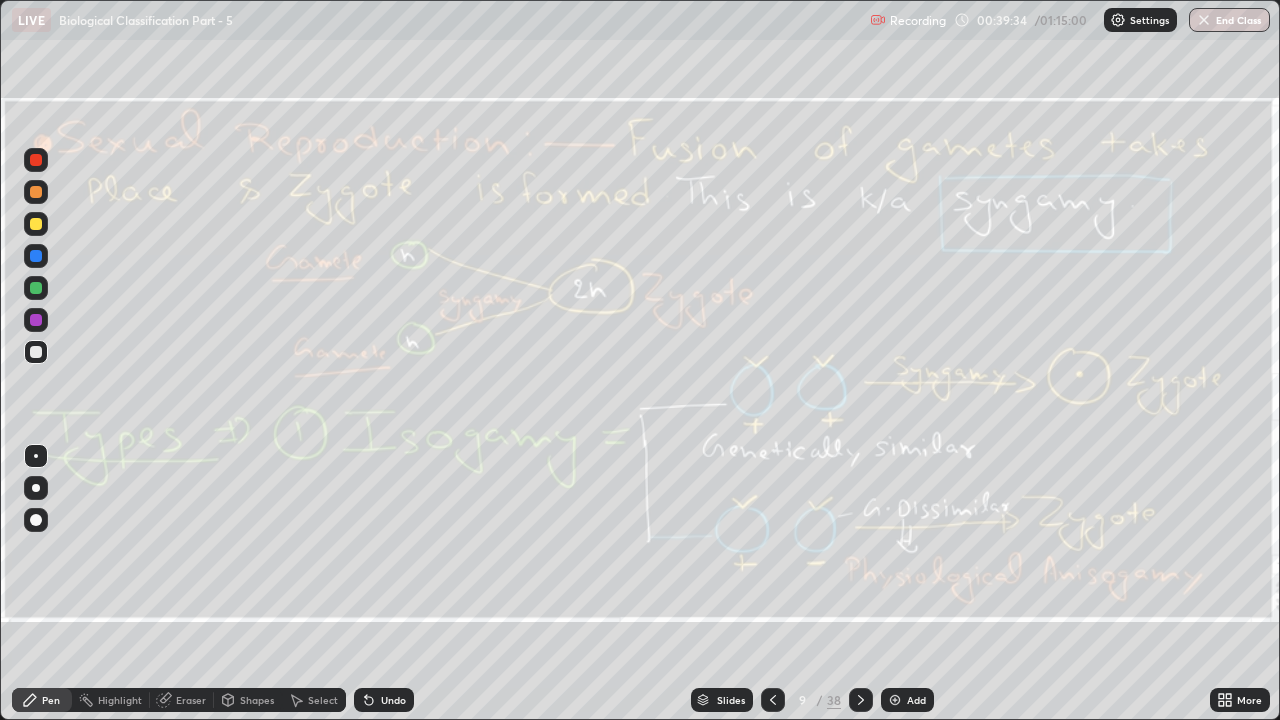 click on "Eraser" at bounding box center [191, 700] 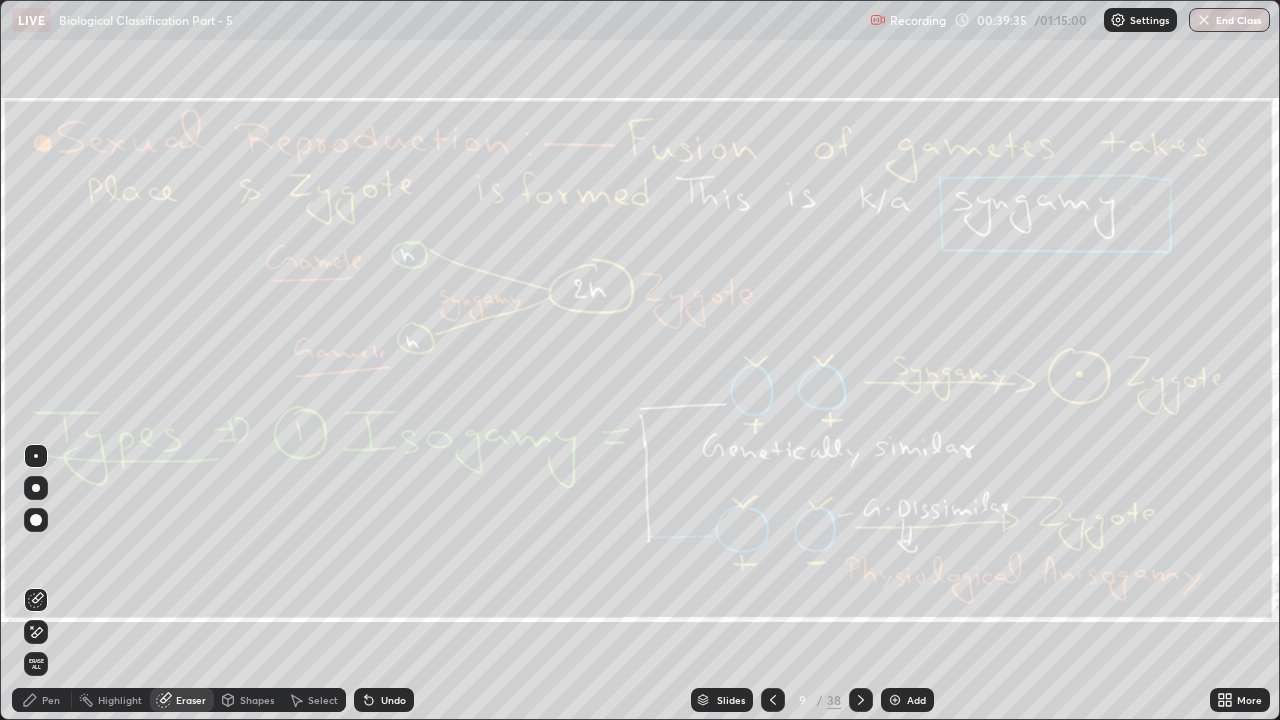 click on "Erase all" at bounding box center (36, 664) 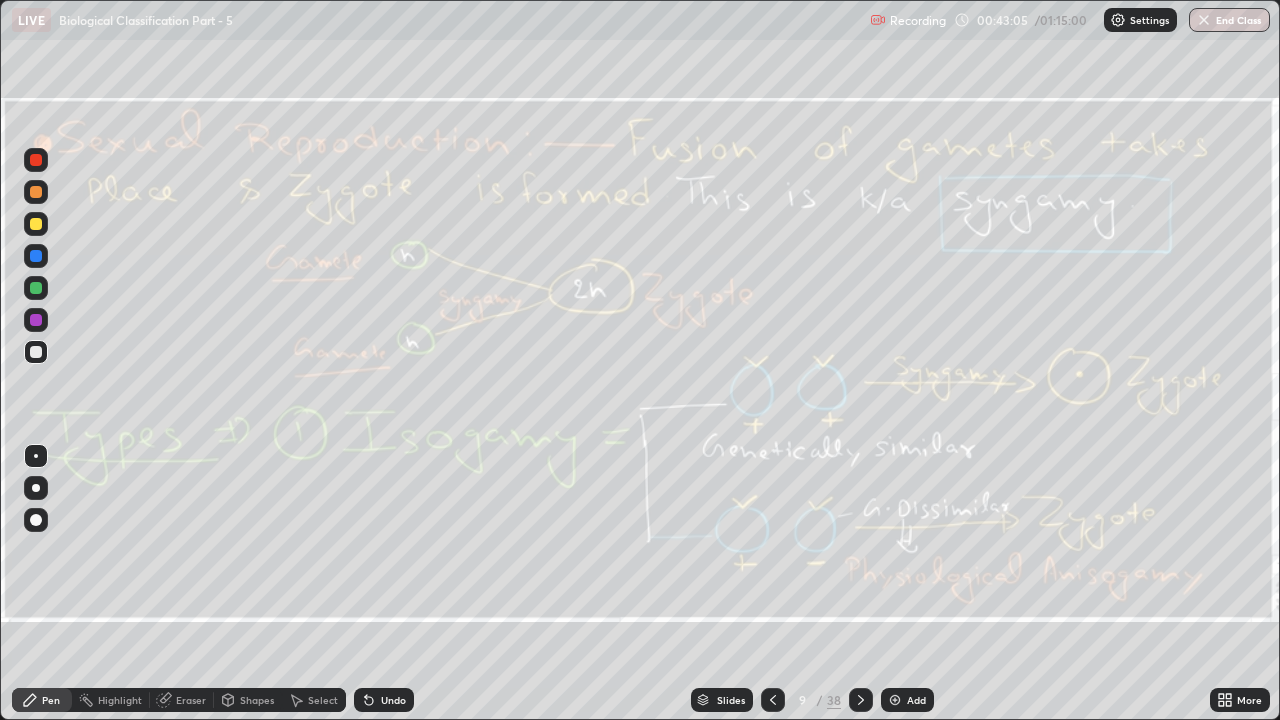 click at bounding box center [36, 160] 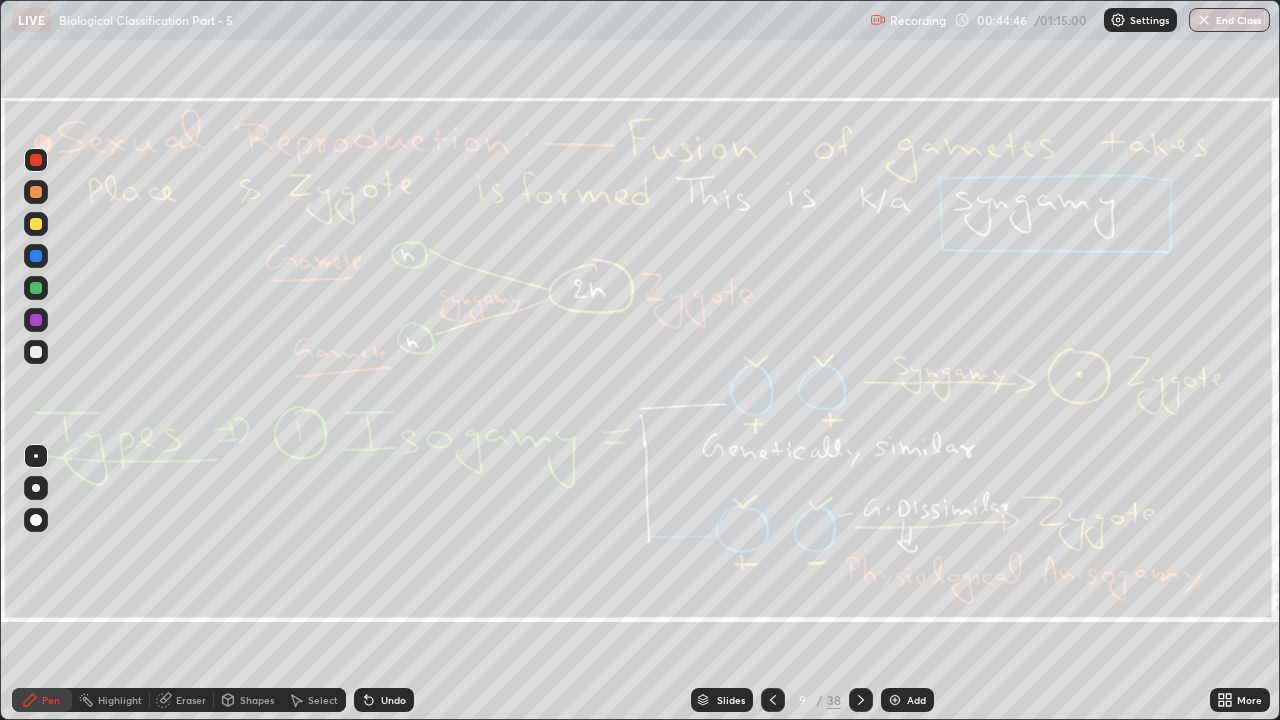 click on "Eraser" at bounding box center (191, 700) 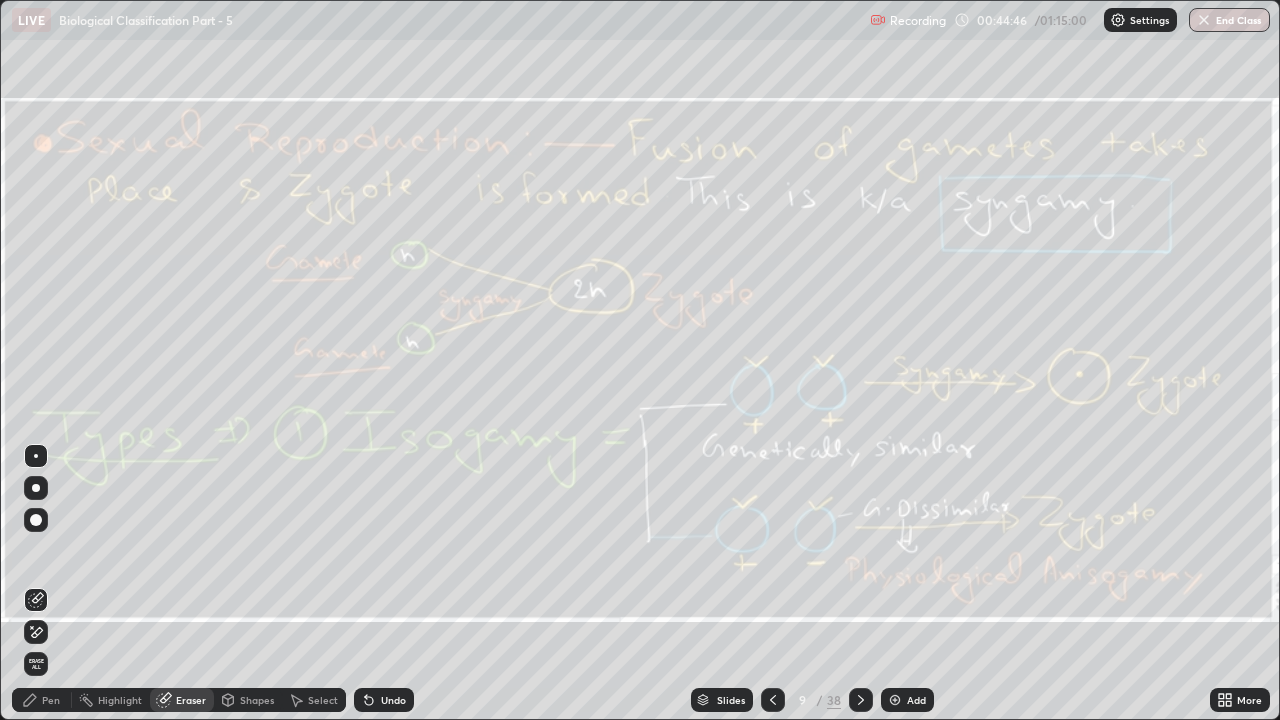 click on "Erase all" at bounding box center [36, 664] 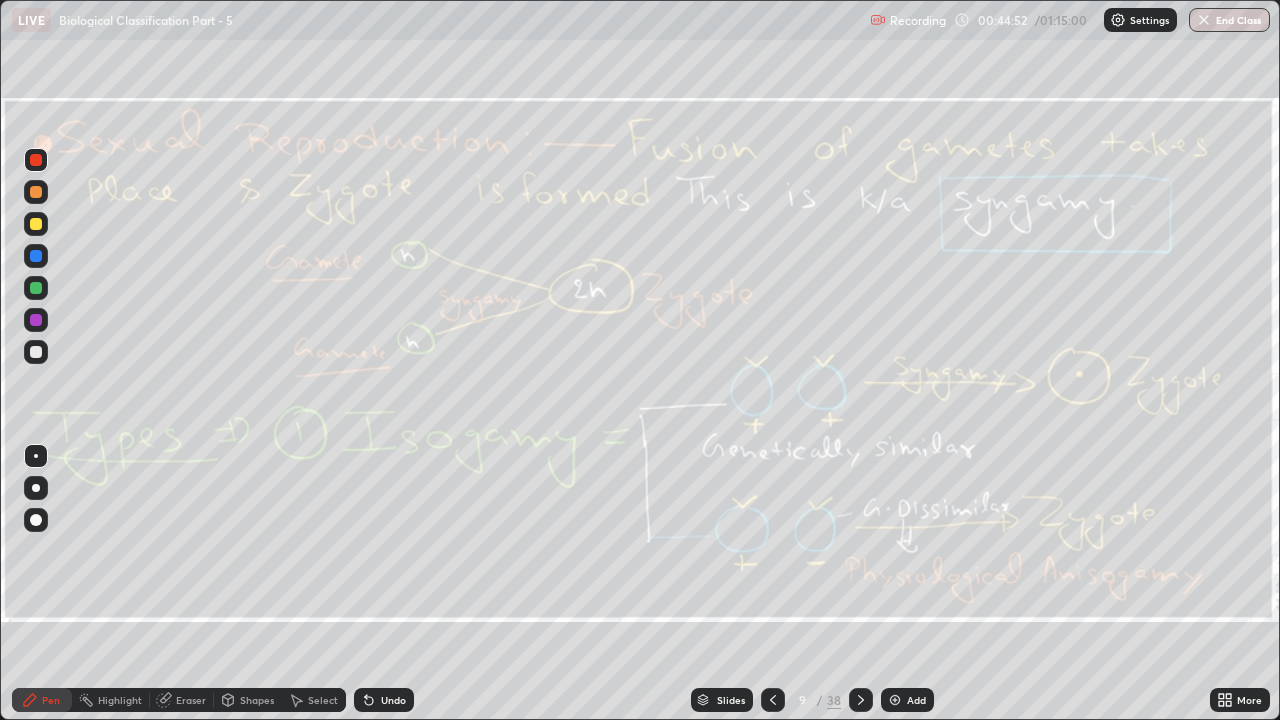 click at bounding box center (861, 700) 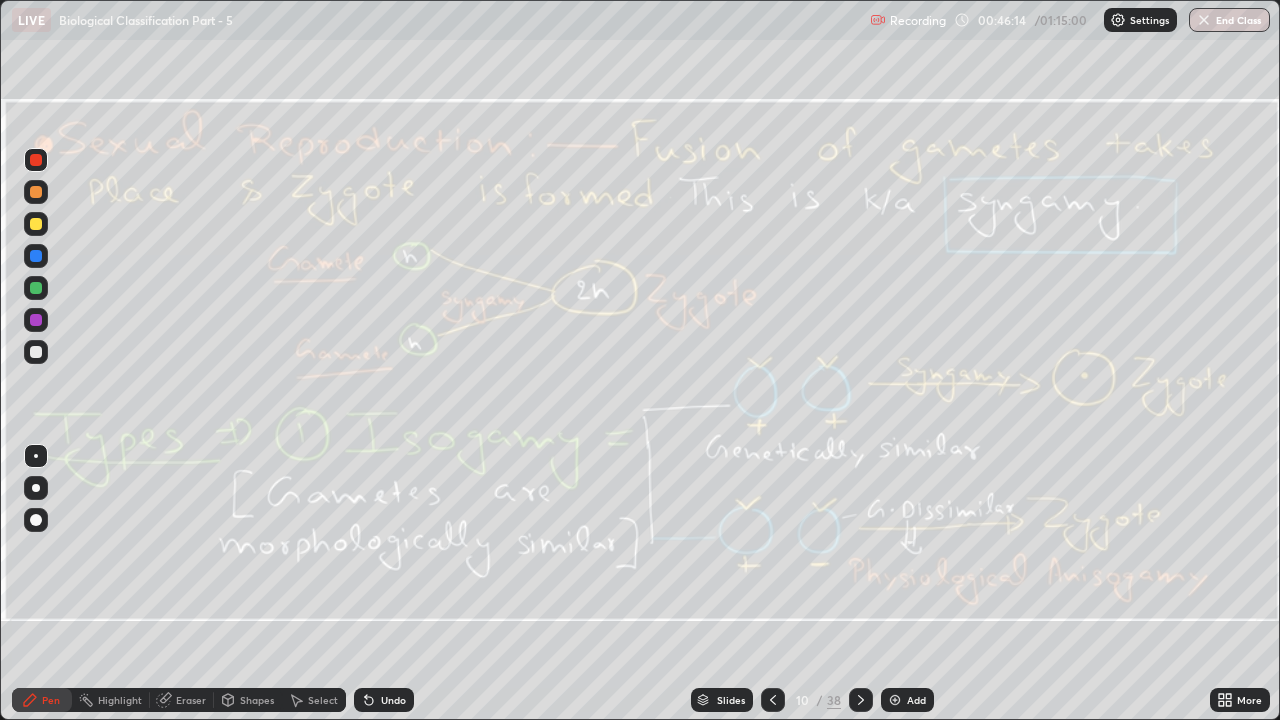 click on "Eraser" at bounding box center (191, 700) 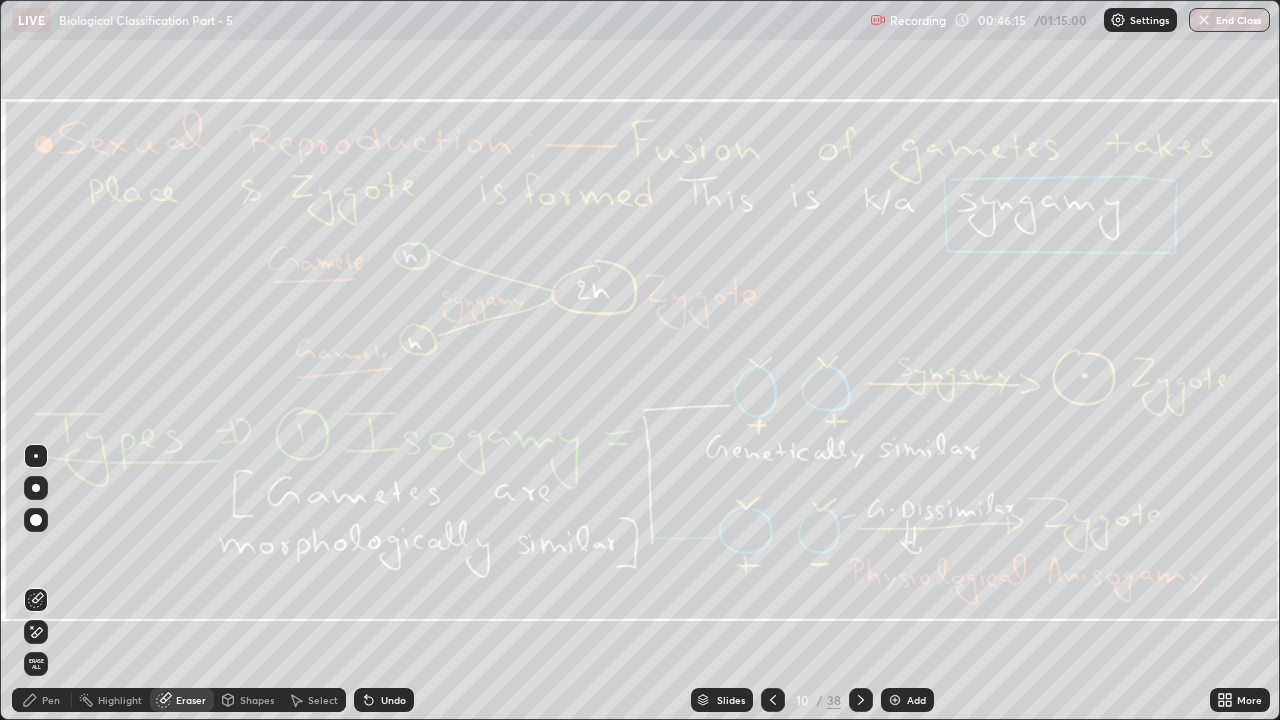 click on "Erase all" at bounding box center [36, 664] 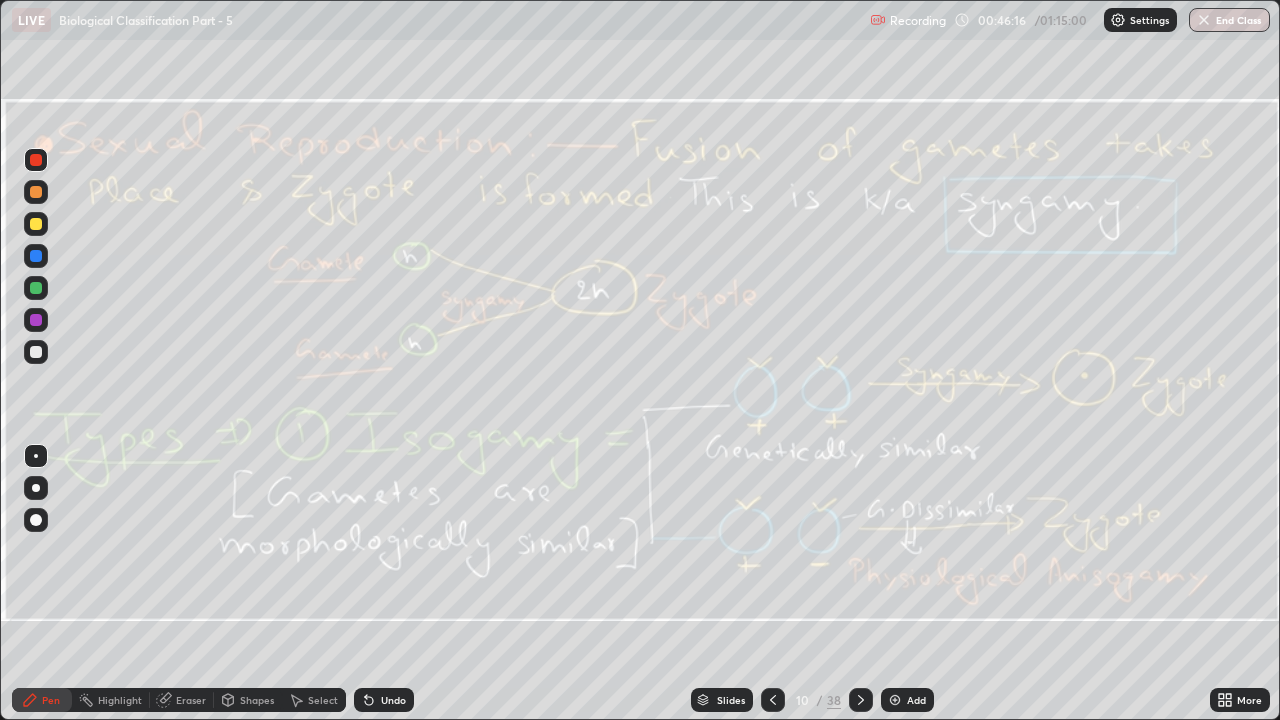 click 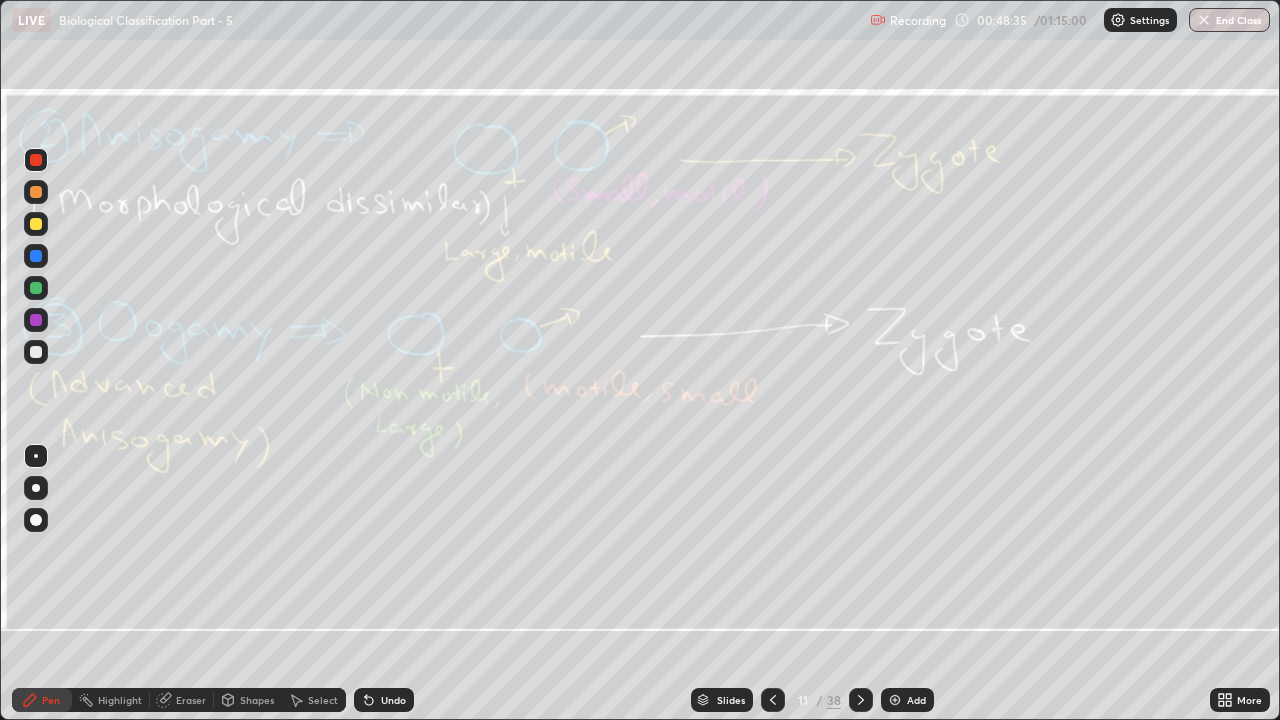 click on "Eraser" at bounding box center [191, 700] 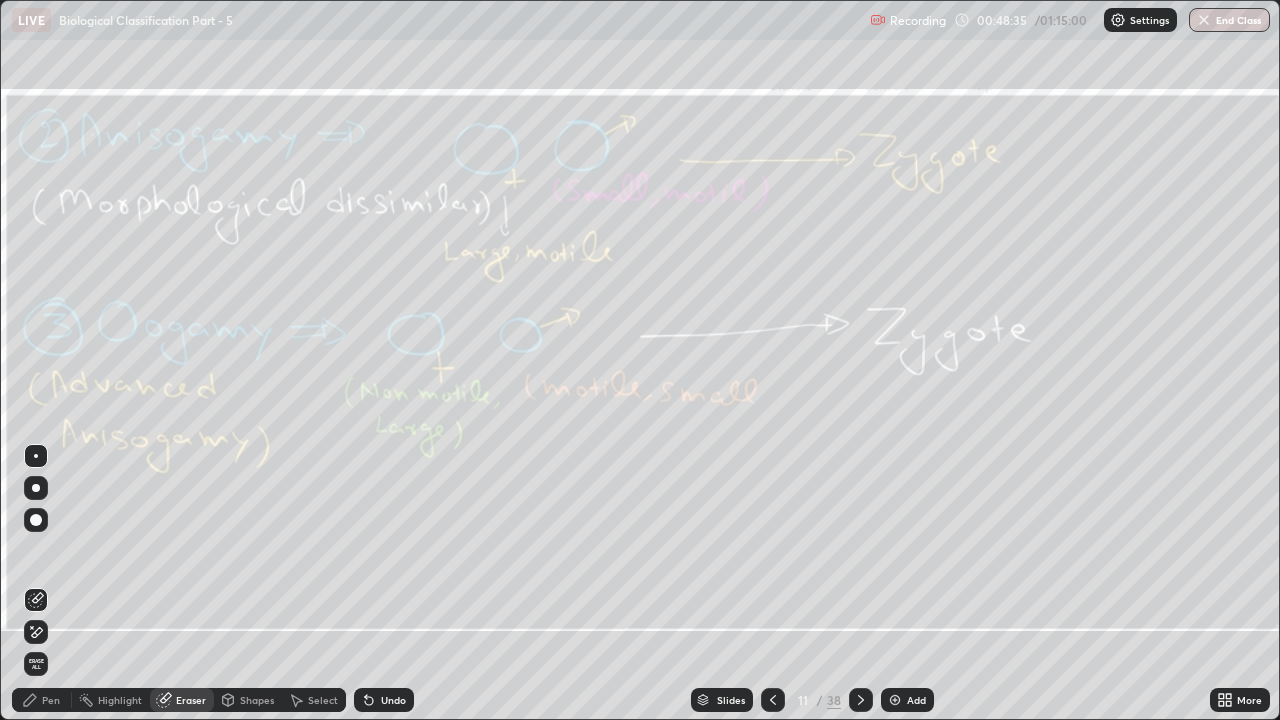 click on "Erase all" at bounding box center (36, 664) 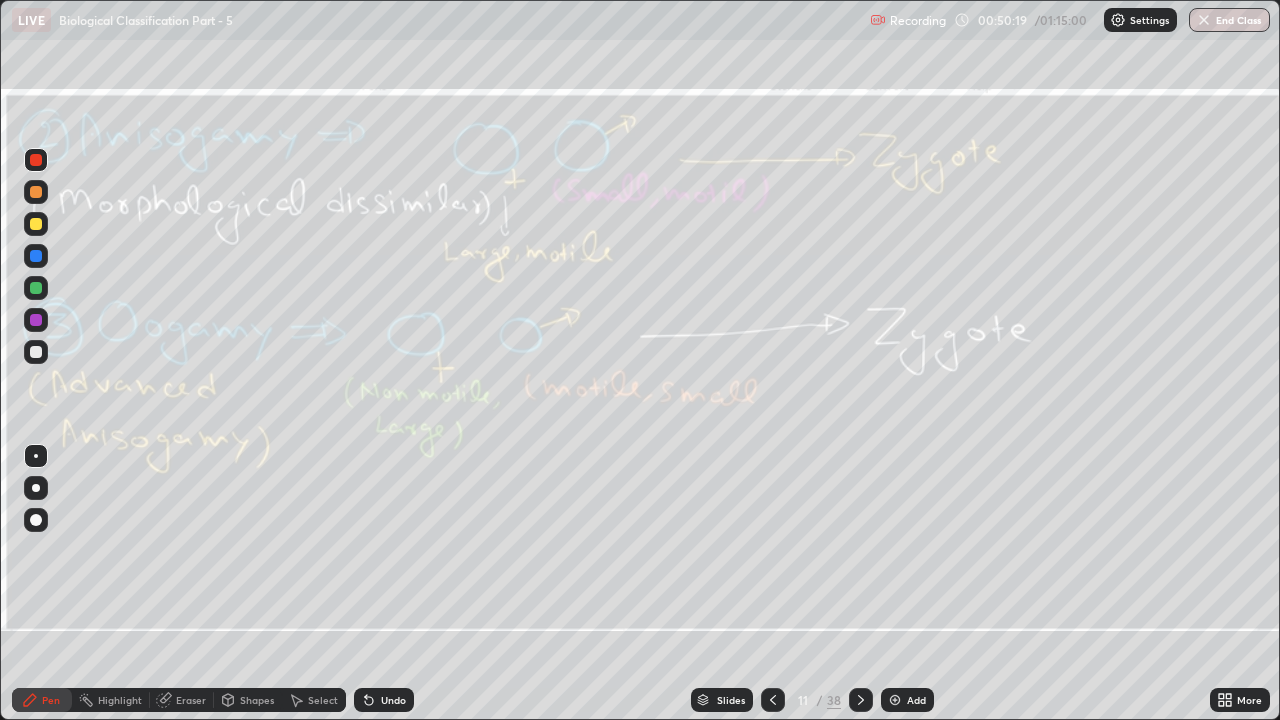 click 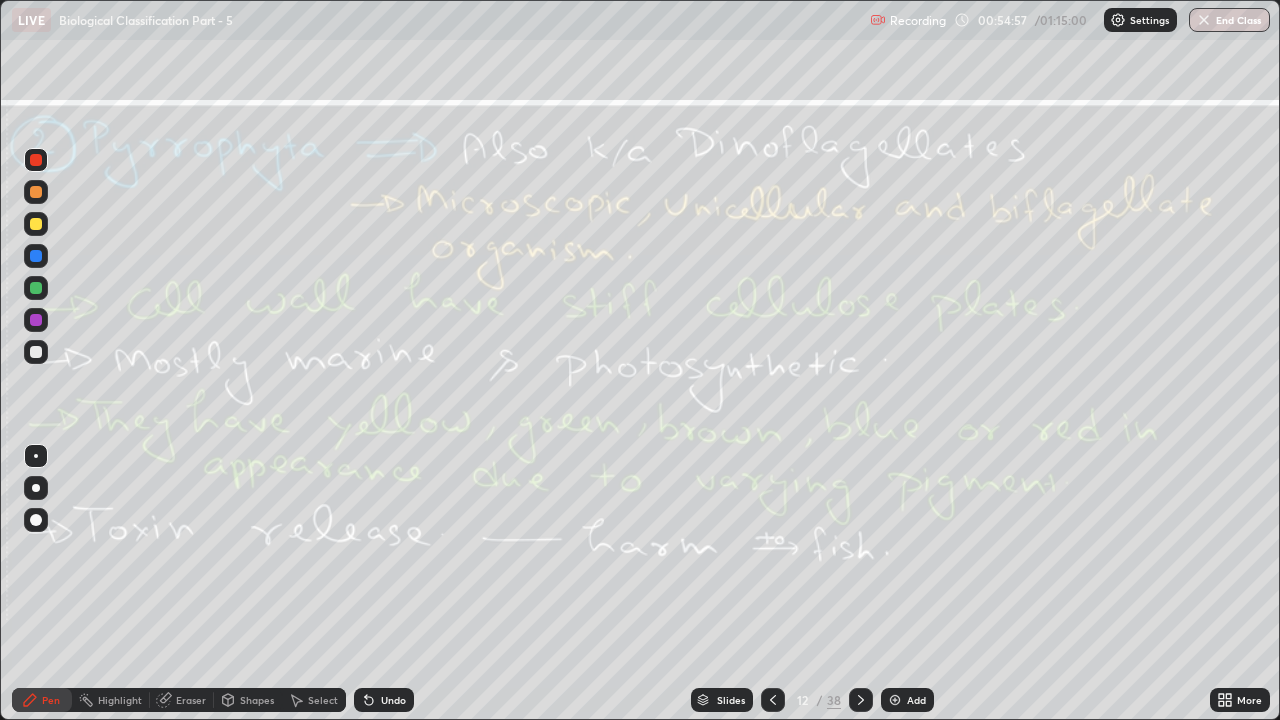 click on "Eraser" at bounding box center [191, 700] 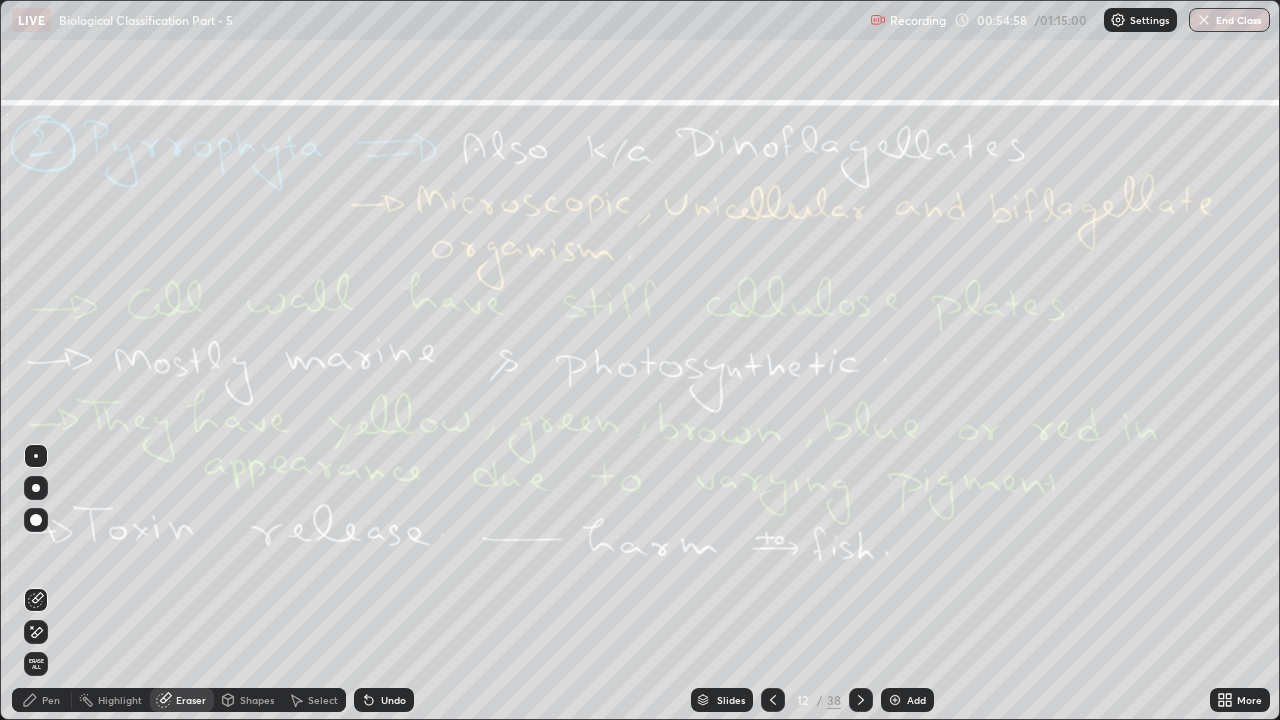 click on "Erase all" at bounding box center (36, 664) 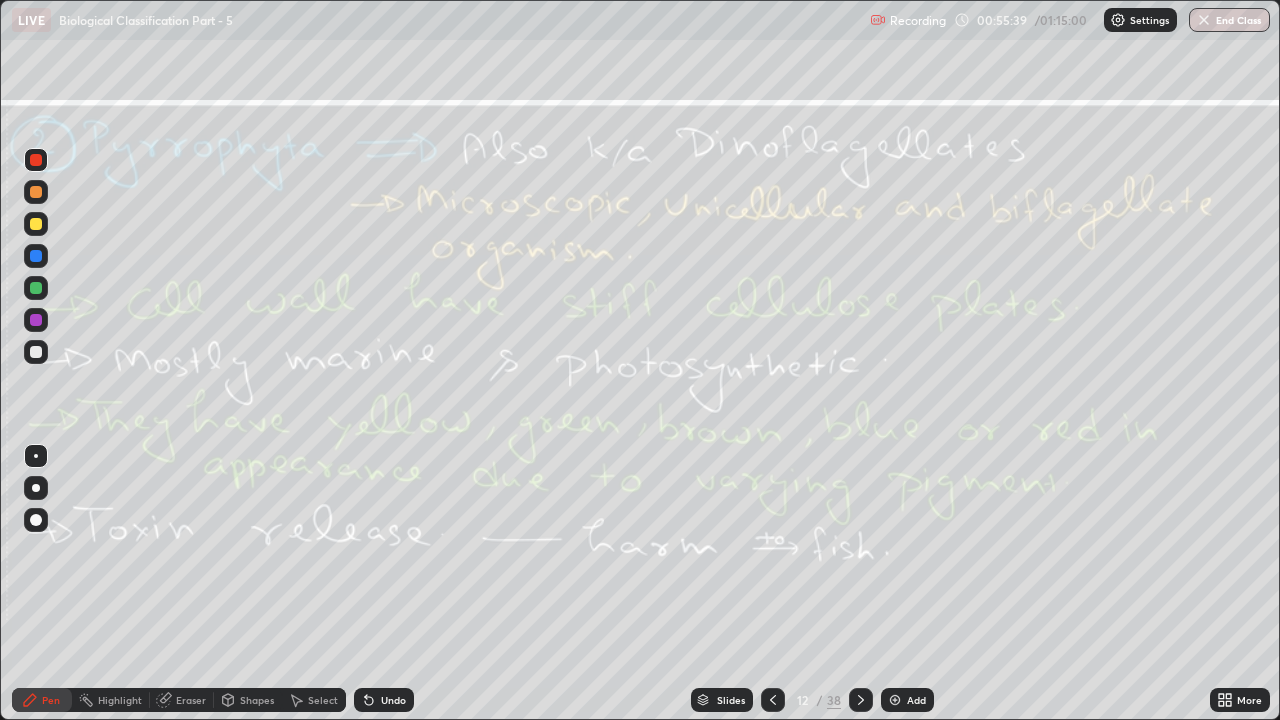 click on "Eraser" at bounding box center [191, 700] 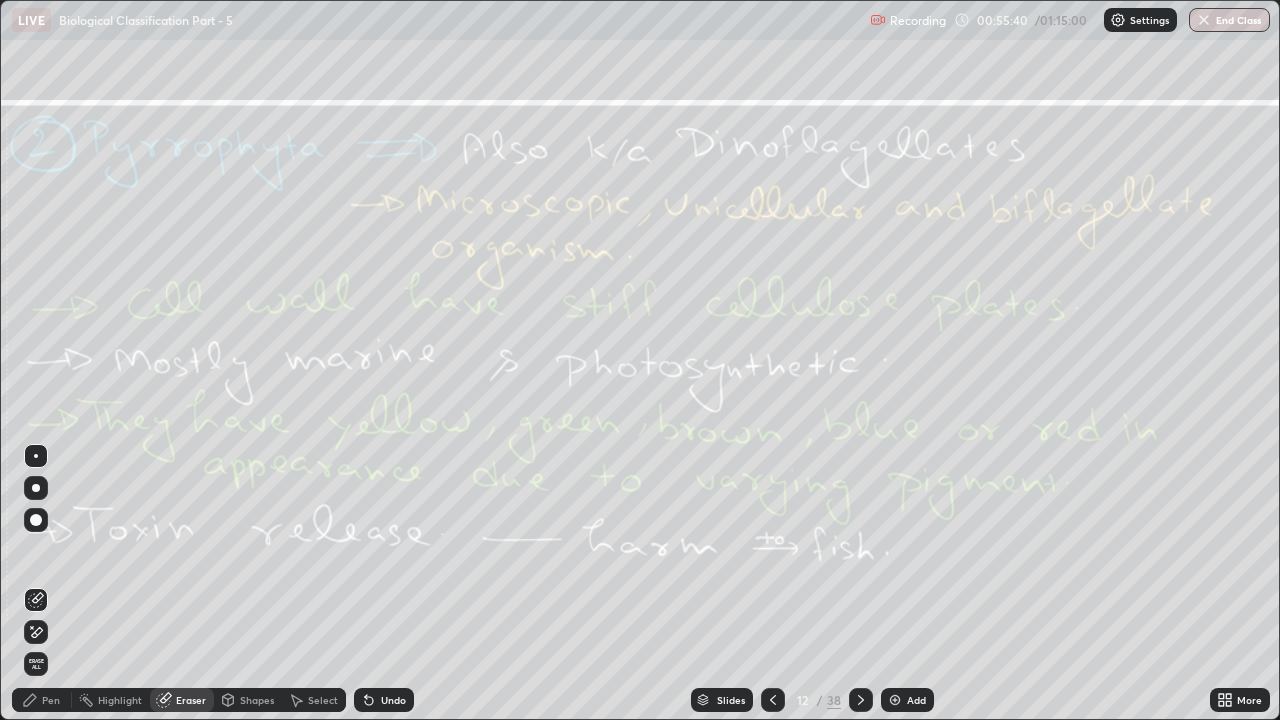 click on "Erase all" at bounding box center [36, 664] 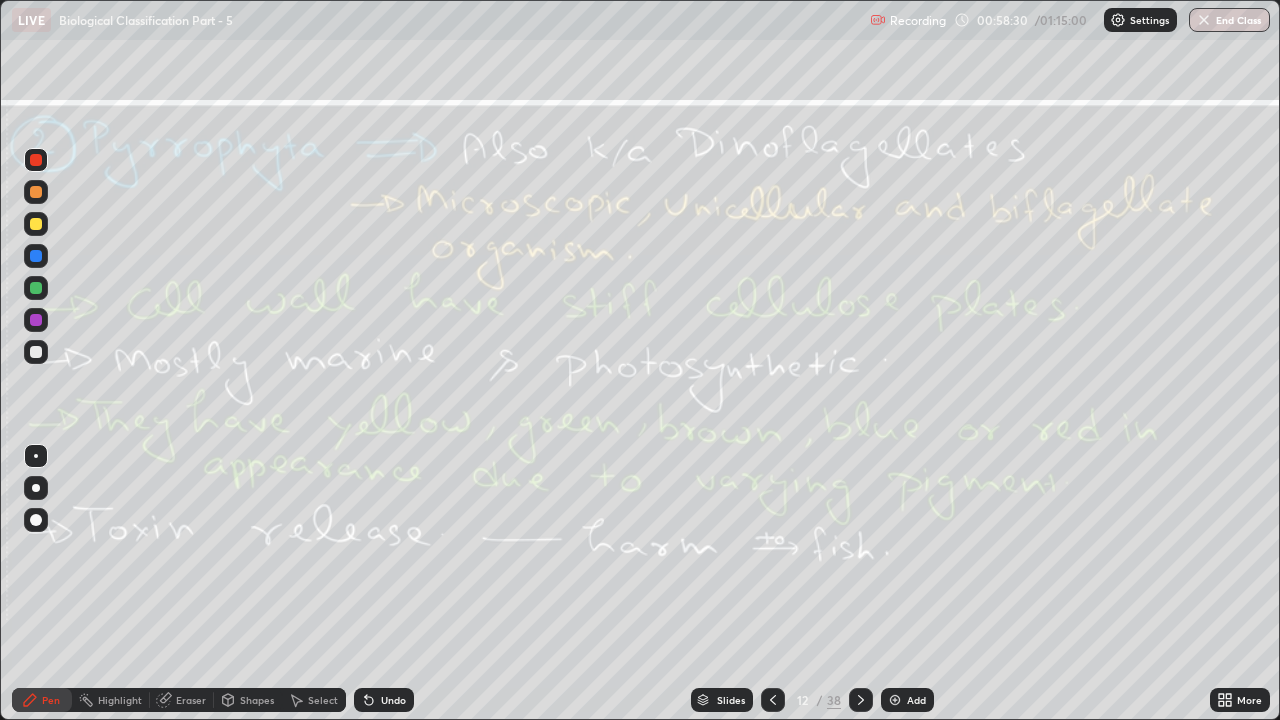 click 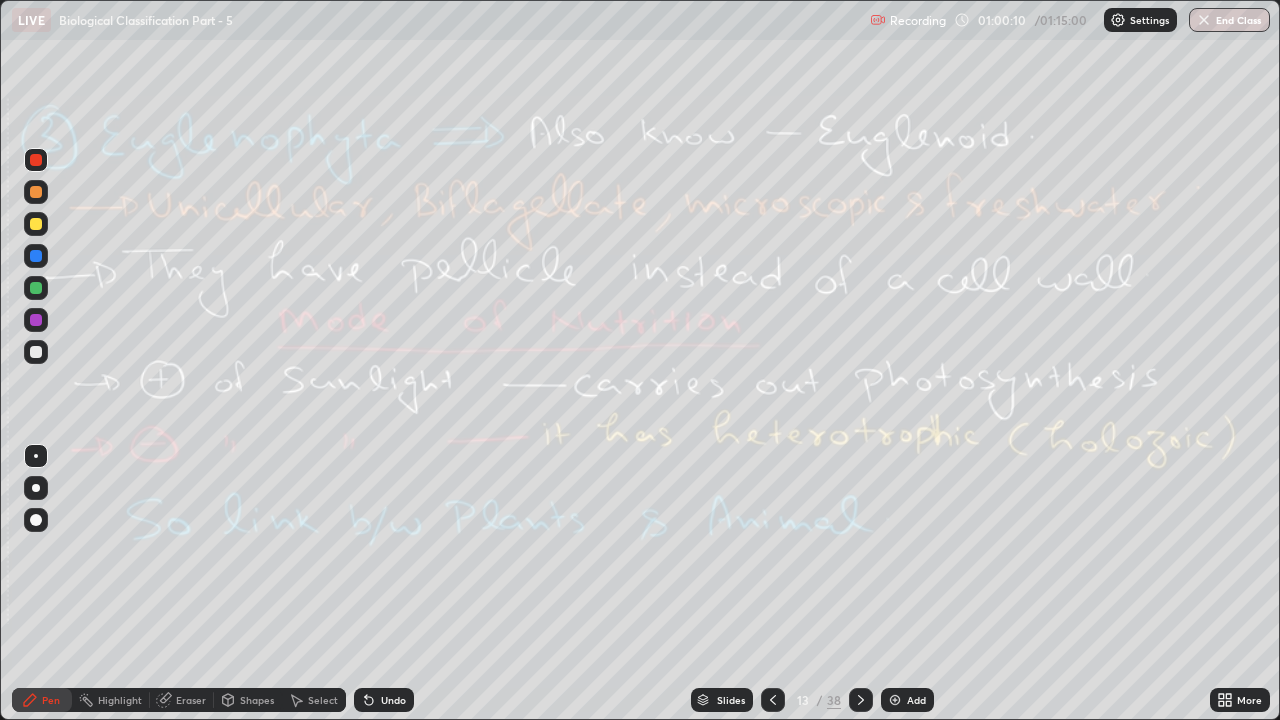click on "Eraser" at bounding box center [191, 700] 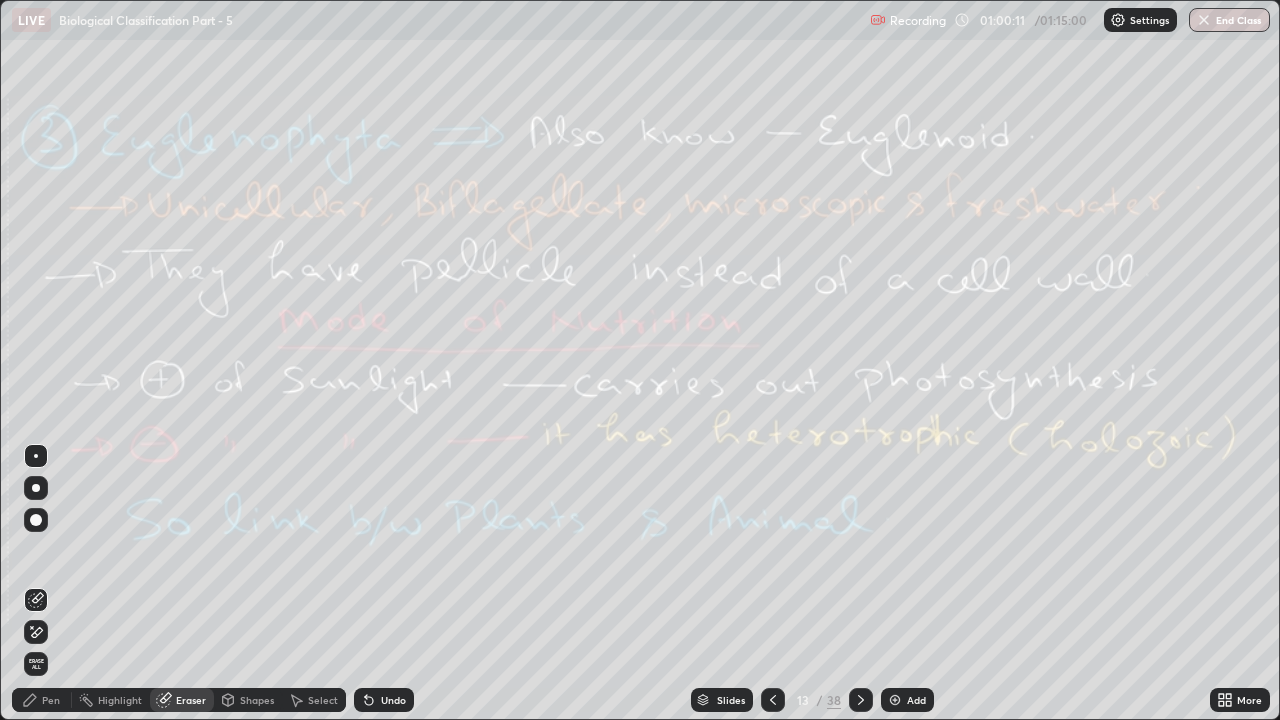 click on "Erase all" at bounding box center (36, 664) 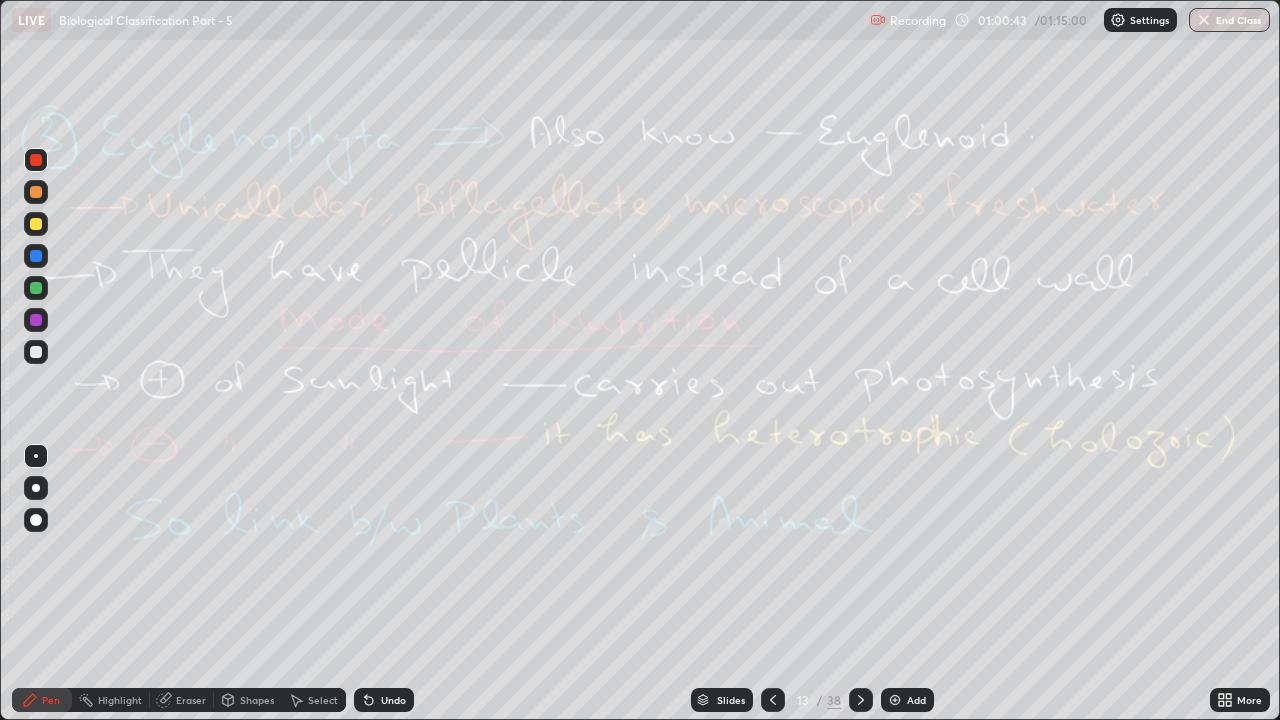 click on "Eraser" at bounding box center (191, 700) 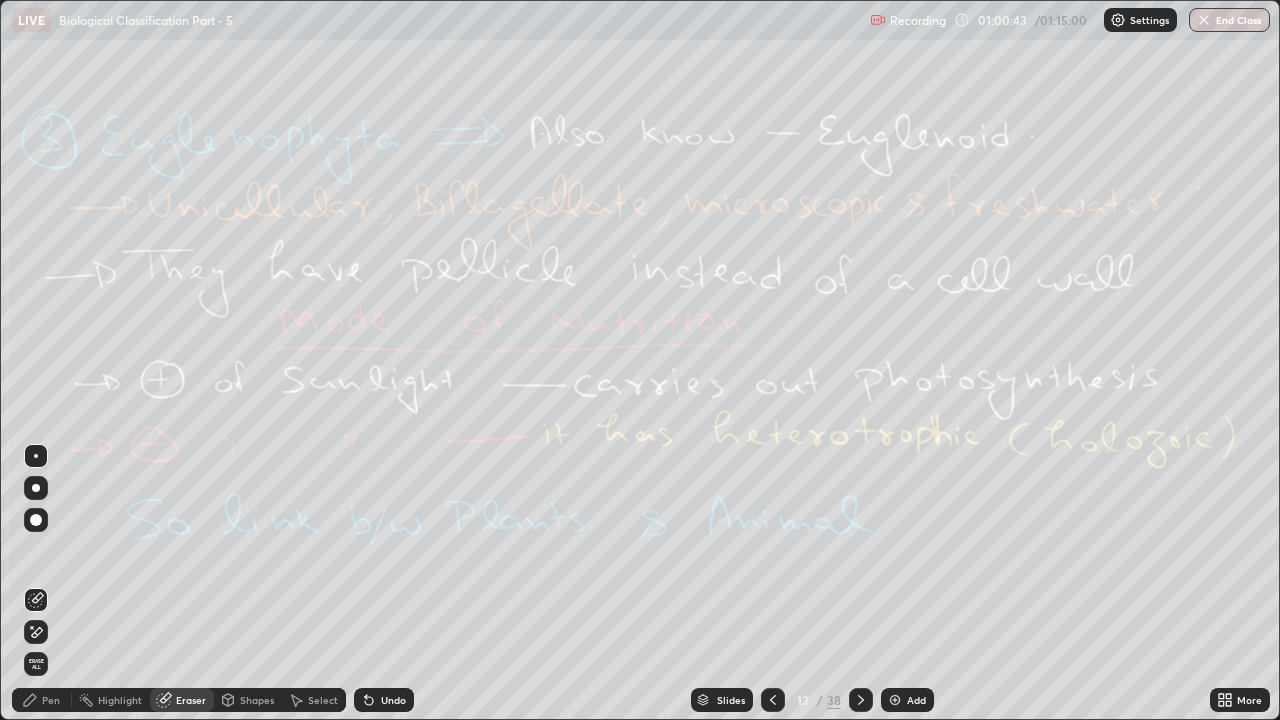 click on "Erase all" at bounding box center [36, 664] 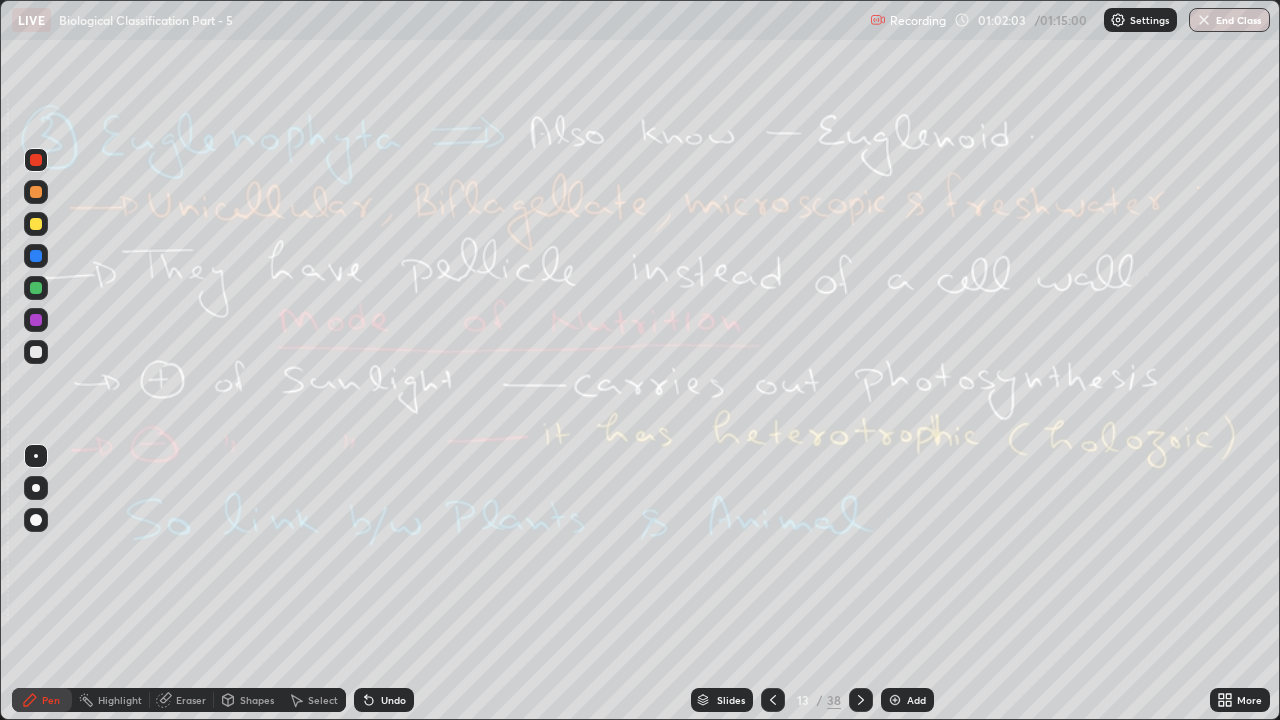 click 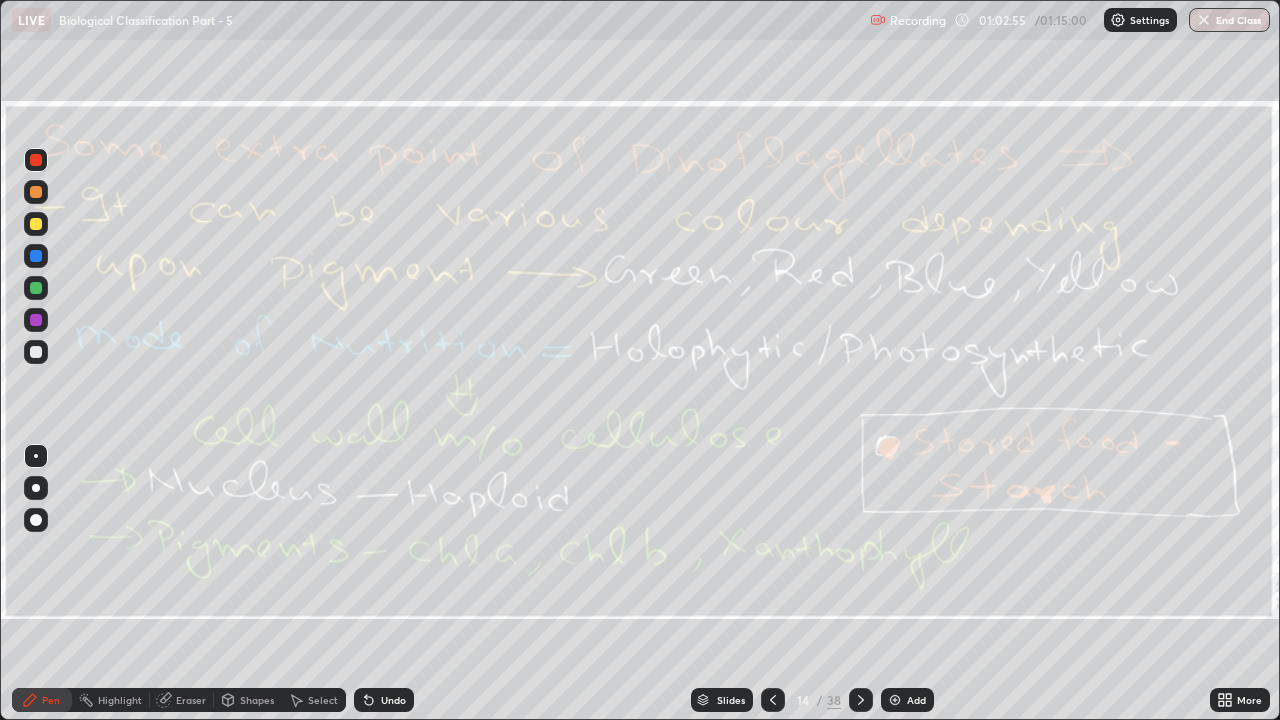 click on "Eraser" at bounding box center (191, 700) 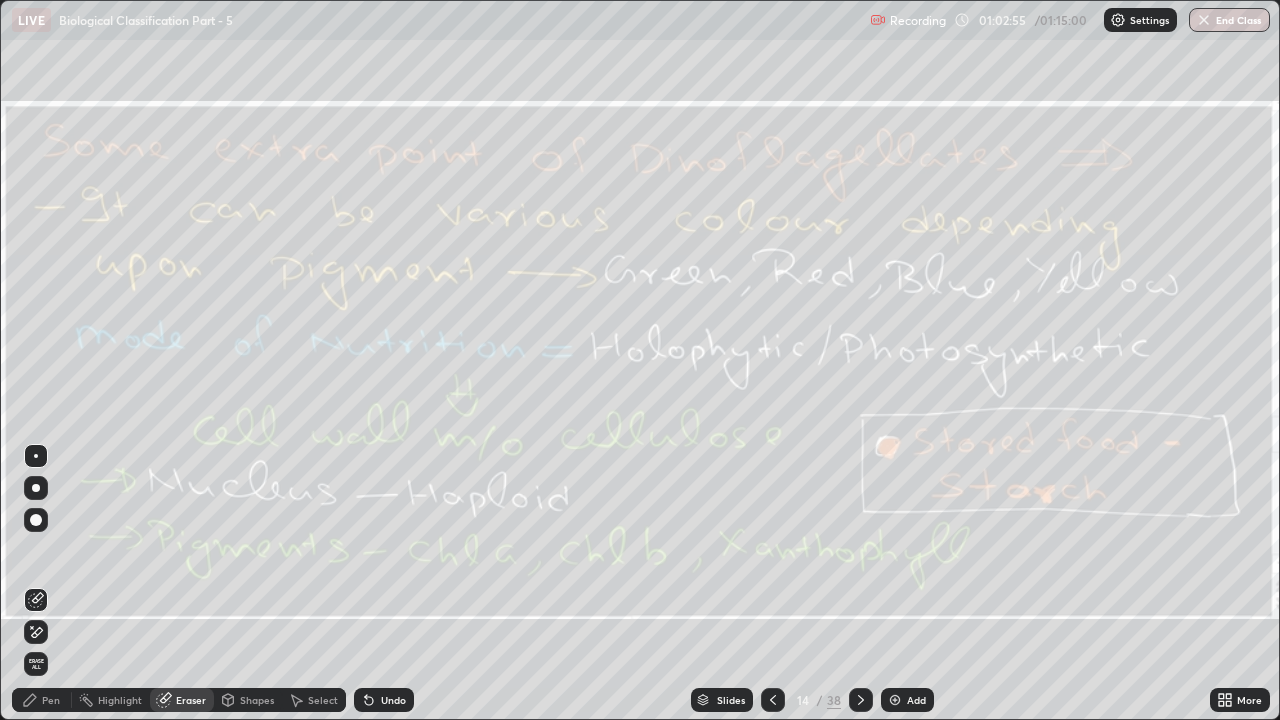 click on "Erase all" at bounding box center [36, 664] 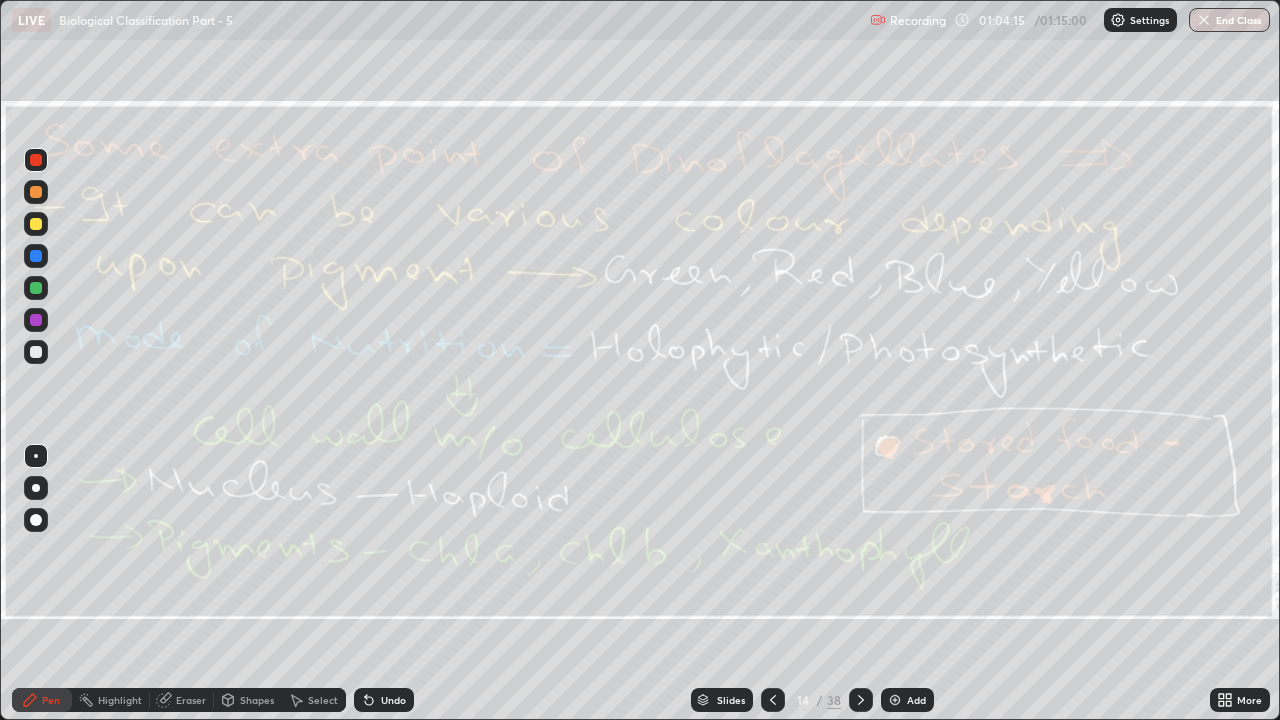 click 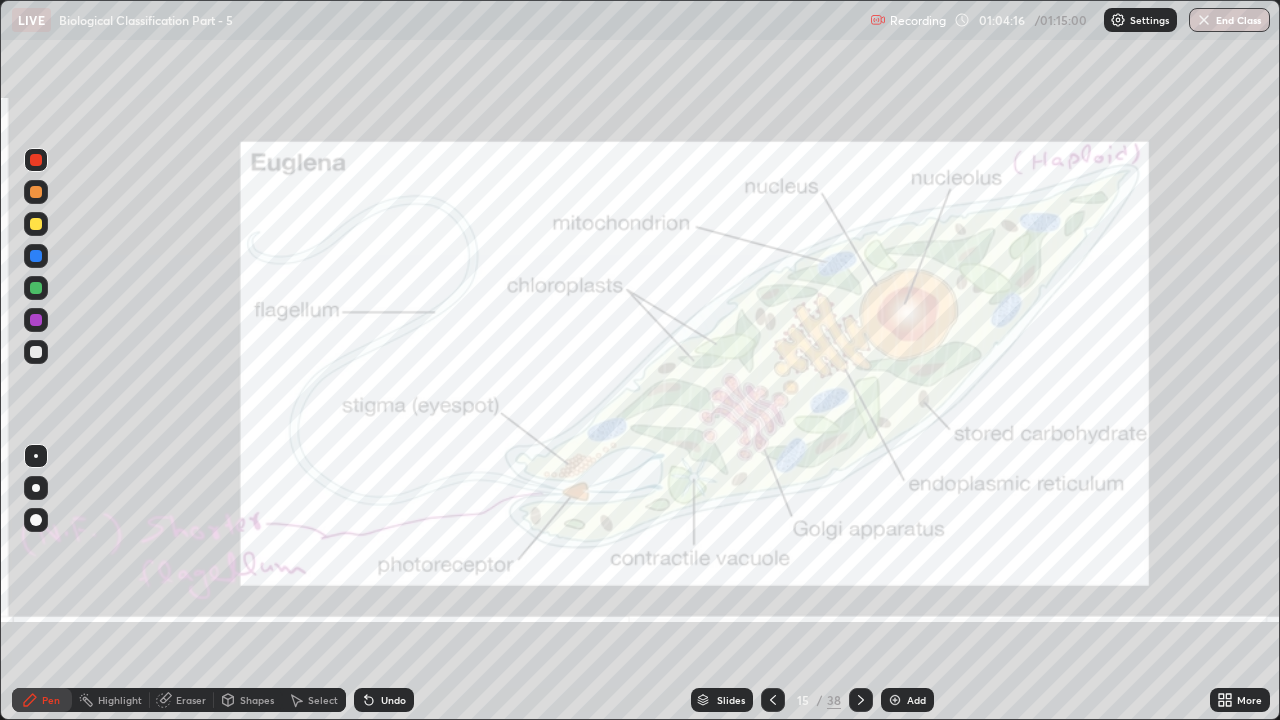 click 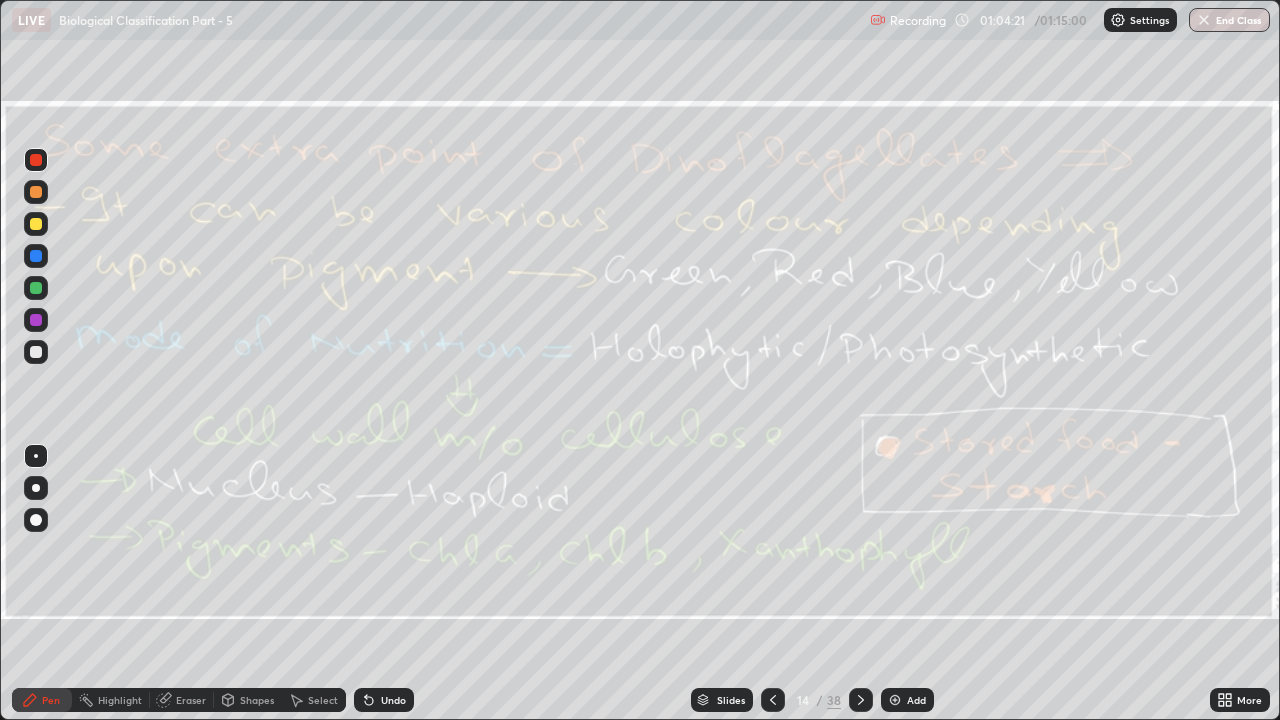 click at bounding box center (861, 700) 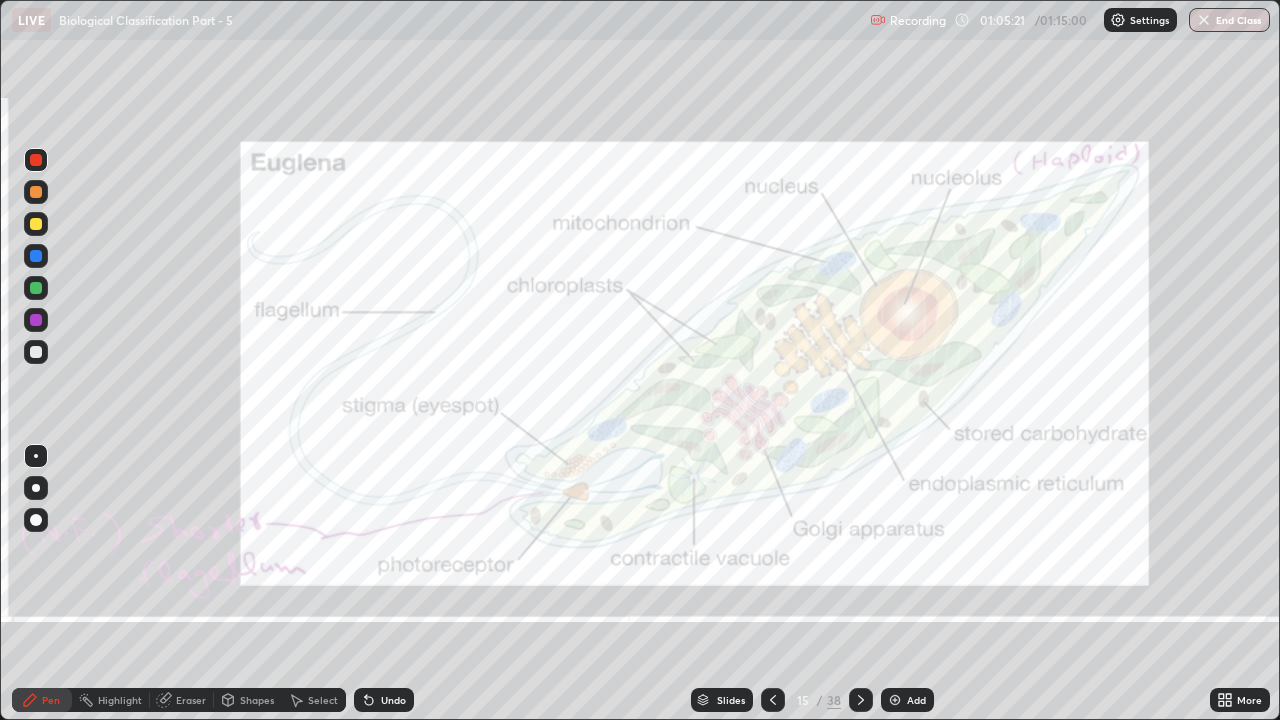 click on "Eraser" at bounding box center [182, 700] 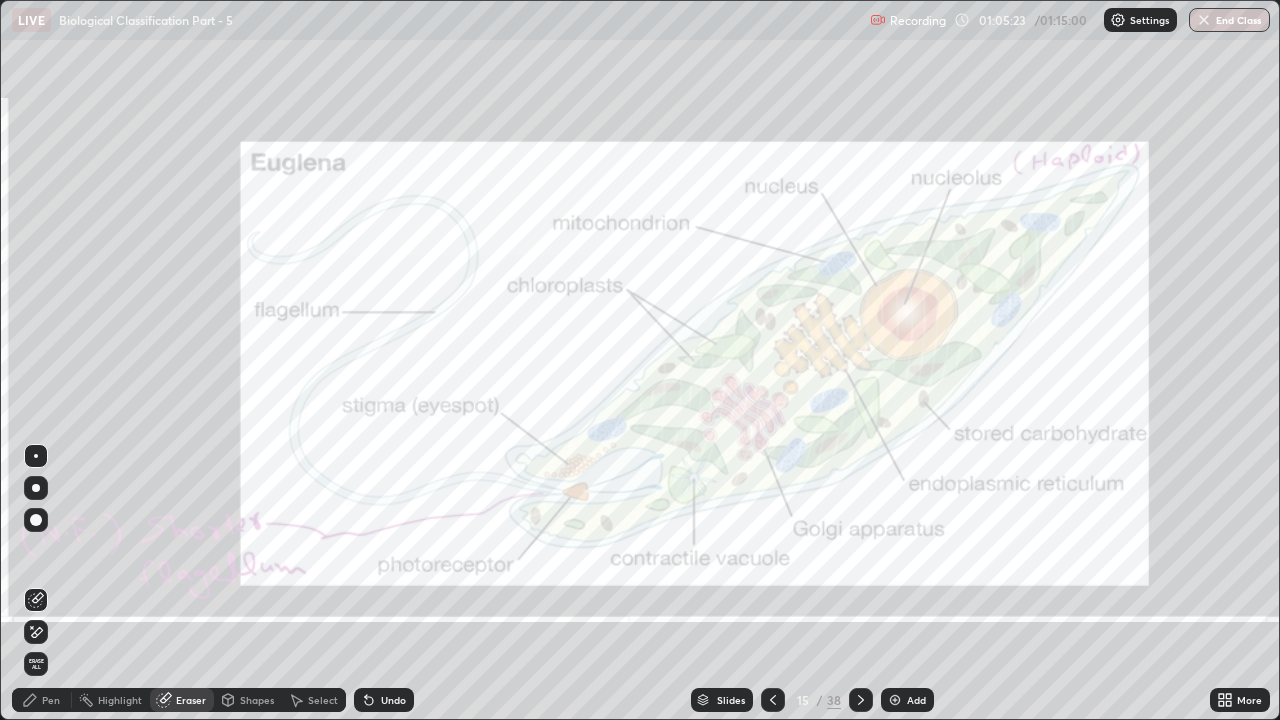 click on "Erase all" at bounding box center (36, 664) 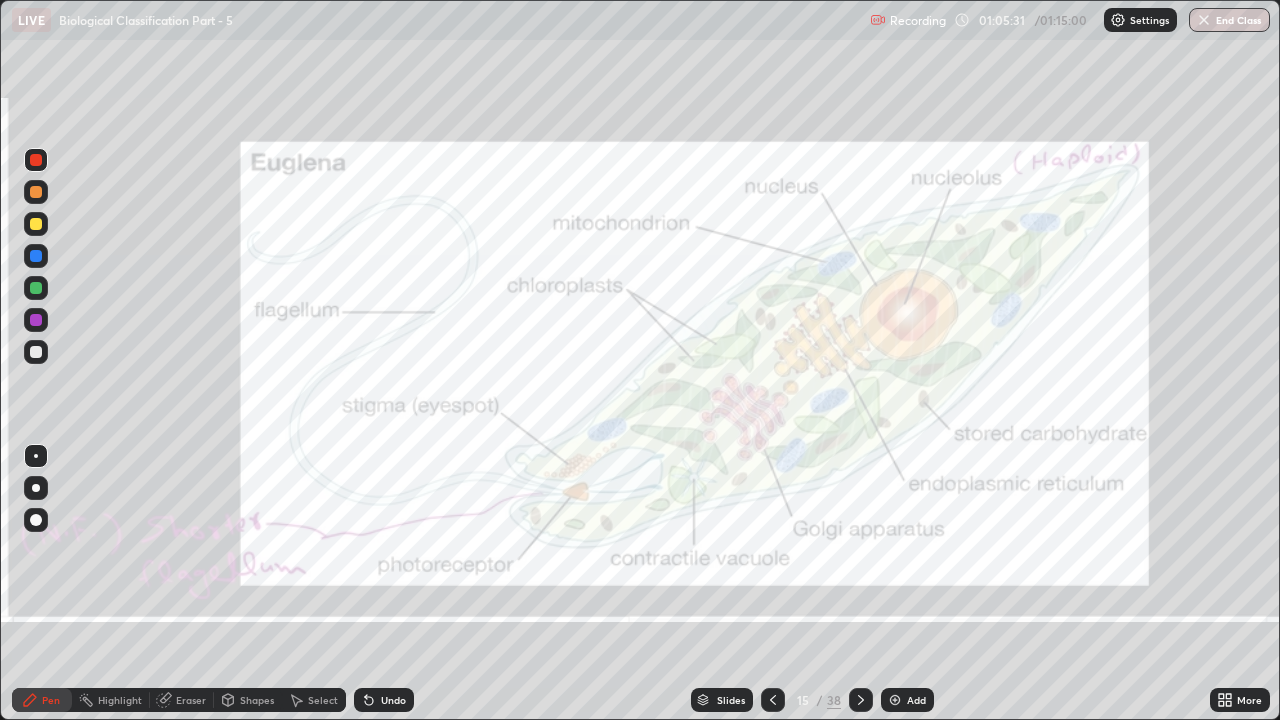 click 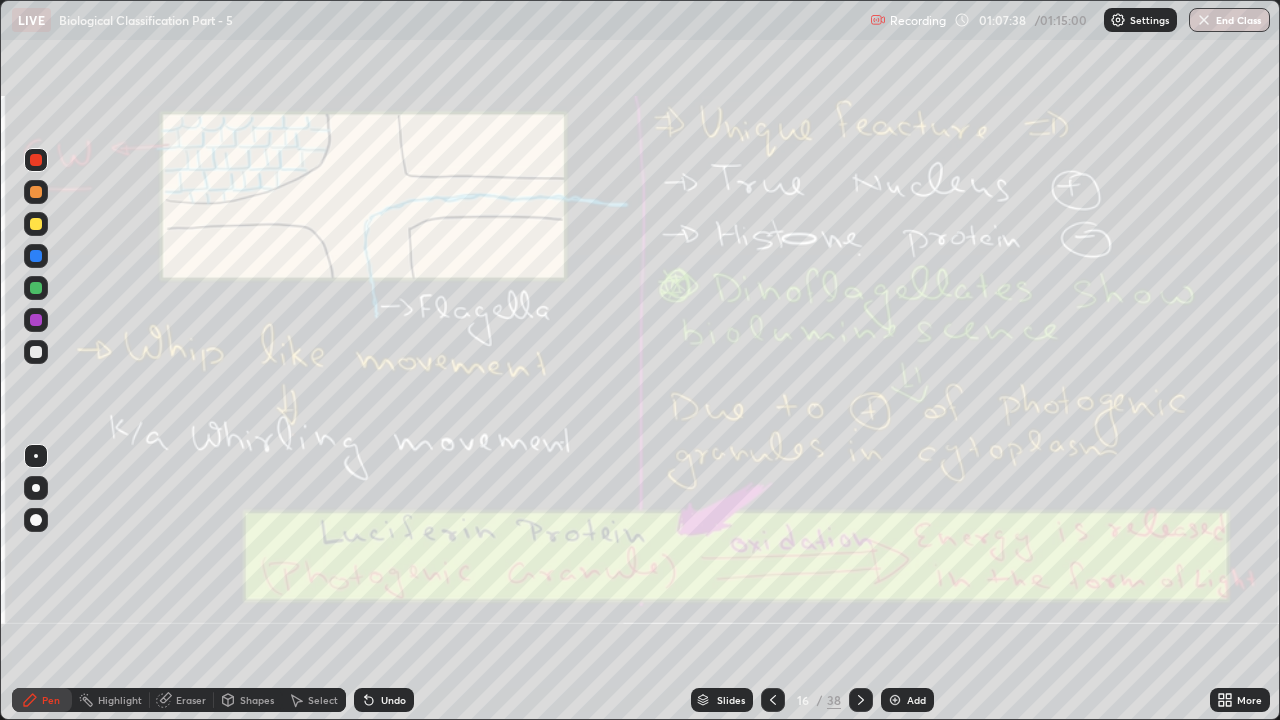 click on "Eraser" at bounding box center (191, 700) 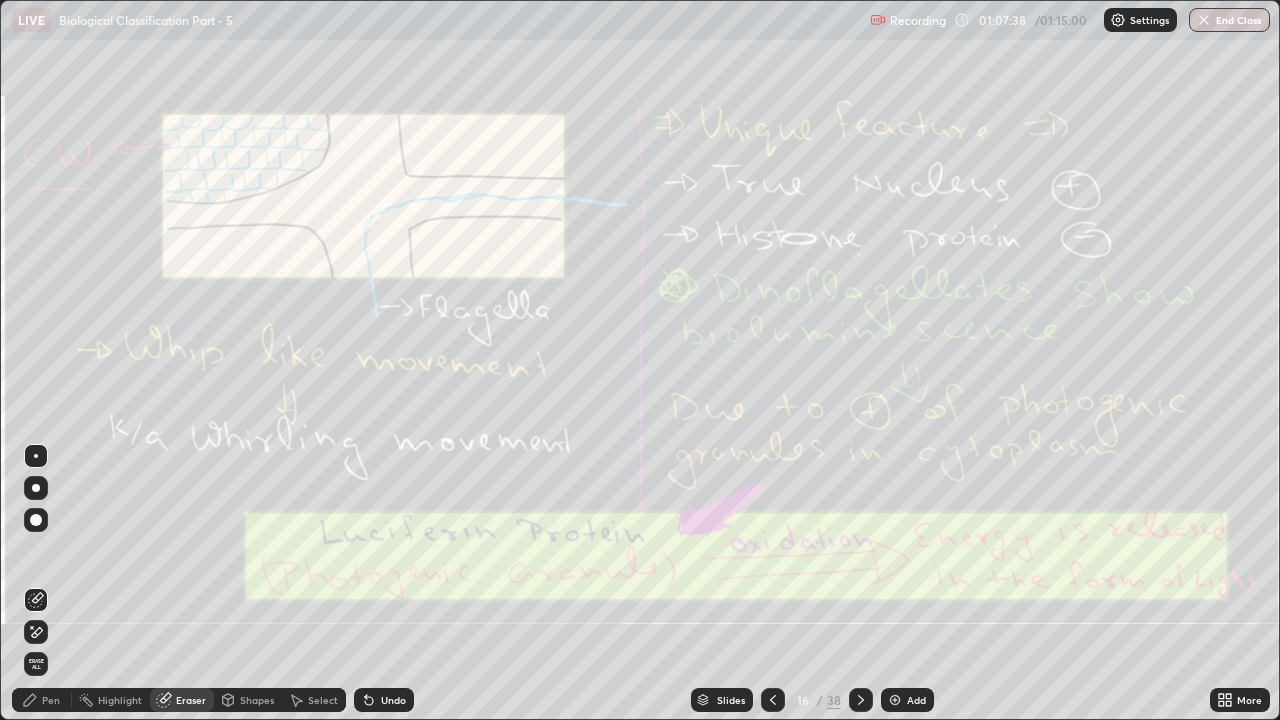 click on "Erase all" at bounding box center [36, 664] 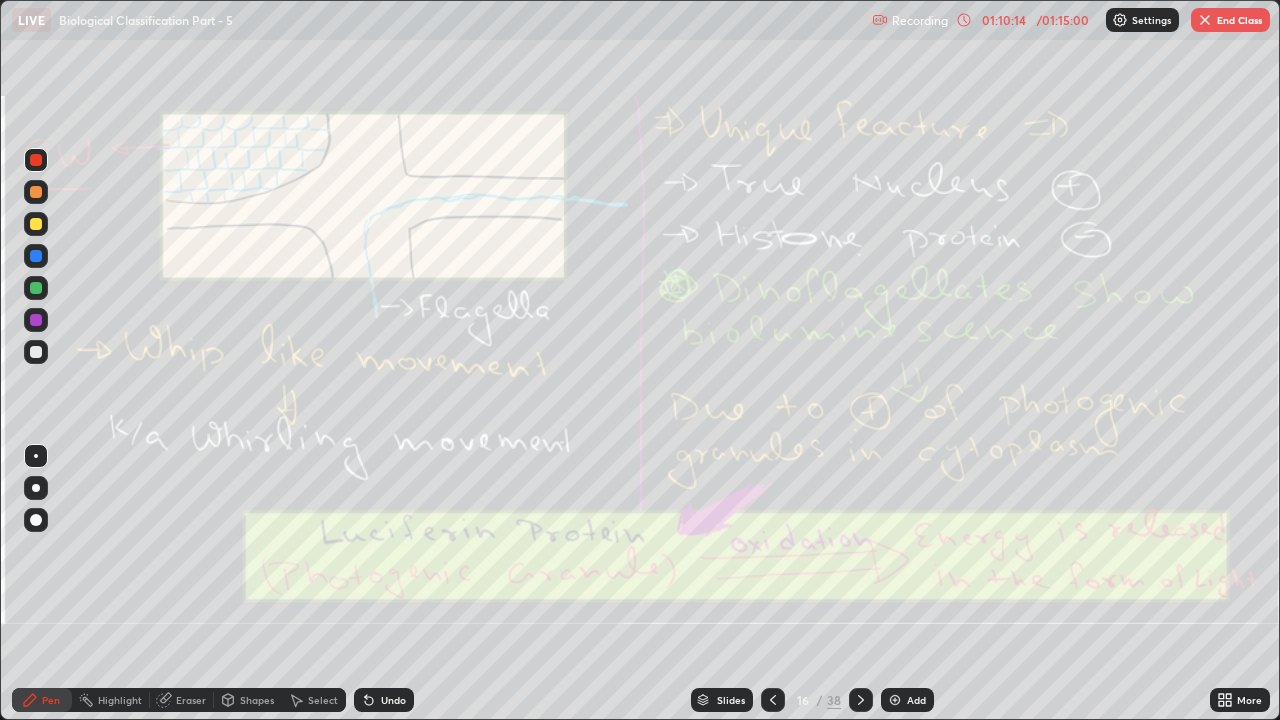 click at bounding box center [861, 700] 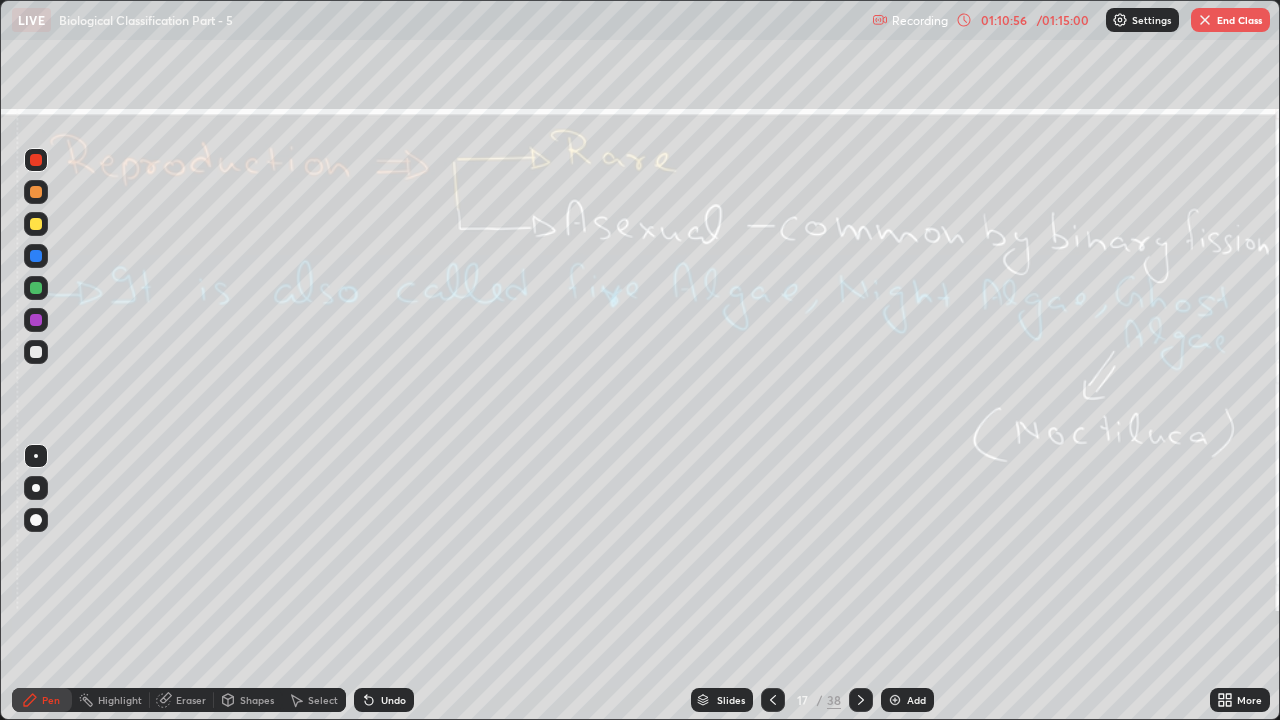 click on "Eraser" at bounding box center [191, 700] 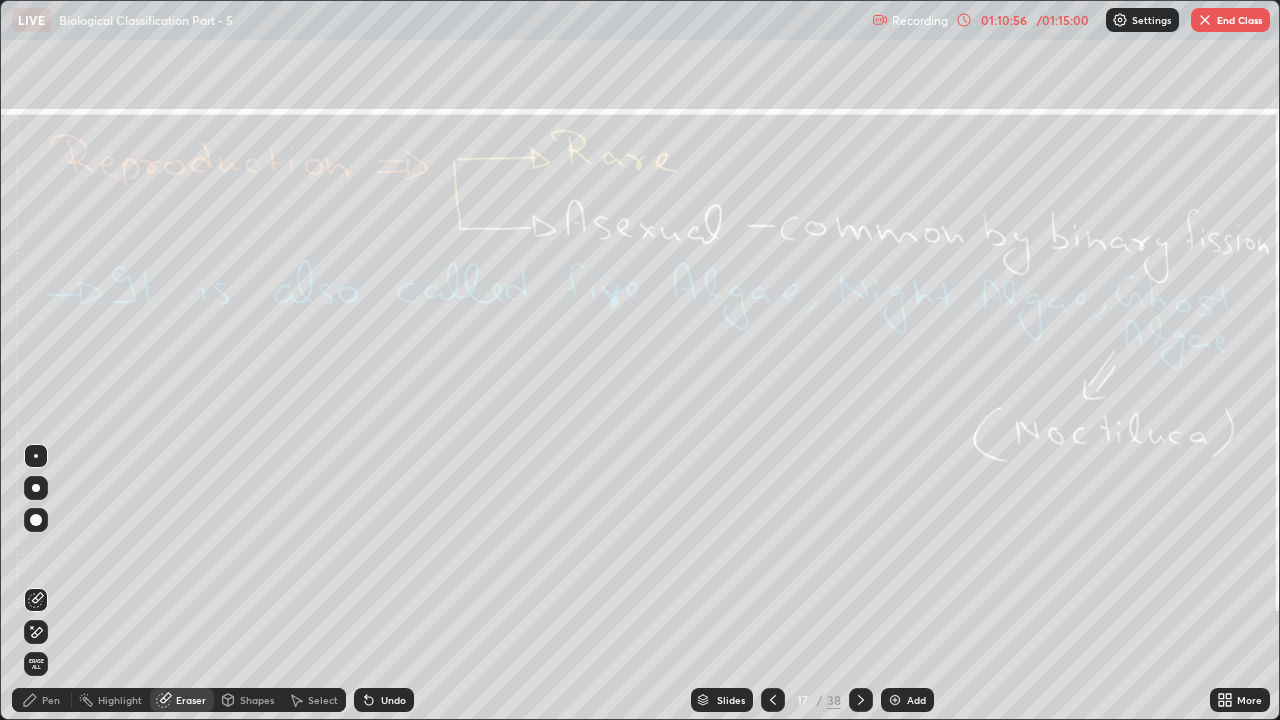 click on "Erase all" at bounding box center (36, 664) 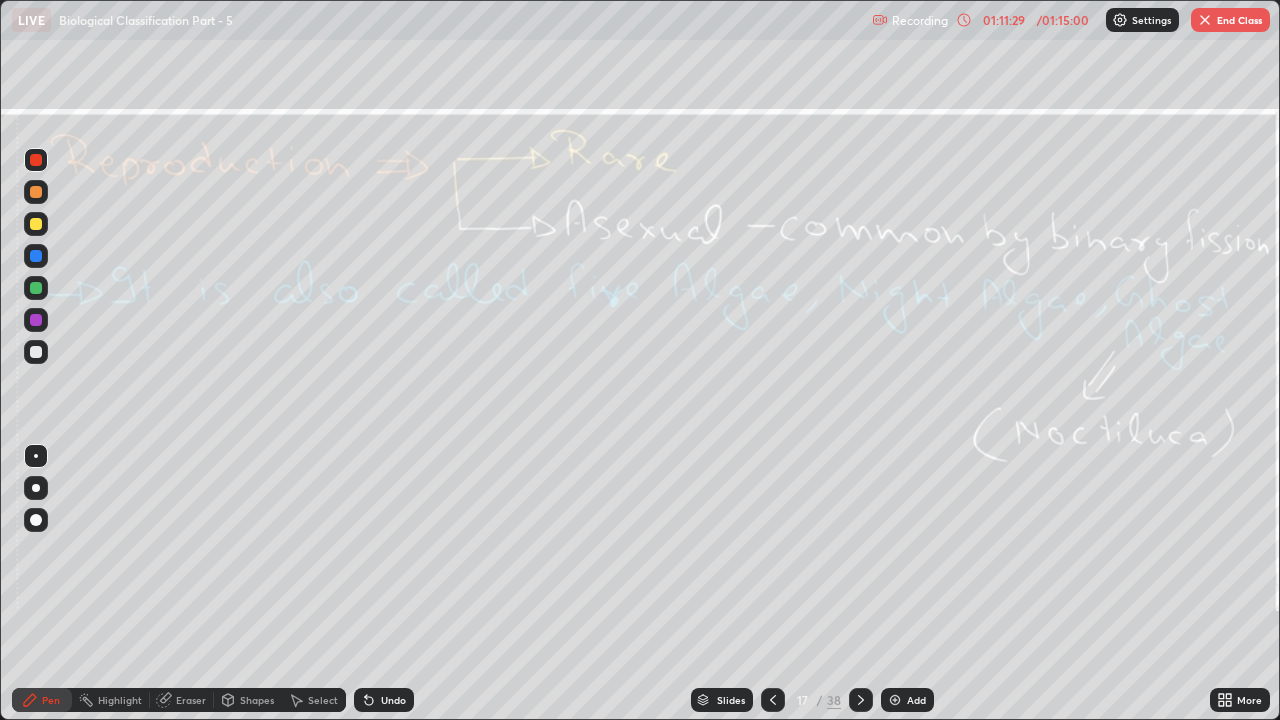 click 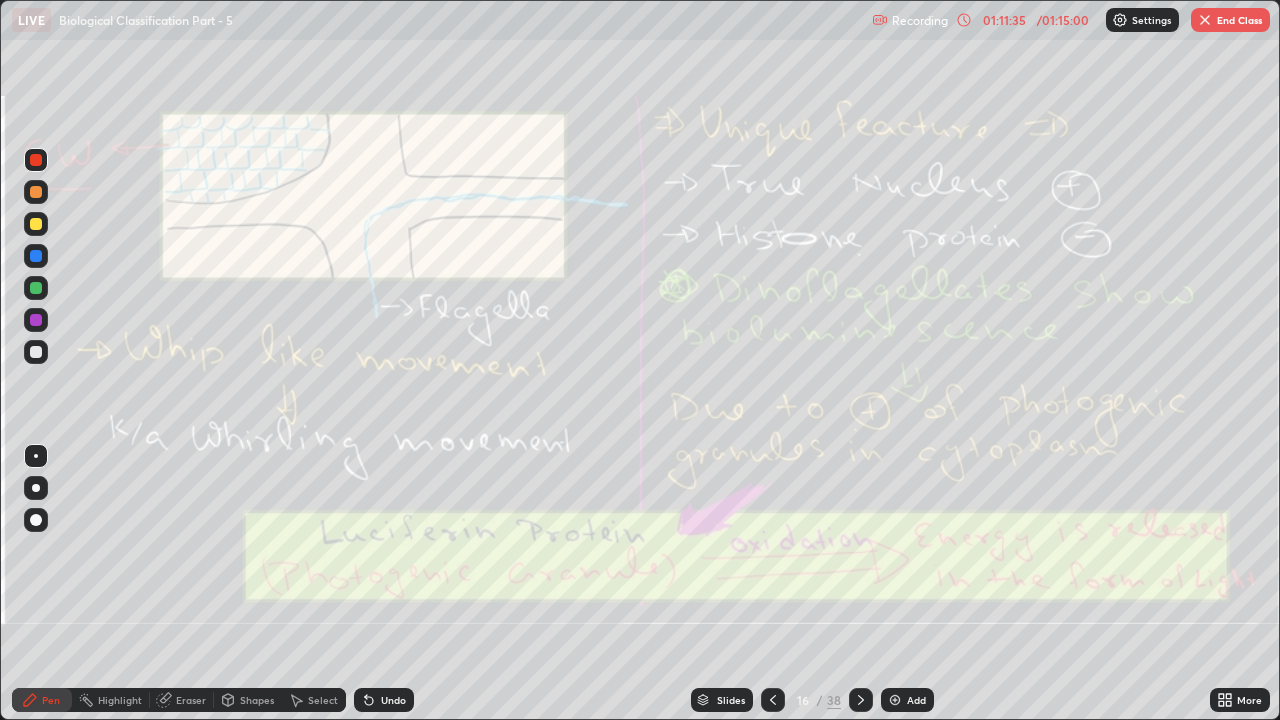 click 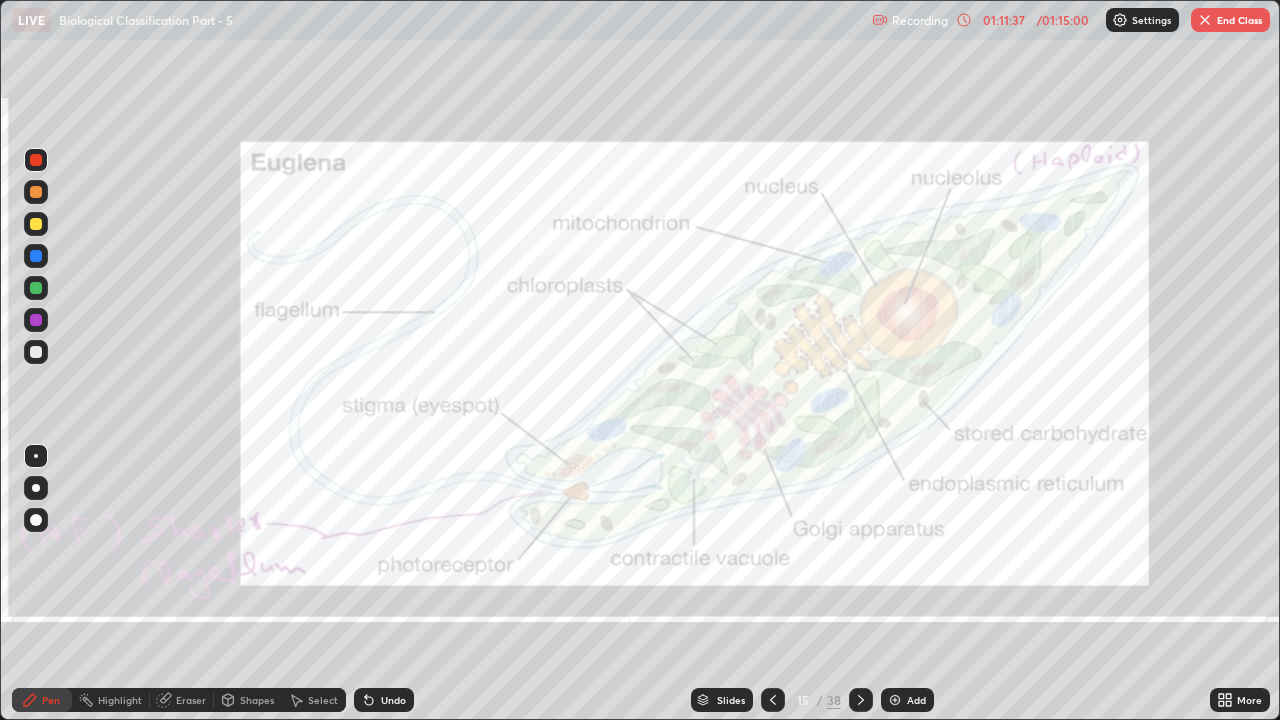 click 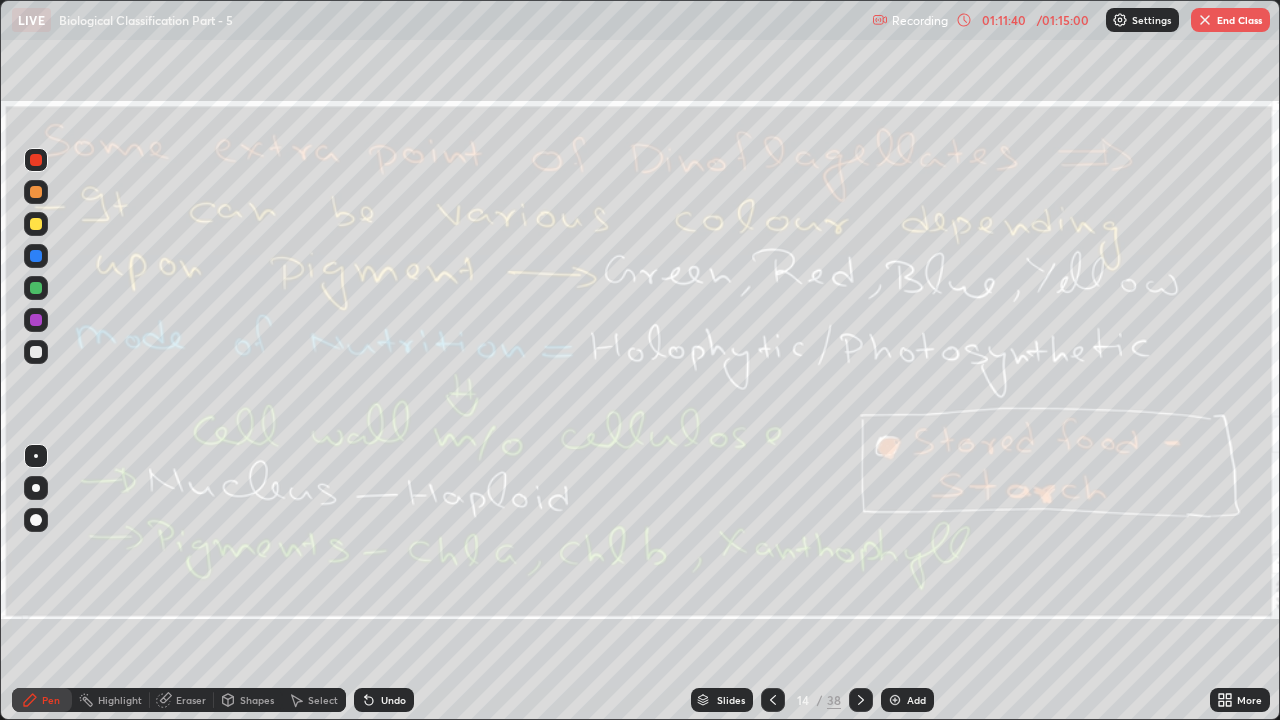click 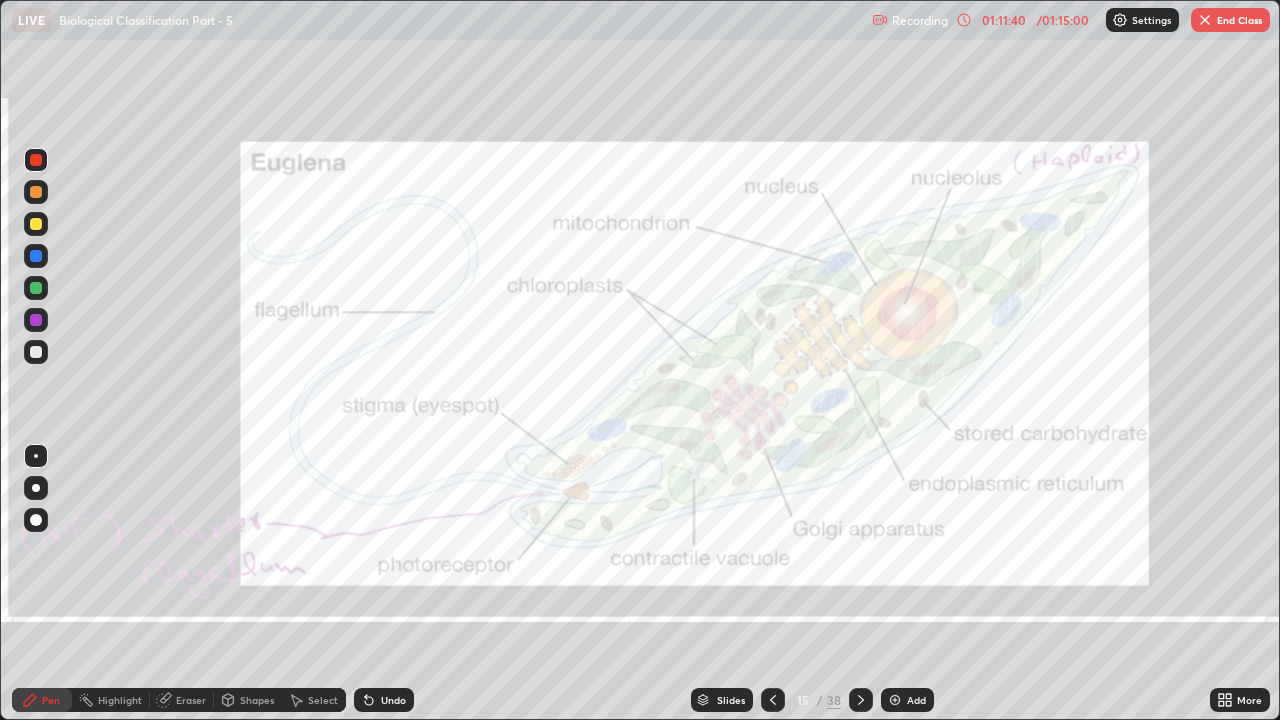 click 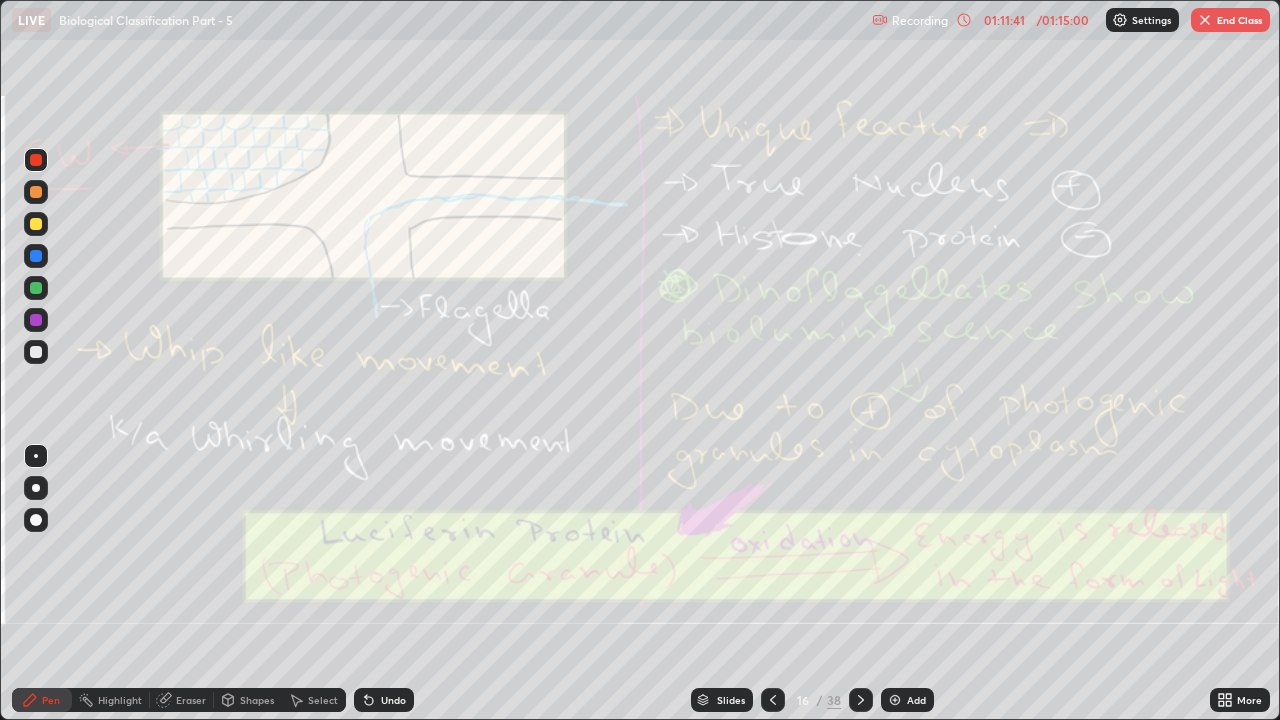 click 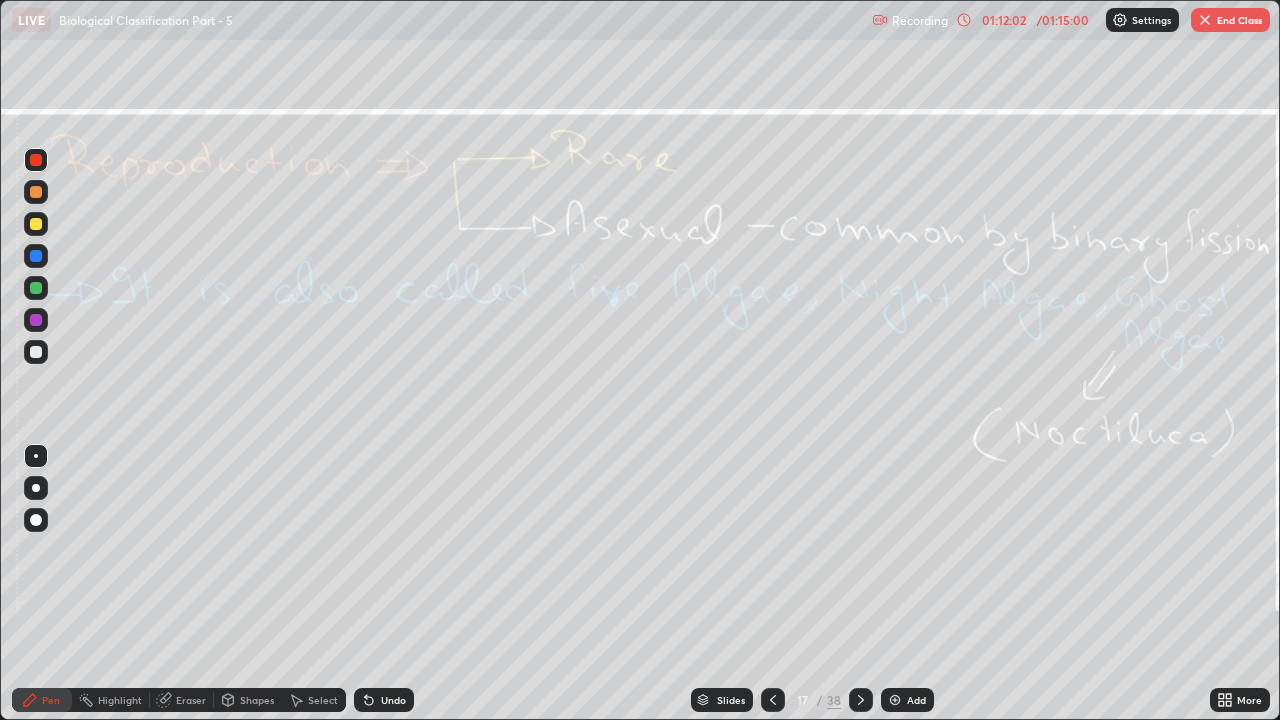 click on "Eraser" at bounding box center [191, 700] 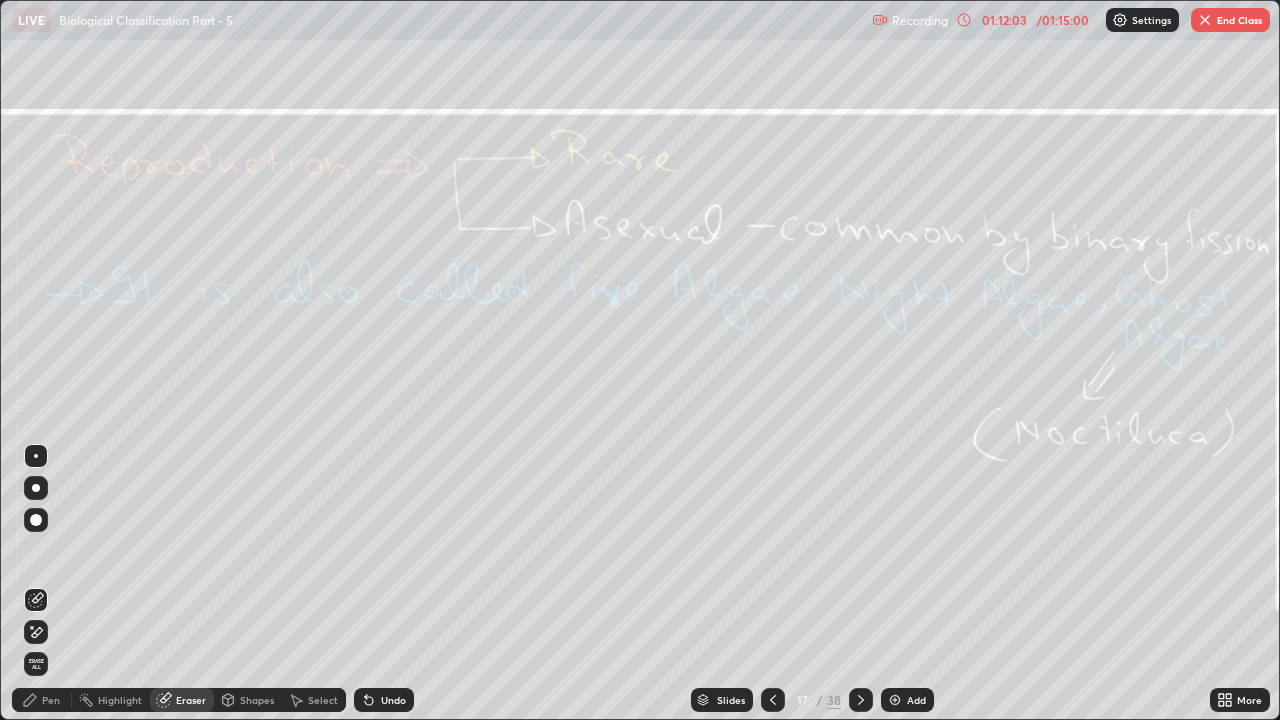 click on "Erase all" at bounding box center [36, 664] 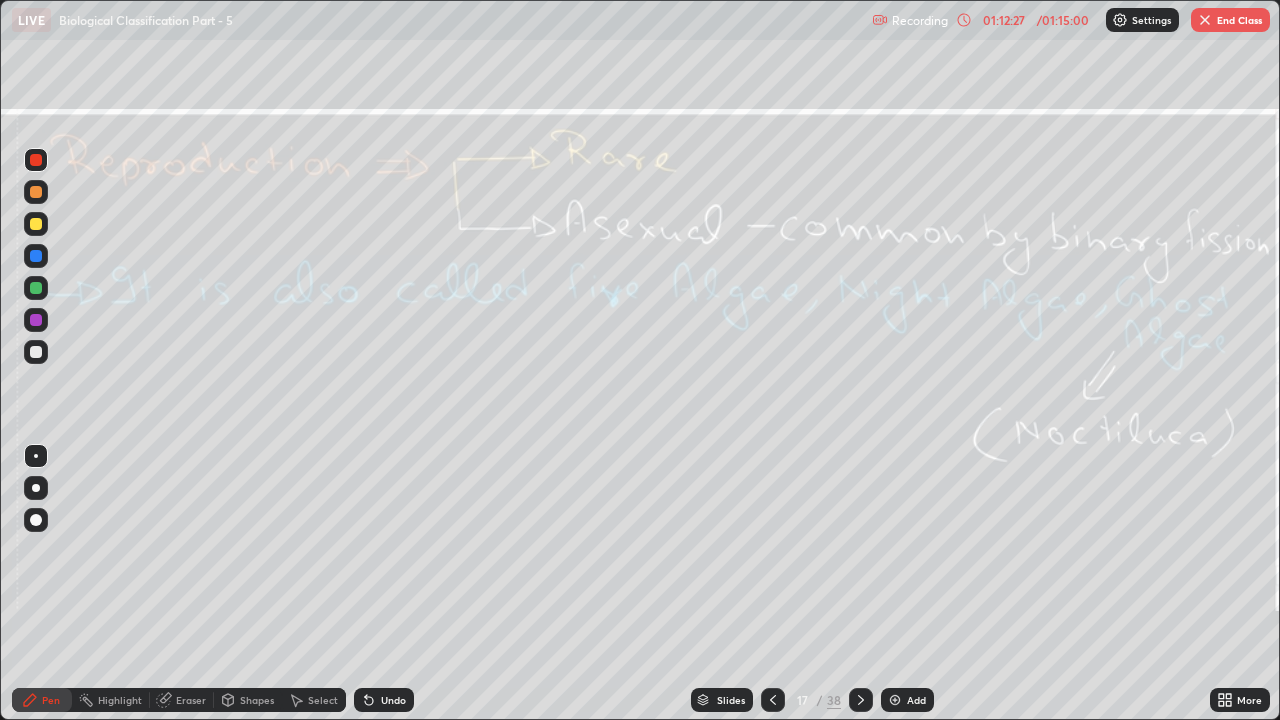 click 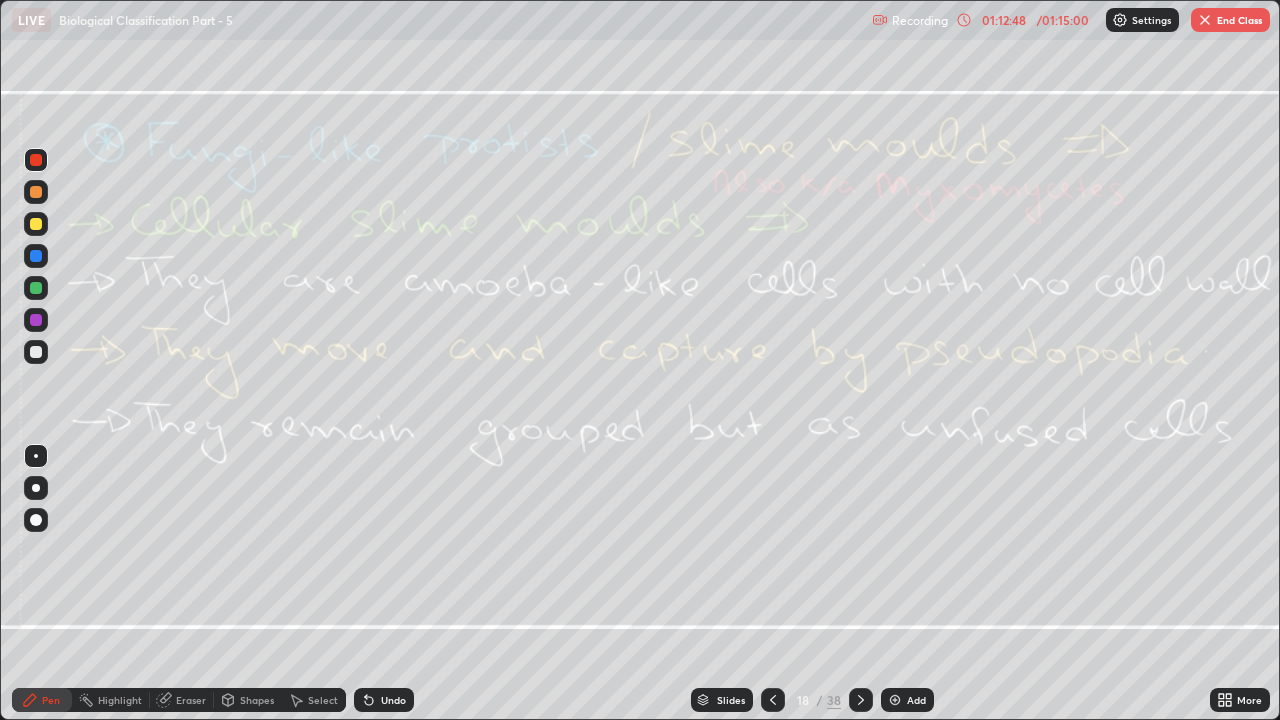 click on "Eraser" at bounding box center (191, 700) 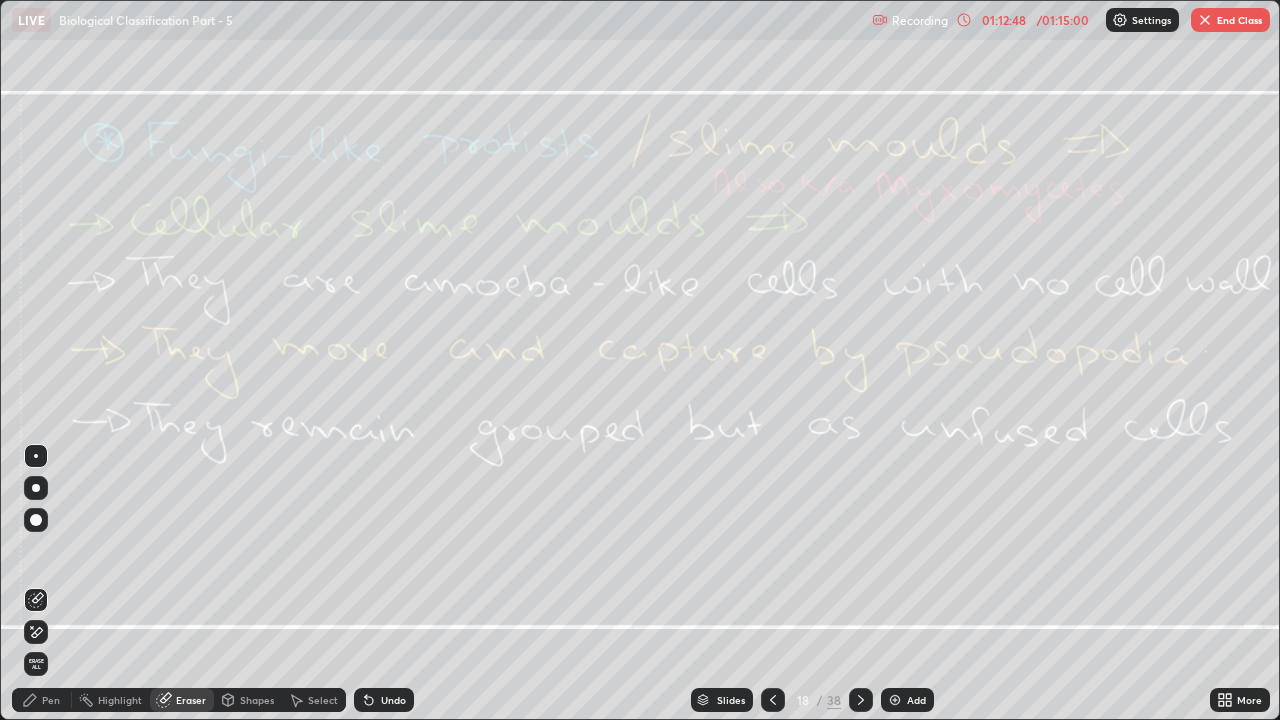 click on "Erase all" at bounding box center [36, 664] 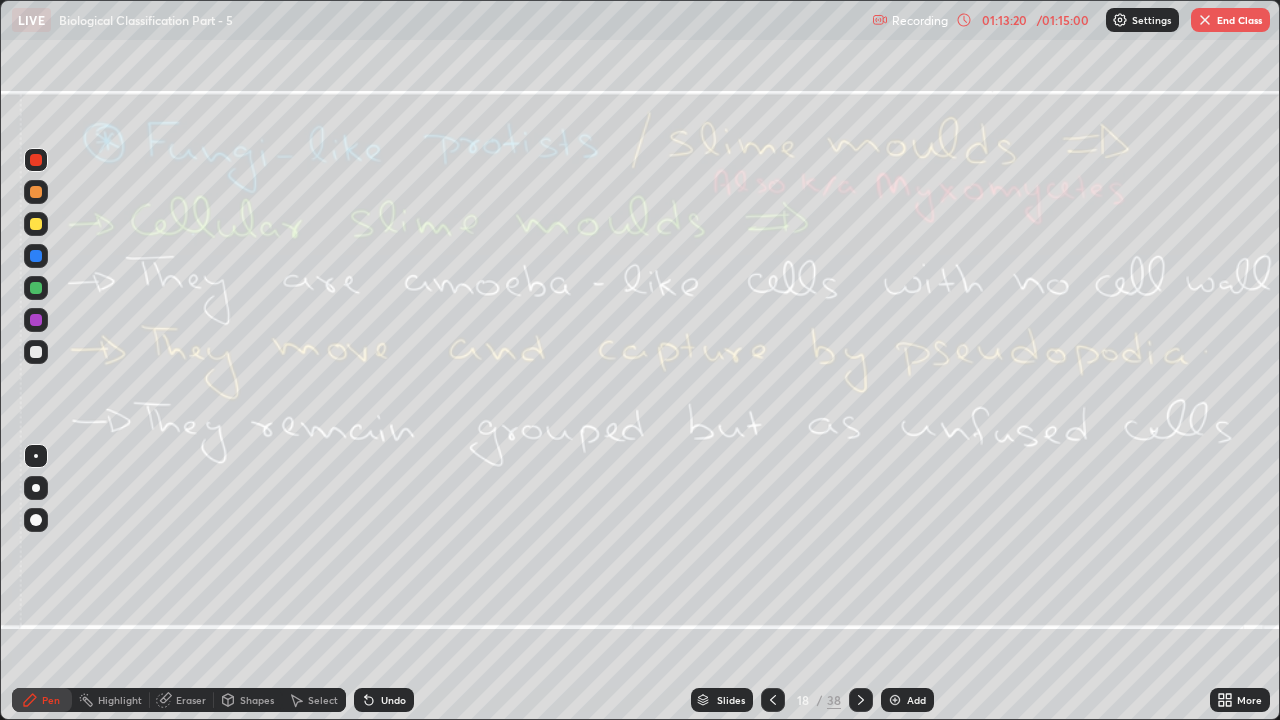 click on "Eraser" at bounding box center (191, 700) 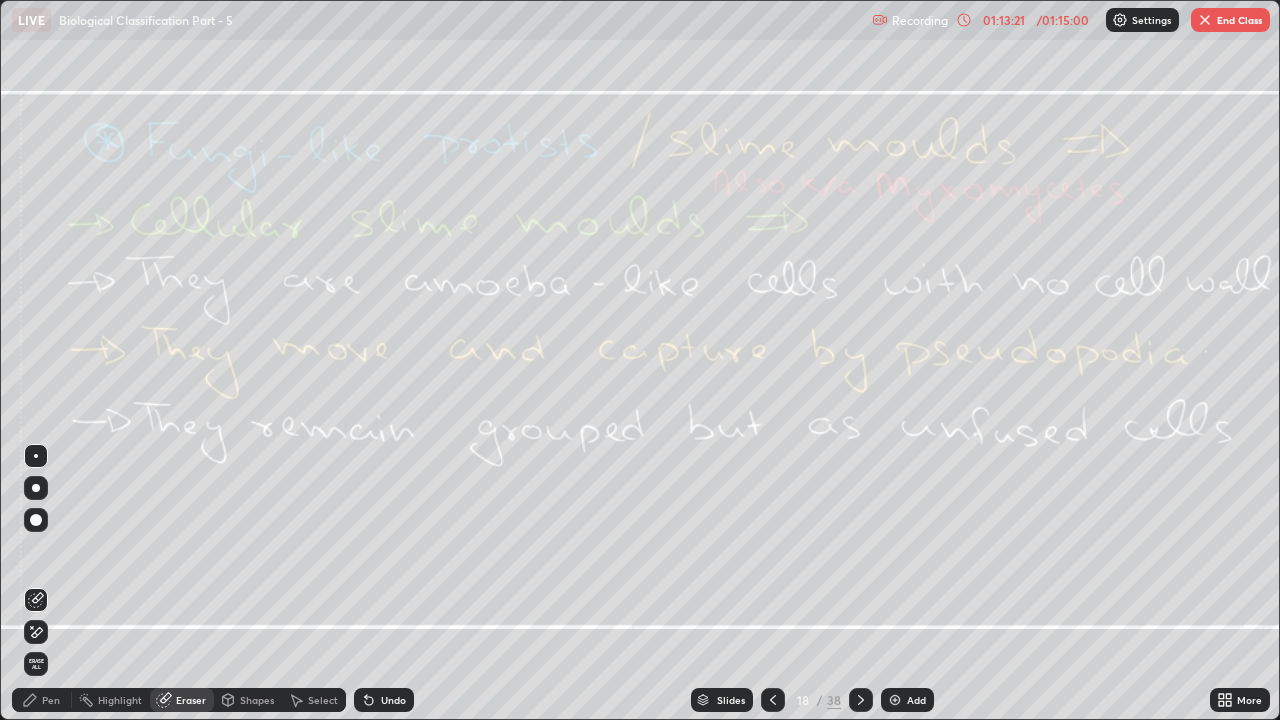click on "Erase all" at bounding box center [36, 664] 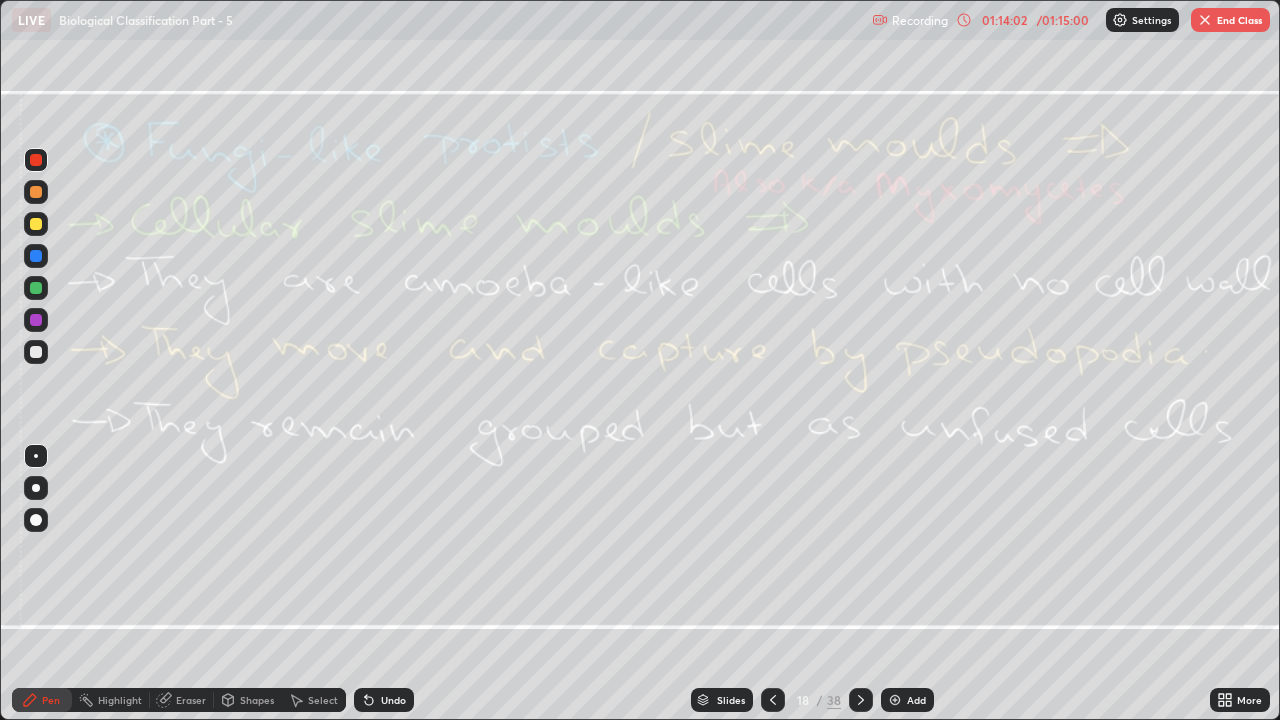 click on "Eraser" at bounding box center (191, 700) 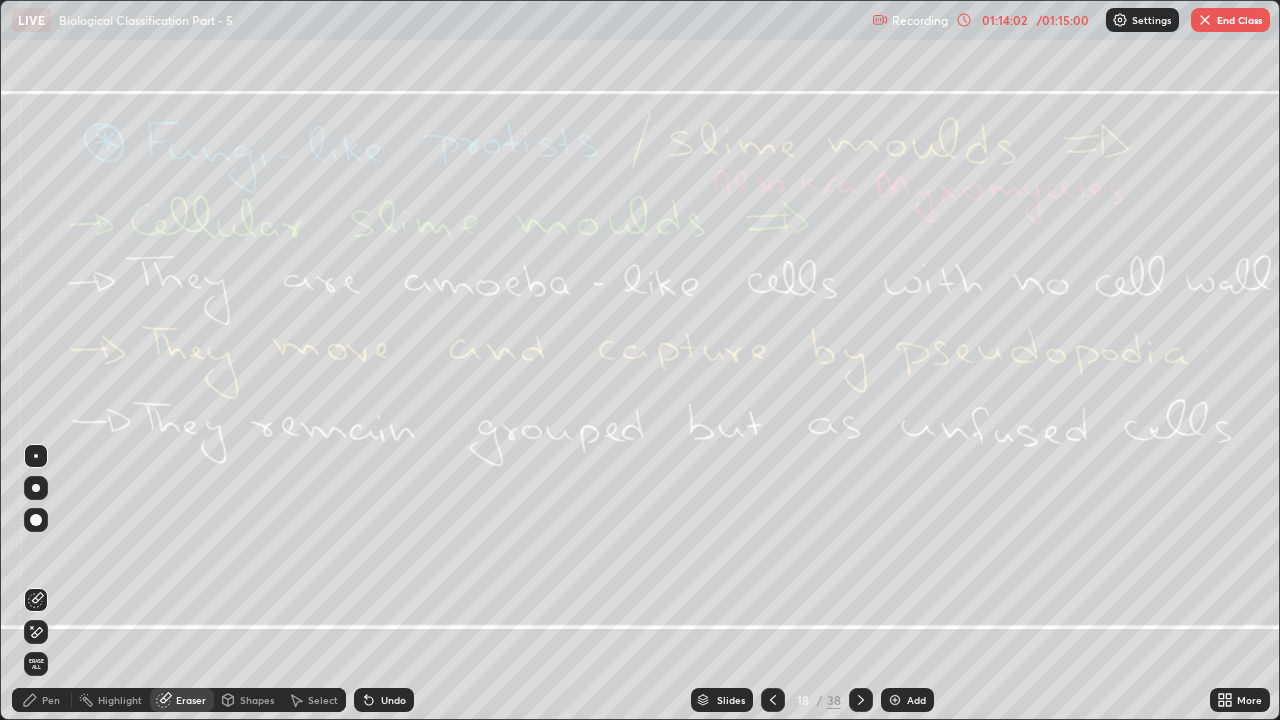 click on "Erase all" at bounding box center [36, 664] 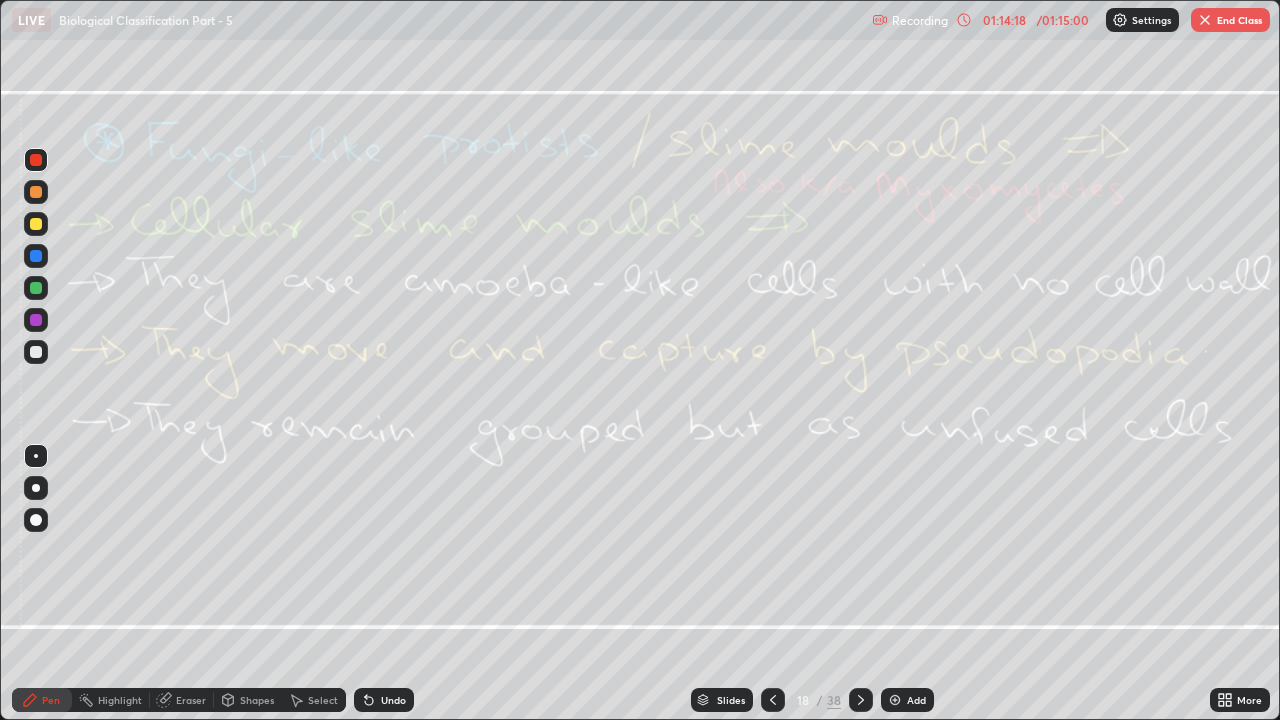 click on "Eraser" at bounding box center (191, 700) 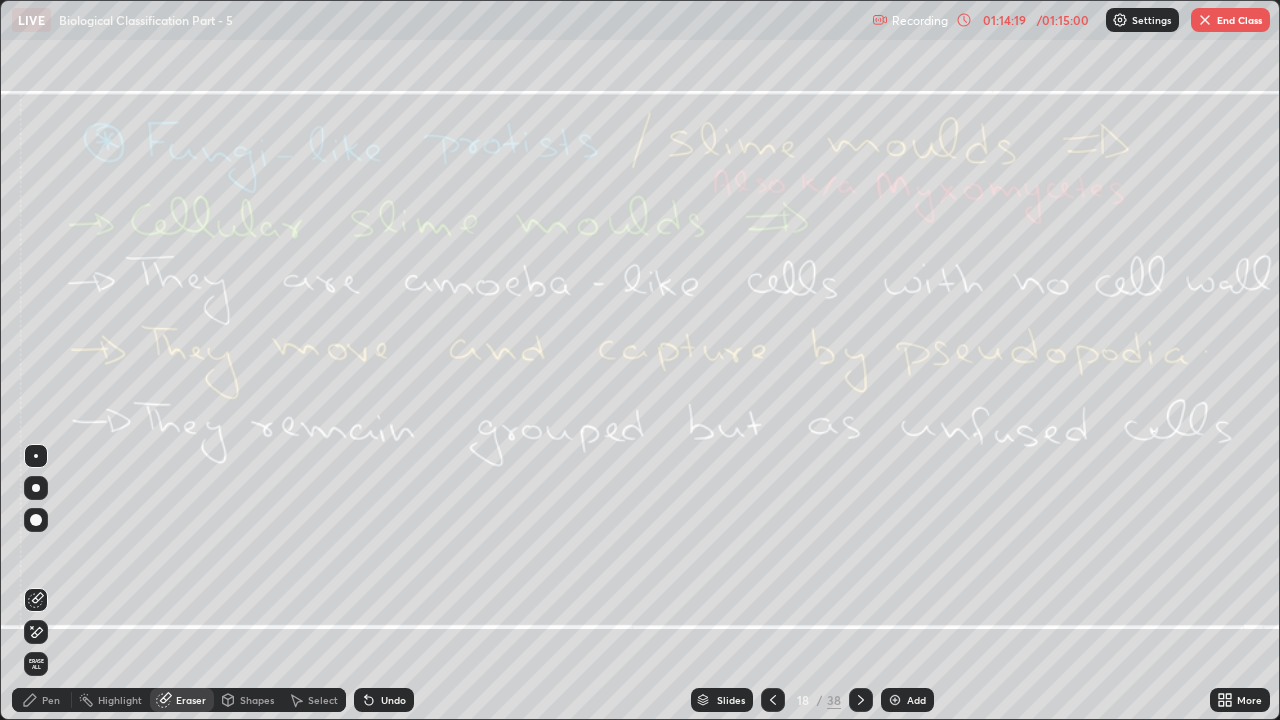 click on "Erase all" at bounding box center [36, 664] 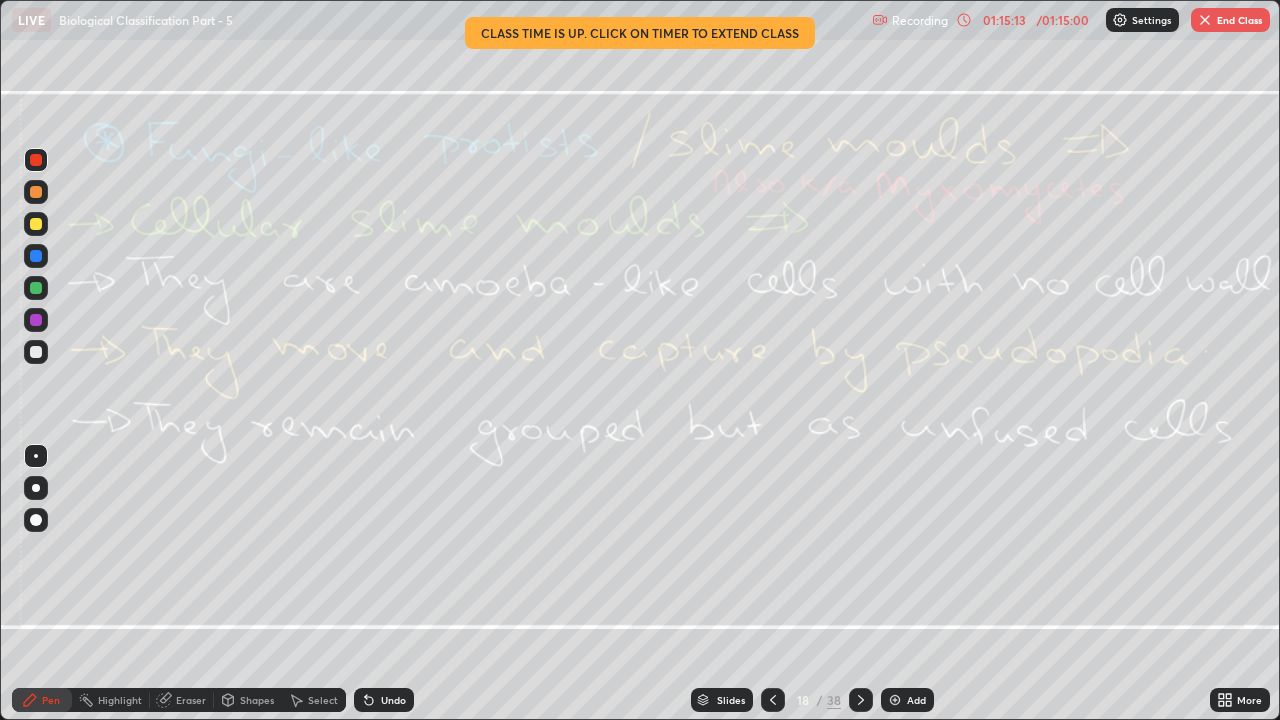 click 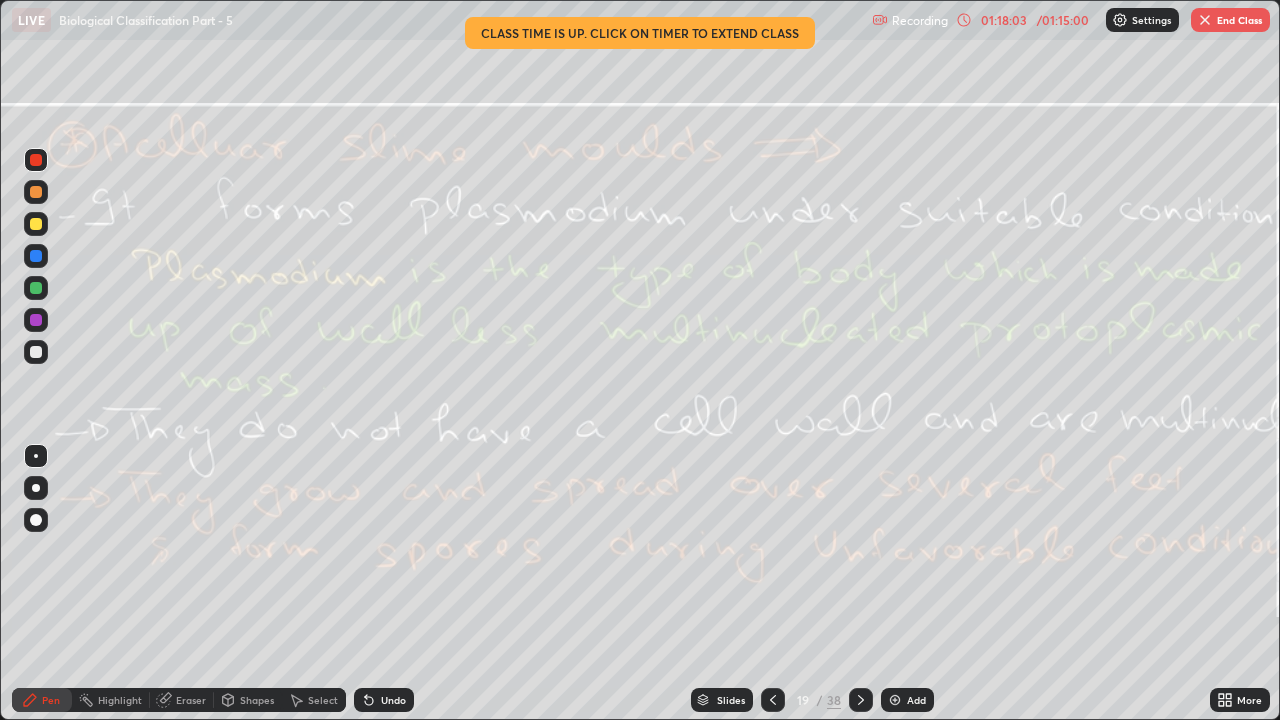 click on "Eraser" at bounding box center [191, 700] 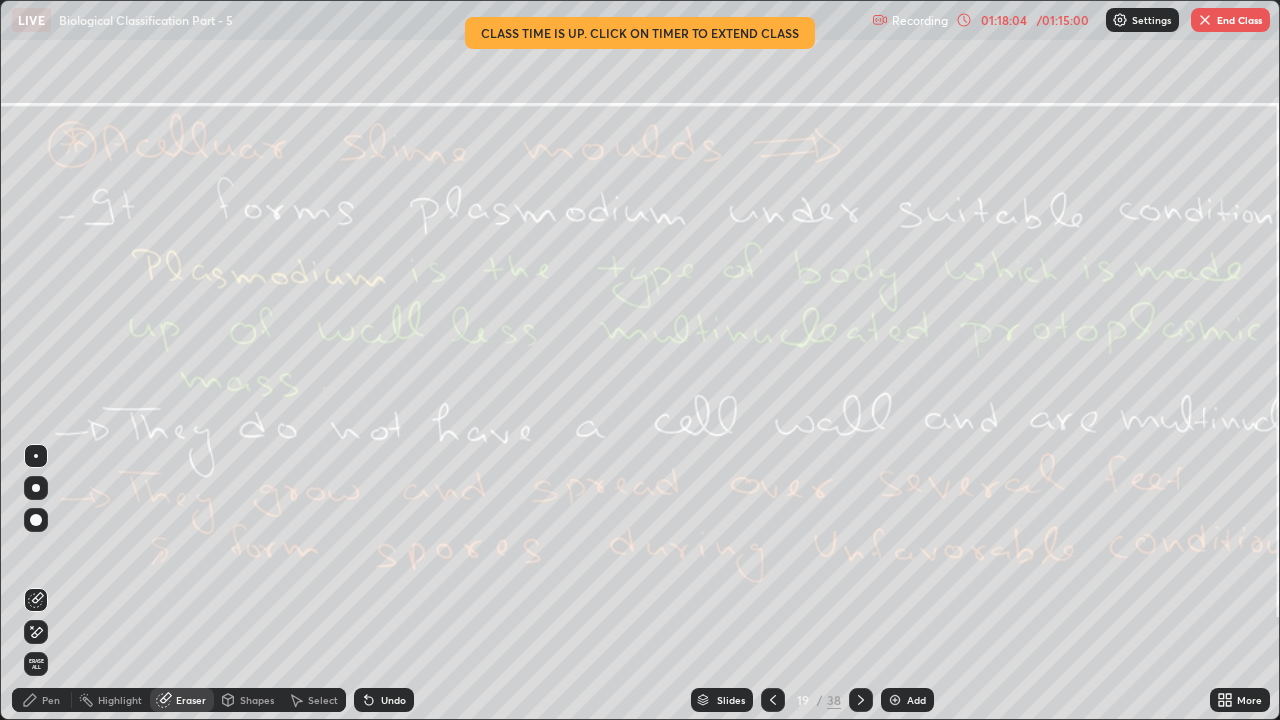 click on "Erase all" at bounding box center (36, 664) 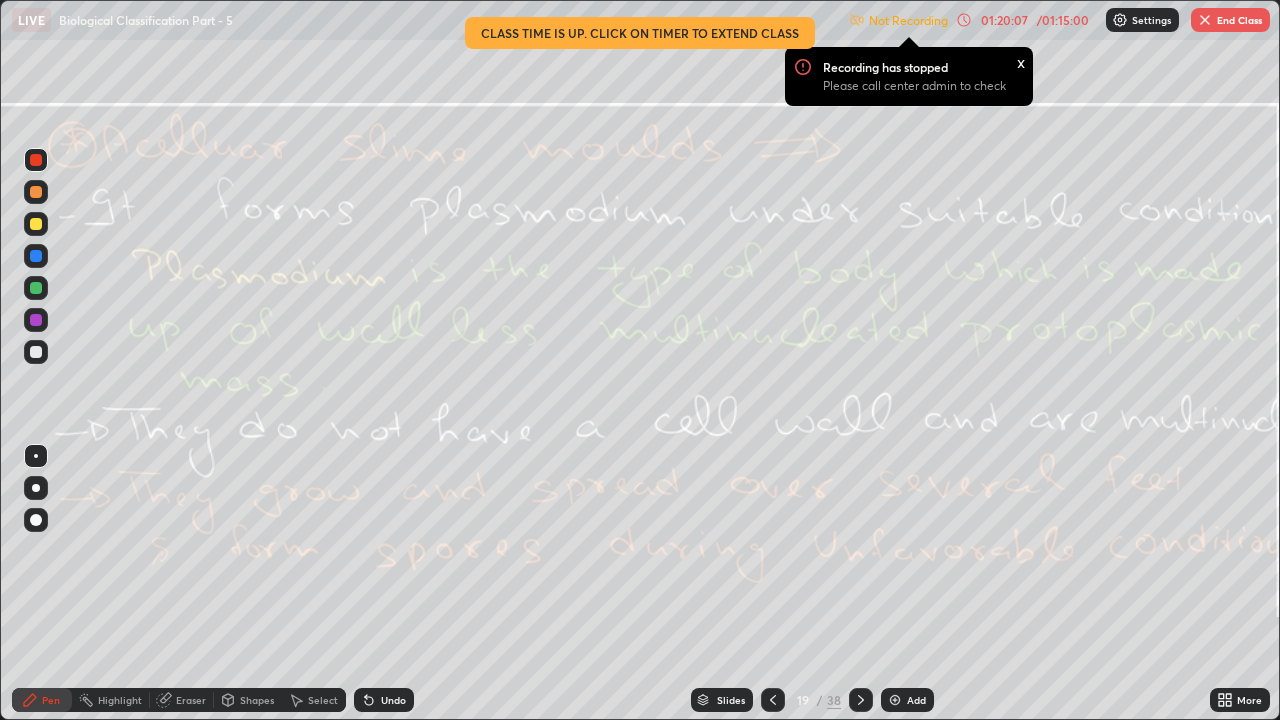 click on "Eraser" at bounding box center [182, 700] 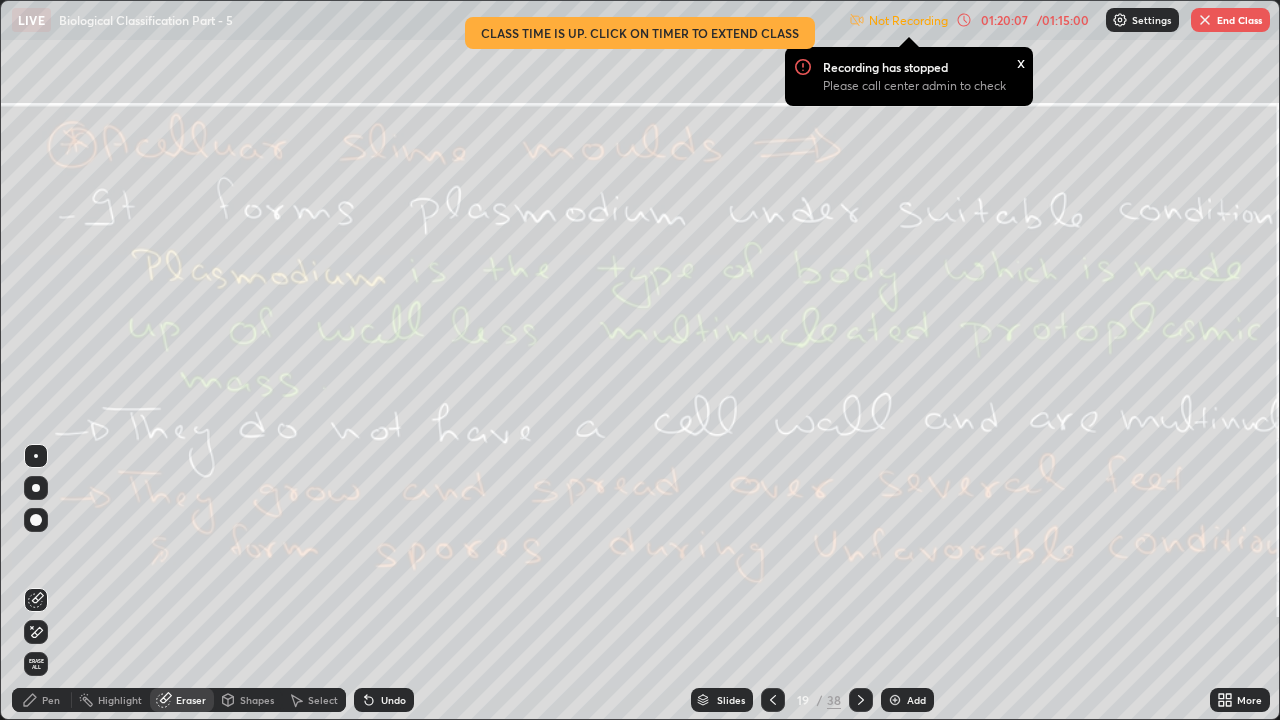 click on "Erase all" at bounding box center [36, 664] 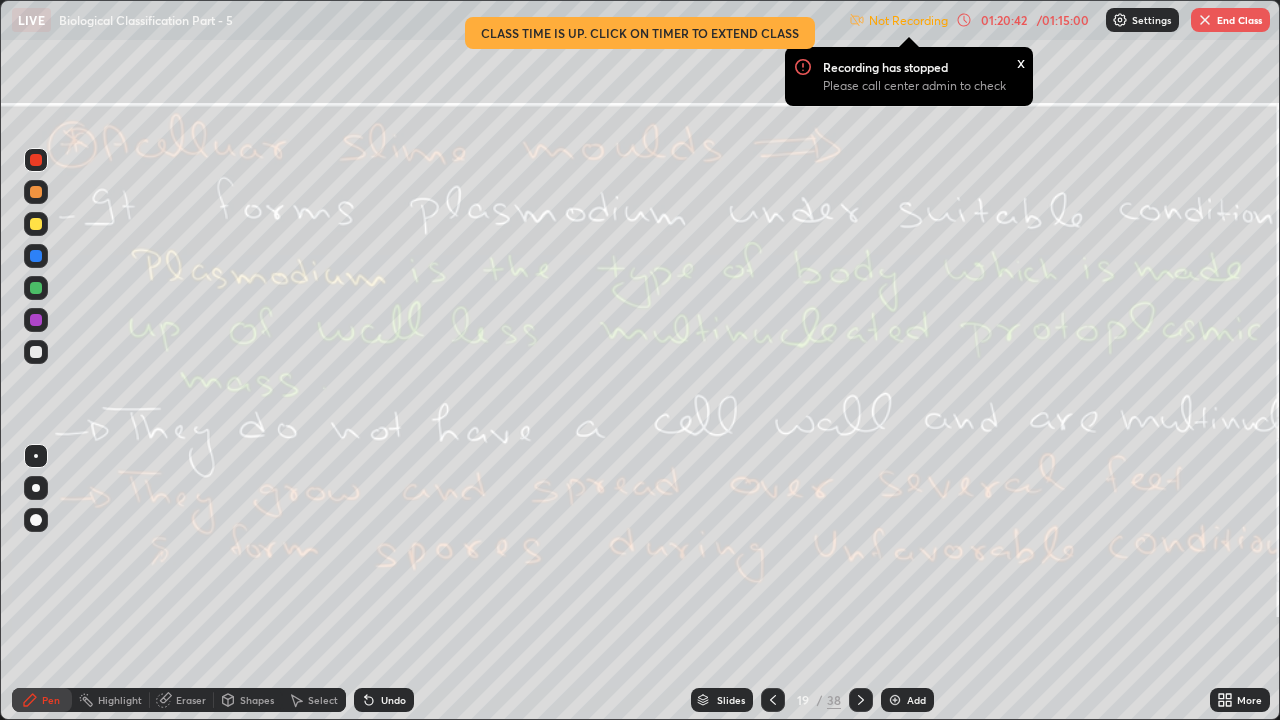 click on "x" at bounding box center [1021, 61] 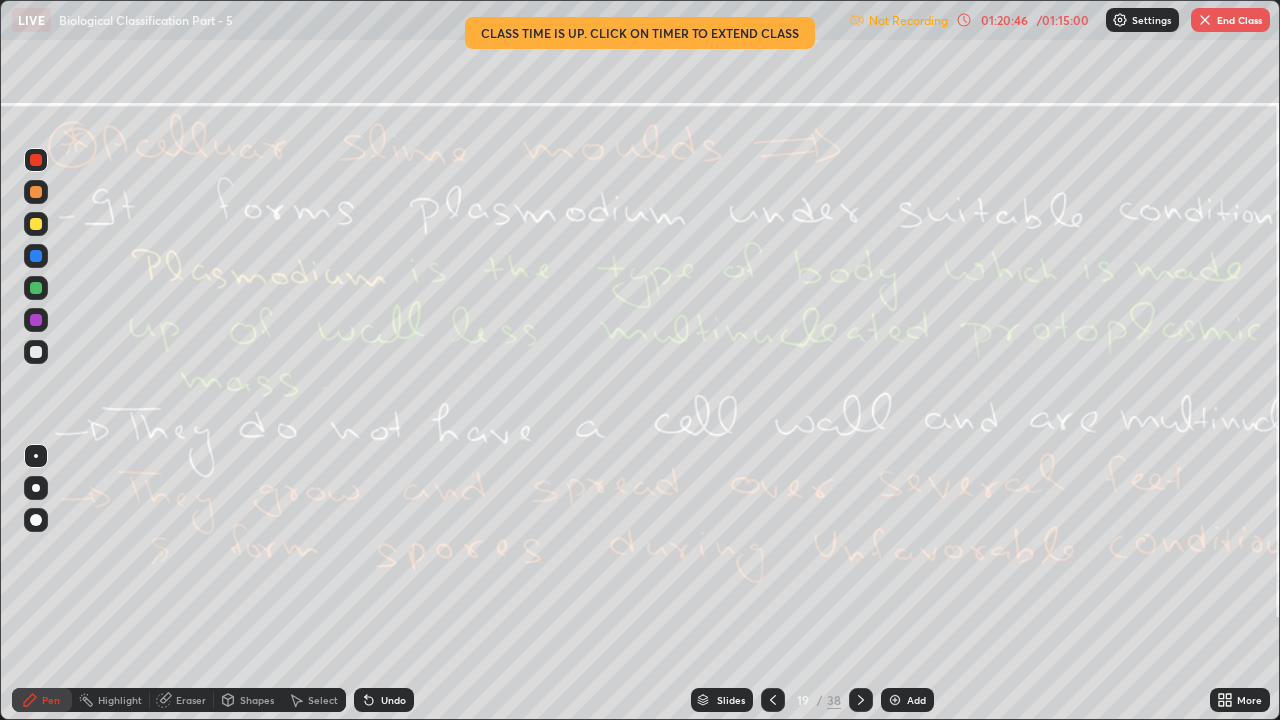 click 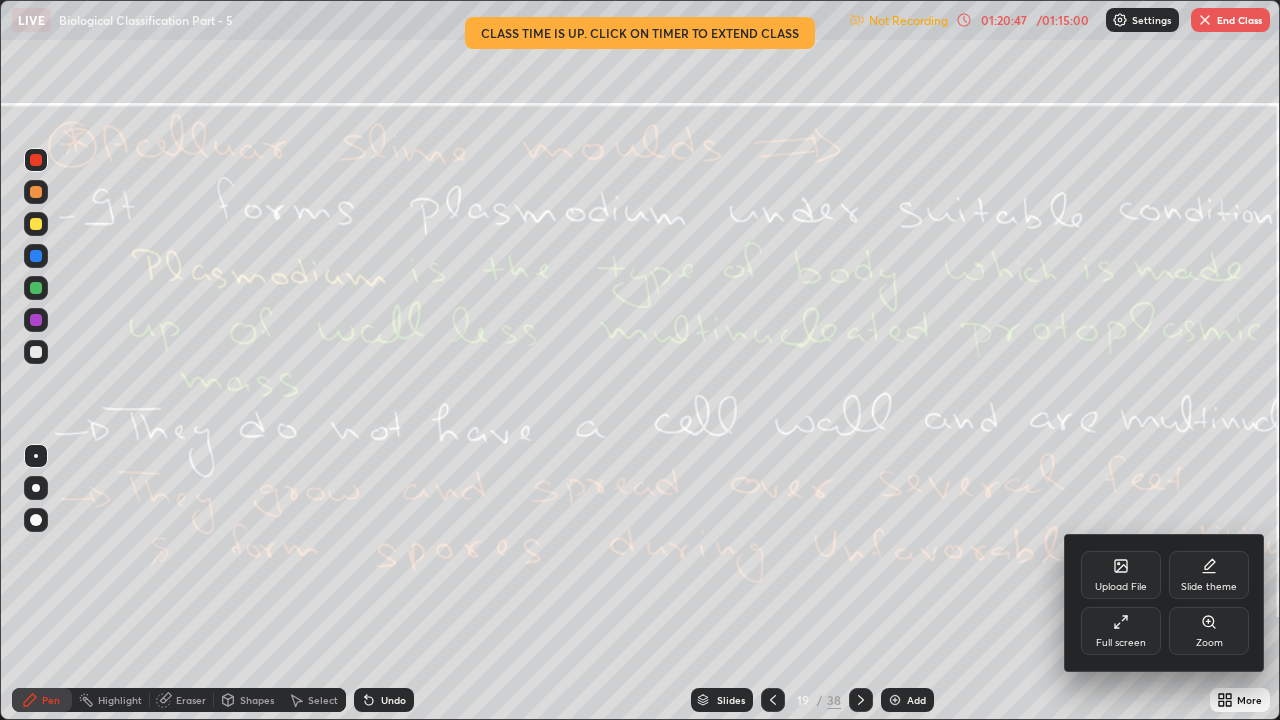 click on "Full screen" at bounding box center (1121, 643) 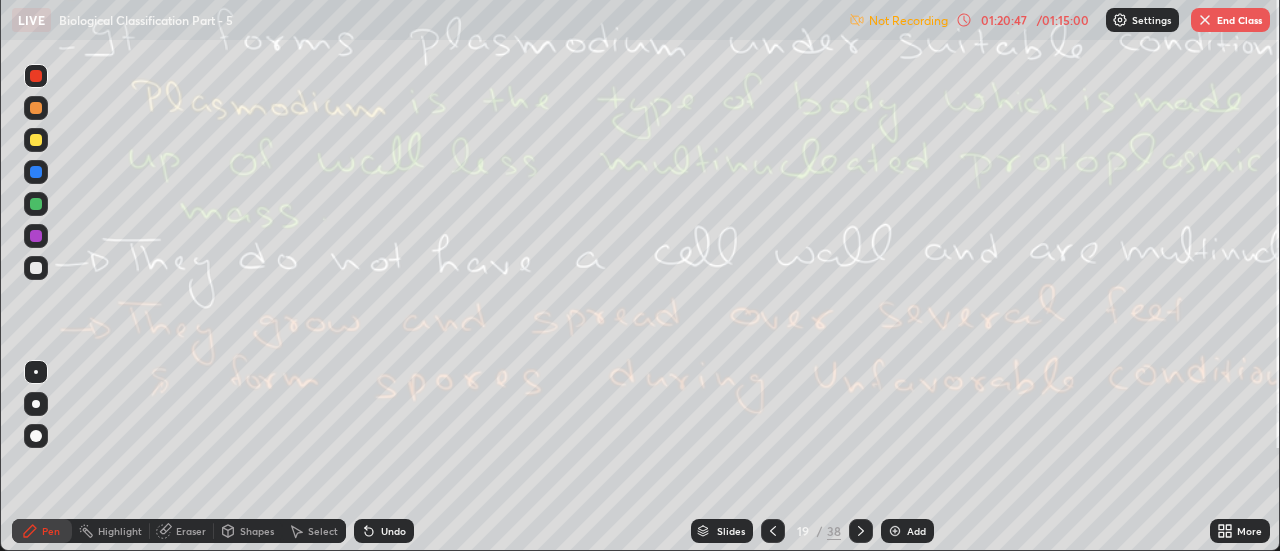 scroll, scrollTop: 551, scrollLeft: 1280, axis: both 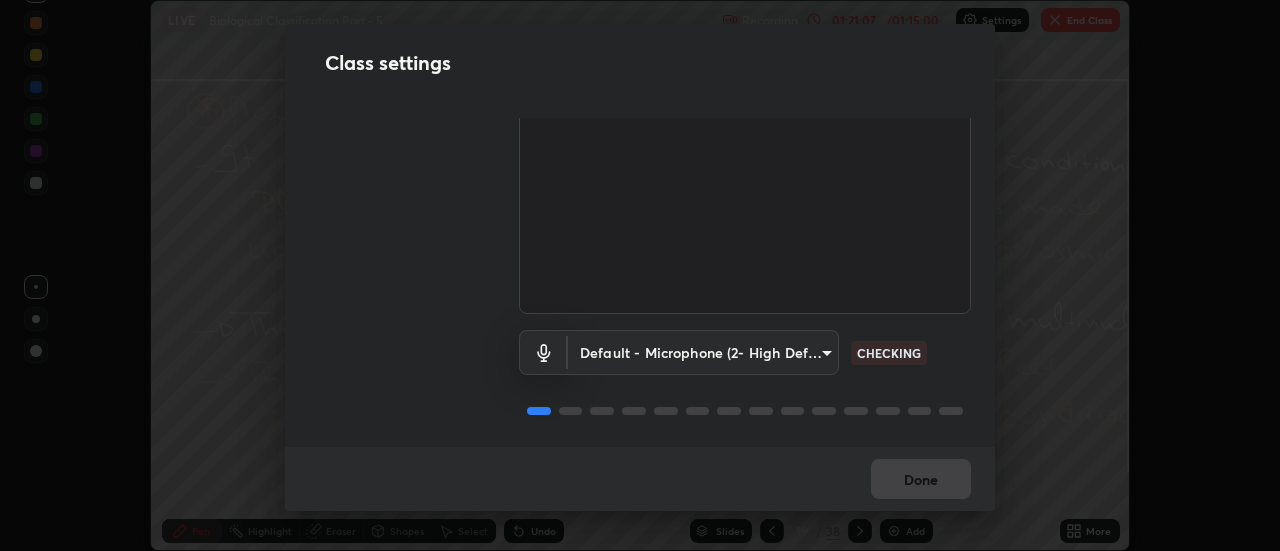 click on "Erase all LIVE Biological Classification Part - 5 Recording 01:21:07 /  01:15:00 Settings End Class Setting up your live class Biological Classification Part - 5 • L36 of Course On Botany for NEET Growth 1 2027 Avinash Kumar Dubey Pen Highlight Eraser Shapes Select Undo Slides 19 / 38 Add More No doubts shared Encourage your learners to ask a doubt for better clarity Report an issue Reason for reporting Buffering Chat not working Audio - Video sync issue Educator video quality low ​ Attach an image Report Class settings Audio & Video HD Camera (2e7e:0c3d) 0be616c92c2879d8fe19306c4b8383fc9b13f77197a30f876870ce6c7906effd CHECKING Default - Microphone (2- High Definition Audio Device) default CHECKING Done" at bounding box center (640, 275) 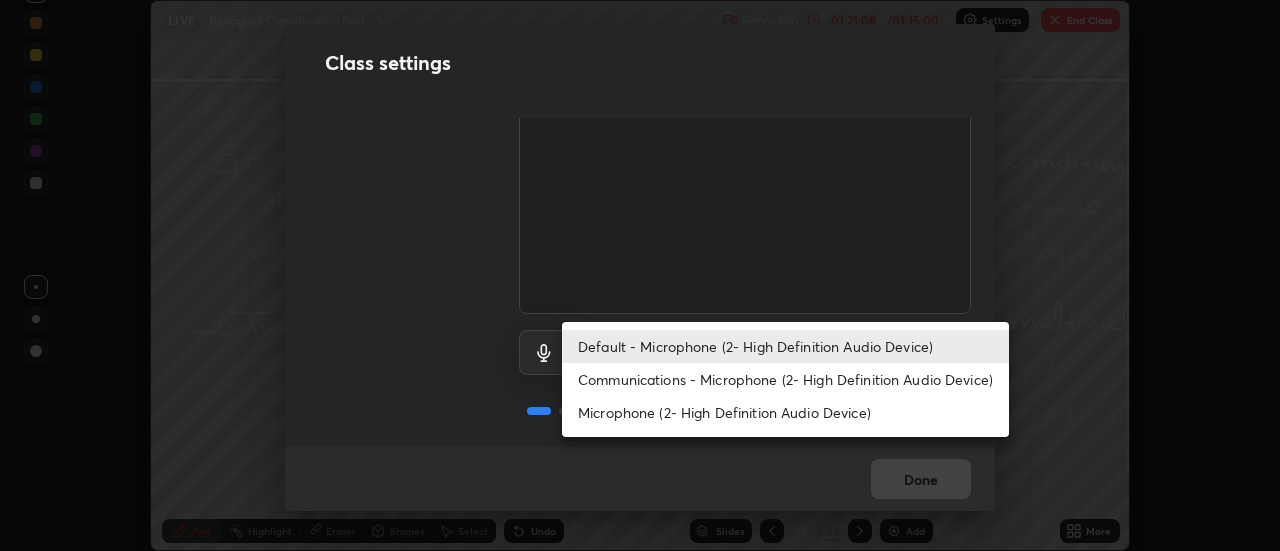 click on "Communications - Microphone (2- High Definition Audio Device)" at bounding box center (785, 379) 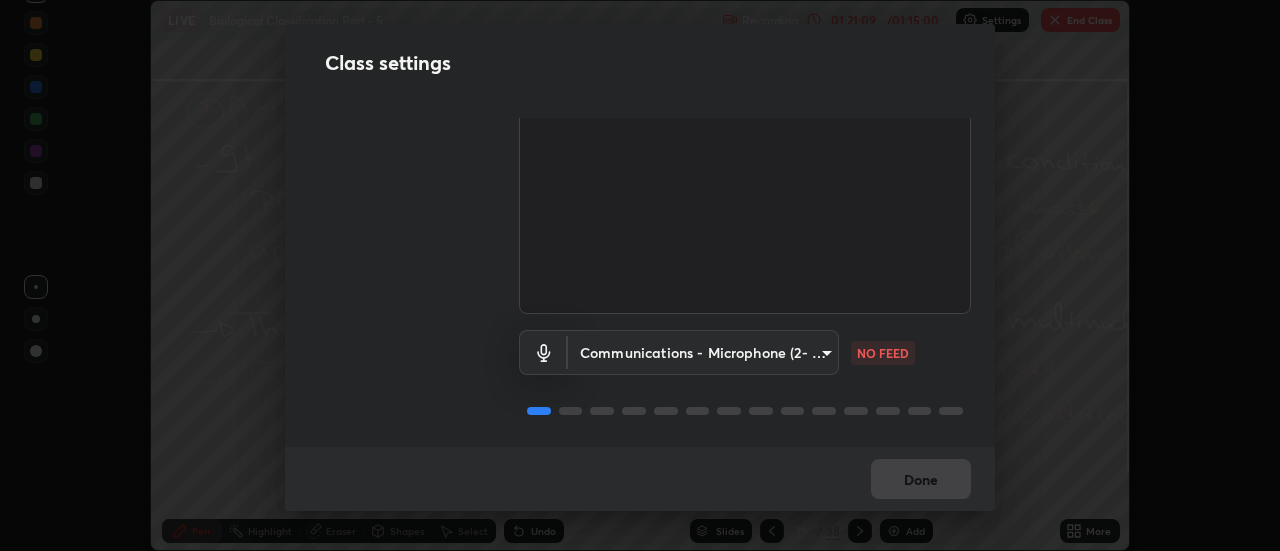 click on "Erase all LIVE Biological Classification Part - 5 Recording 01:21:09 /  01:15:00 Settings End Class Setting up your live class Biological Classification Part - 5 • L36 of Course On Botany for NEET Growth 1 2027 Avinash Kumar Dubey Pen Highlight Eraser Shapes Select Undo Slides 19 / 38 Add More No doubts shared Encourage your learners to ask a doubt for better clarity Report an issue Reason for reporting Buffering Chat not working Audio - Video sync issue Educator video quality low ​ Attach an image Report Class settings Audio & Video HD Camera (2e7e:0c3d) 0be616c92c2879d8fe19306c4b8383fc9b13f77197a30f876870ce6c7906effd WORKING Communications - Microphone (2- High Definition Audio Device) communications NO FEED Done" at bounding box center (640, 275) 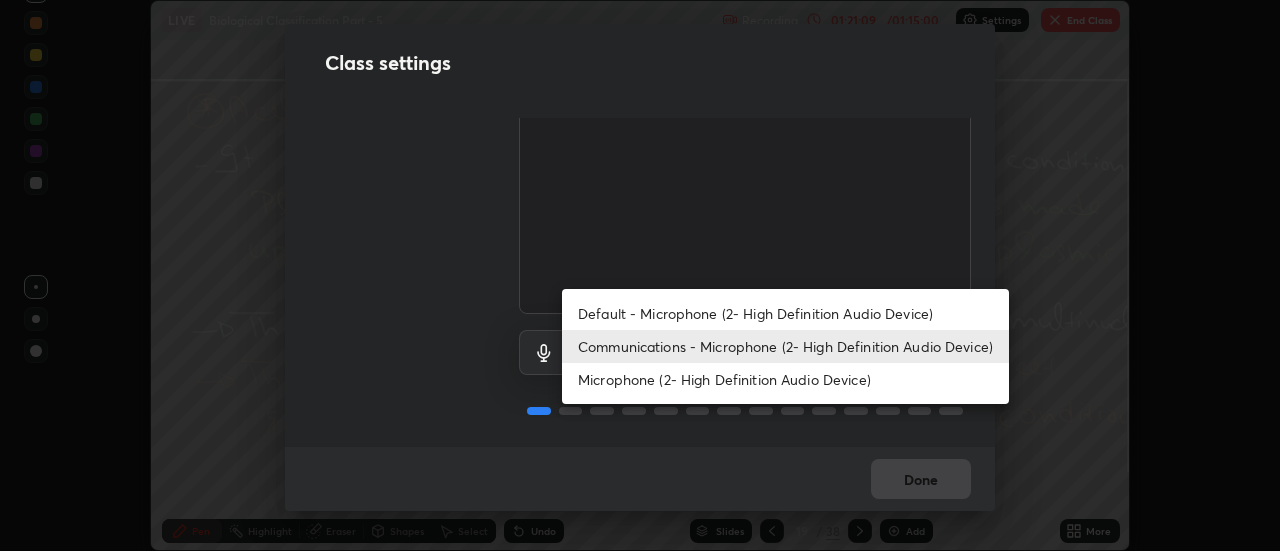 click on "Default - Microphone (2- High Definition Audio Device)" at bounding box center [785, 313] 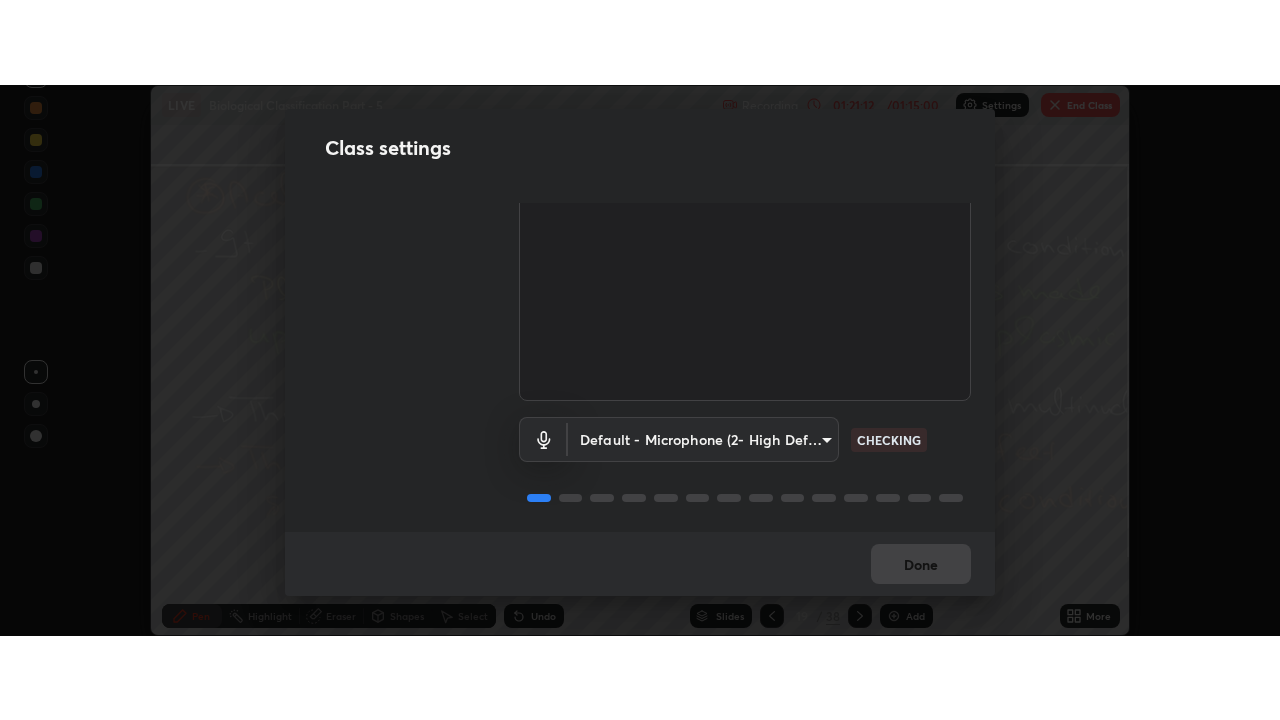 scroll, scrollTop: 125, scrollLeft: 0, axis: vertical 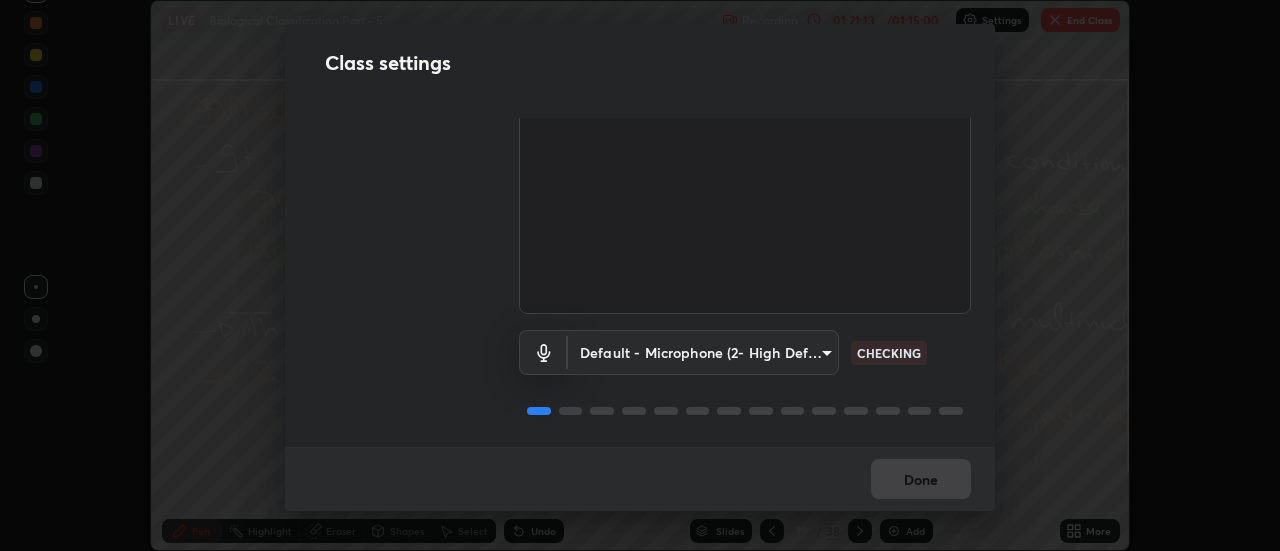 click on "Done" at bounding box center (640, 479) 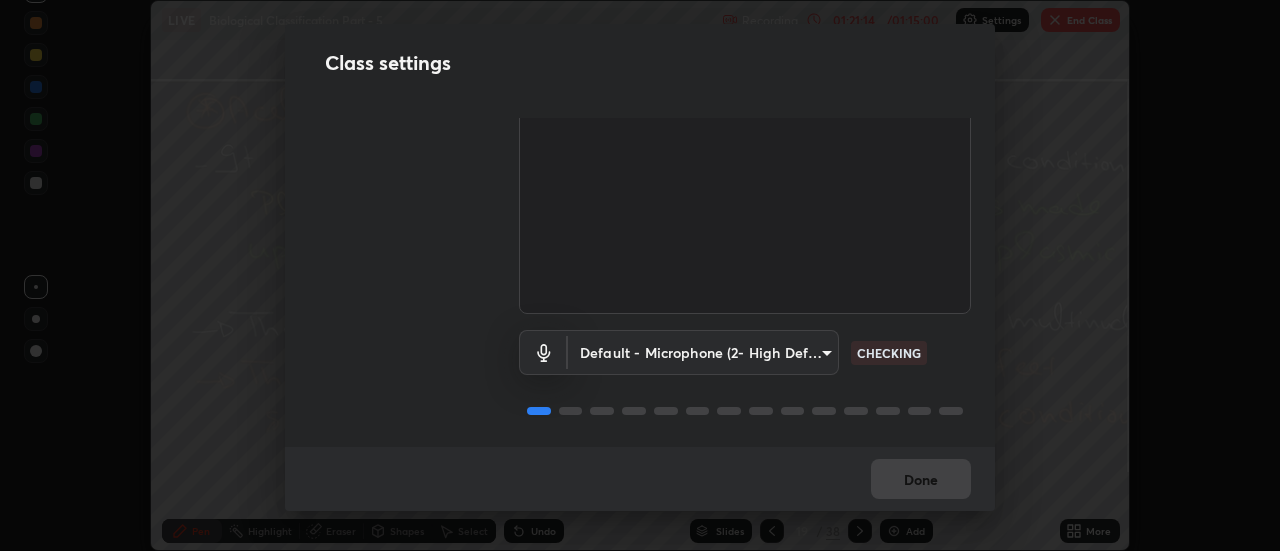 click on "Done" at bounding box center (640, 479) 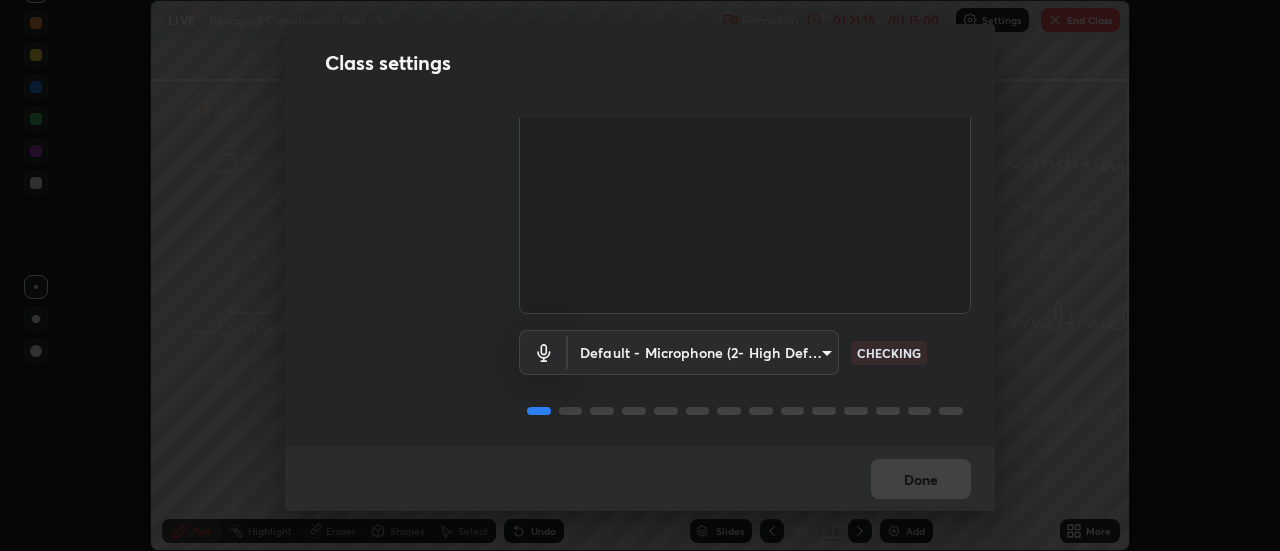 click on "Done" at bounding box center (640, 479) 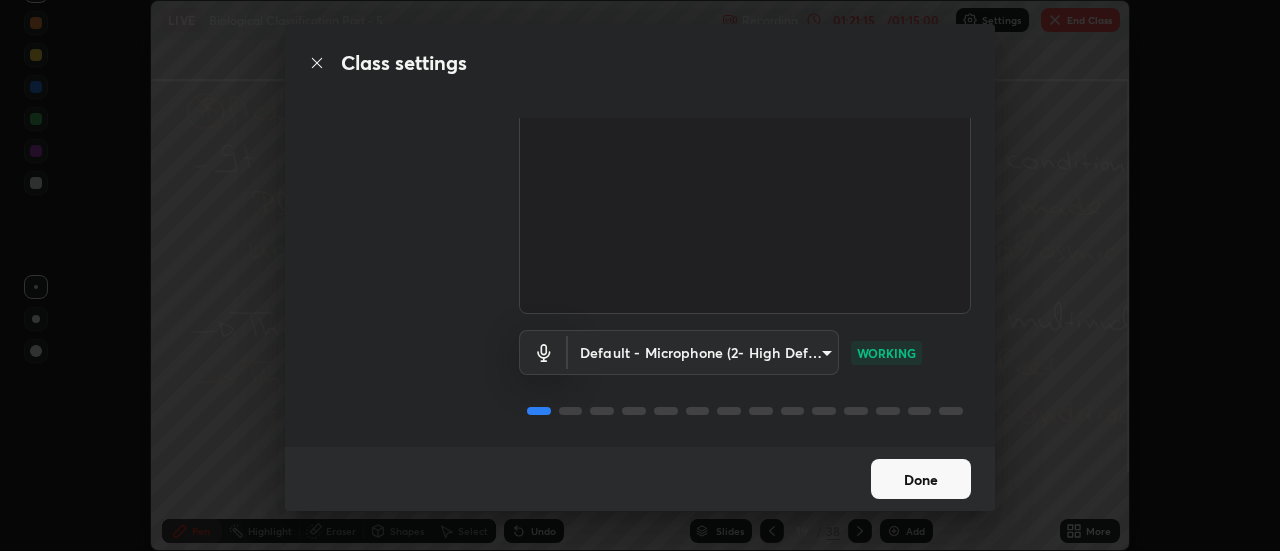 click on "Done" at bounding box center (921, 479) 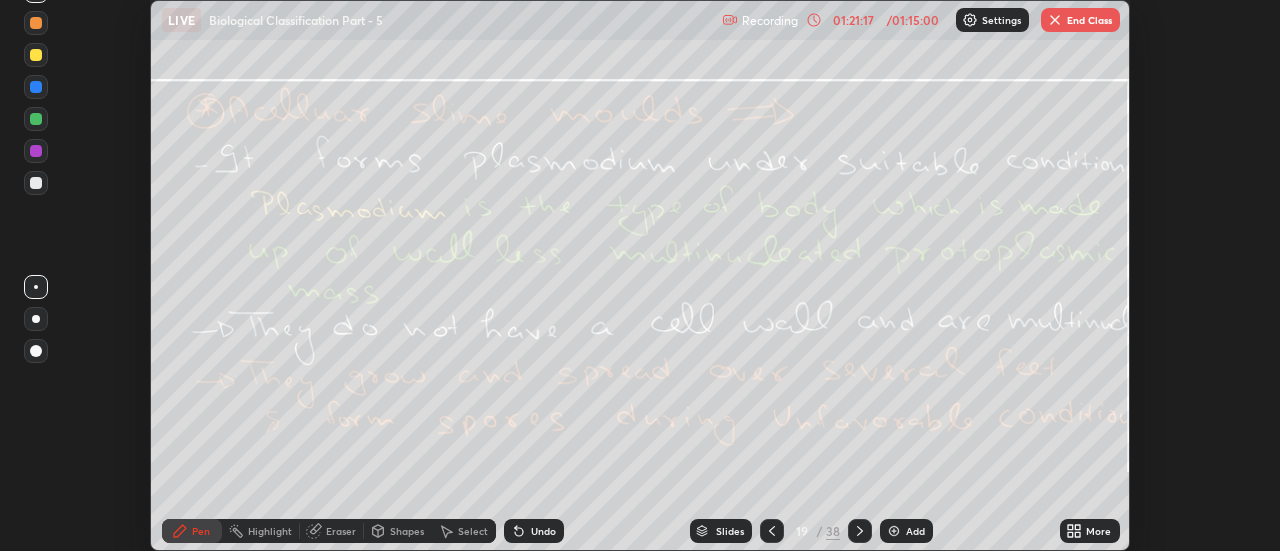 click on "More" at bounding box center [1090, 531] 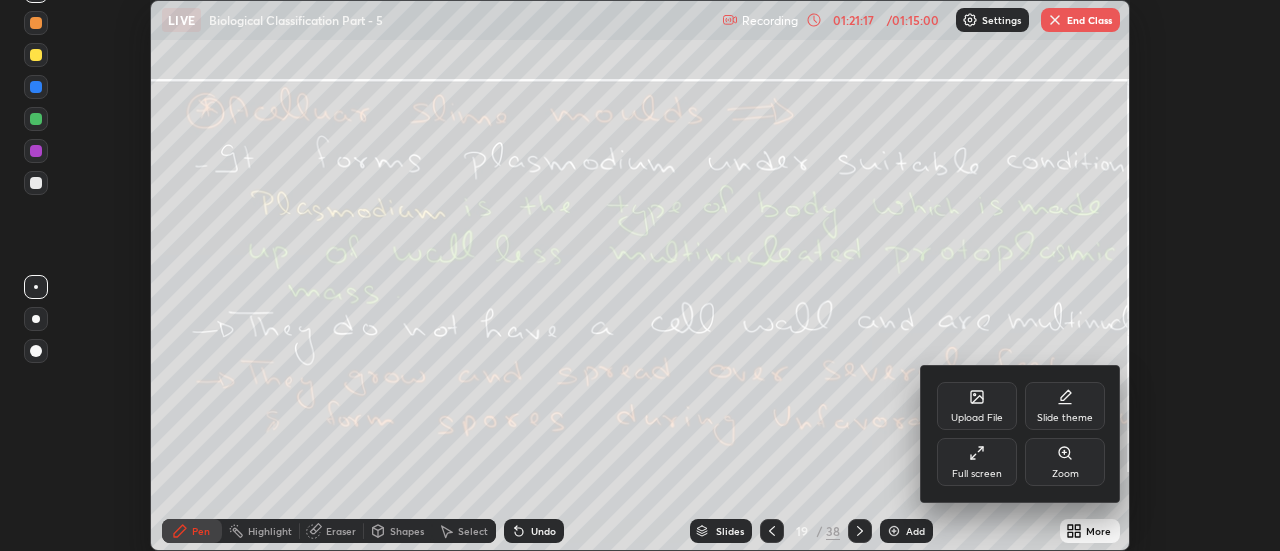 click on "Full screen" at bounding box center (977, 462) 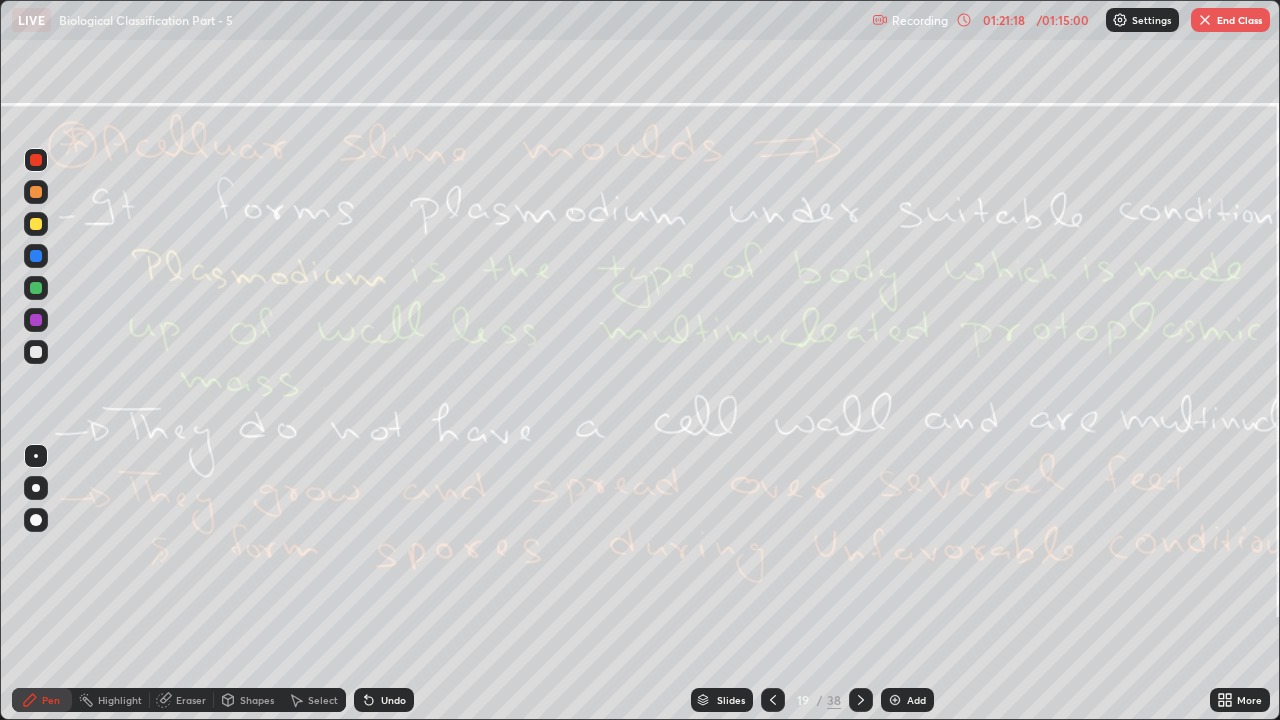 scroll, scrollTop: 99280, scrollLeft: 98720, axis: both 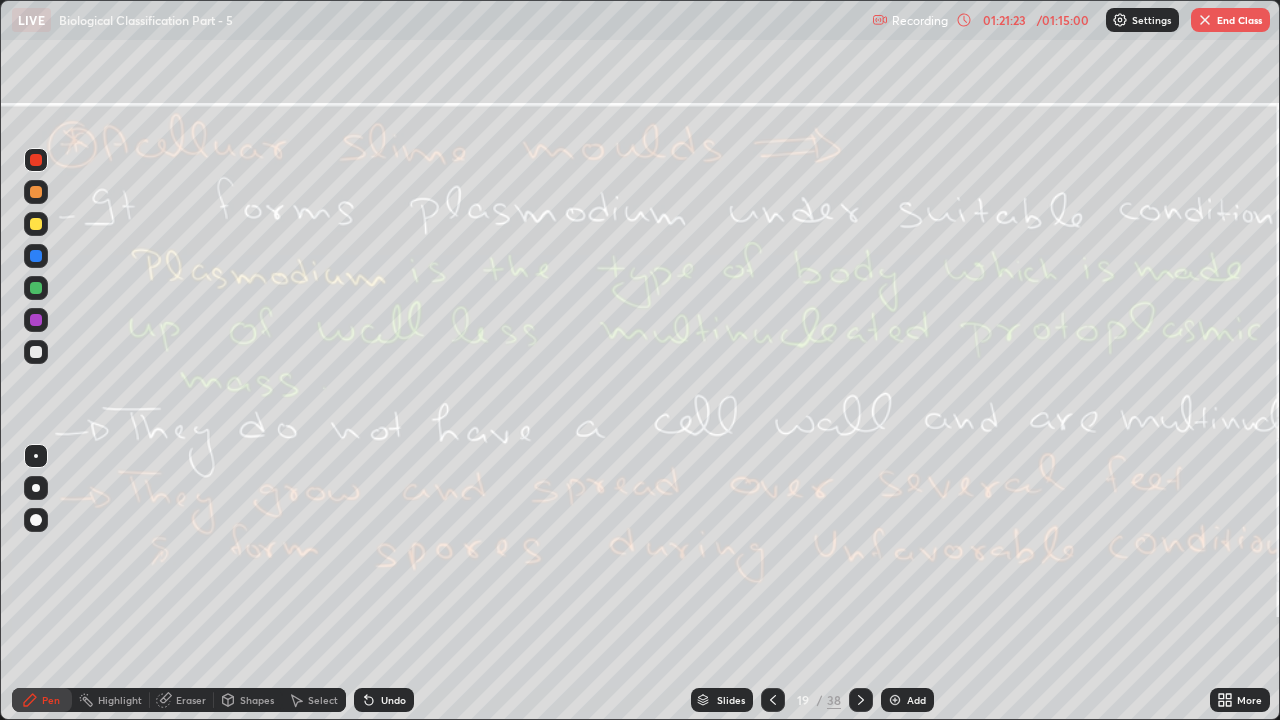 click 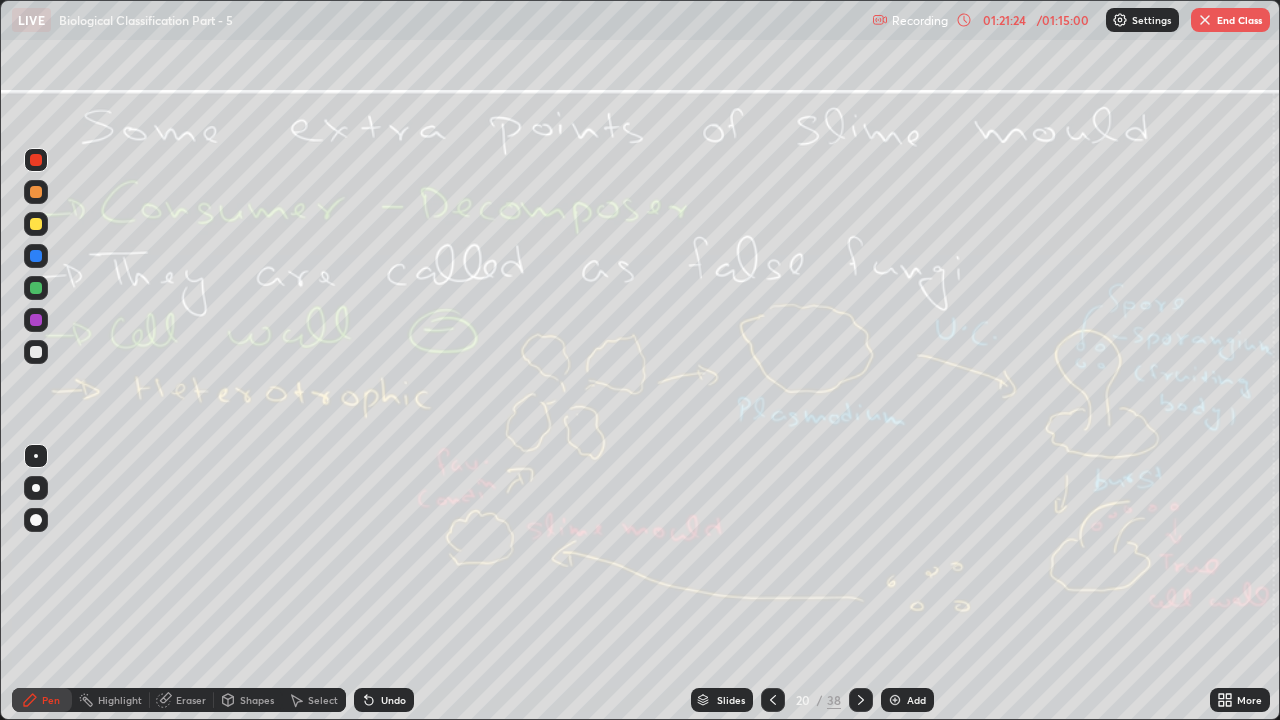 click 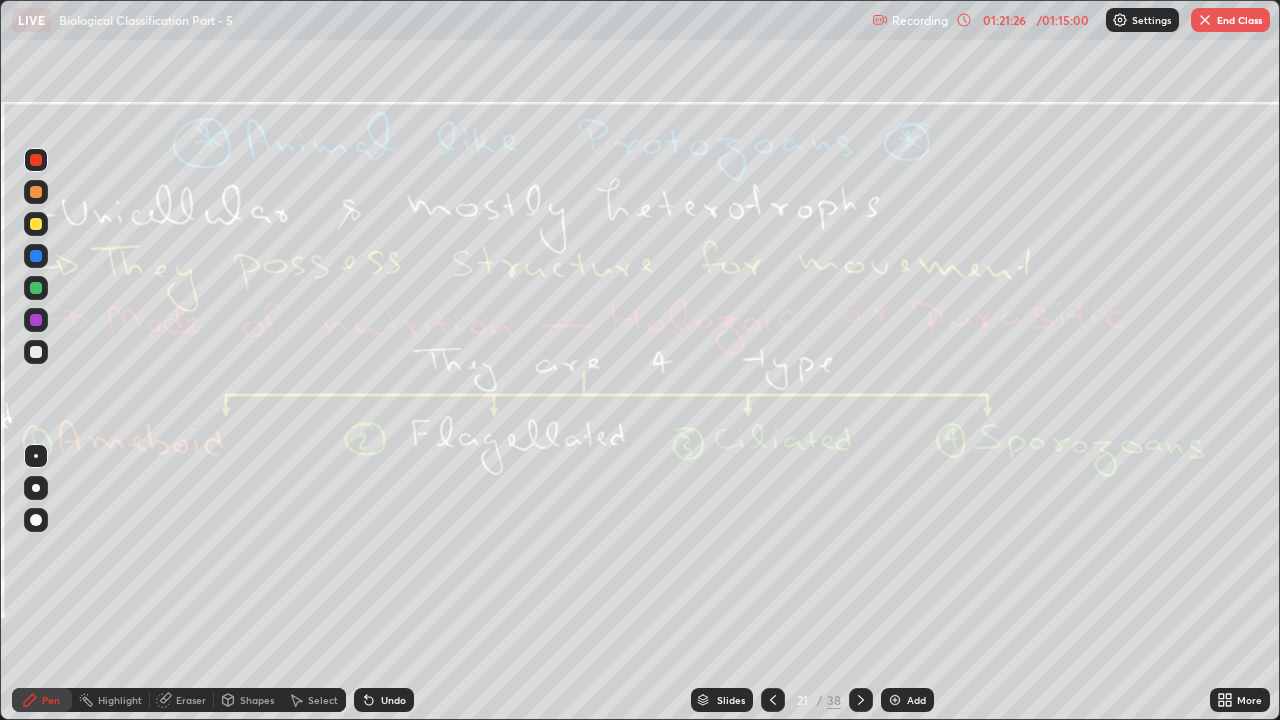 click 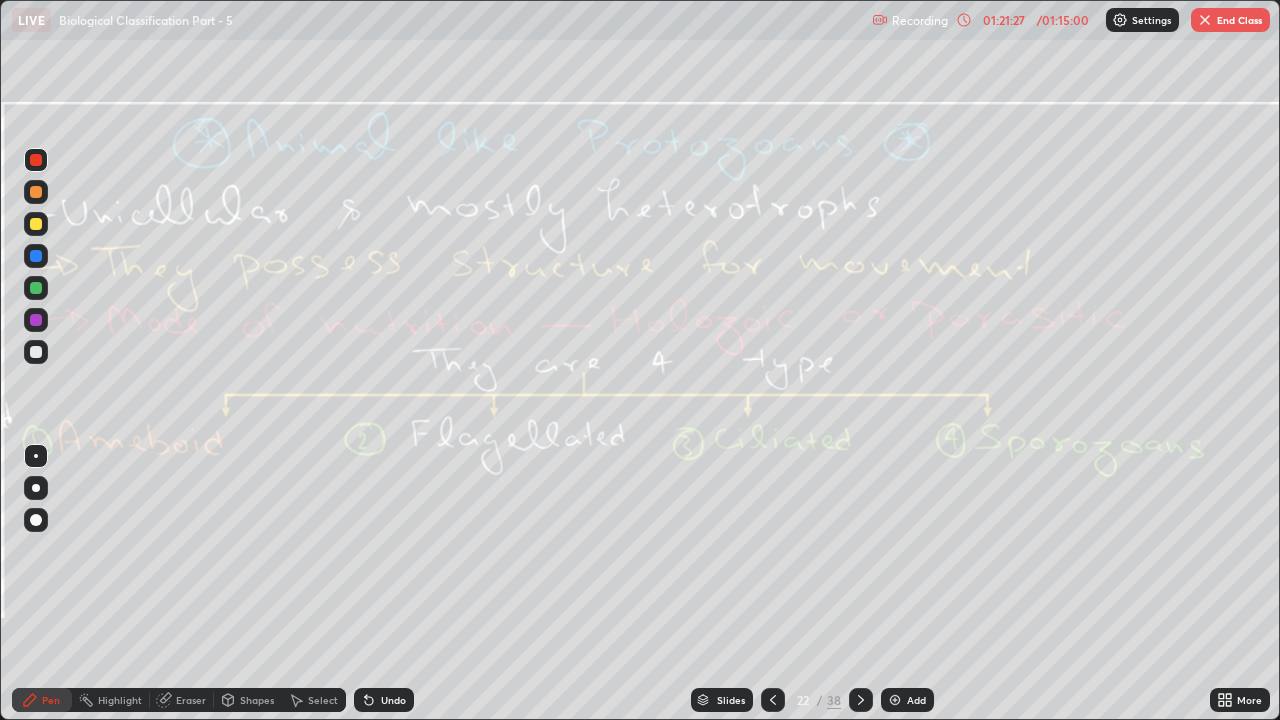 click 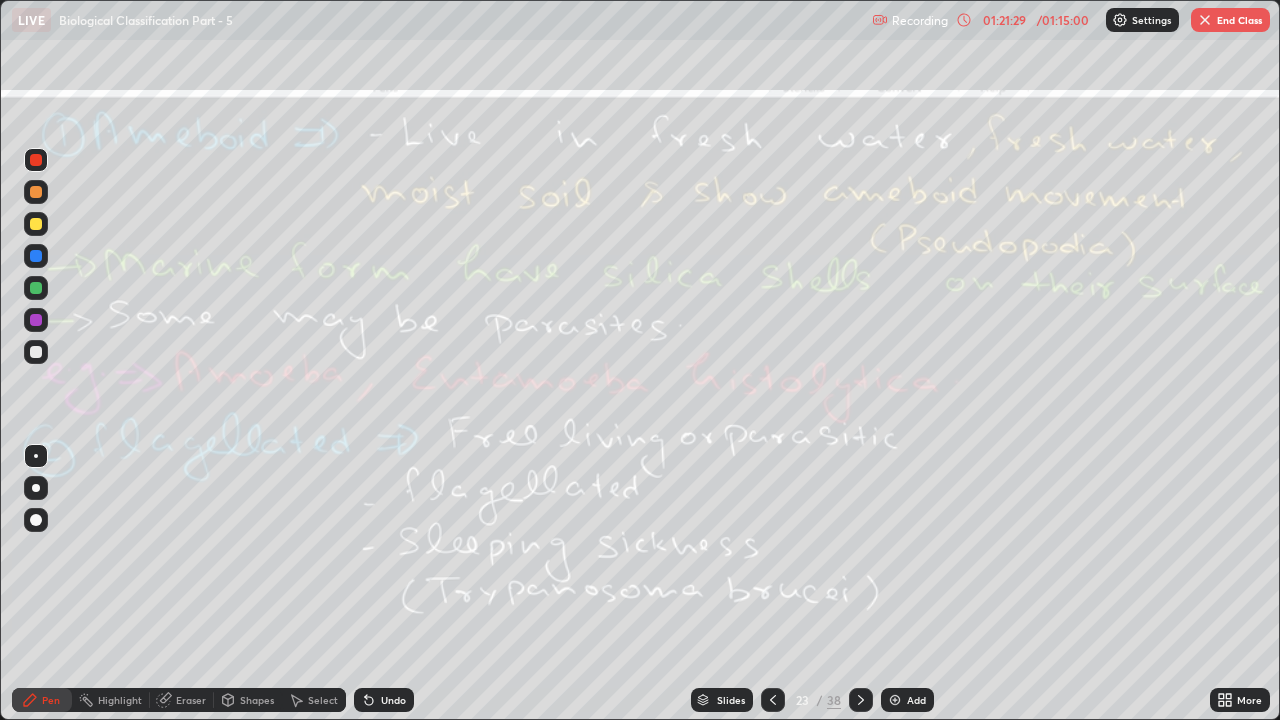 click 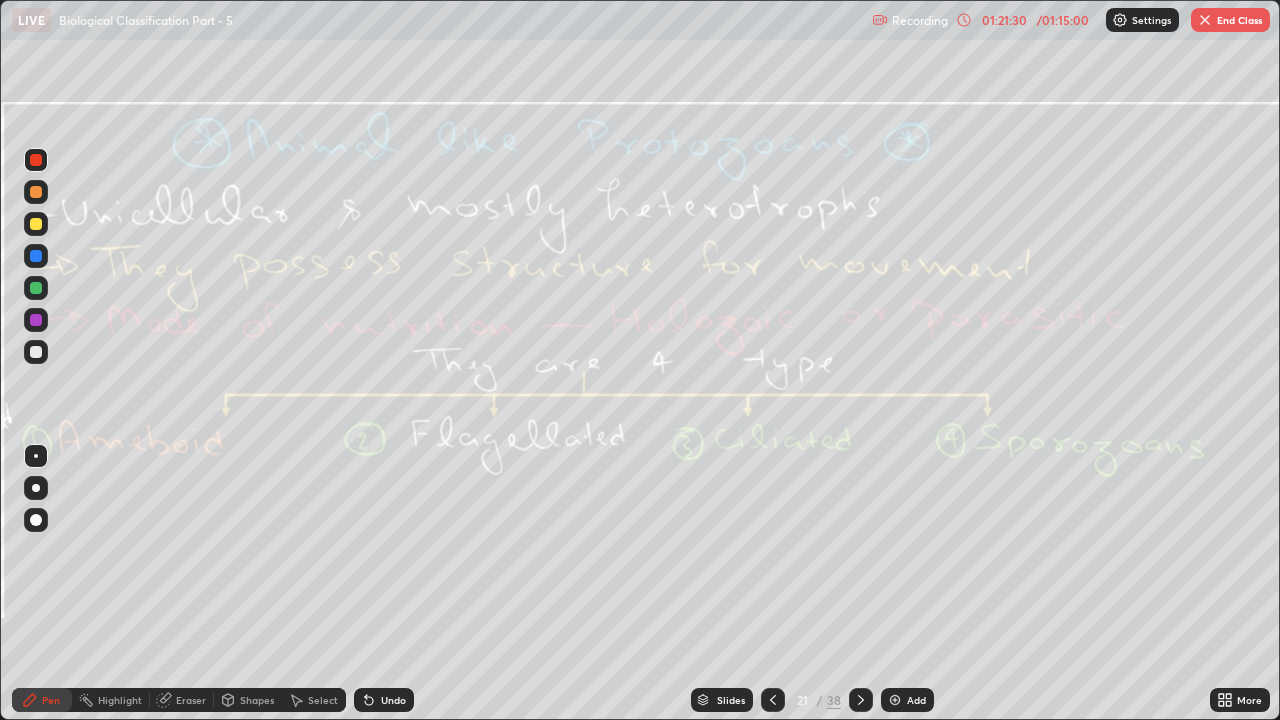 click 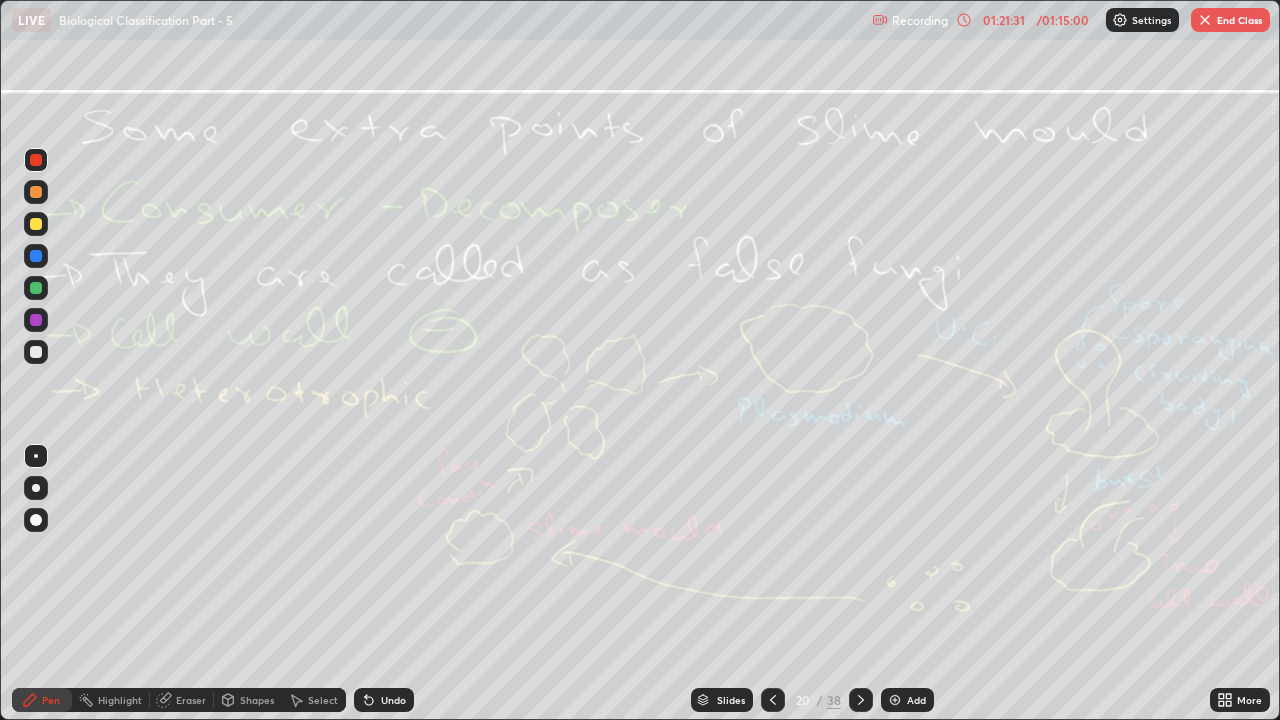 click 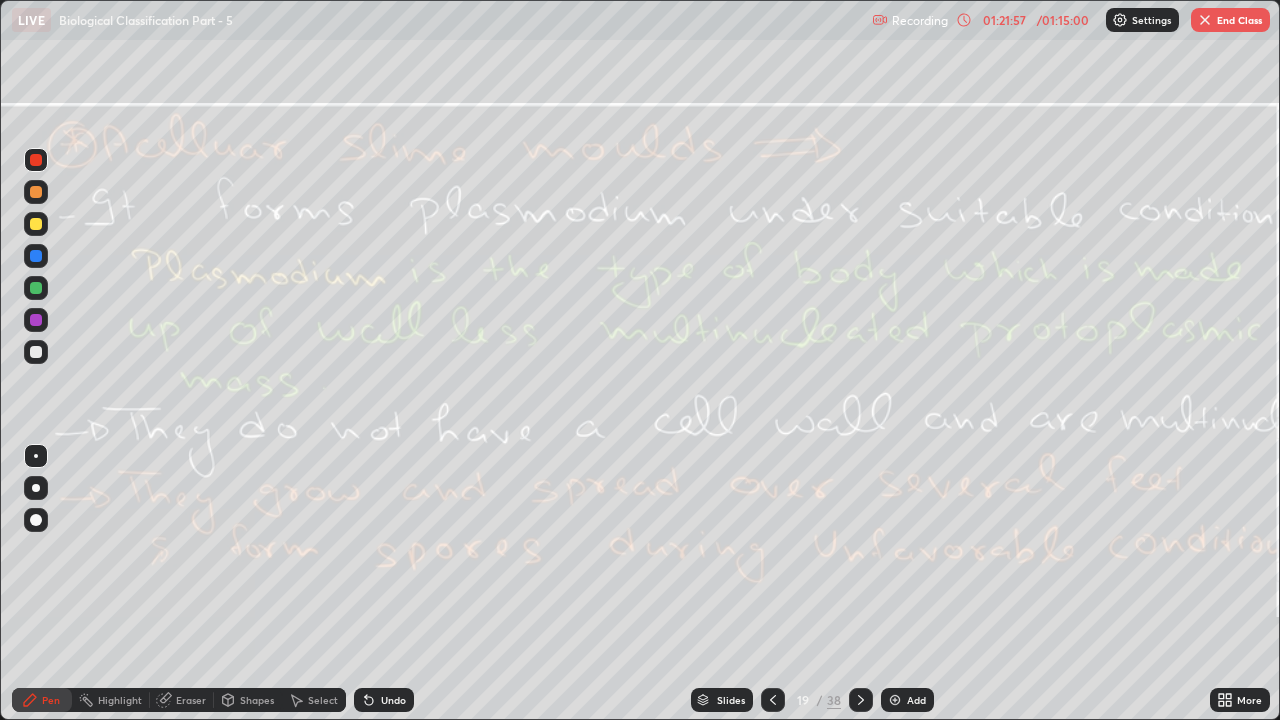 click 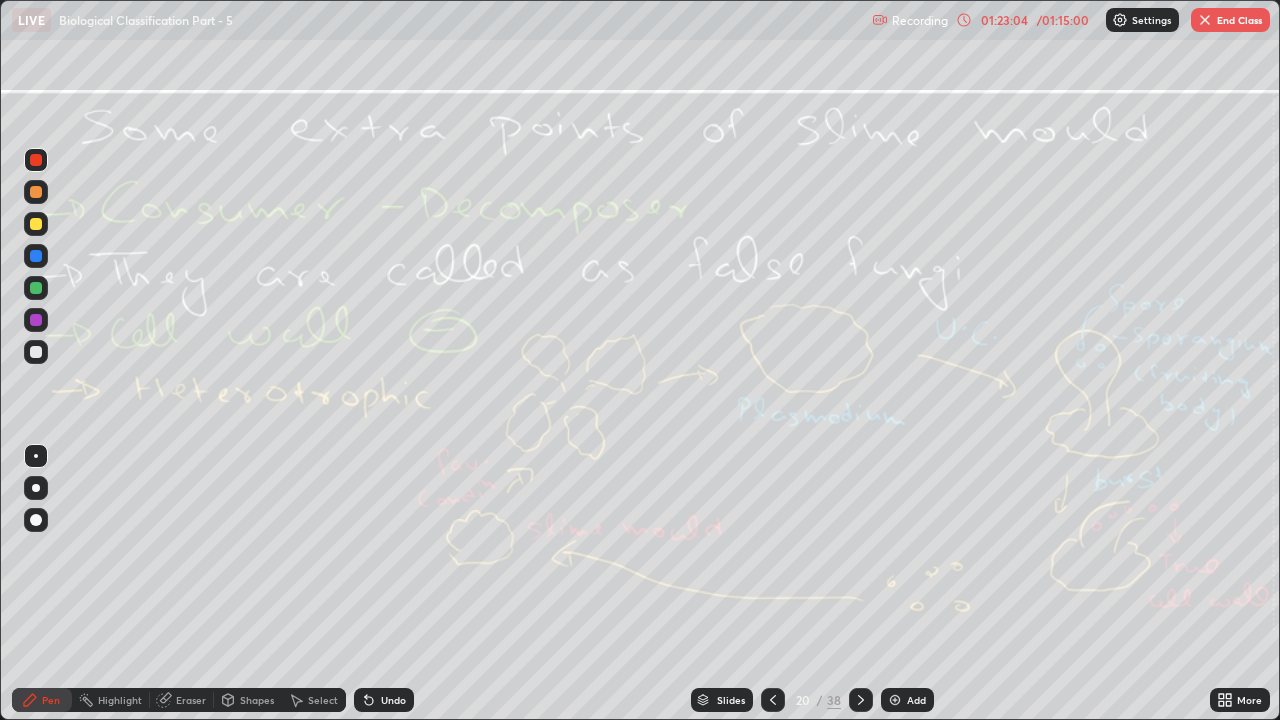 click on "Eraser" at bounding box center (191, 700) 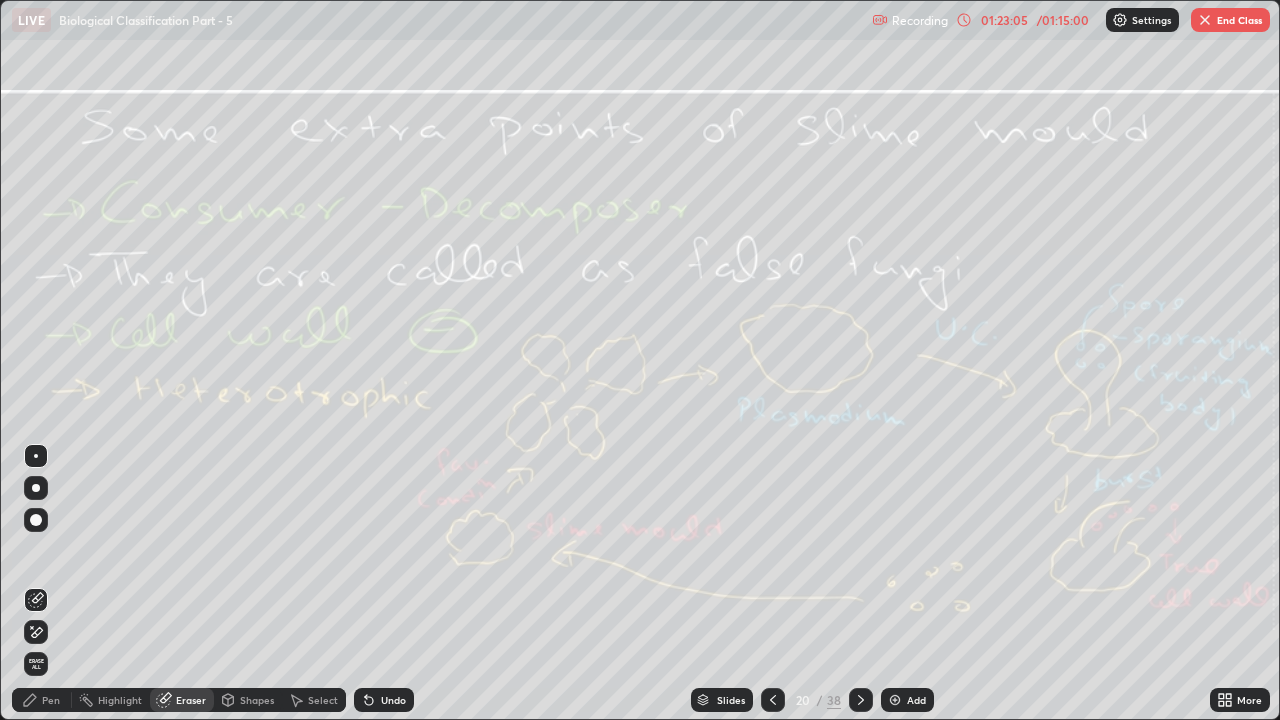 click on "Erase all" at bounding box center (36, 664) 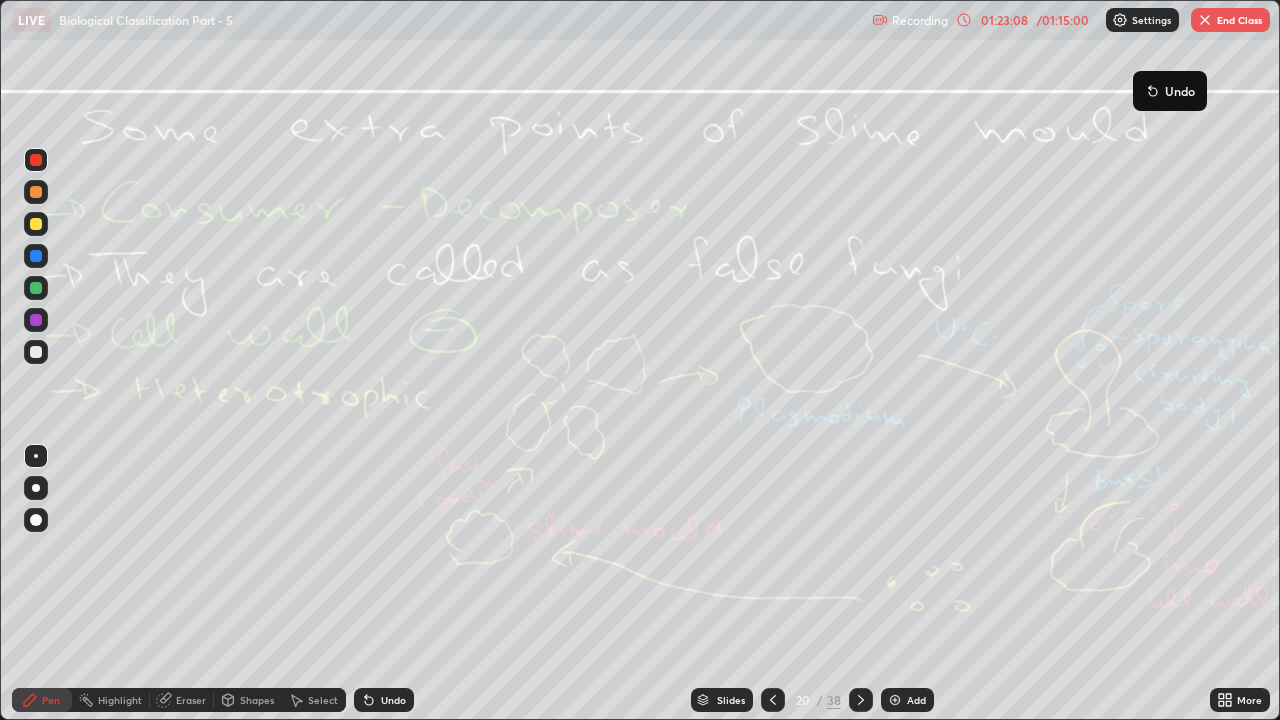click on "End Class" at bounding box center [1230, 20] 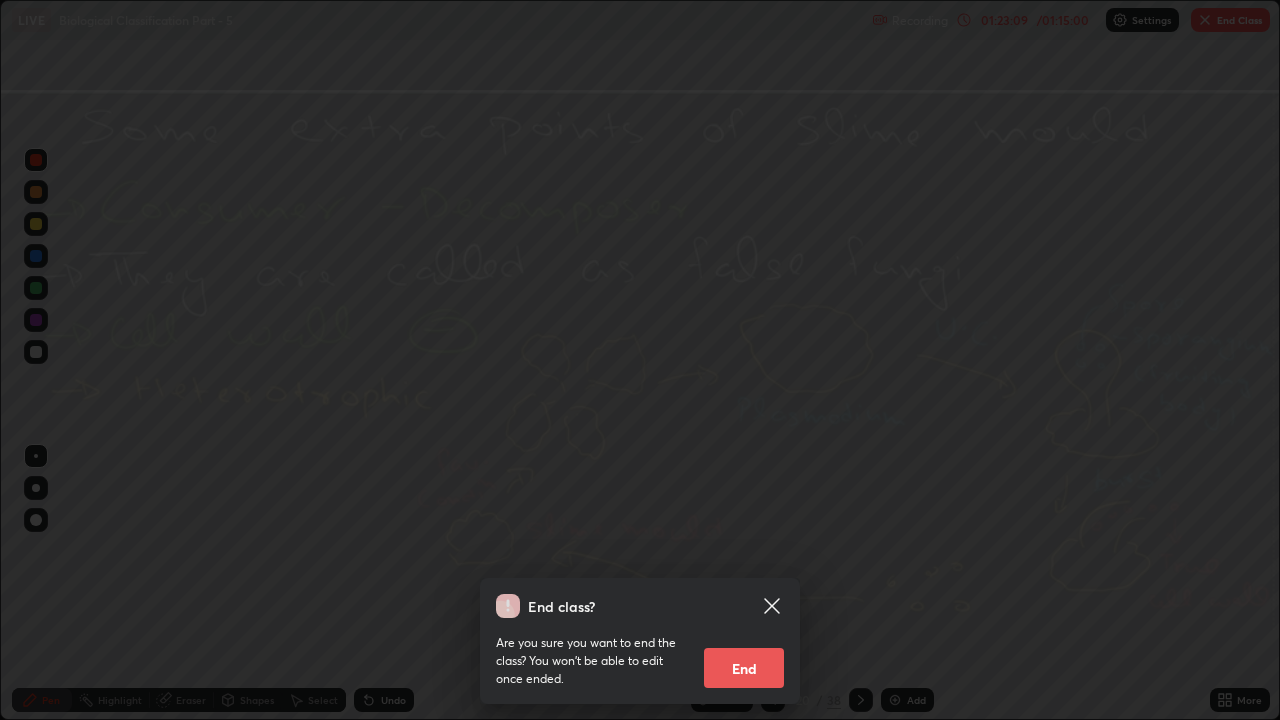 click on "End" at bounding box center [744, 668] 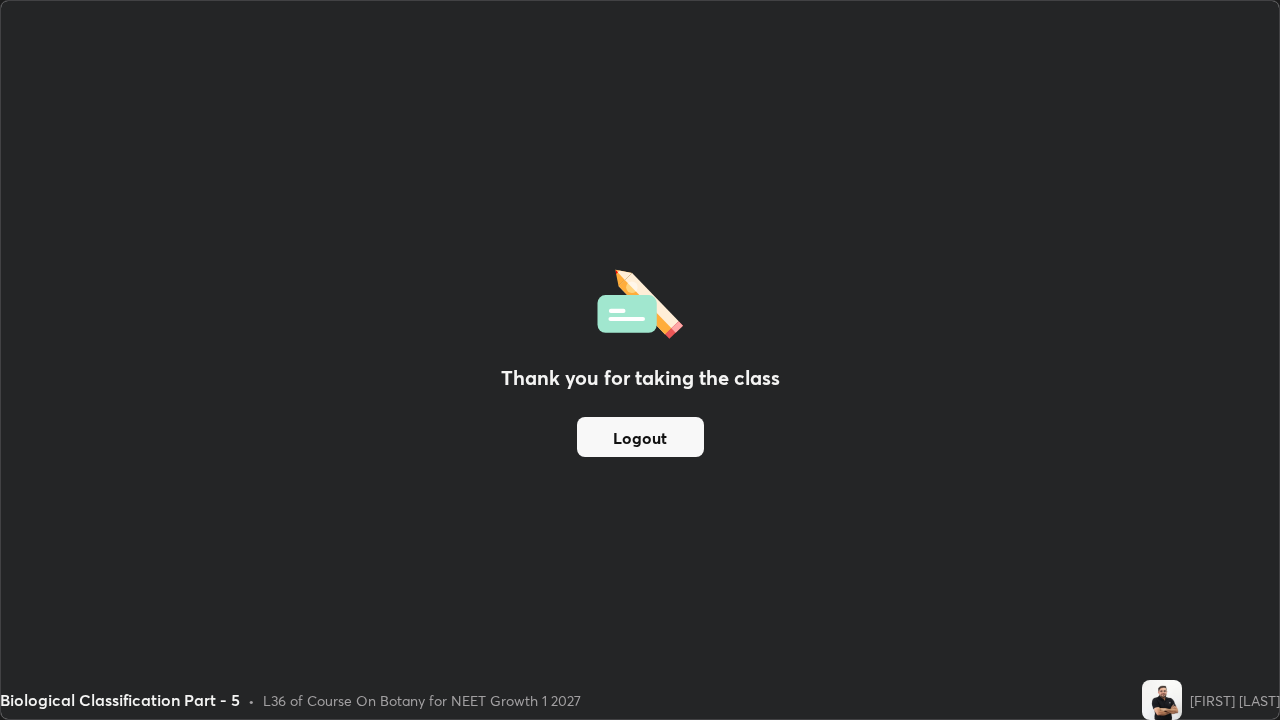click on "Logout" at bounding box center [640, 437] 